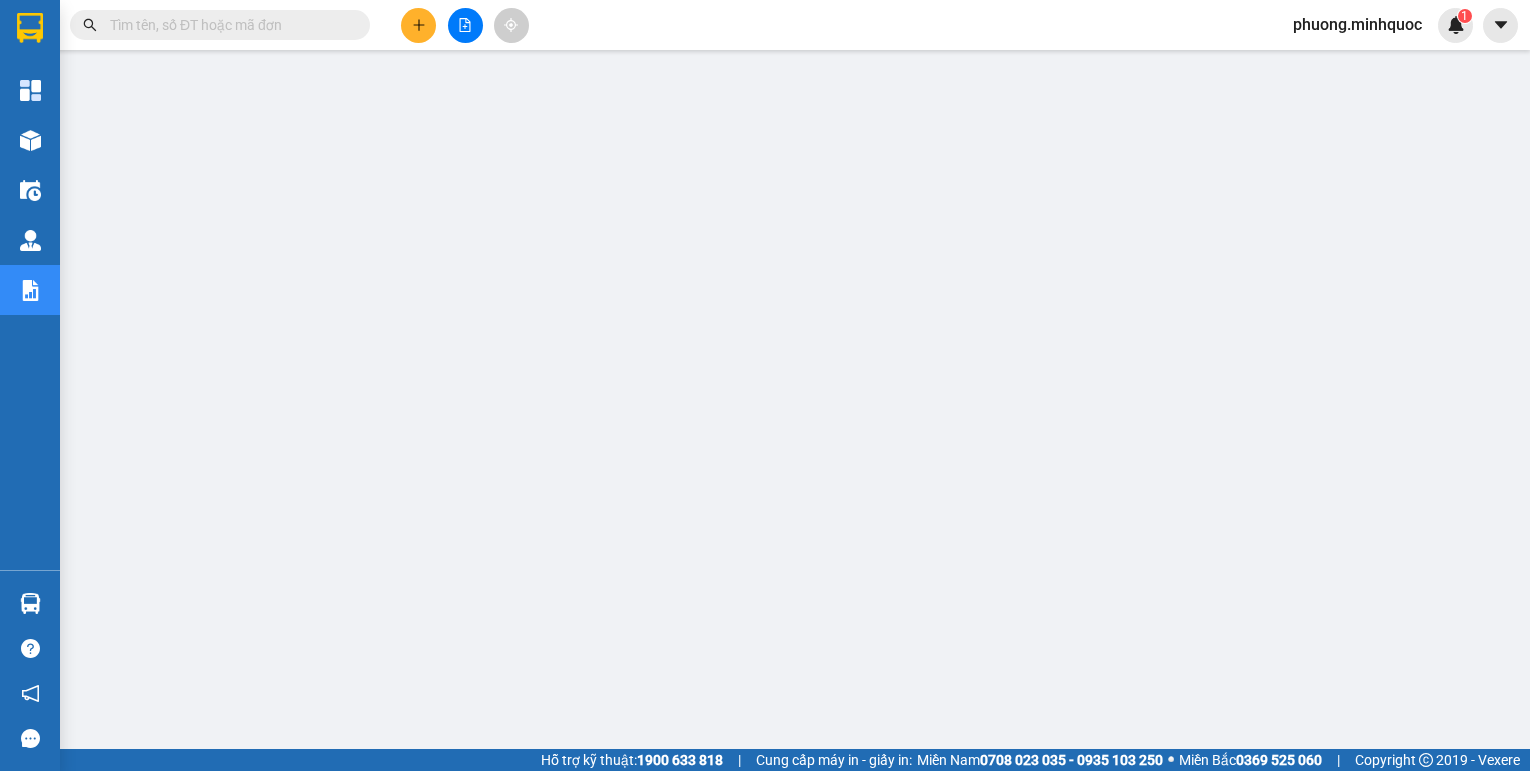 scroll, scrollTop: 0, scrollLeft: 0, axis: both 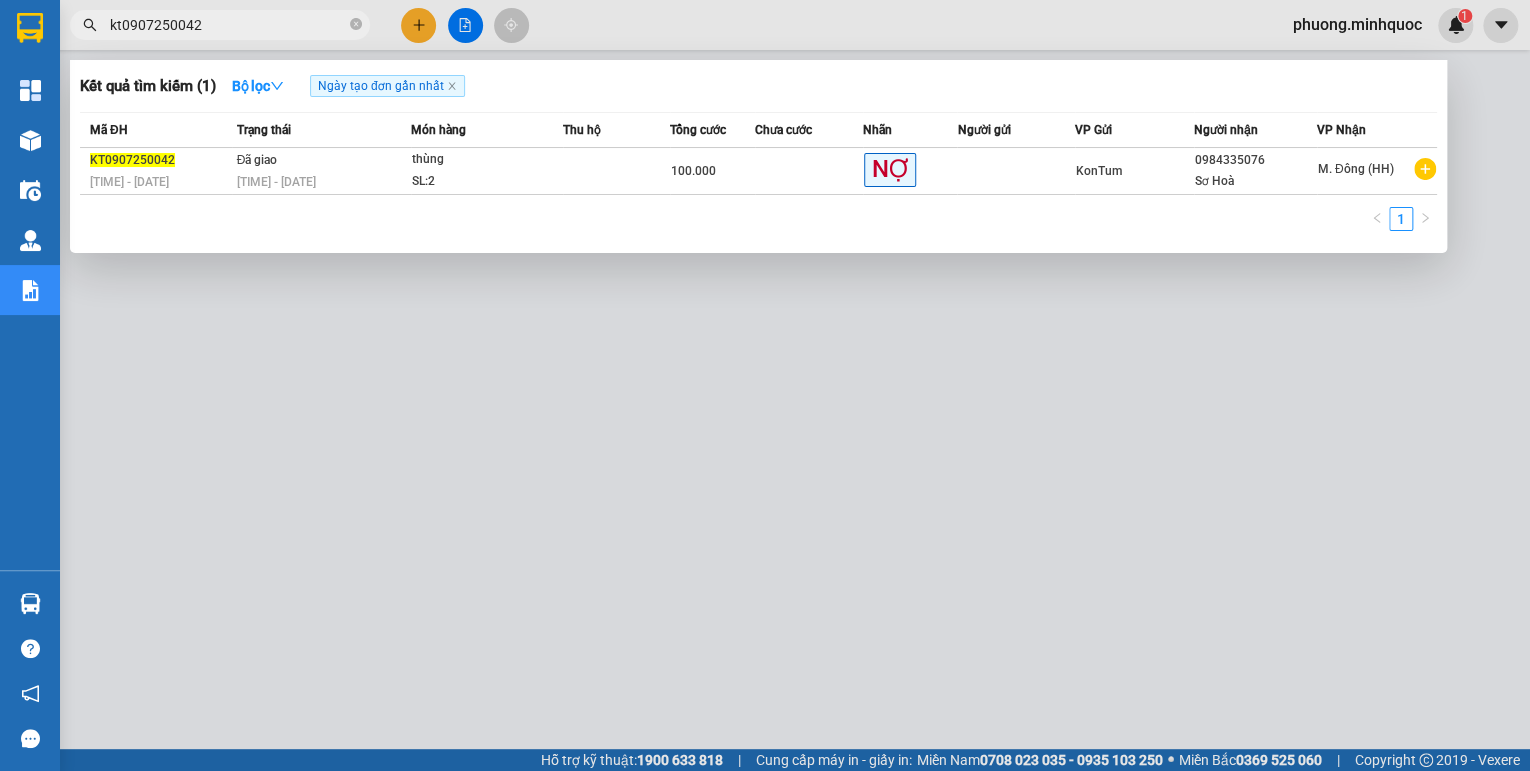 type on "kt0907250042" 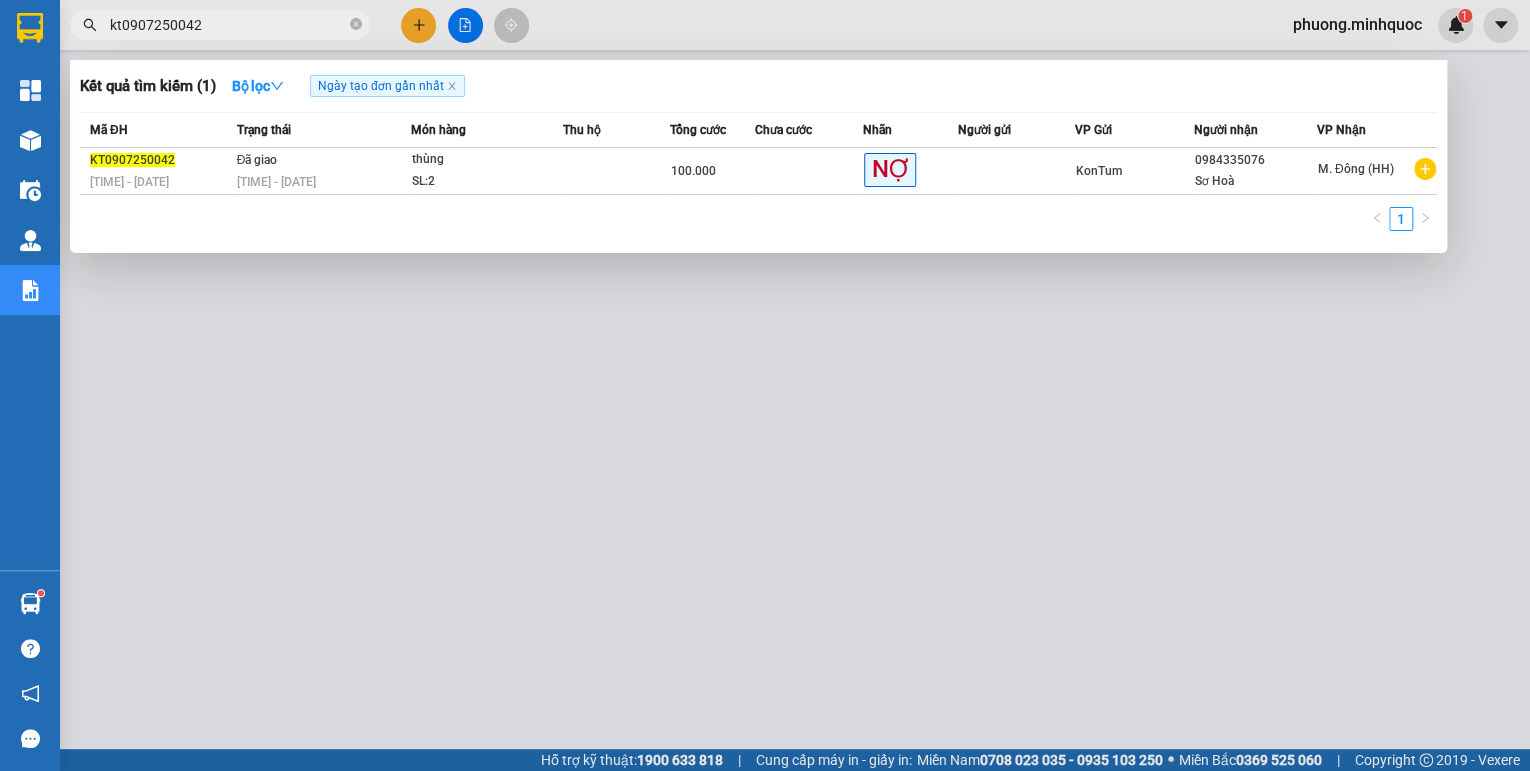 click at bounding box center (765, 385) 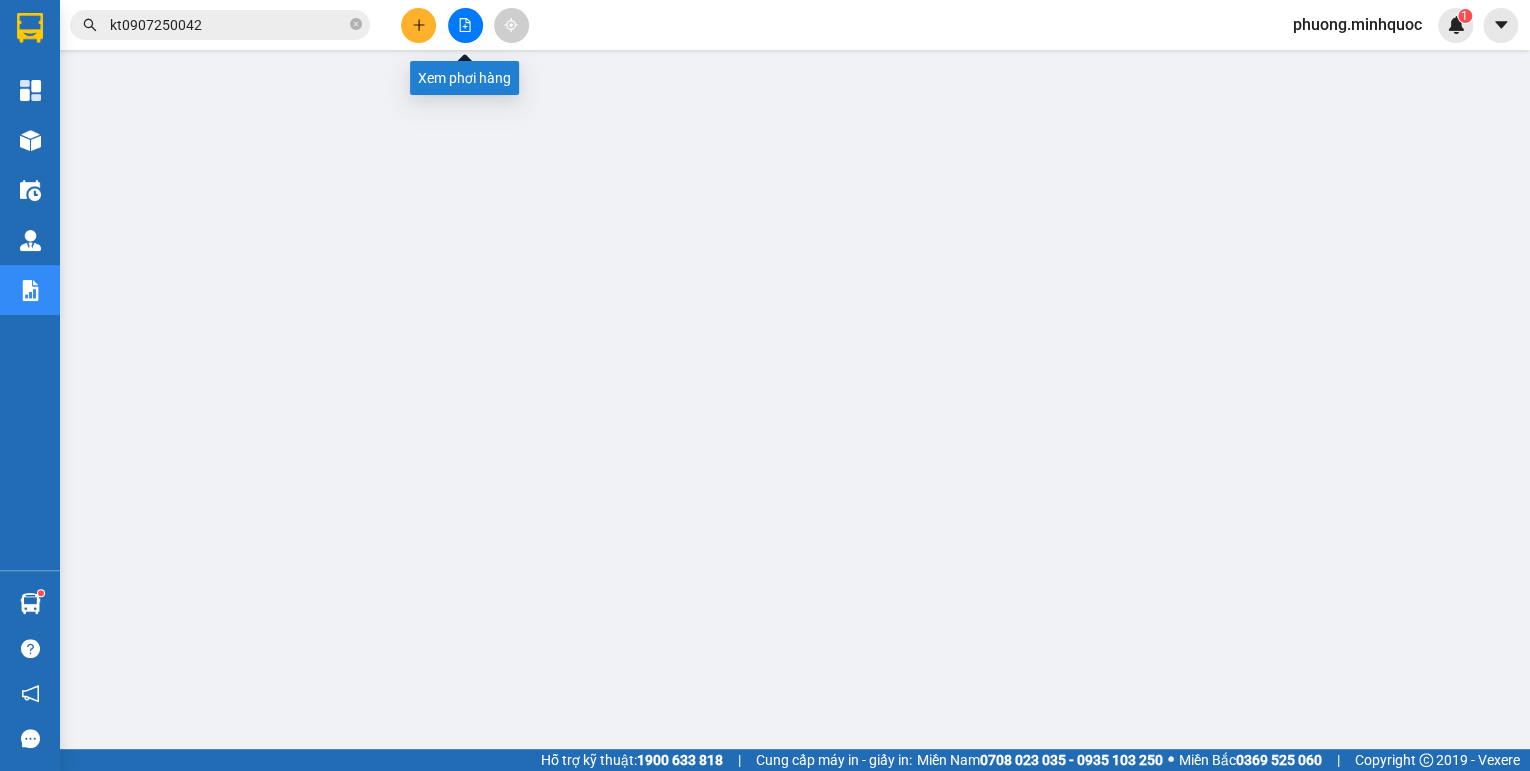 click 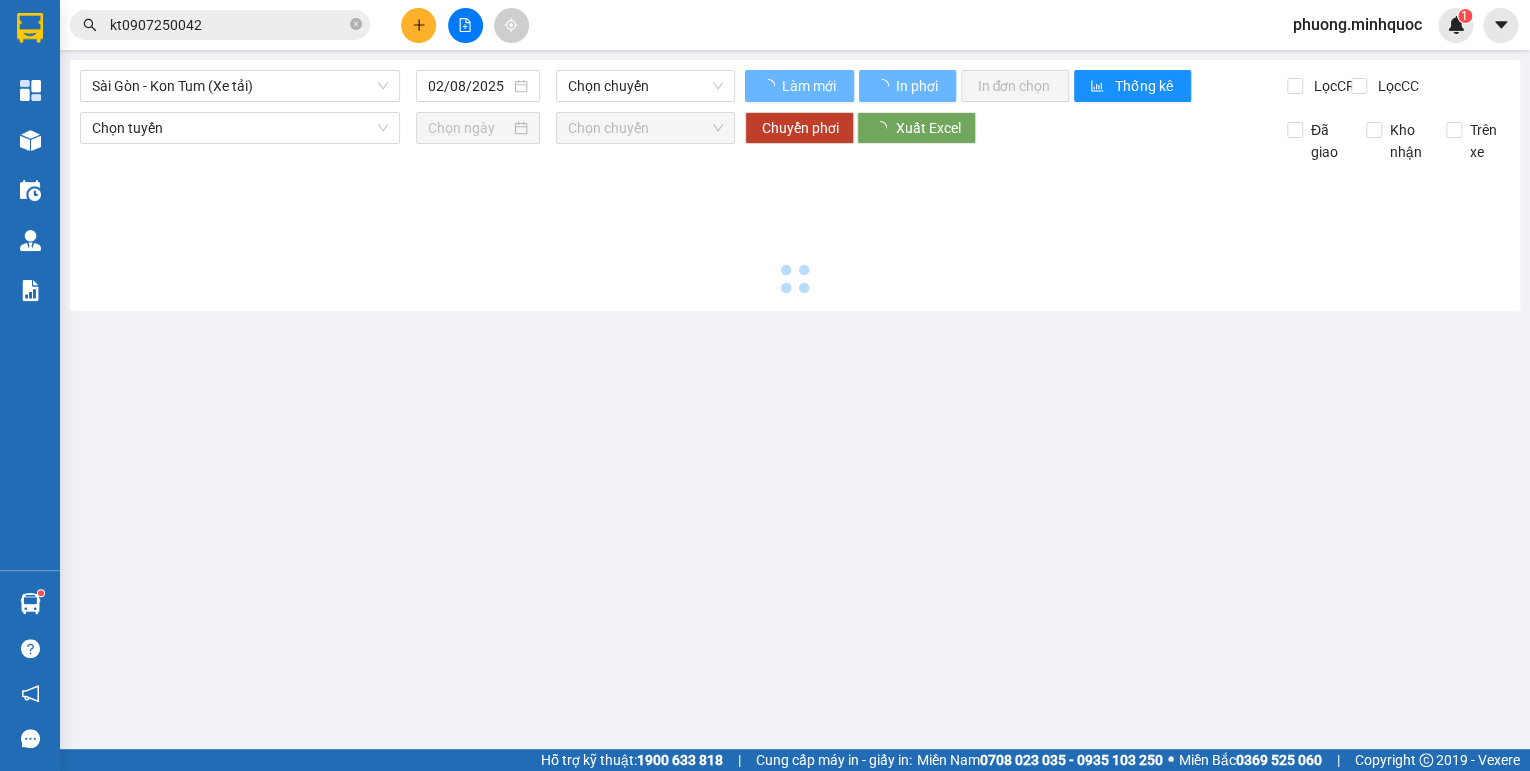 click on "Sài Gòn - Kon Tum (Xe tải)" at bounding box center [240, 86] 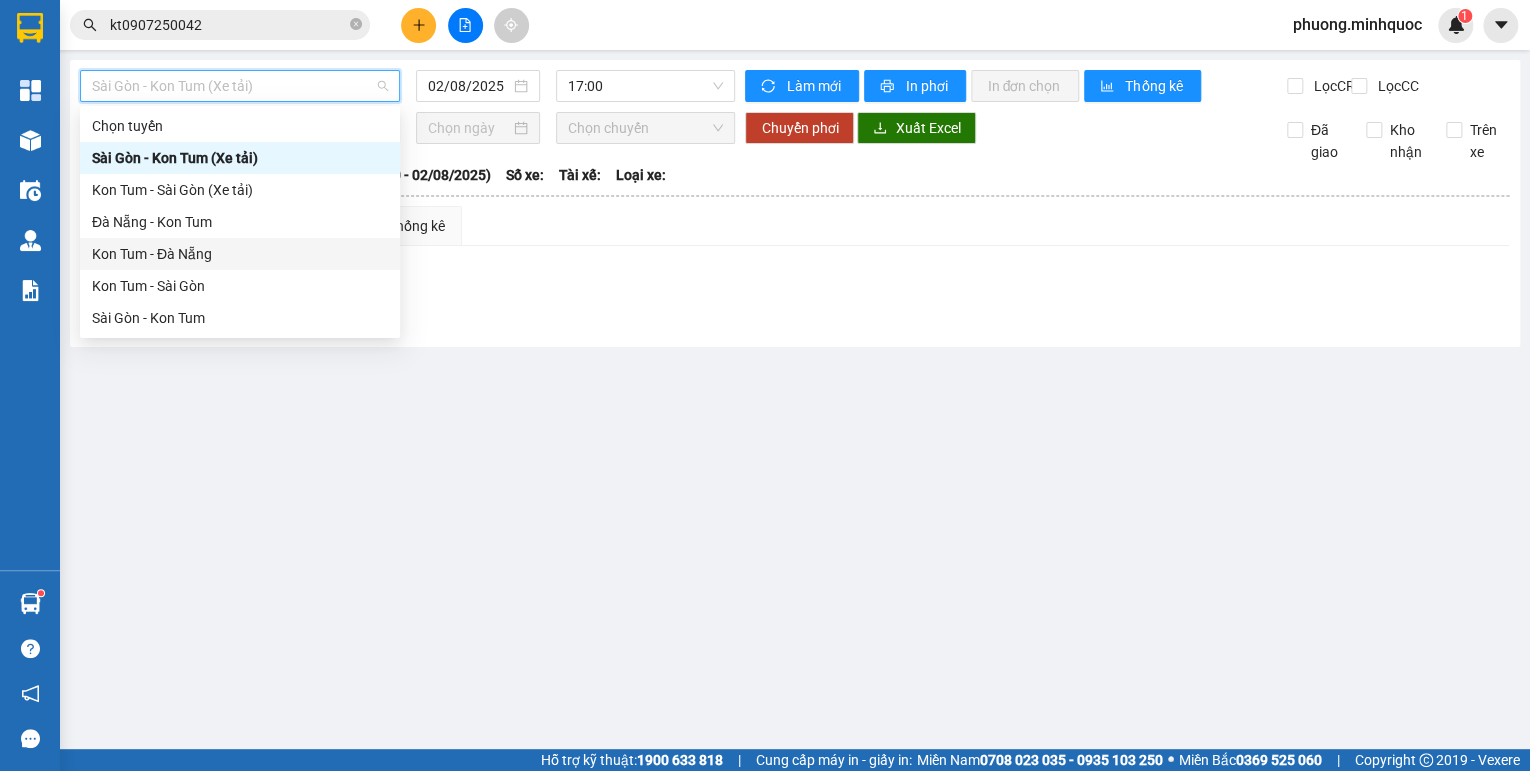 click on "Kon Tum - Đà Nẵng" at bounding box center [240, 254] 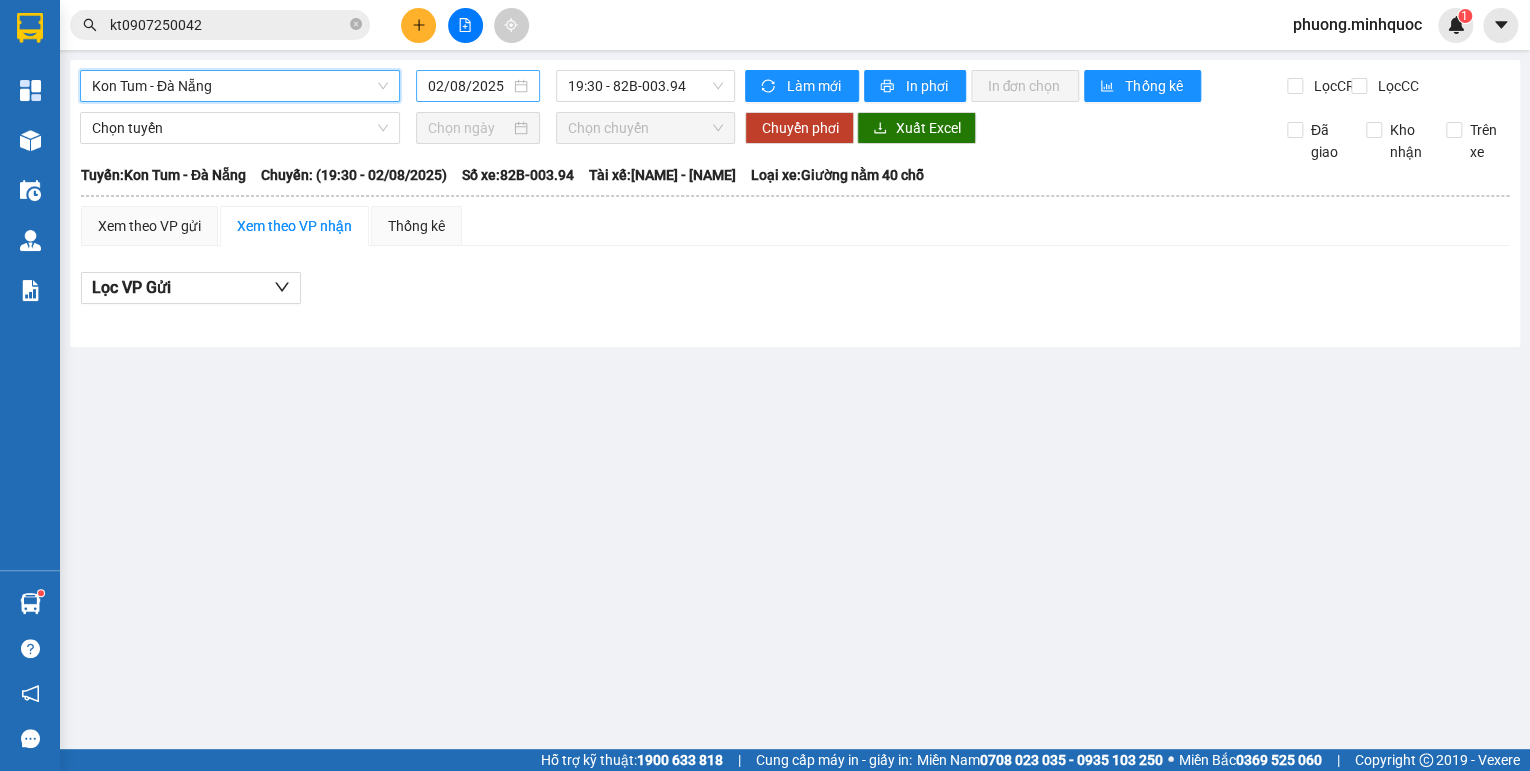 click on "02/08/2025" at bounding box center [469, 86] 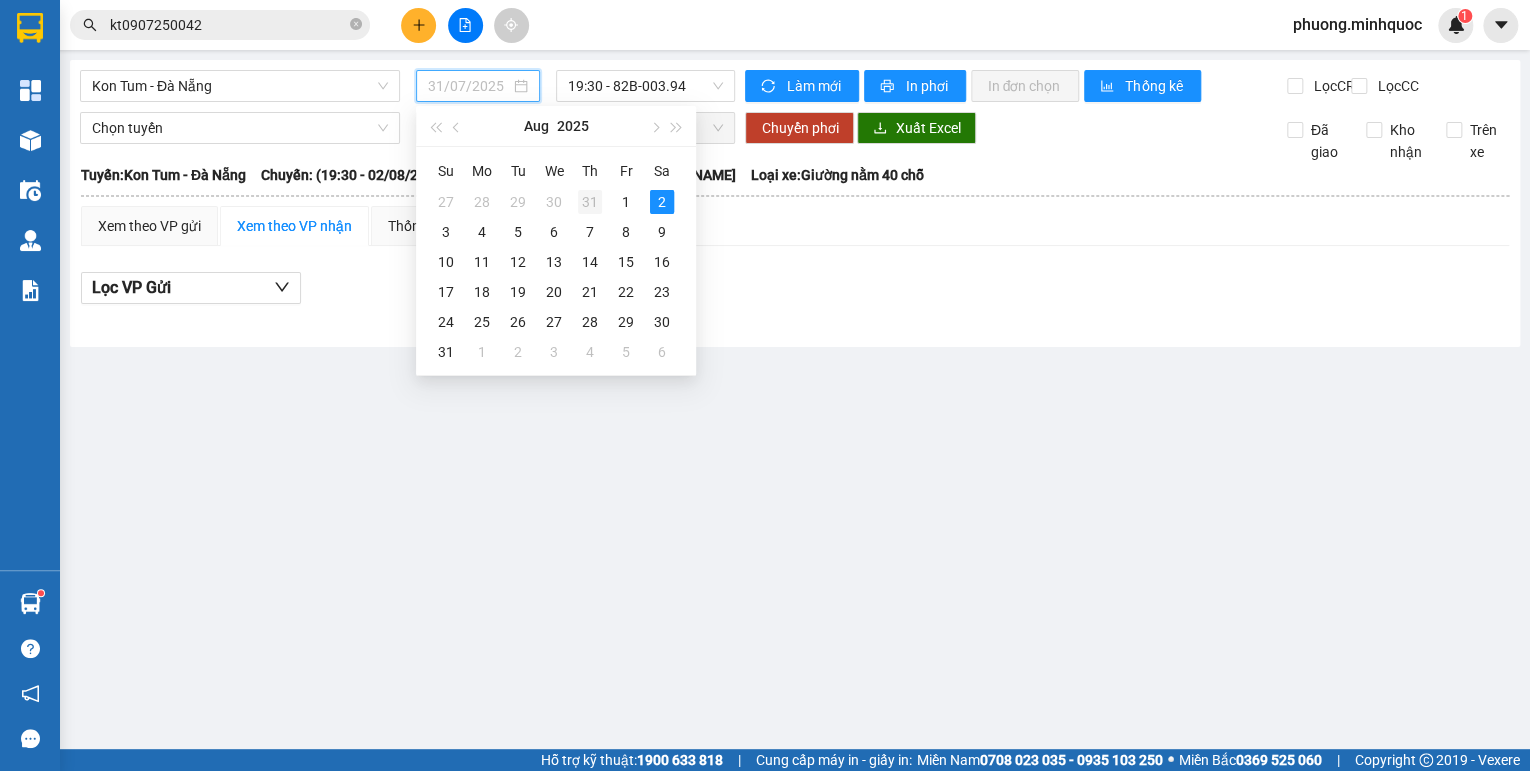 click on "31" at bounding box center [590, 202] 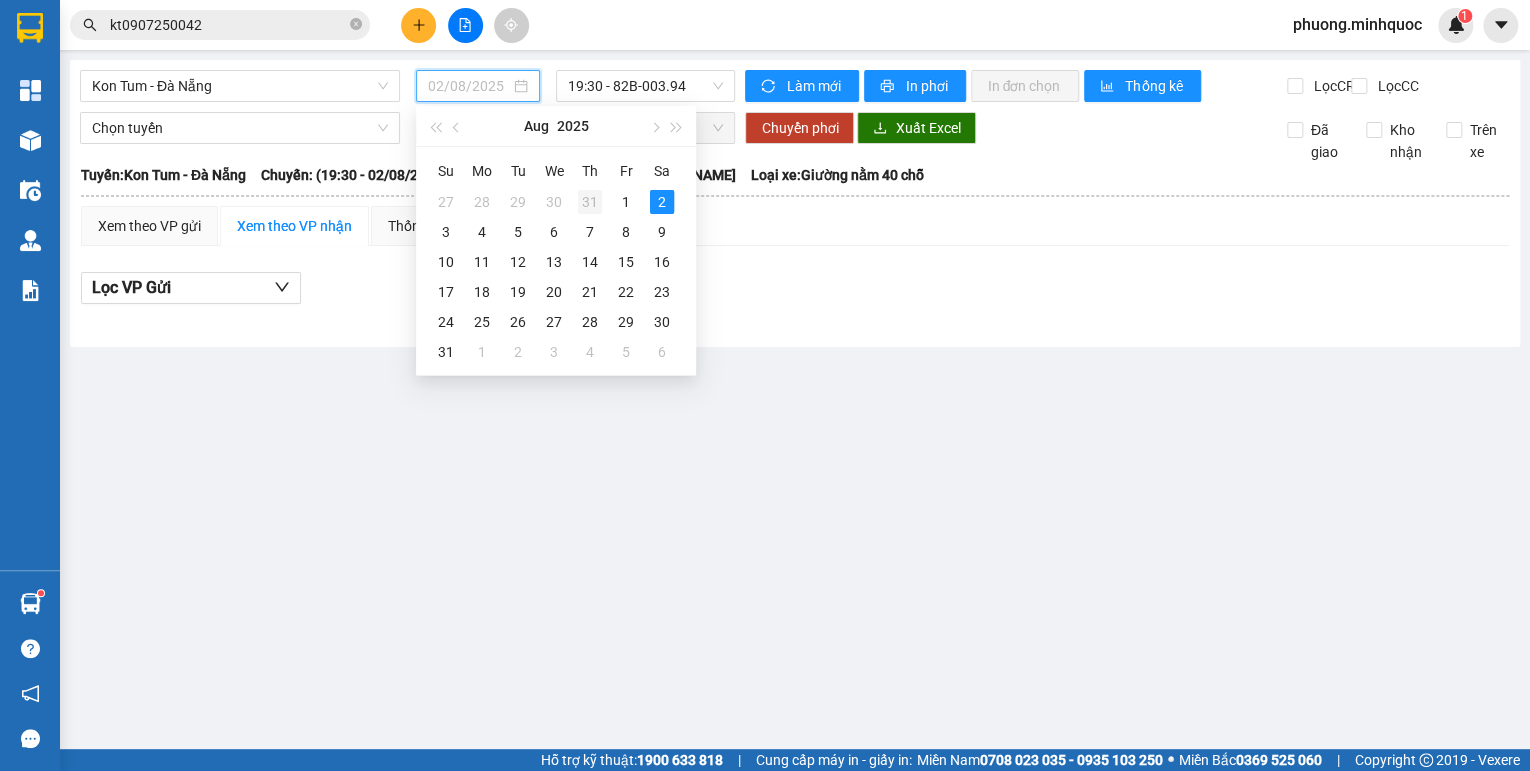 type on "31/07/2025" 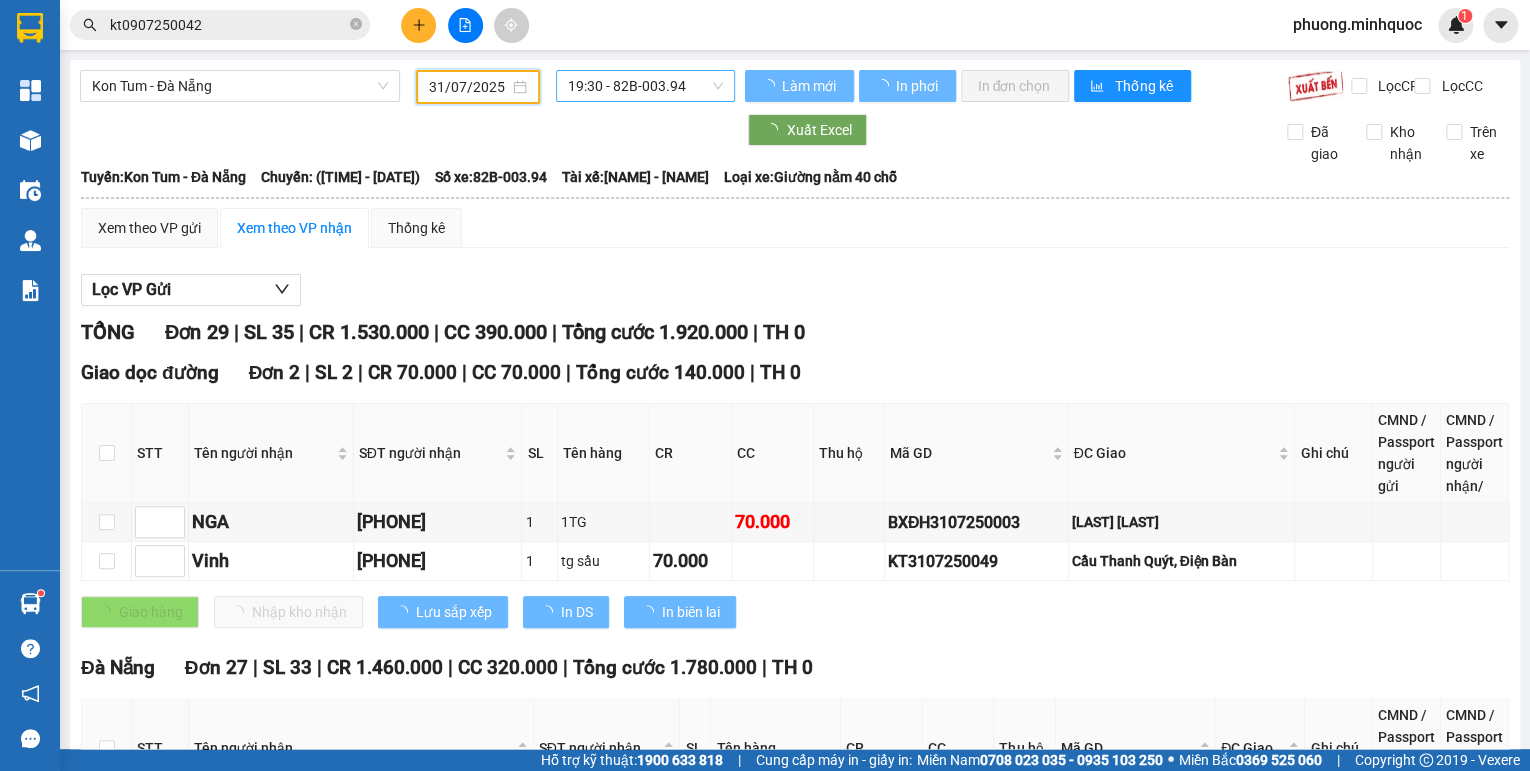 click on "[TIME]     - [PLATE]" at bounding box center [646, 86] 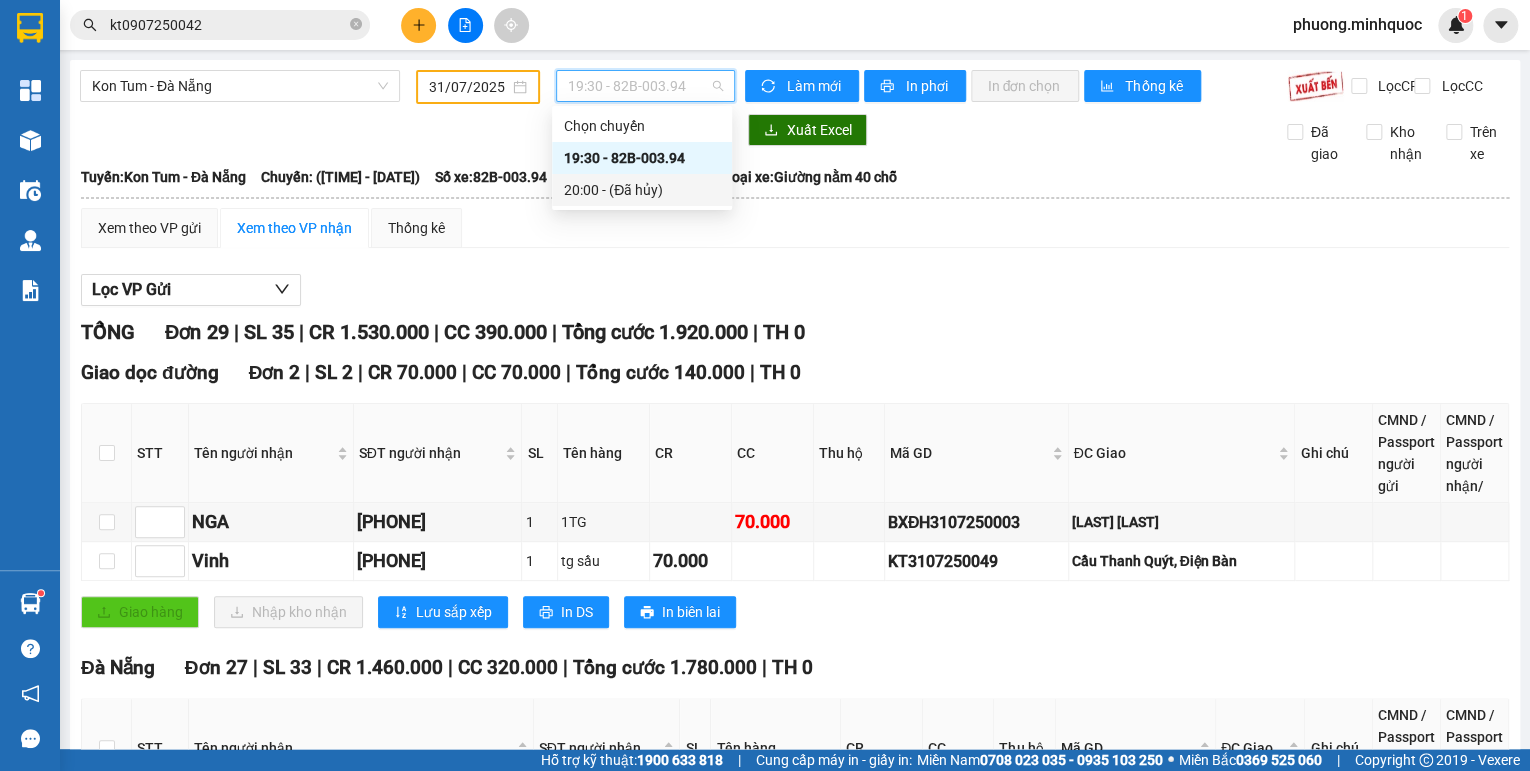 click on "Xuất Excel Đã giao Kho nhận Trên xe" at bounding box center (795, 139) 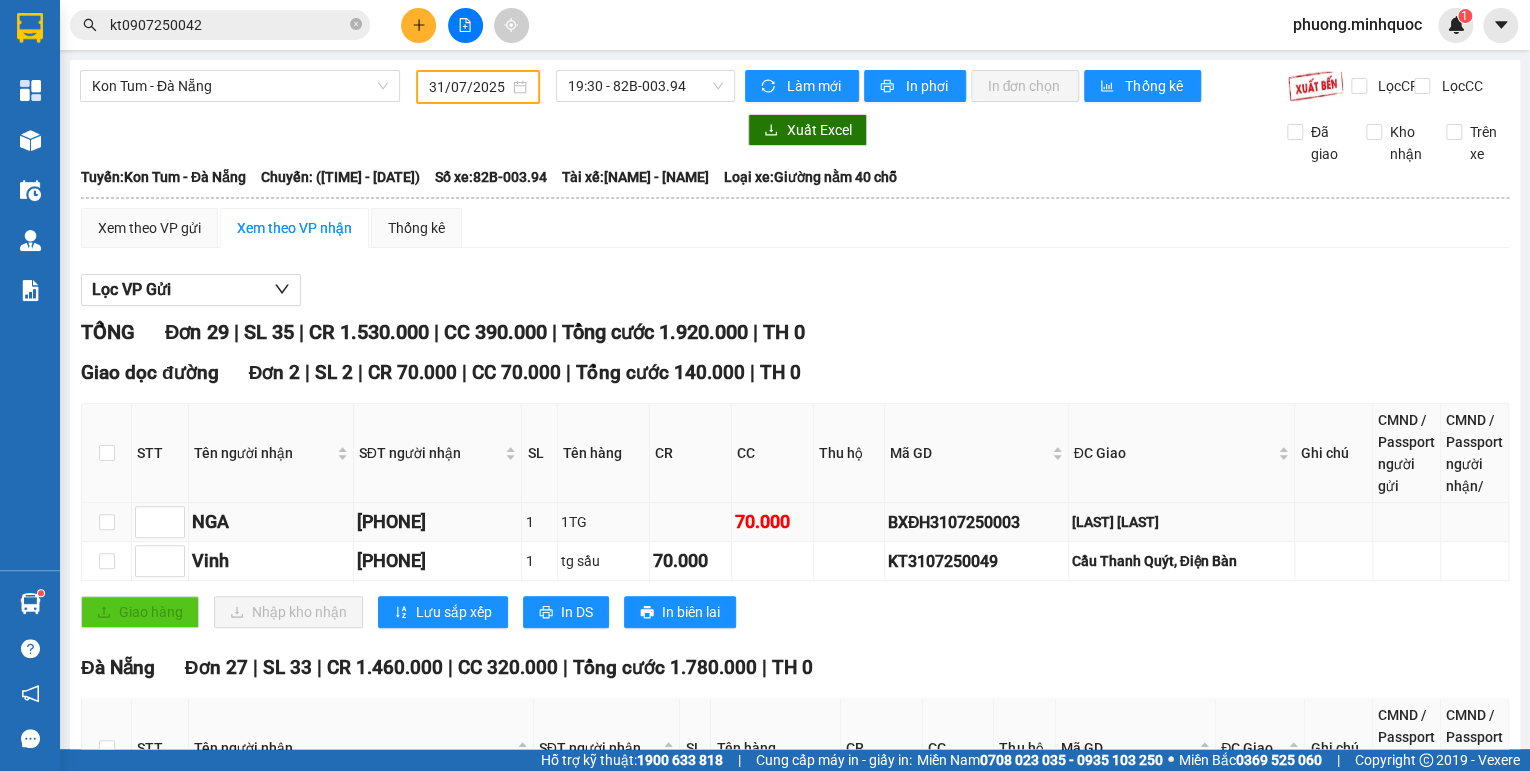 drag, startPoint x: 948, startPoint y: 129, endPoint x: 916, endPoint y: 538, distance: 410.24994 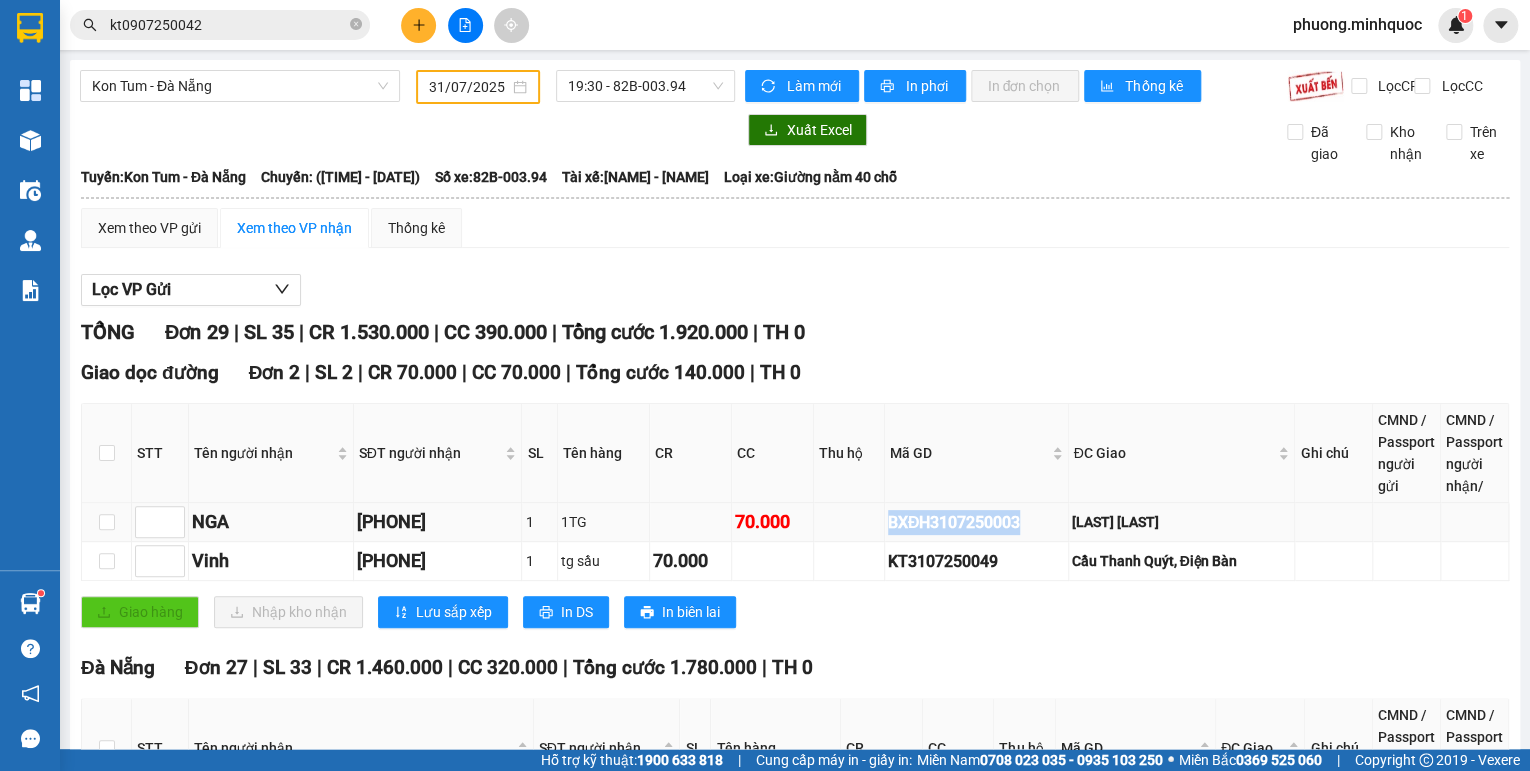 click on "BXĐH3107250003" at bounding box center [976, 522] 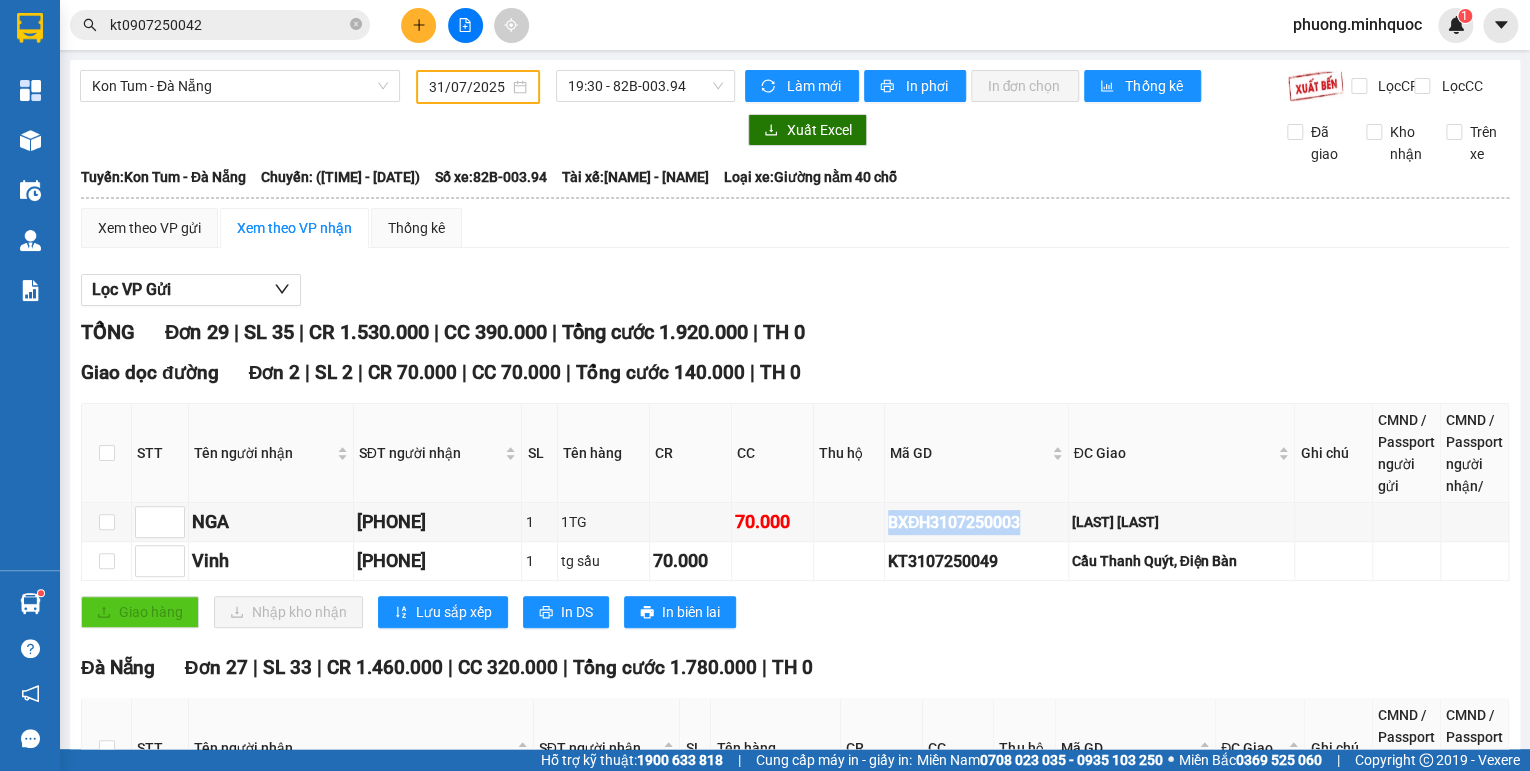 click on "kt0907250042" at bounding box center [228, 25] 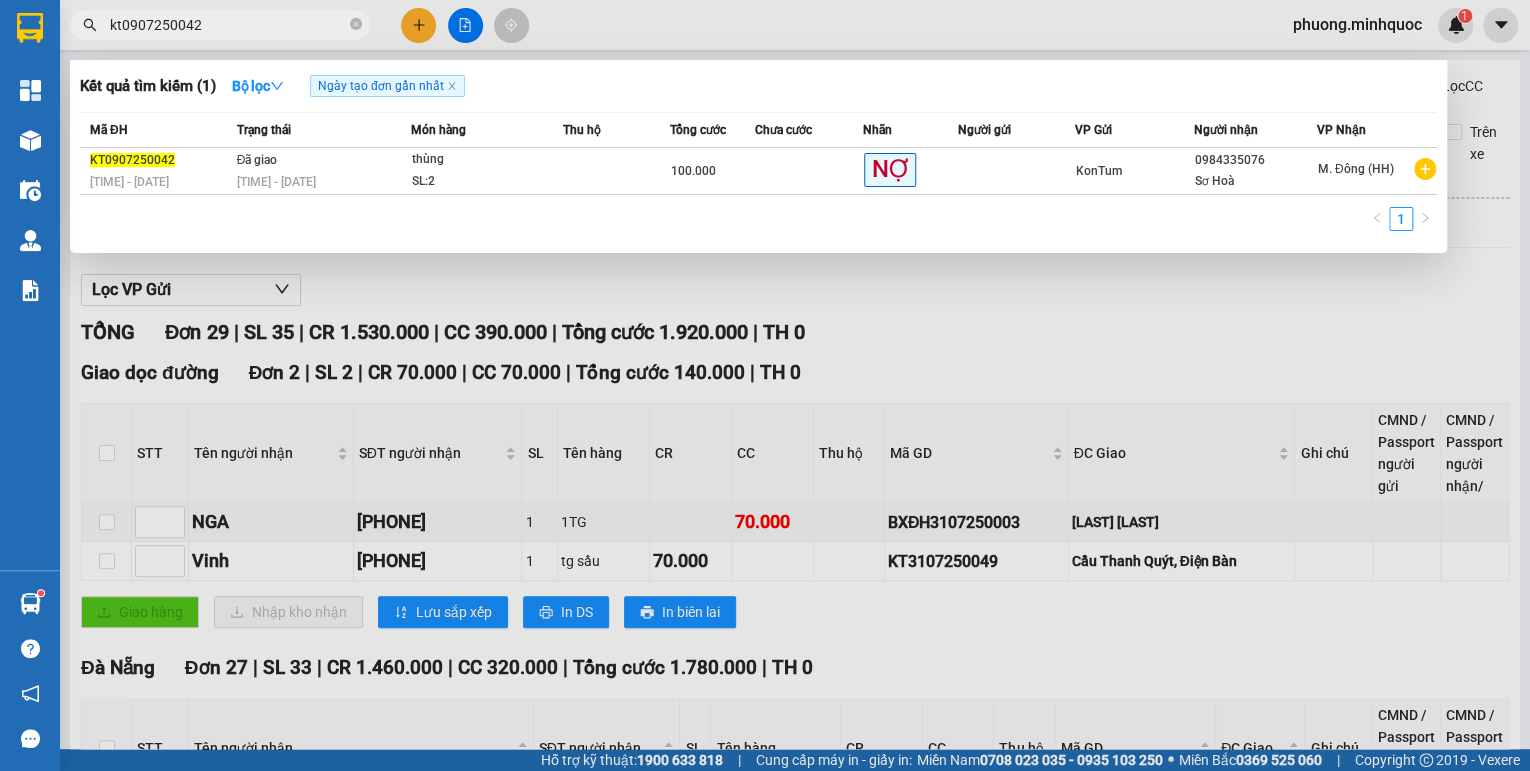click on "kt0907250042" at bounding box center [228, 25] 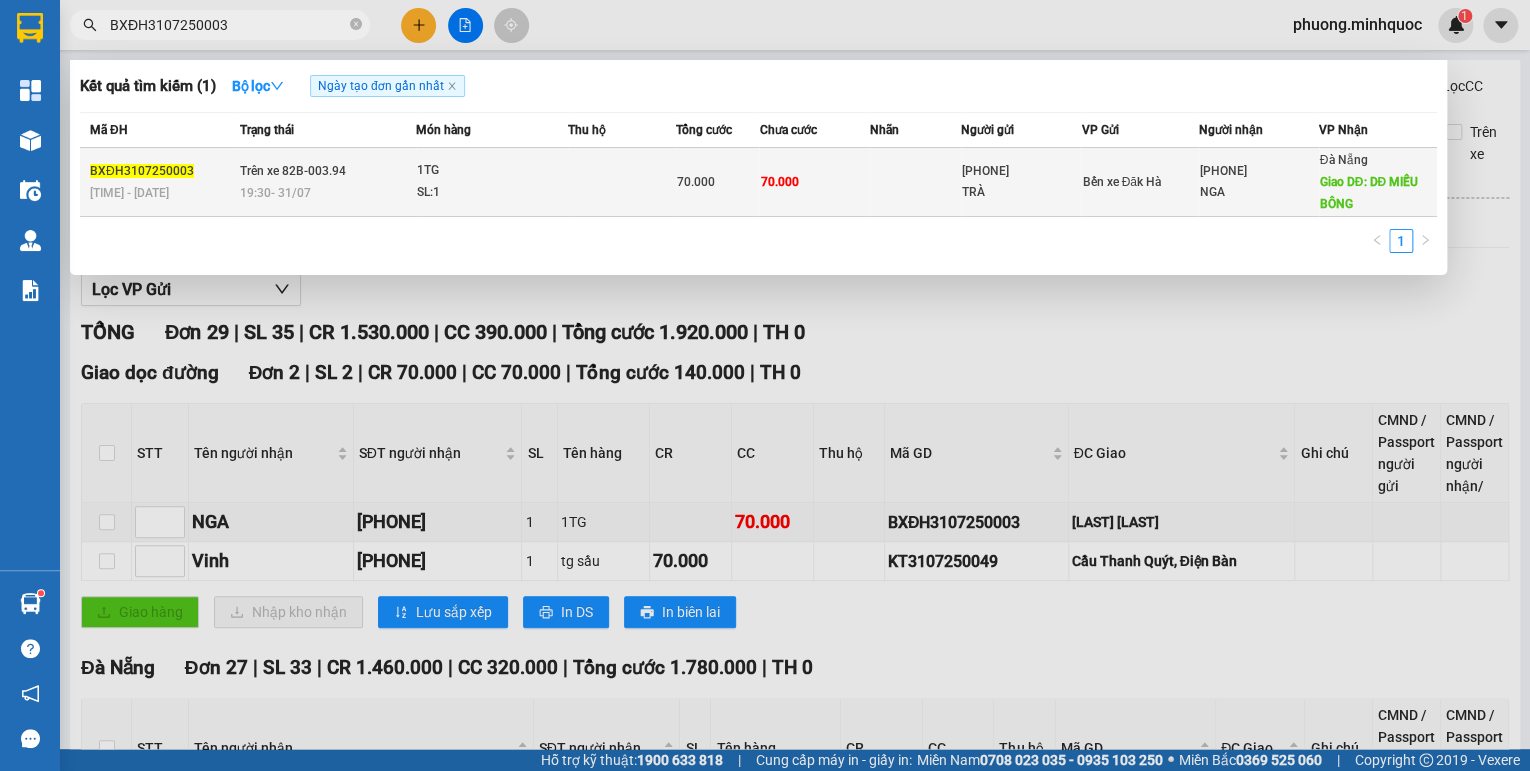 type on "BXĐH3107250003" 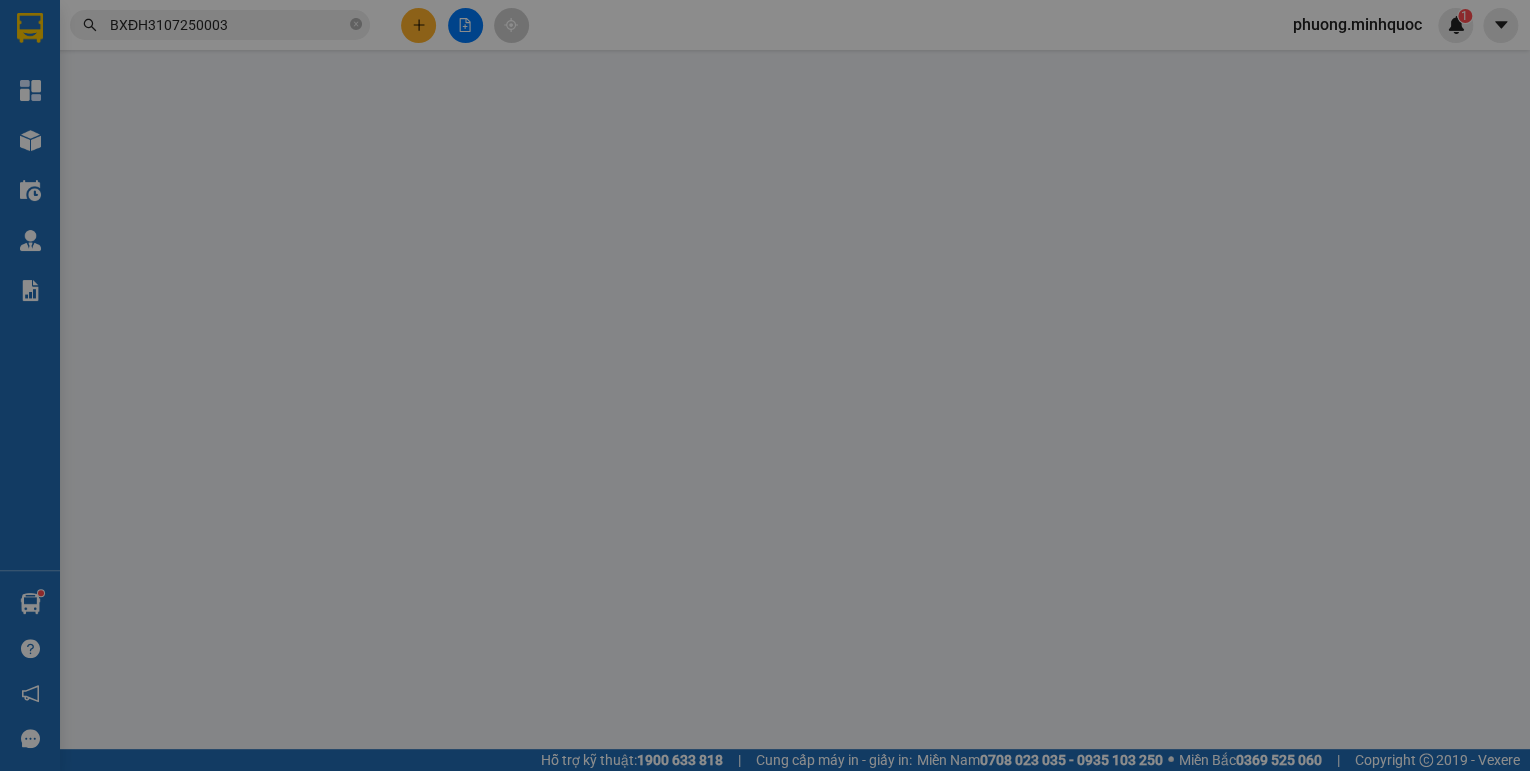 click on "Ghi chú đơn hàng" at bounding box center [501, 633] 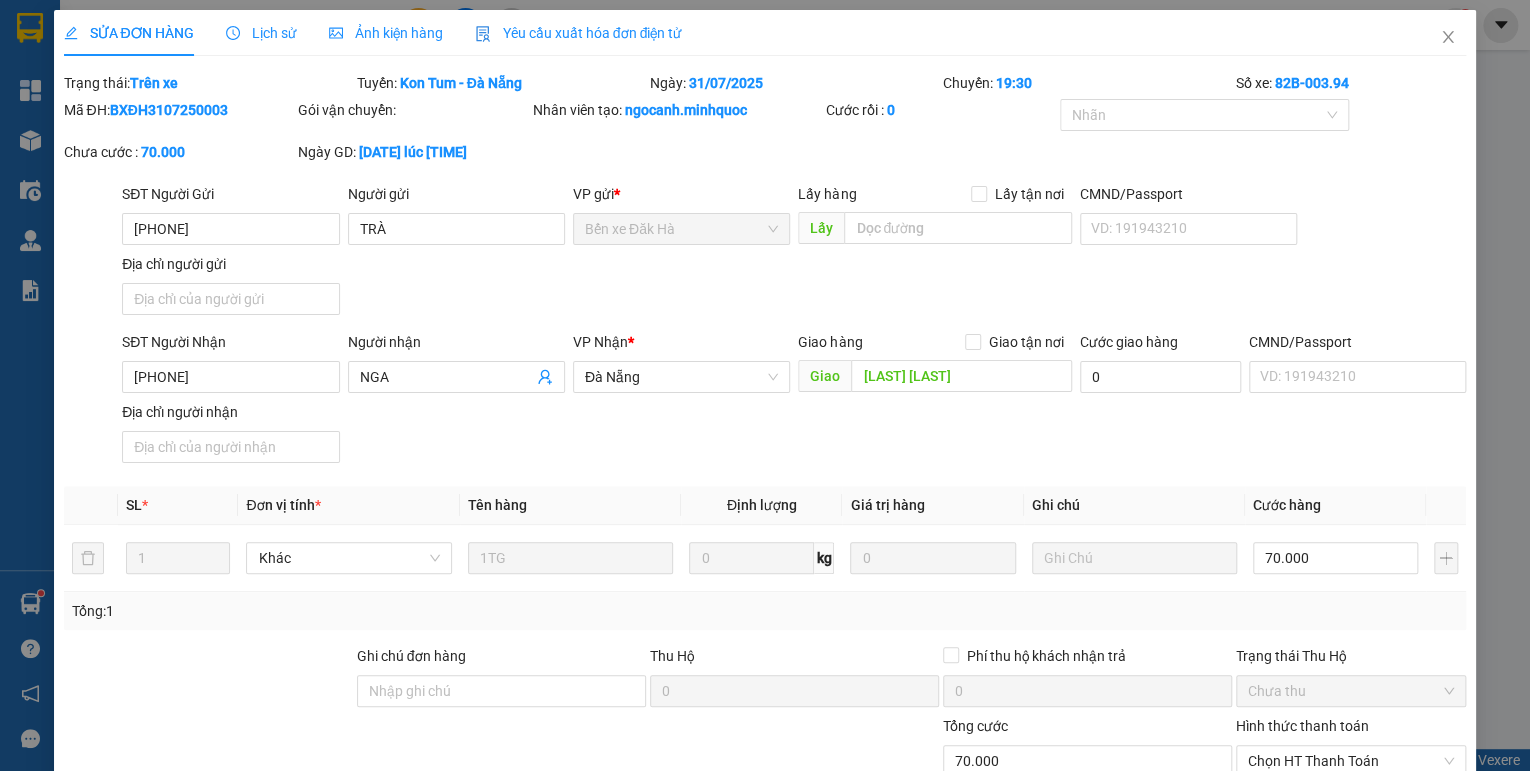 type on "[PHONE]" 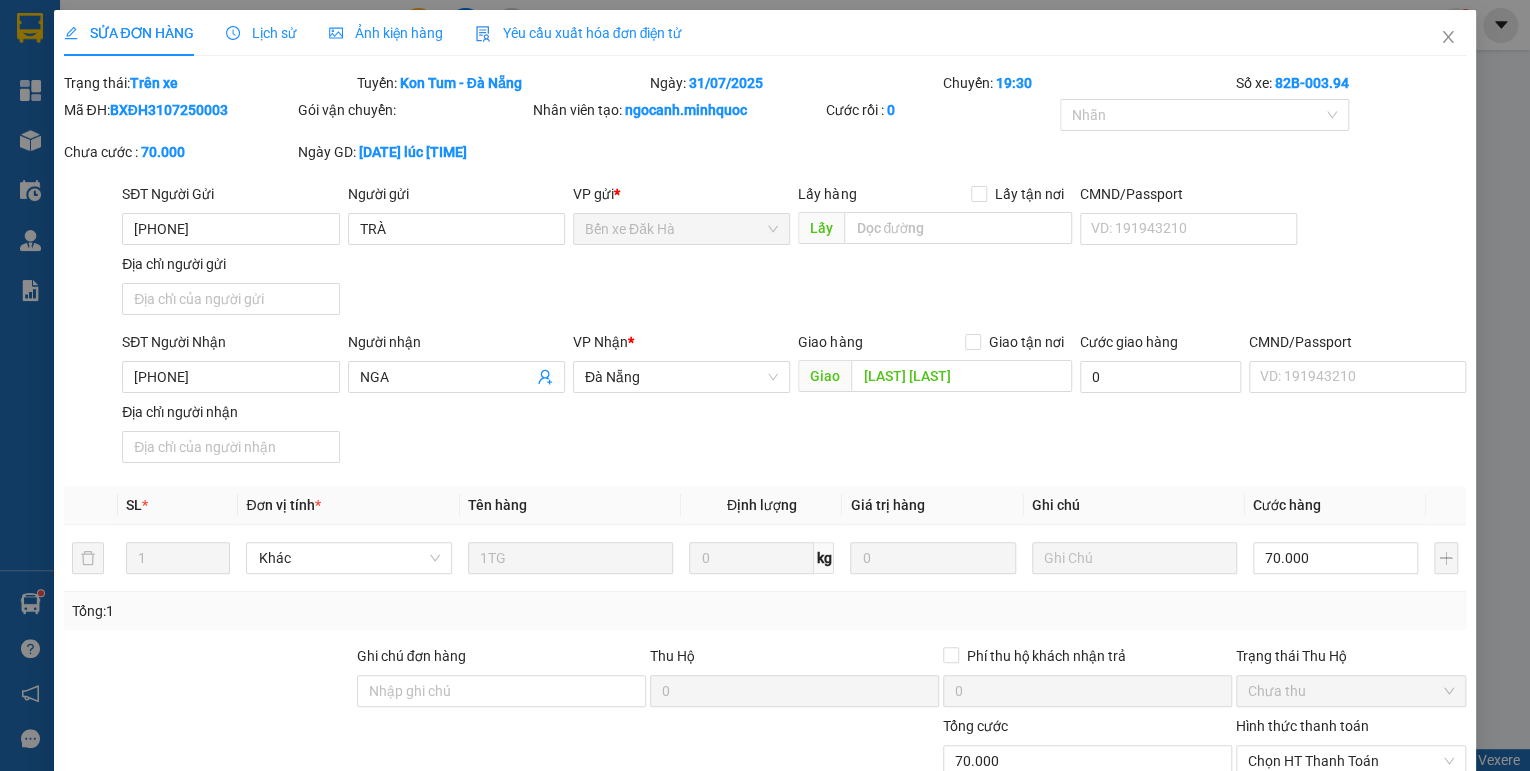 type on "TRÀ" 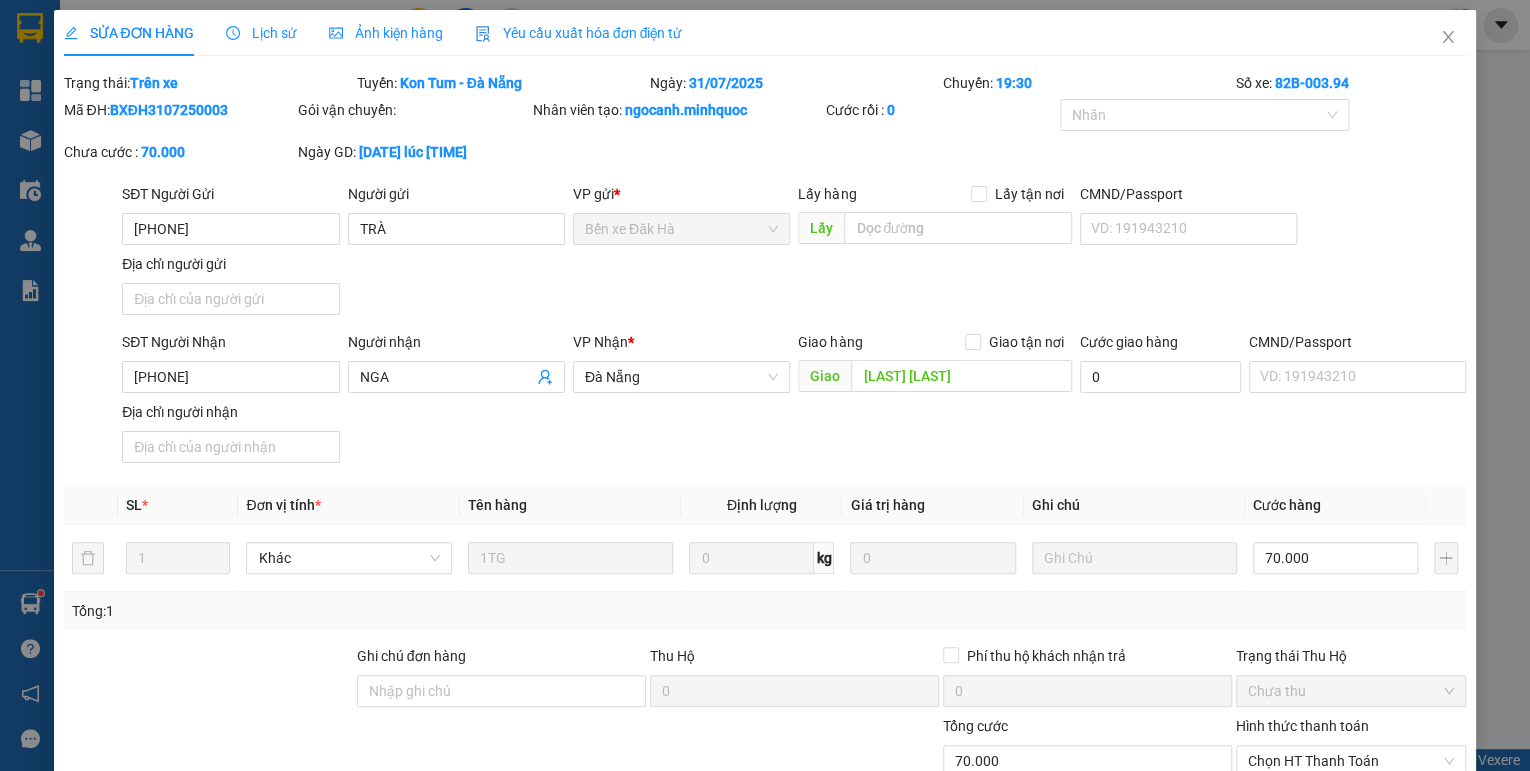 type on "[PHONE]" 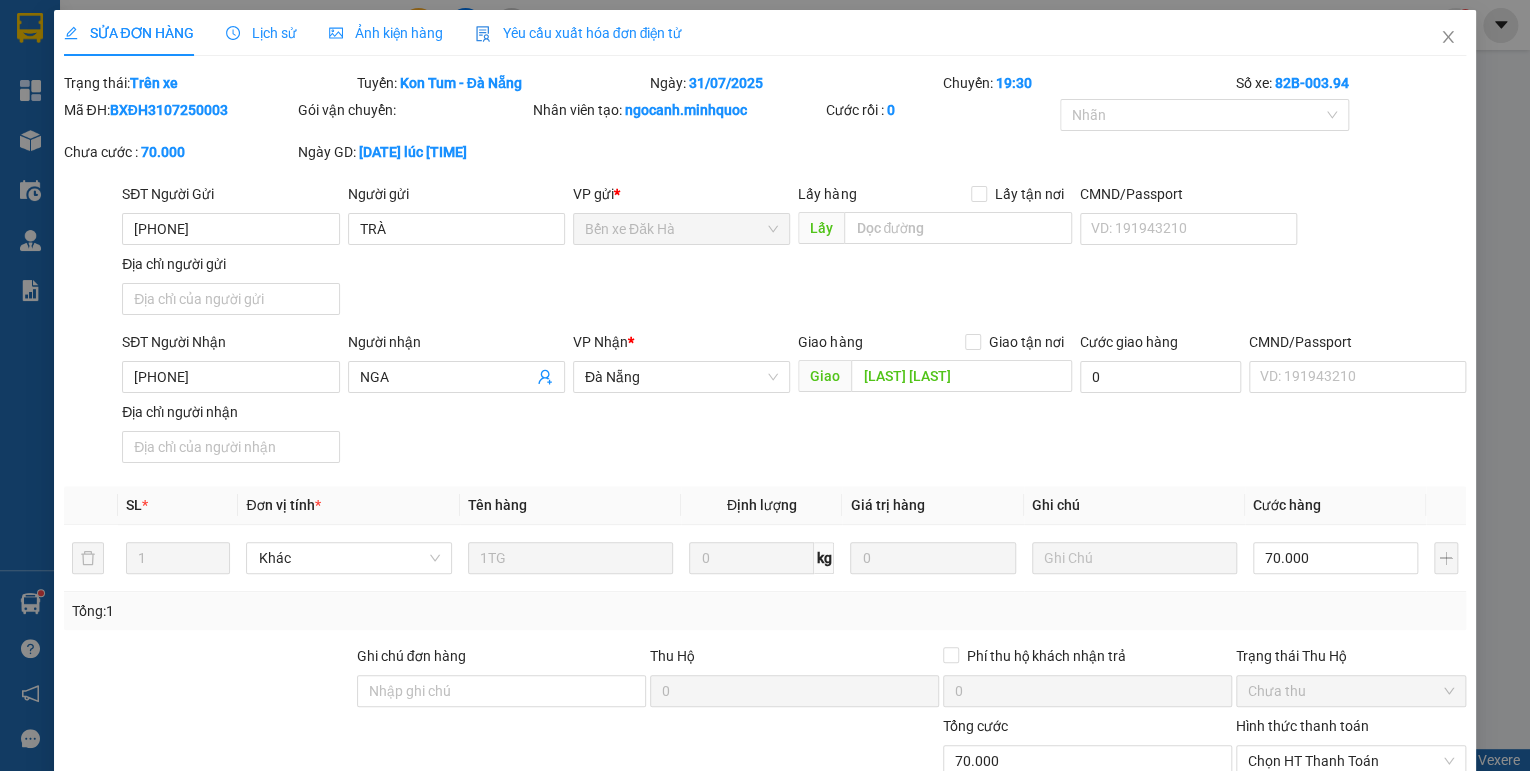 type on "NGA" 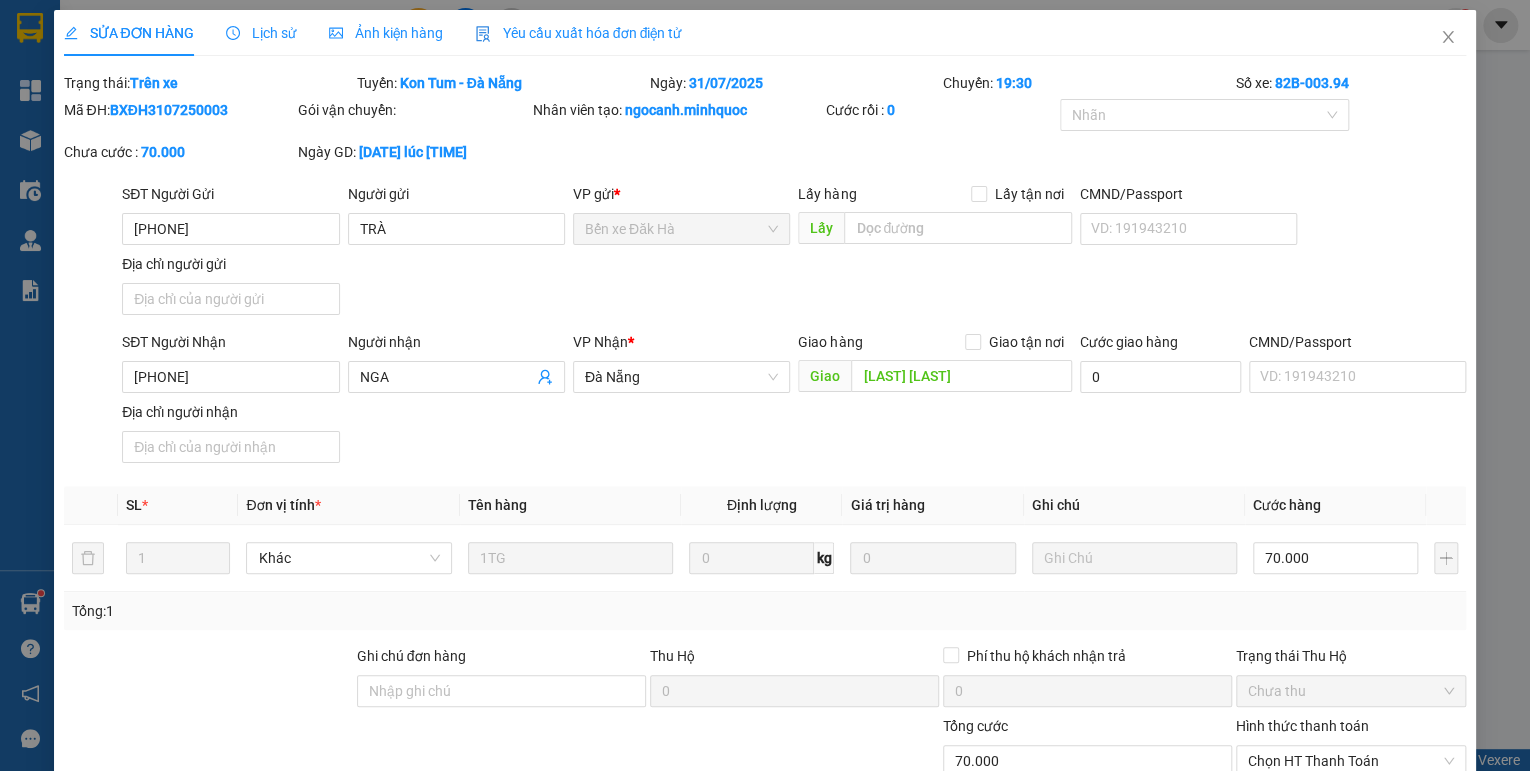 type on "70.000" 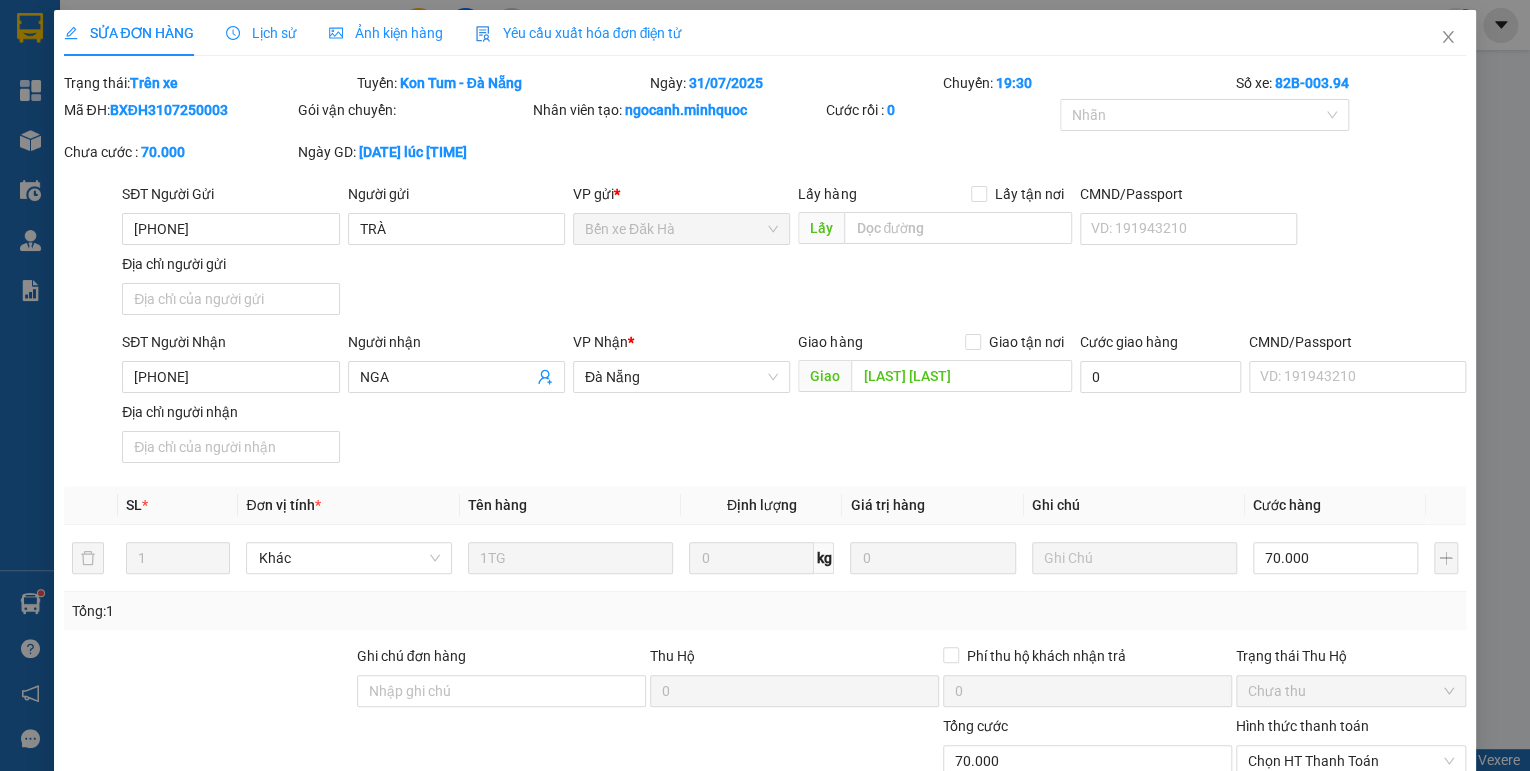click on "Ghi chú đơn hàng" at bounding box center (501, 660) 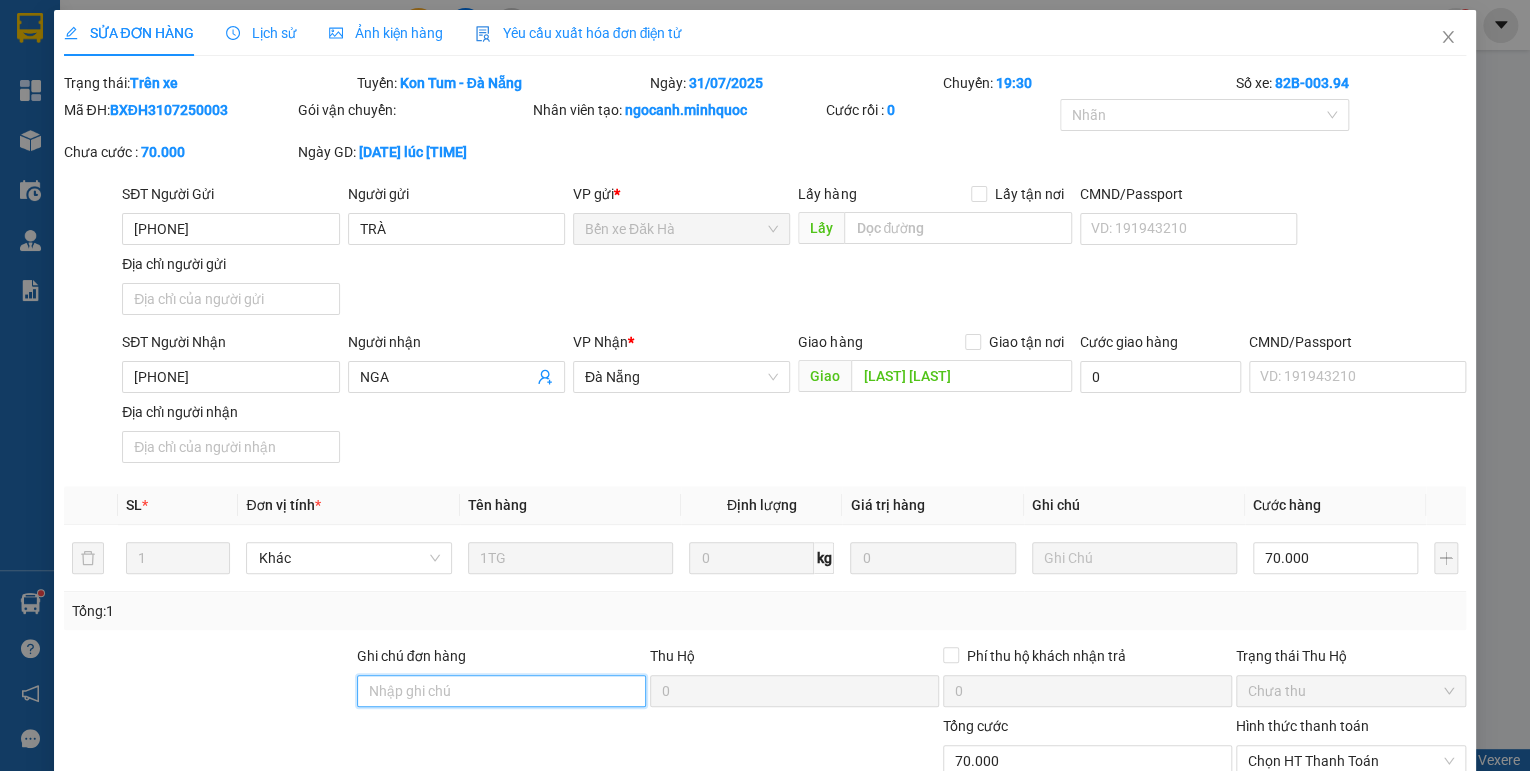 click on "Ghi chú đơn hàng" at bounding box center [501, 691] 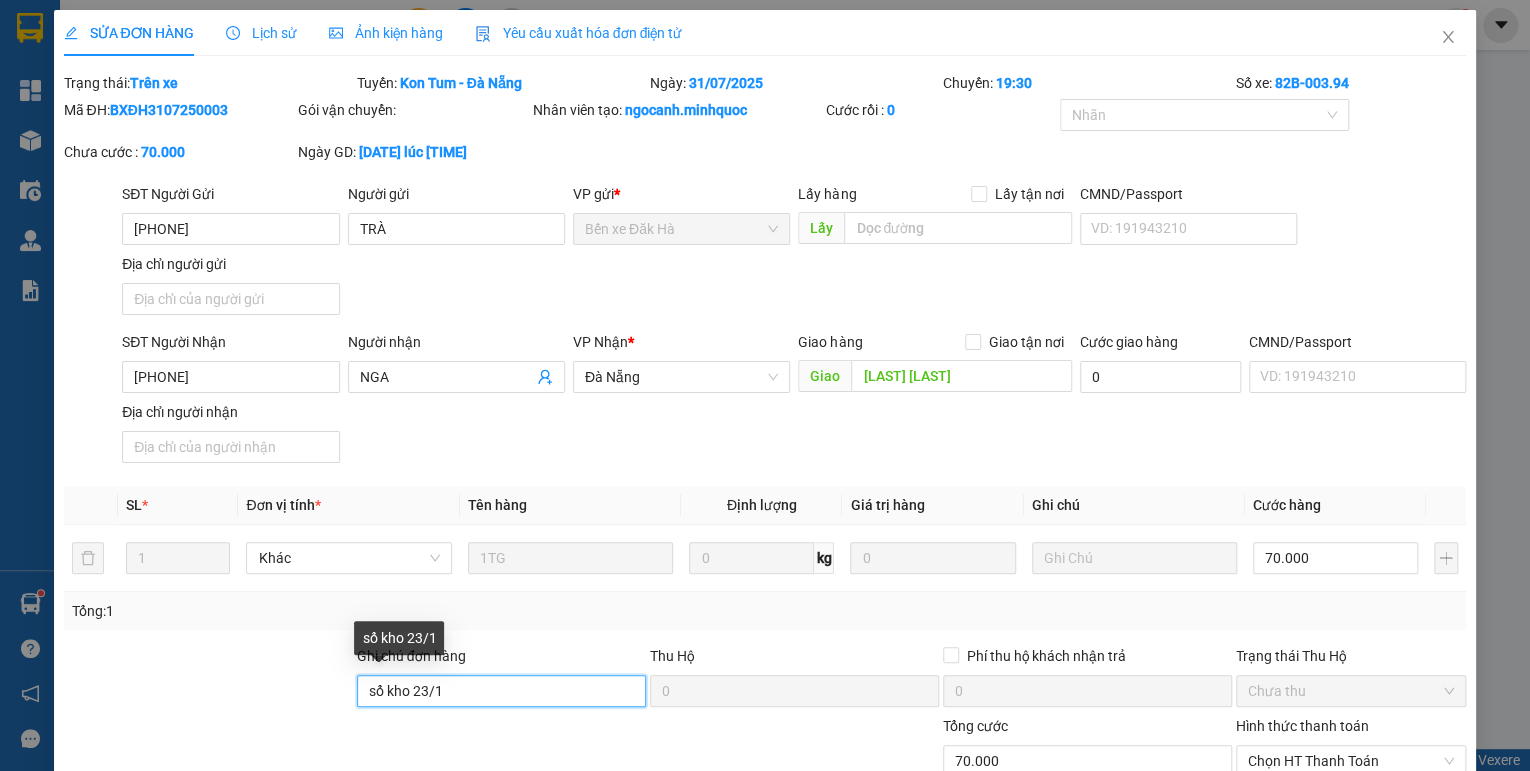 drag, startPoint x: 444, startPoint y: 686, endPoint x: 410, endPoint y: 699, distance: 36.40055 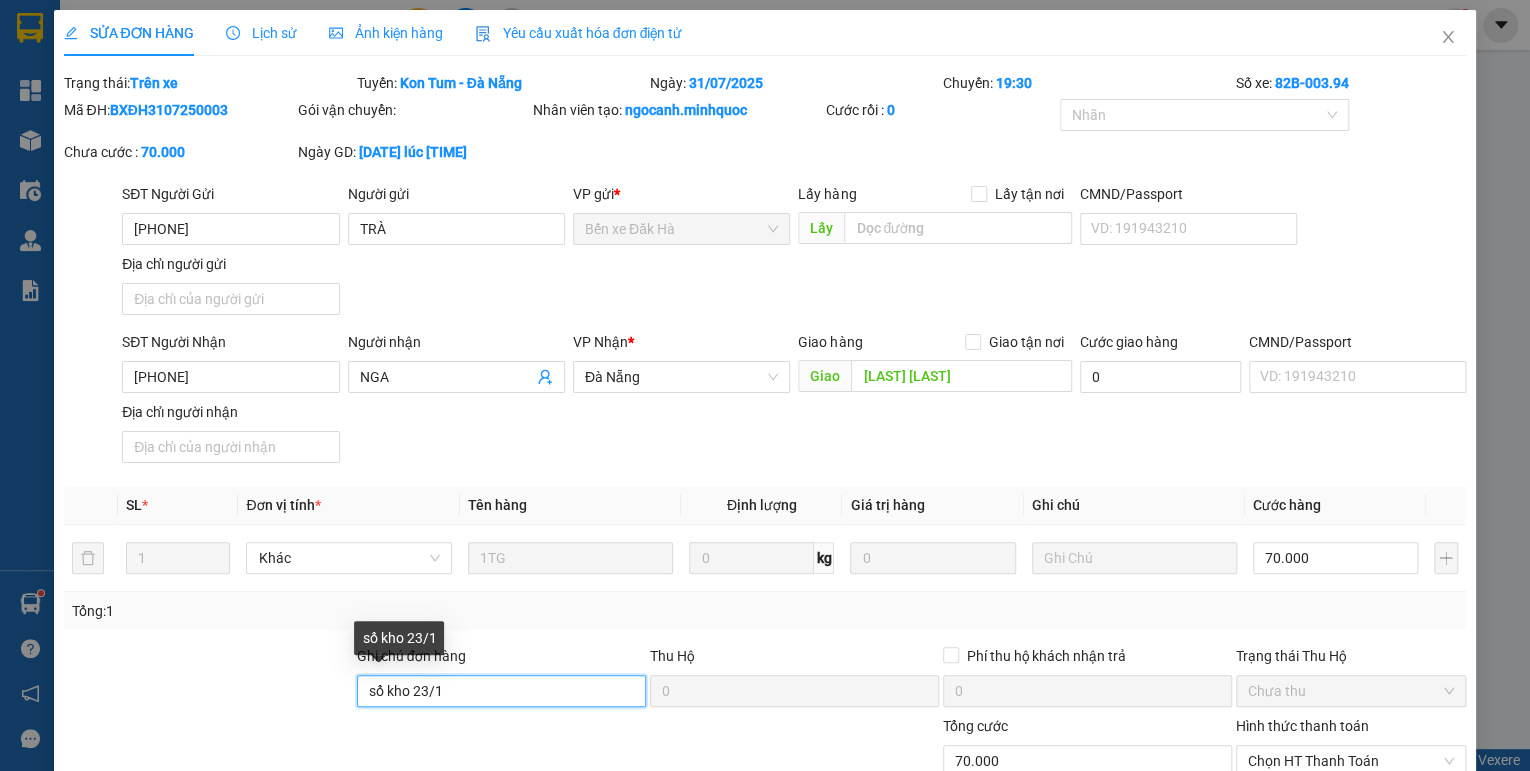 click on "sổ kho 23/1" at bounding box center [501, 691] 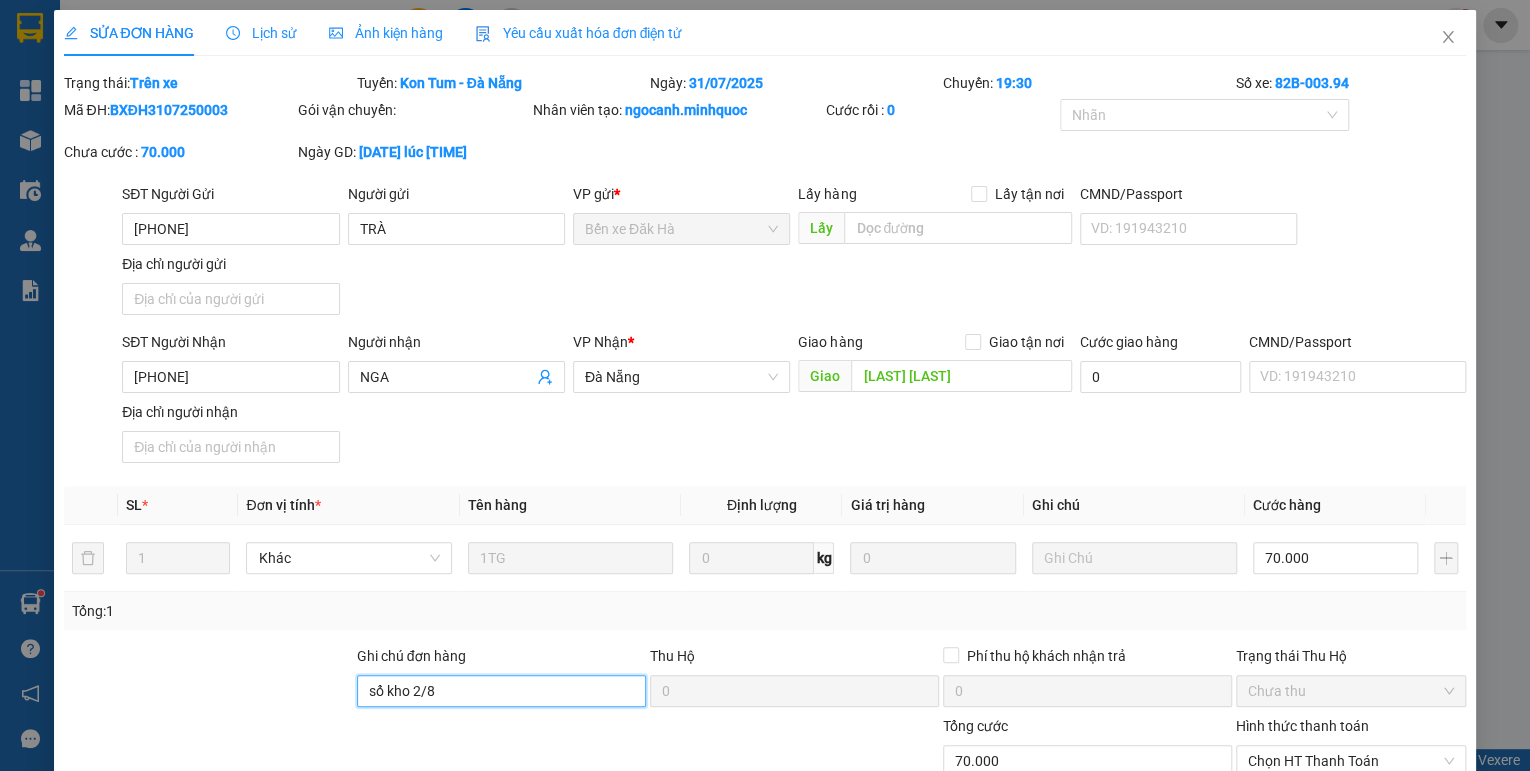 scroll, scrollTop: 138, scrollLeft: 0, axis: vertical 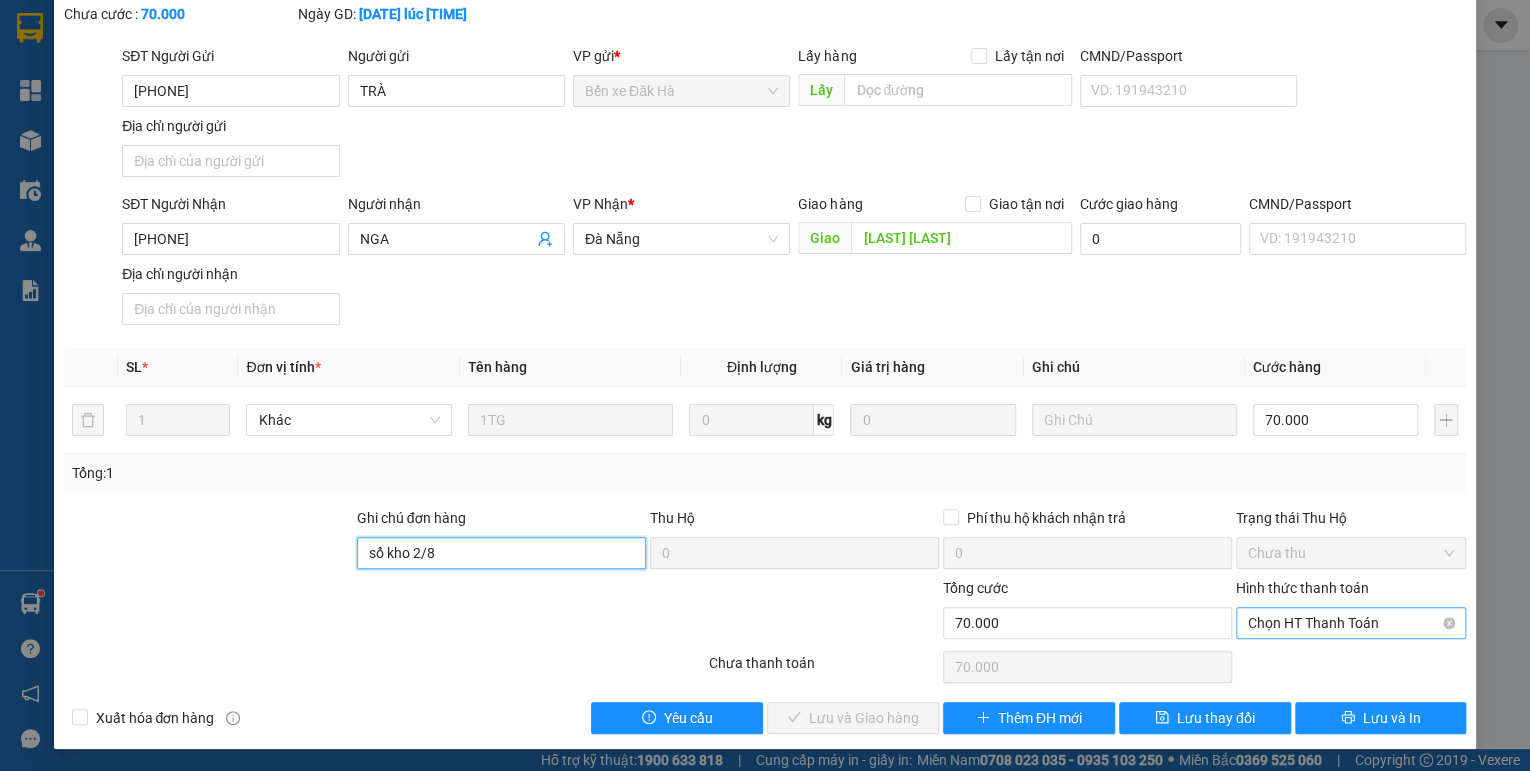 click on "Chọn HT Thanh Toán" at bounding box center (1351, 623) 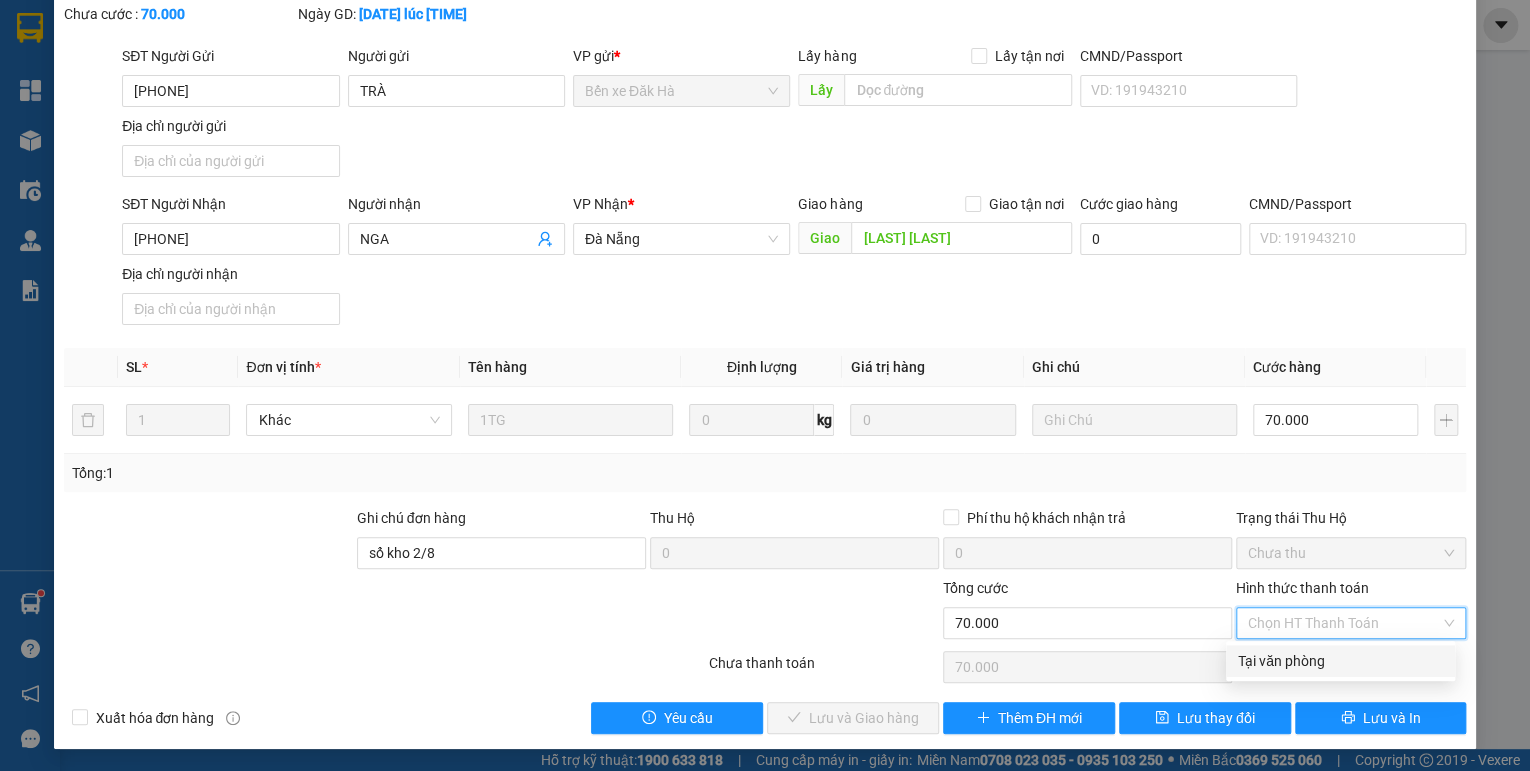 click on "Tại văn phòng" at bounding box center [1340, 661] 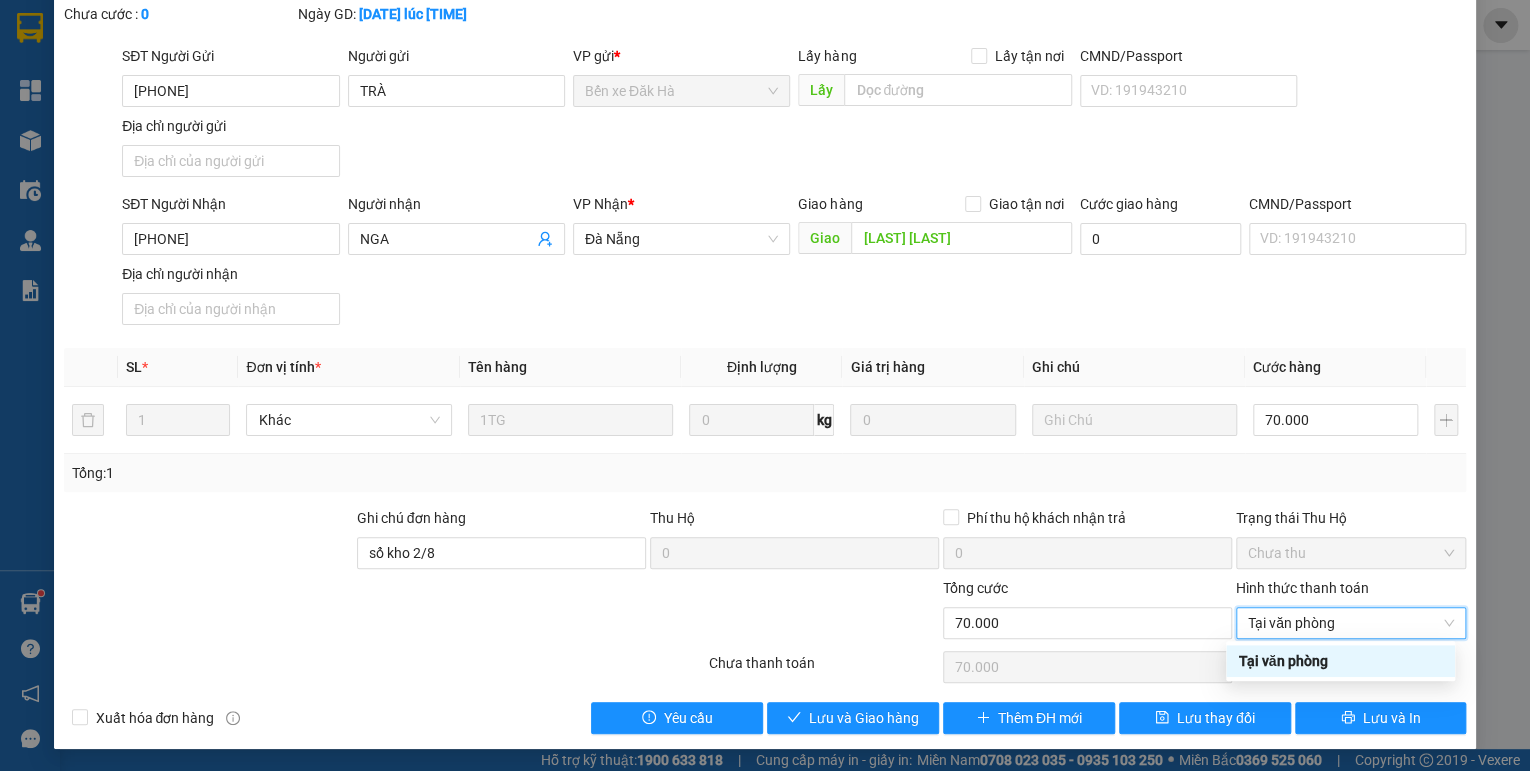 type on "0" 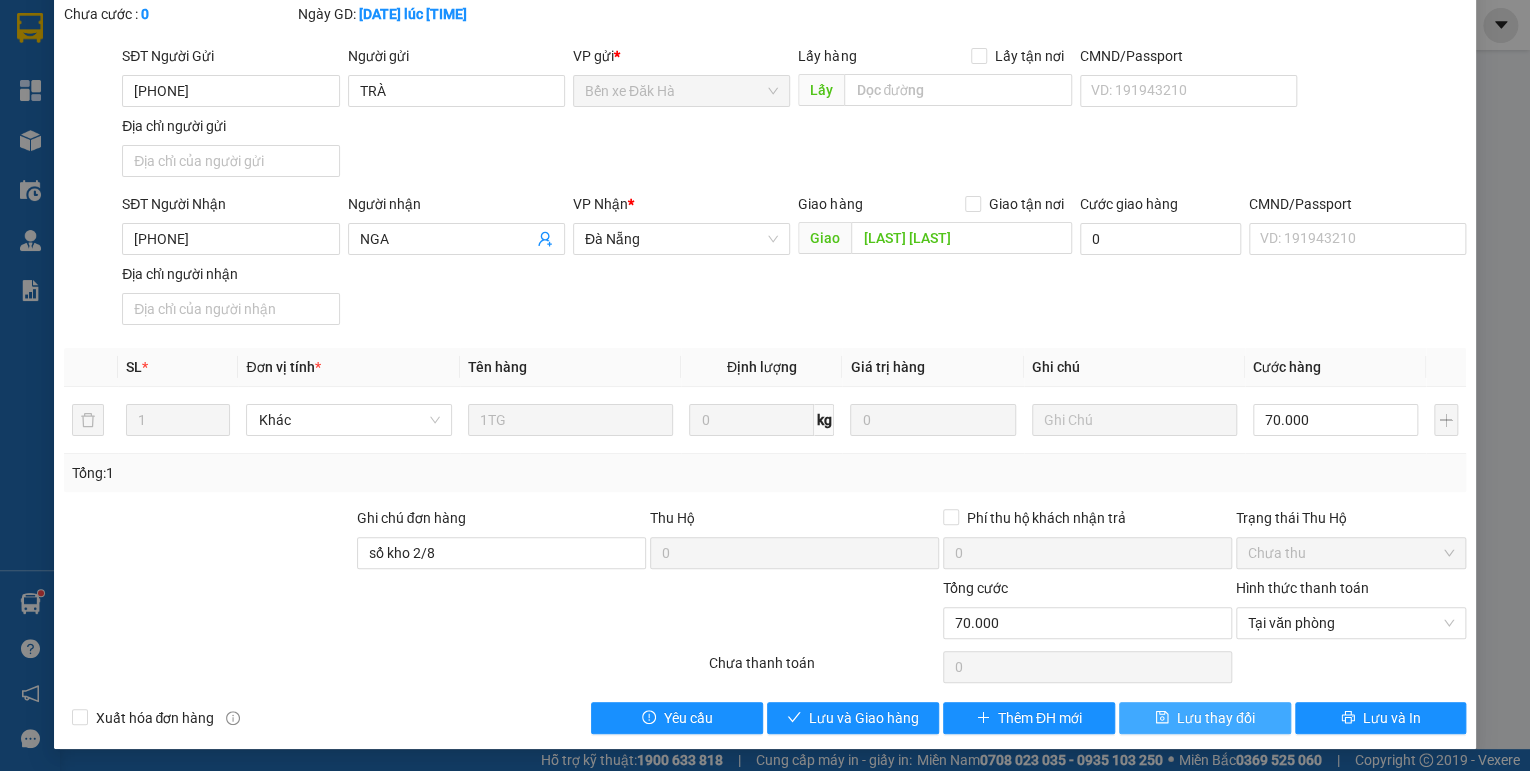 click on "Lưu thay đổi" at bounding box center (1205, 718) 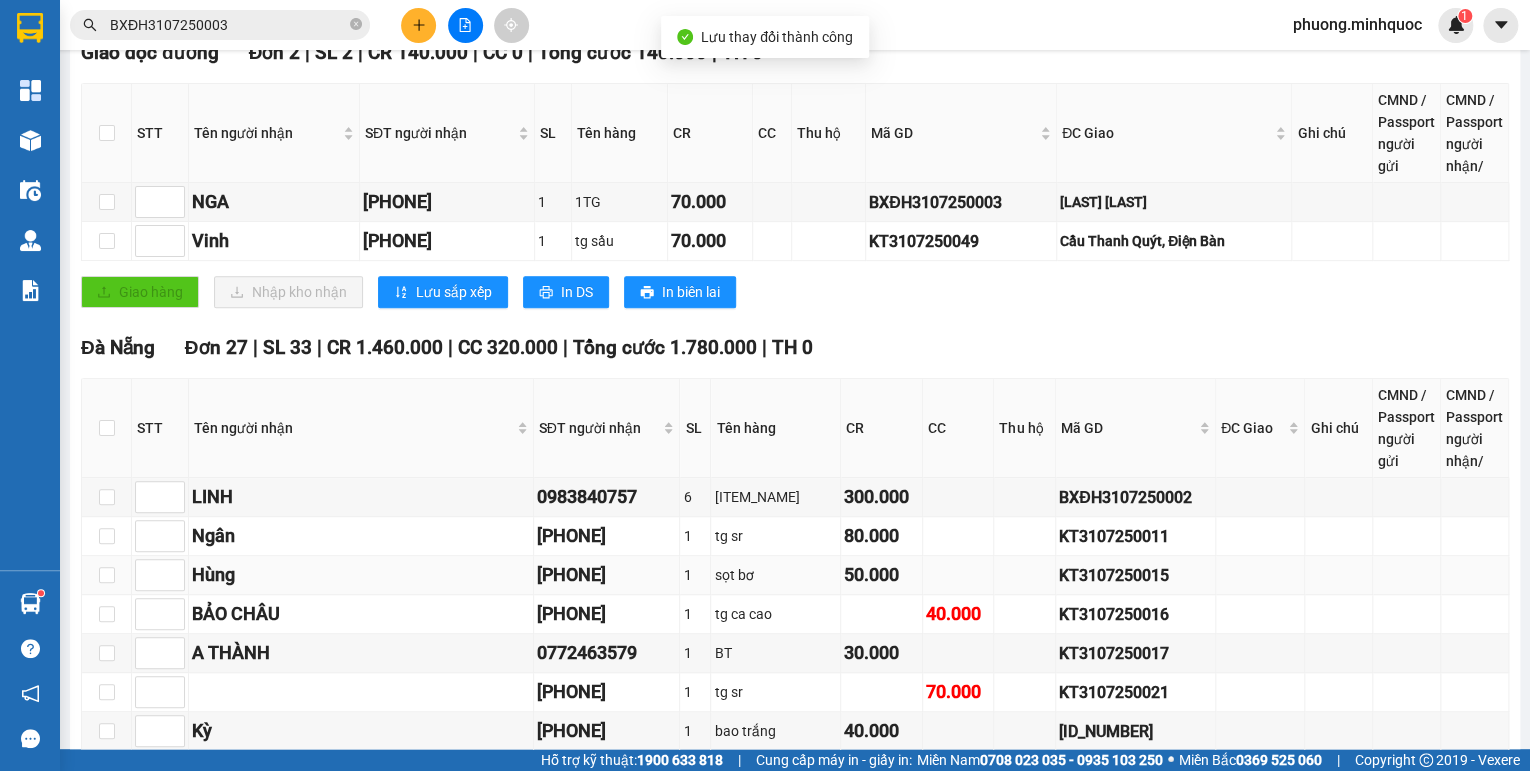 scroll, scrollTop: 480, scrollLeft: 0, axis: vertical 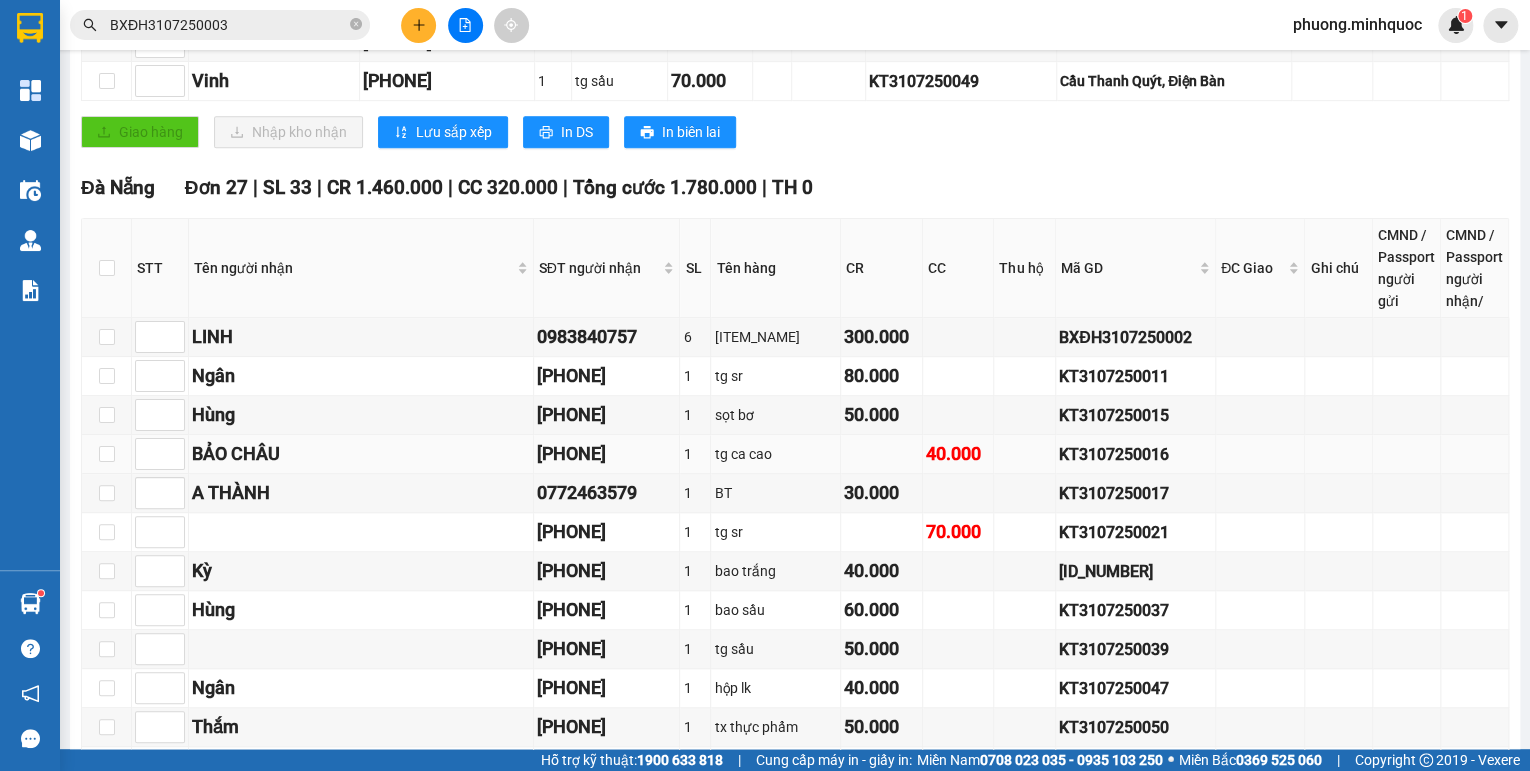 click on "KT3107250016" at bounding box center [1135, 454] 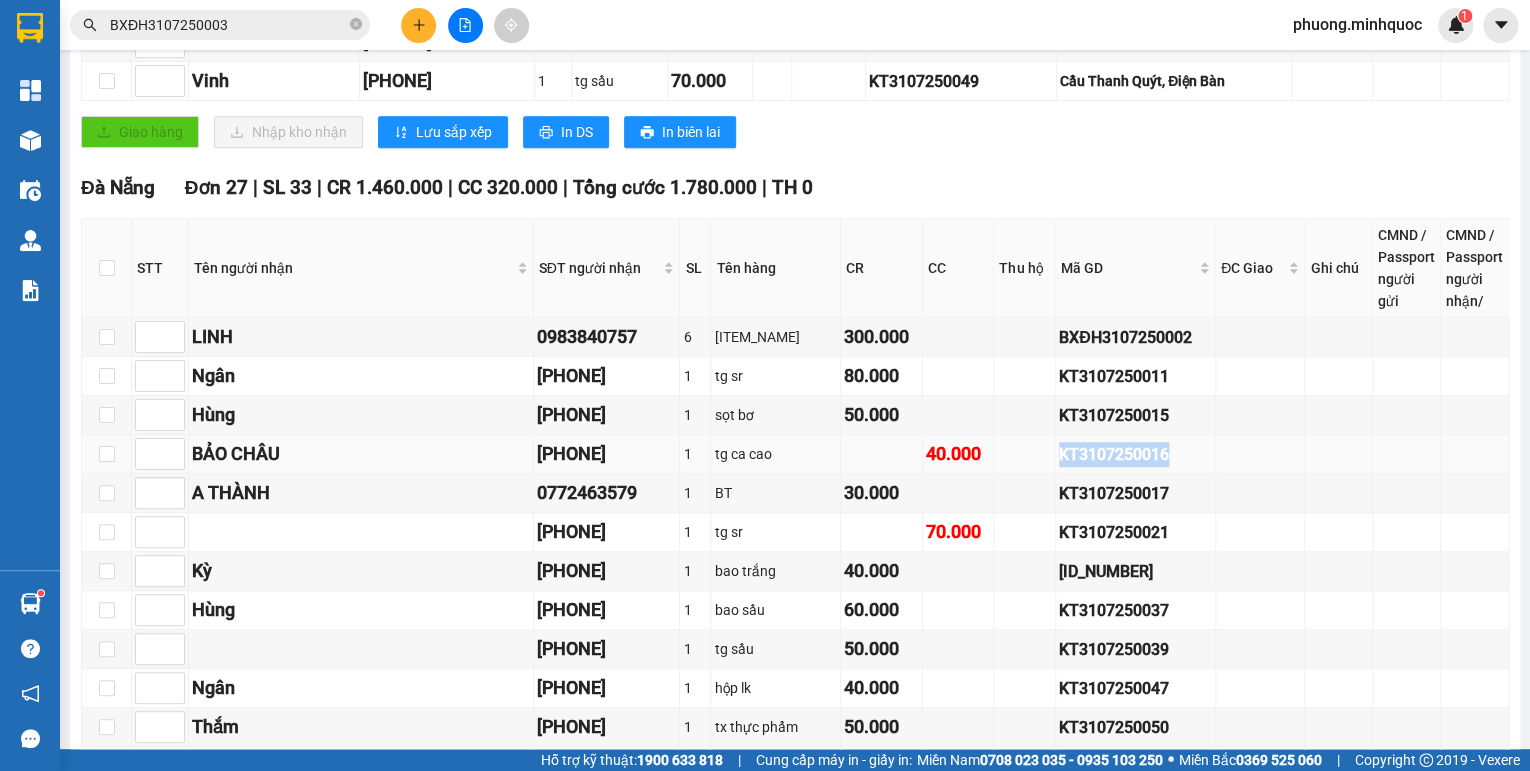 click on "KT3107250016" at bounding box center (1135, 454) 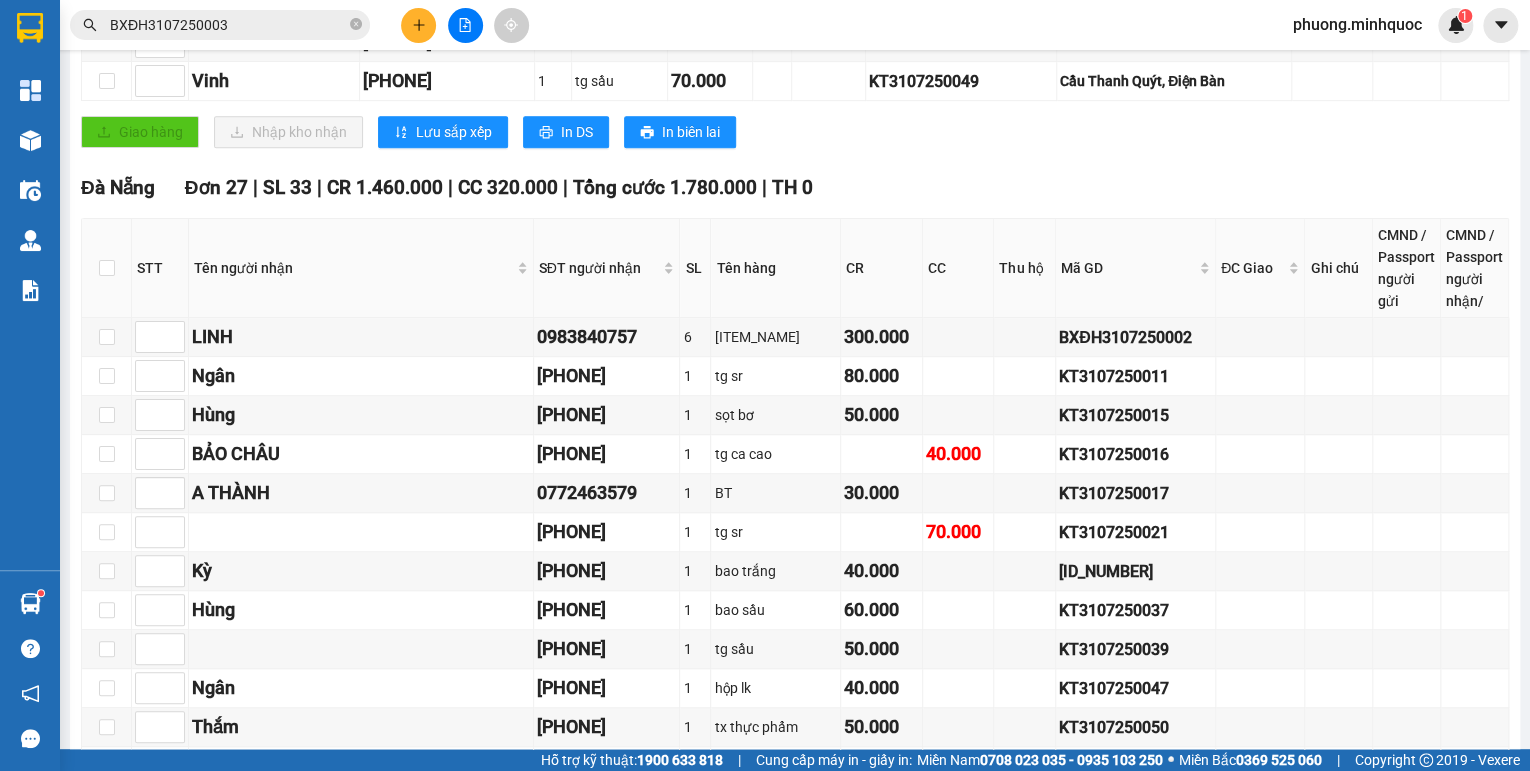 click on "BXĐH3107250003" at bounding box center [228, 25] 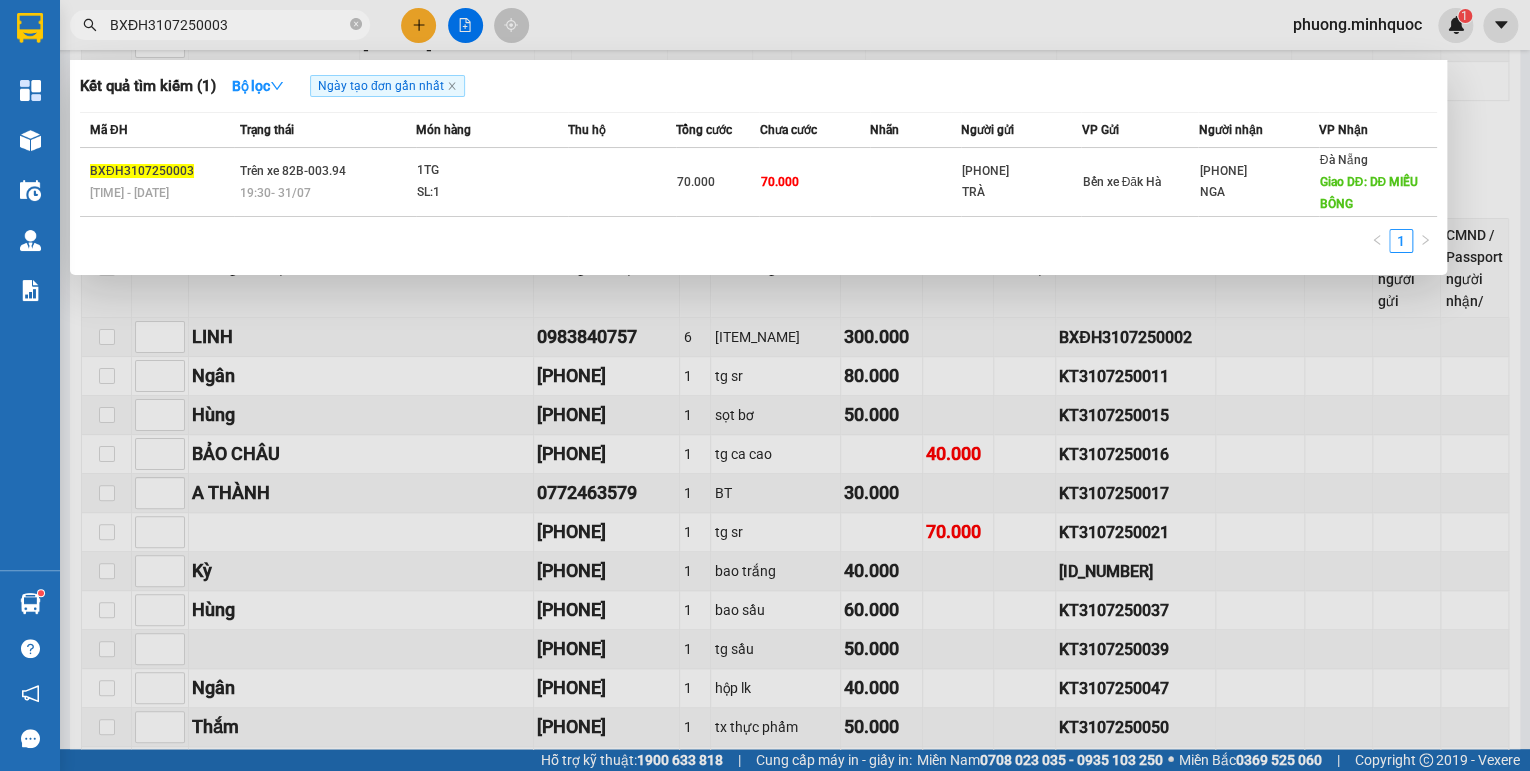 click on "BXĐH3107250003" at bounding box center [228, 25] 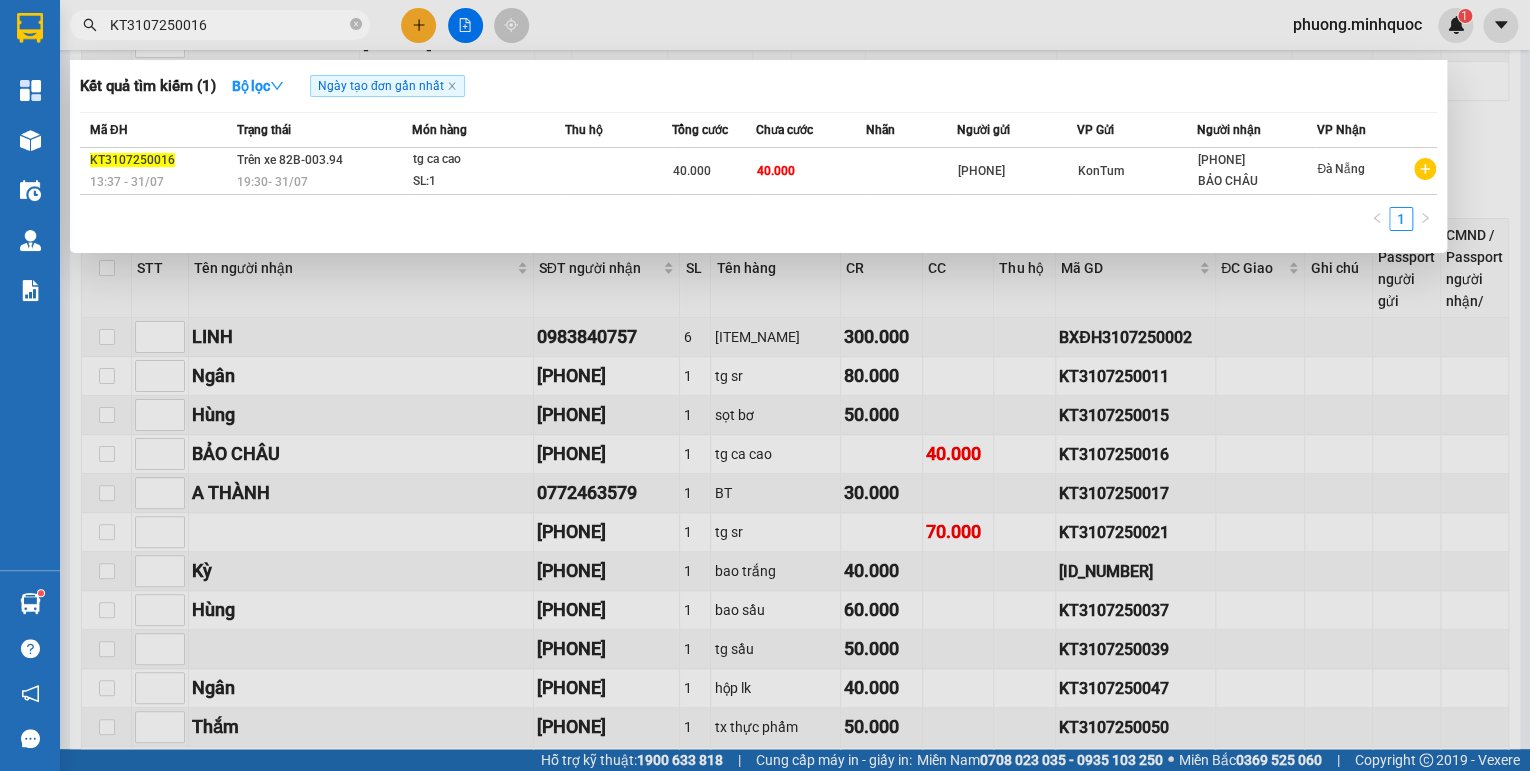 type on "KT3107250016" 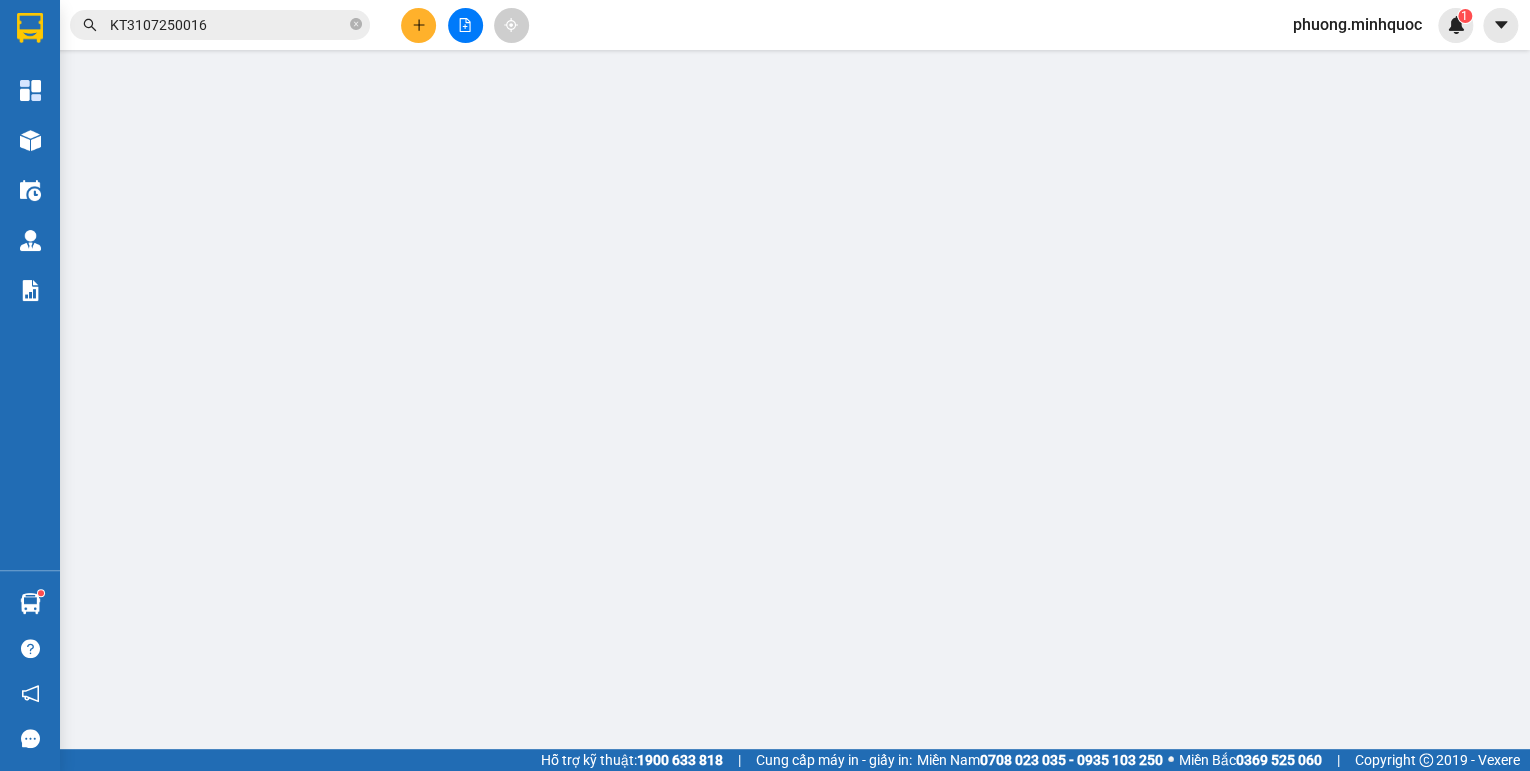scroll, scrollTop: 0, scrollLeft: 0, axis: both 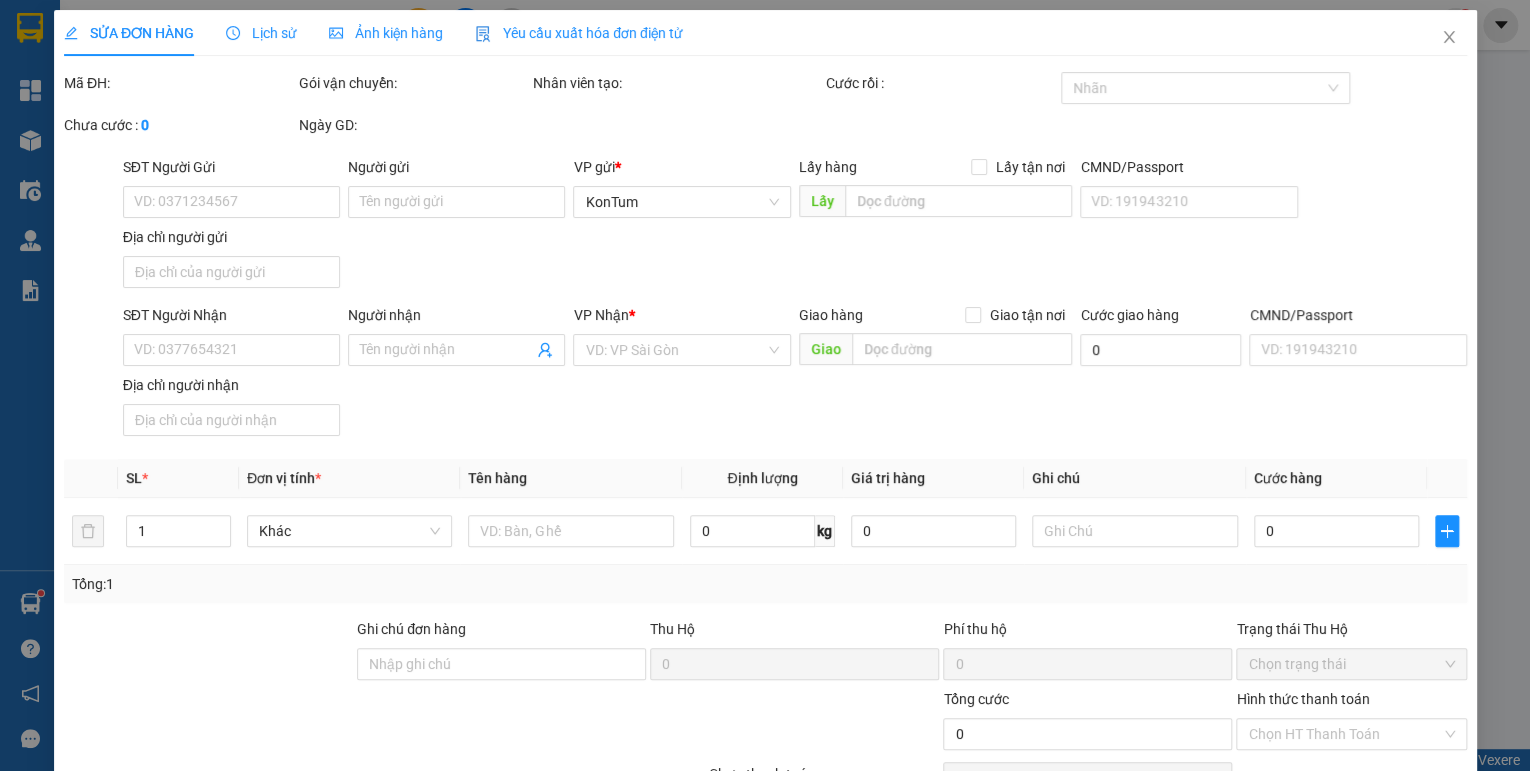 type on "[PHONE]" 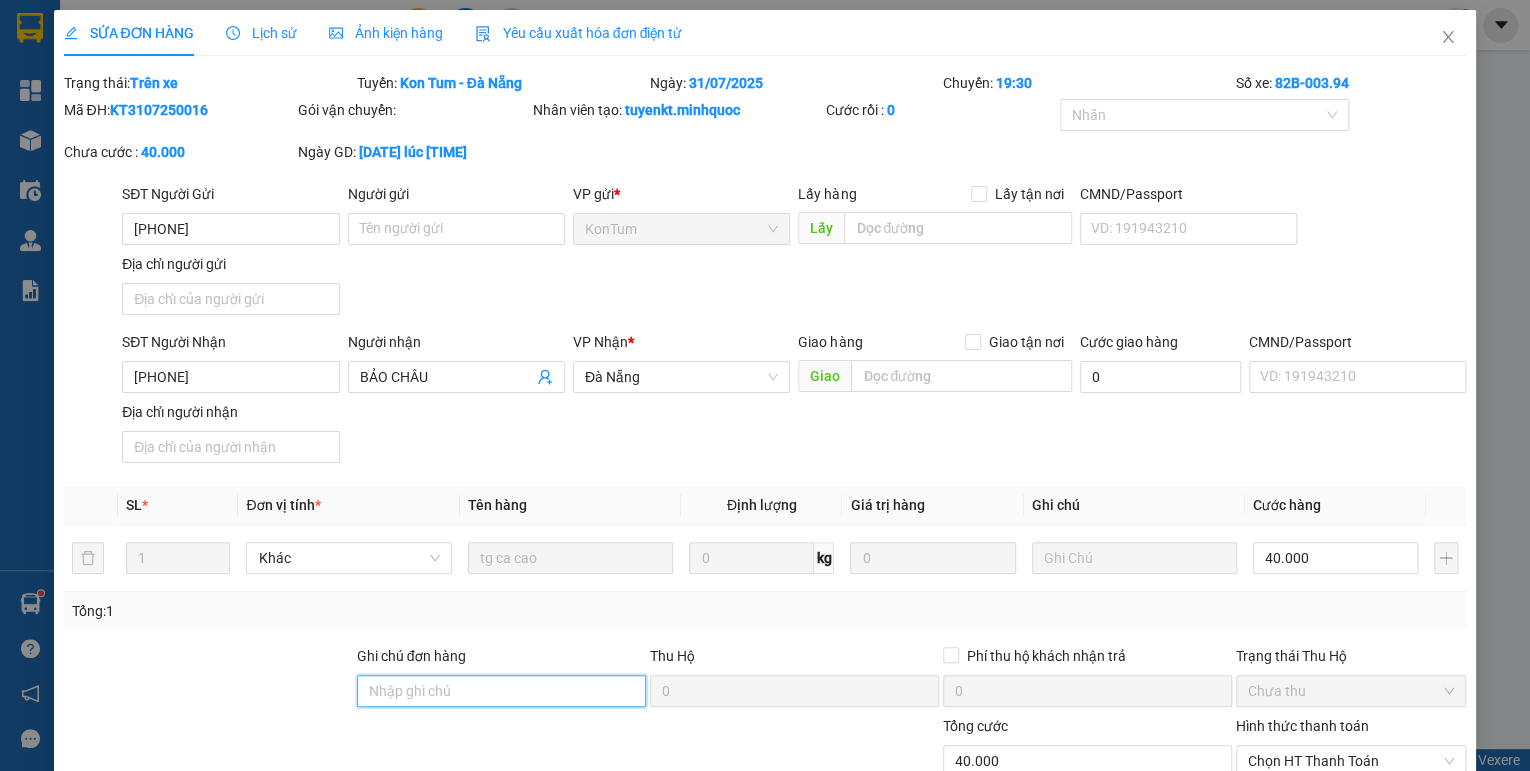 click on "Ghi chú đơn hàng" at bounding box center [501, 691] 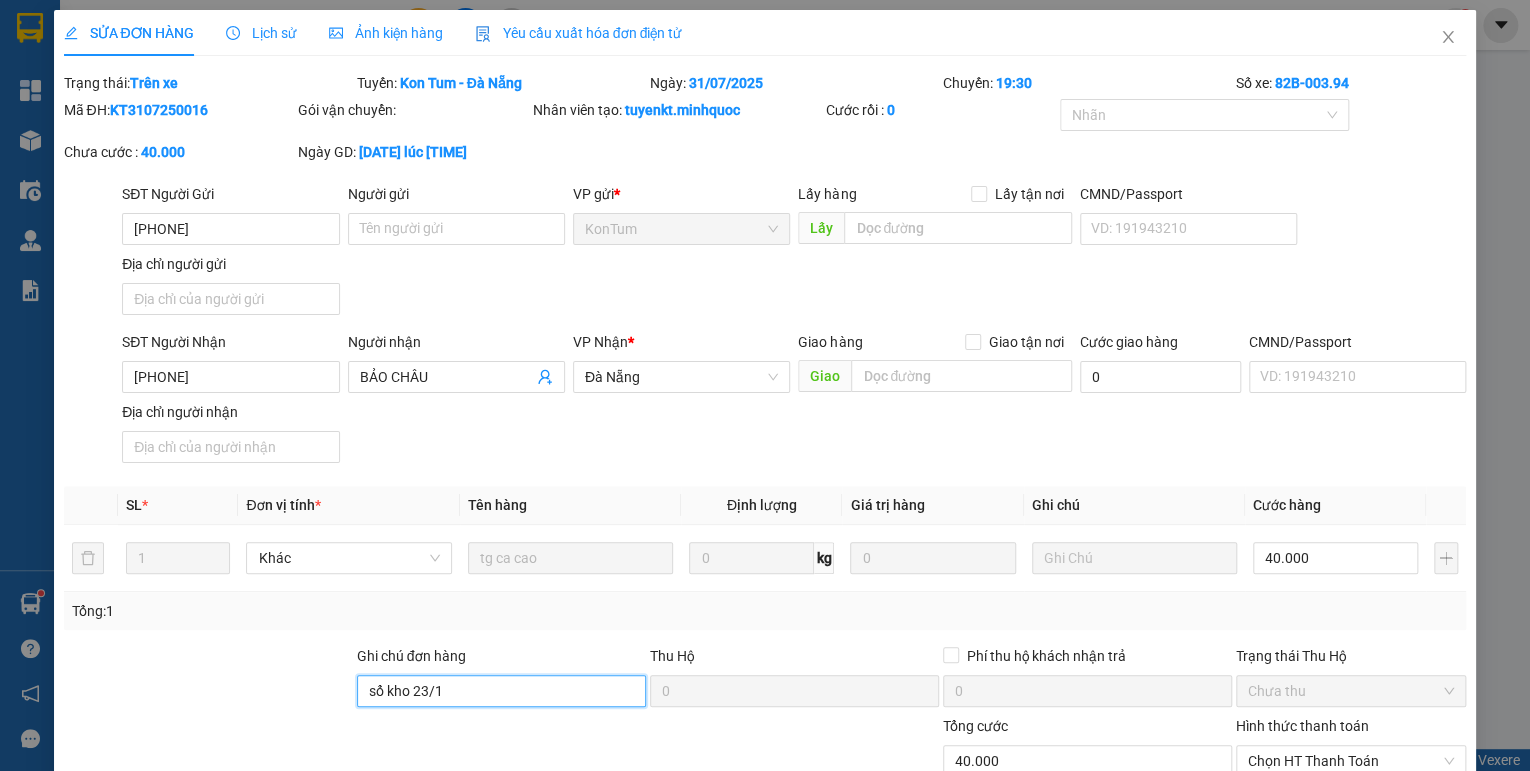 drag, startPoint x: 436, startPoint y: 696, endPoint x: 419, endPoint y: 708, distance: 20.808653 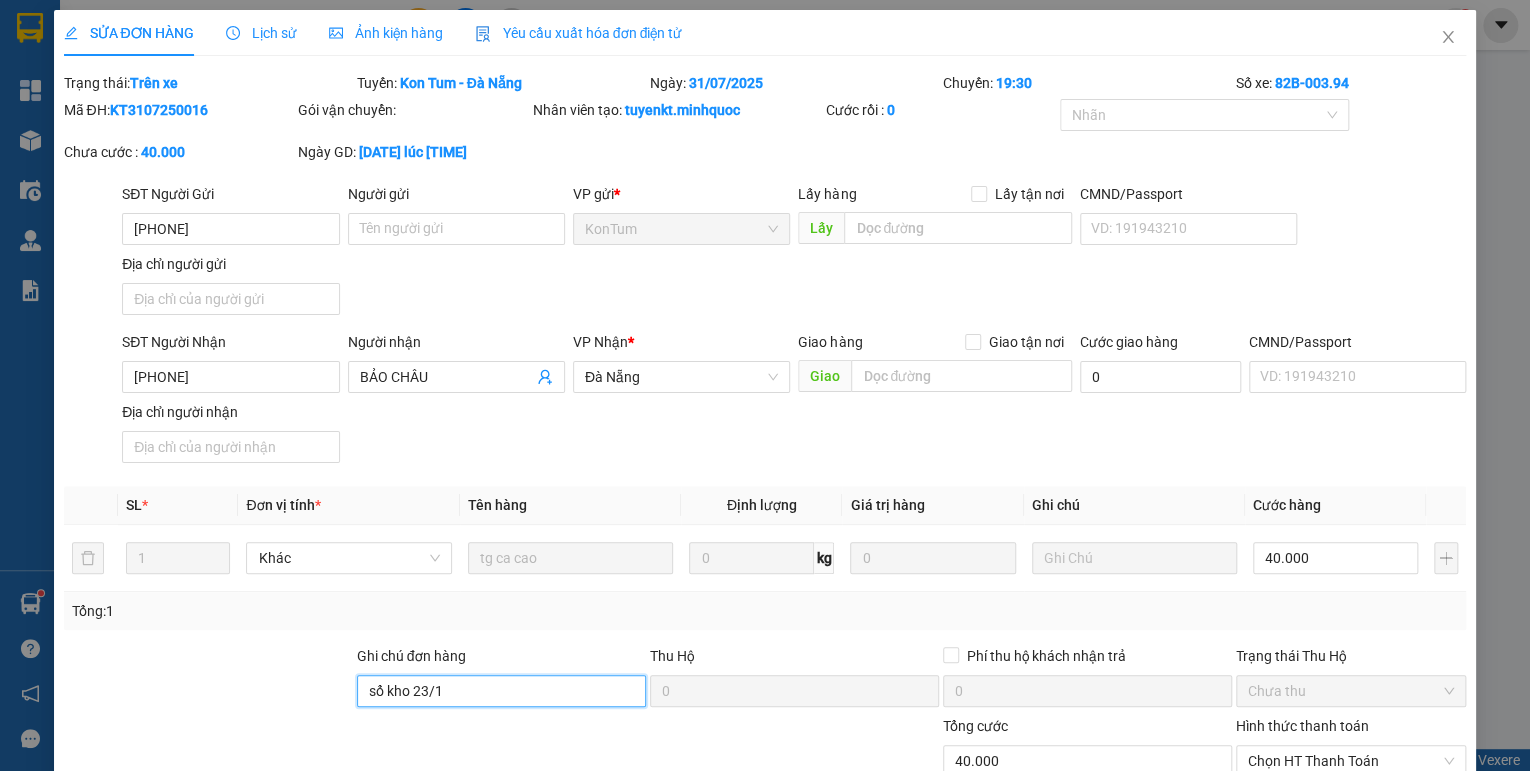 click on "Ghi chú đơn hàng sổ kho 23/1" at bounding box center [501, 680] 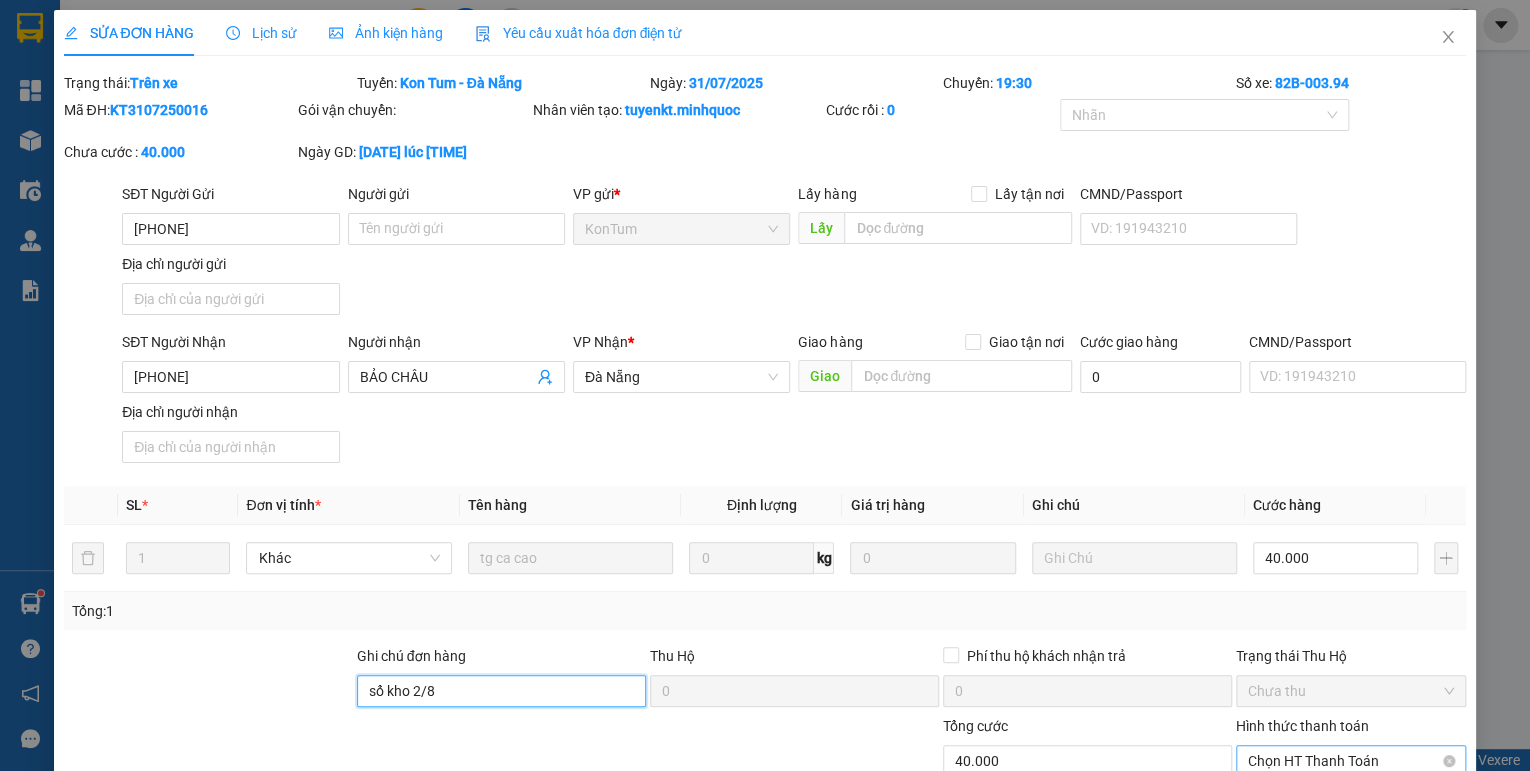 scroll, scrollTop: 138, scrollLeft: 0, axis: vertical 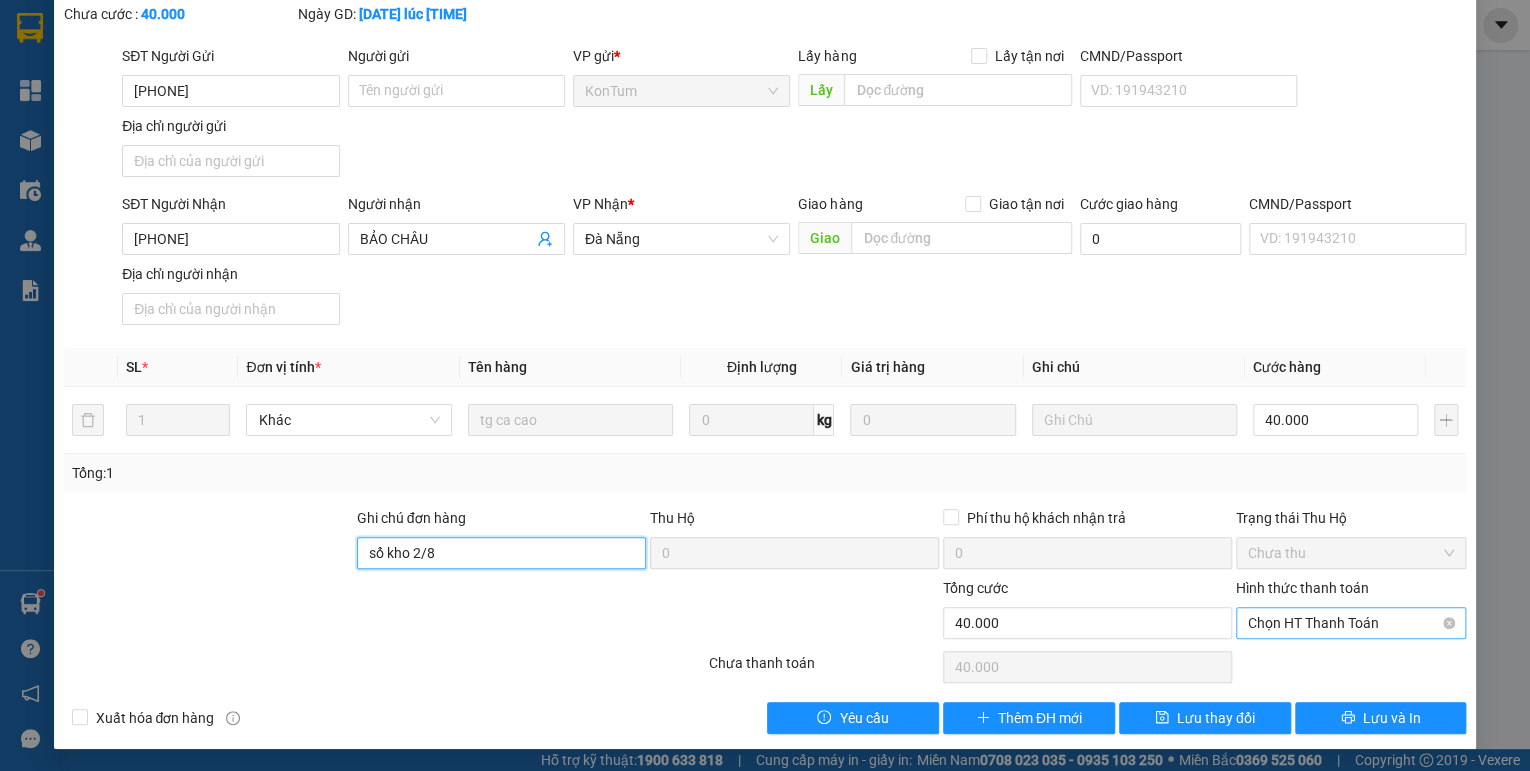 click on "Chọn HT Thanh Toán" at bounding box center [1351, 623] 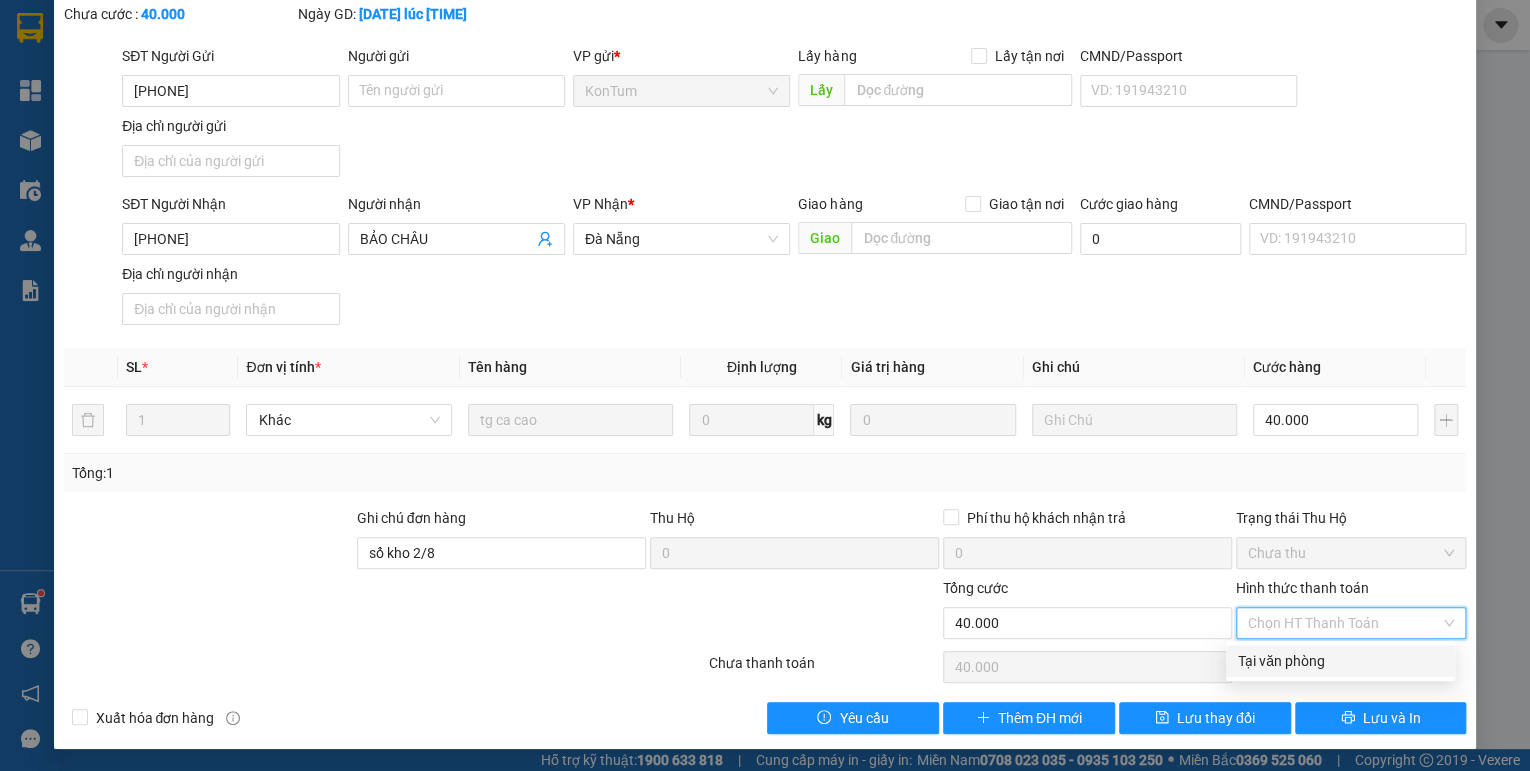 click on "Tại văn phòng" at bounding box center [1340, 661] 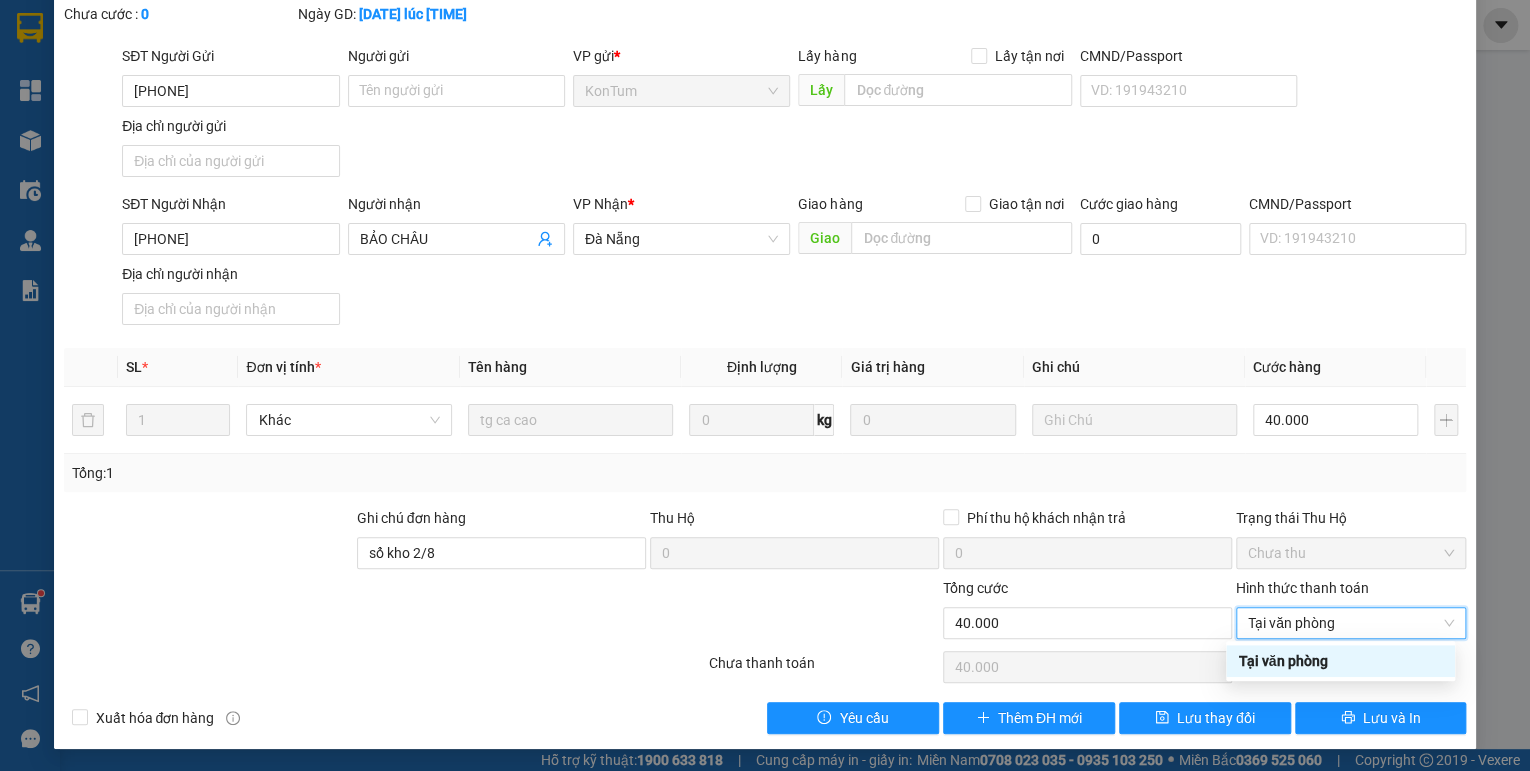 type on "0" 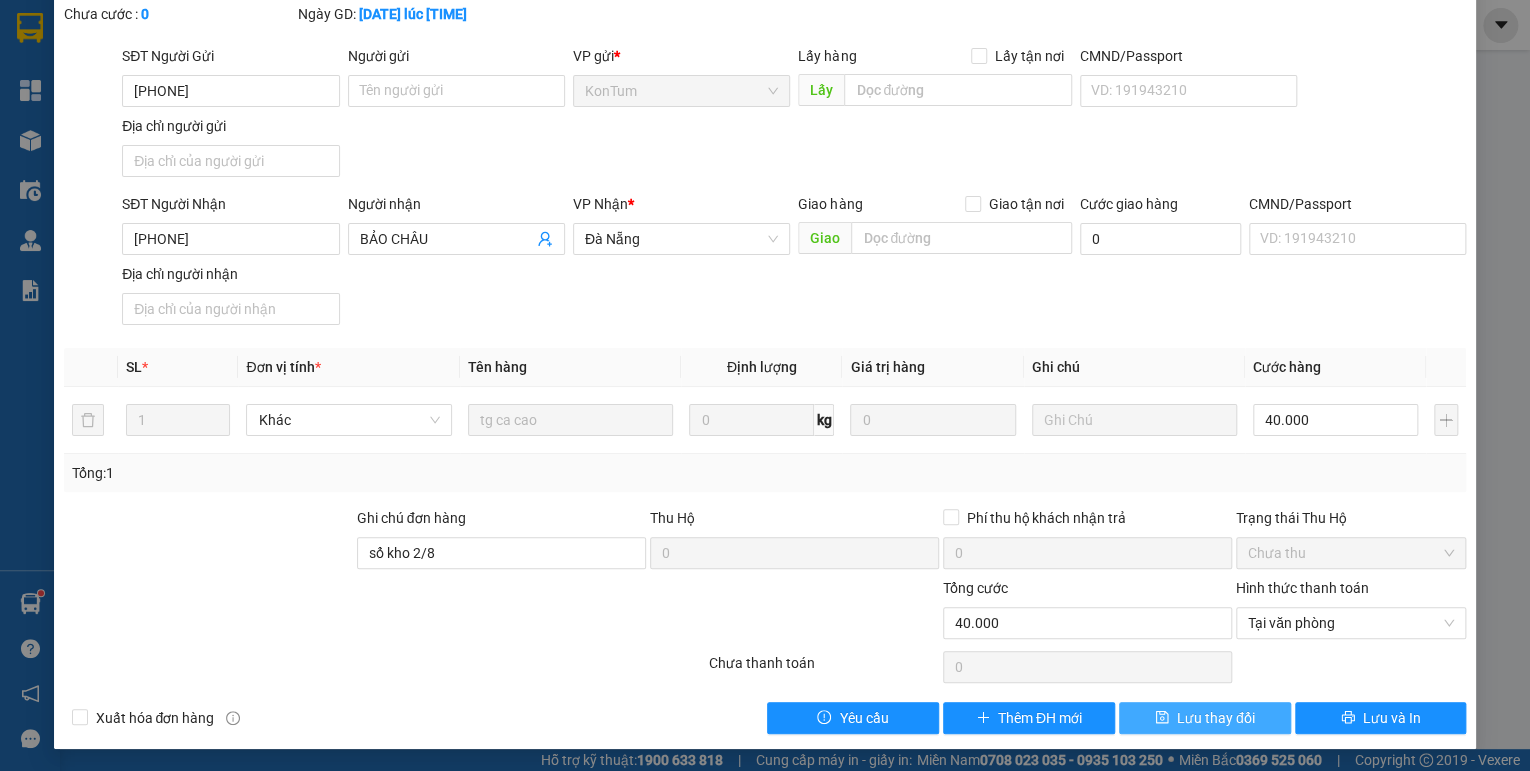 click on "Lưu thay đổi" at bounding box center [1216, 718] 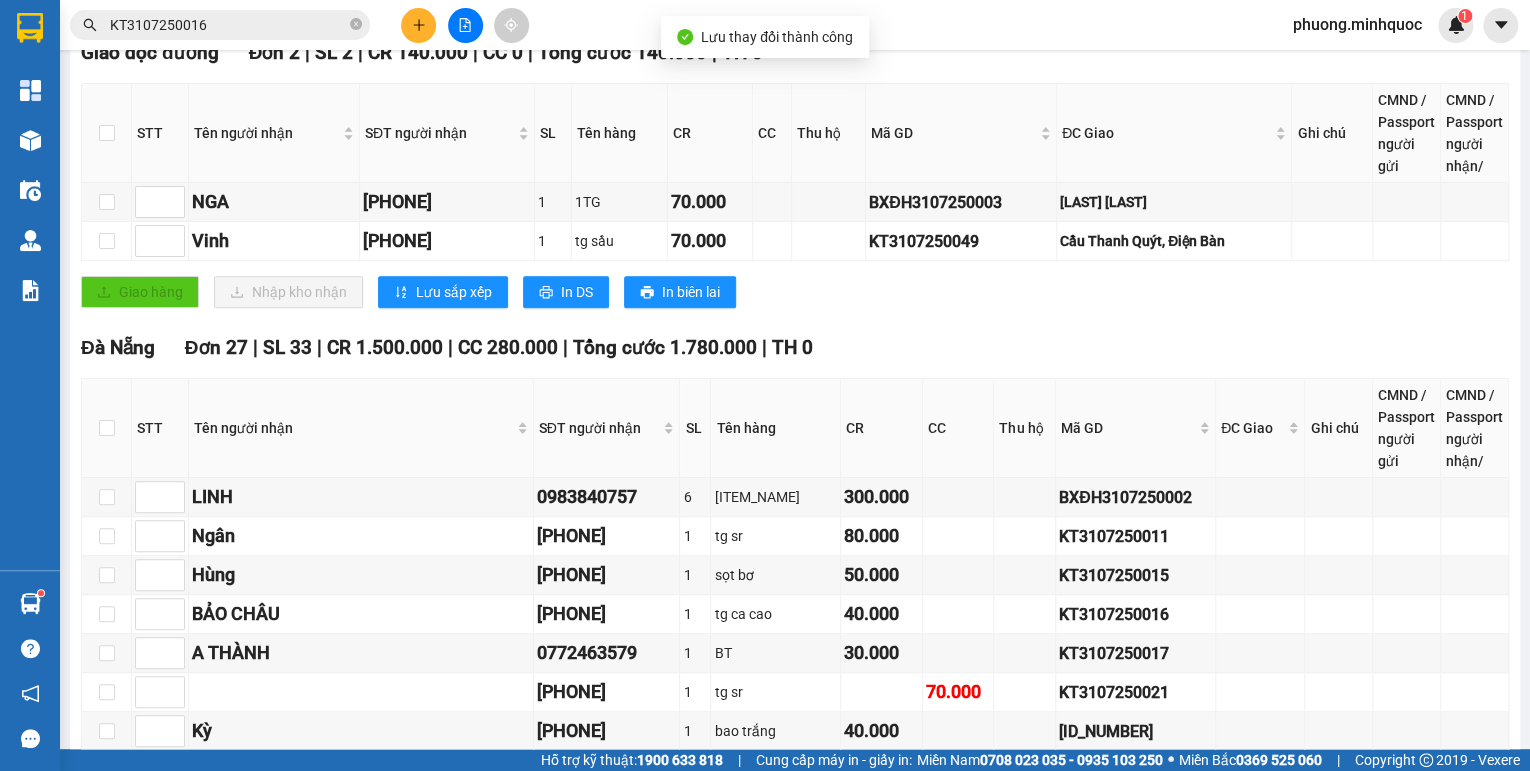 scroll, scrollTop: 560, scrollLeft: 0, axis: vertical 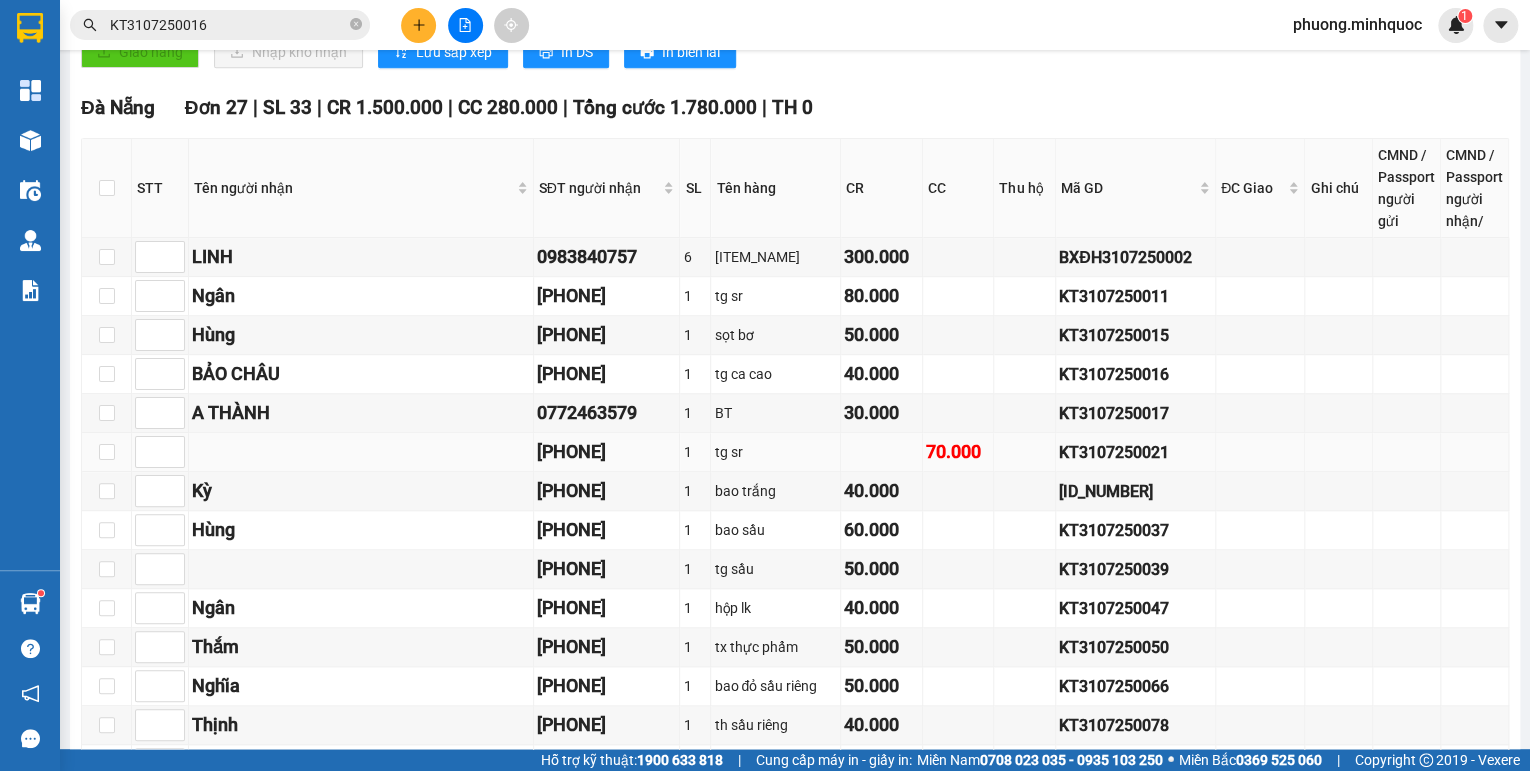 click on "KT3107250021" at bounding box center [1135, 452] 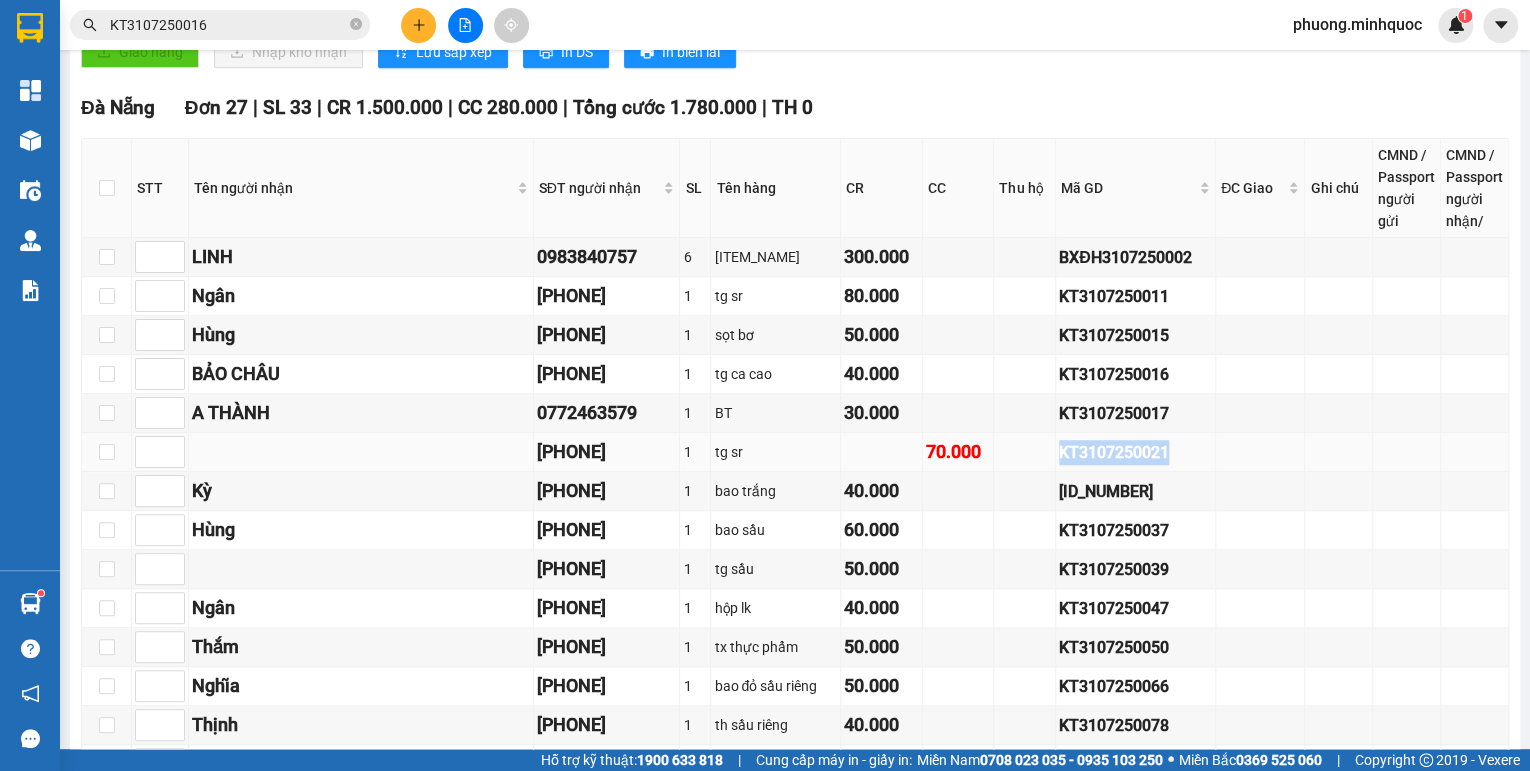 click on "KT3107250021" at bounding box center (1135, 452) 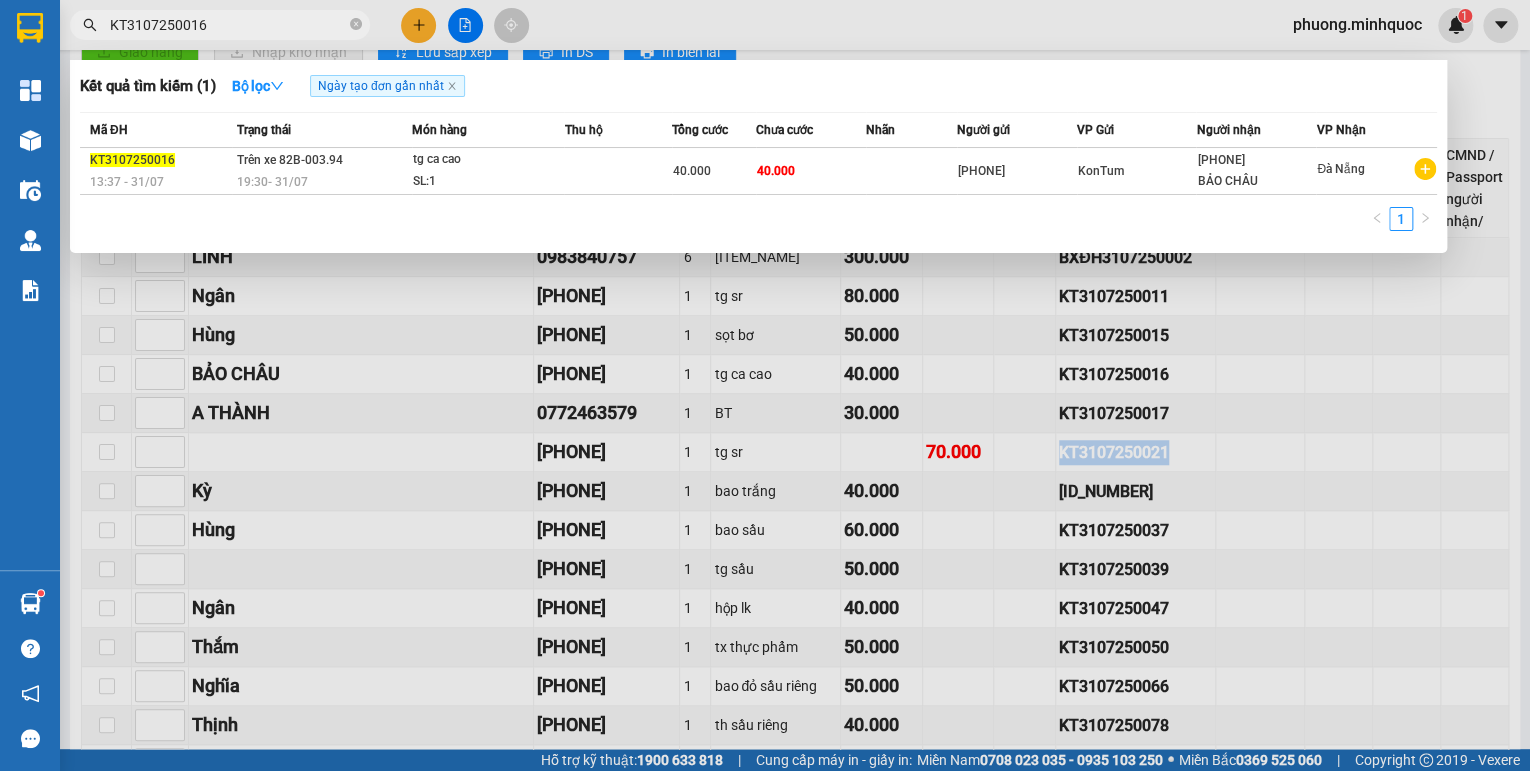 click on "KT3107250016" at bounding box center (228, 25) 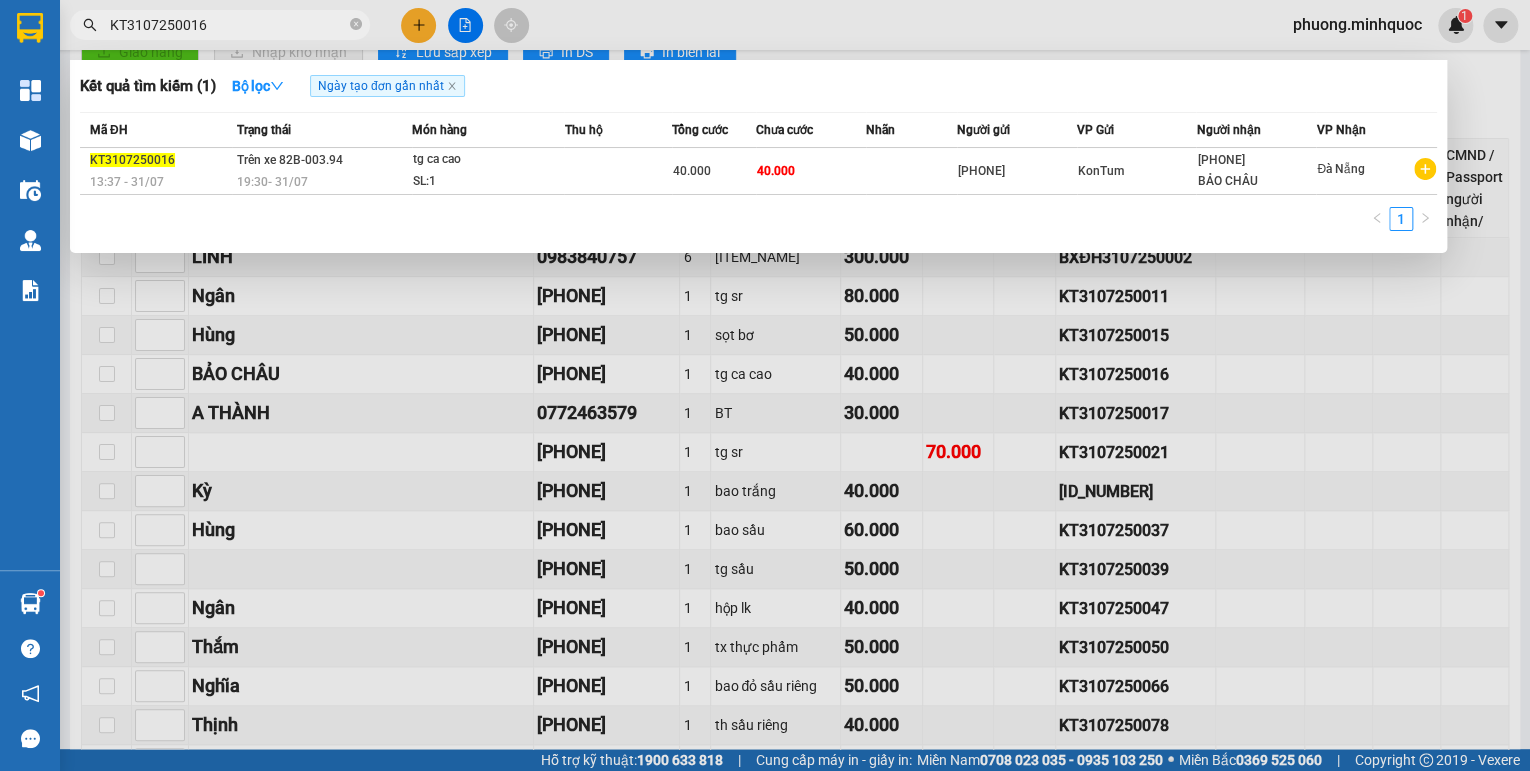 click on "KT3107250016" at bounding box center [228, 25] 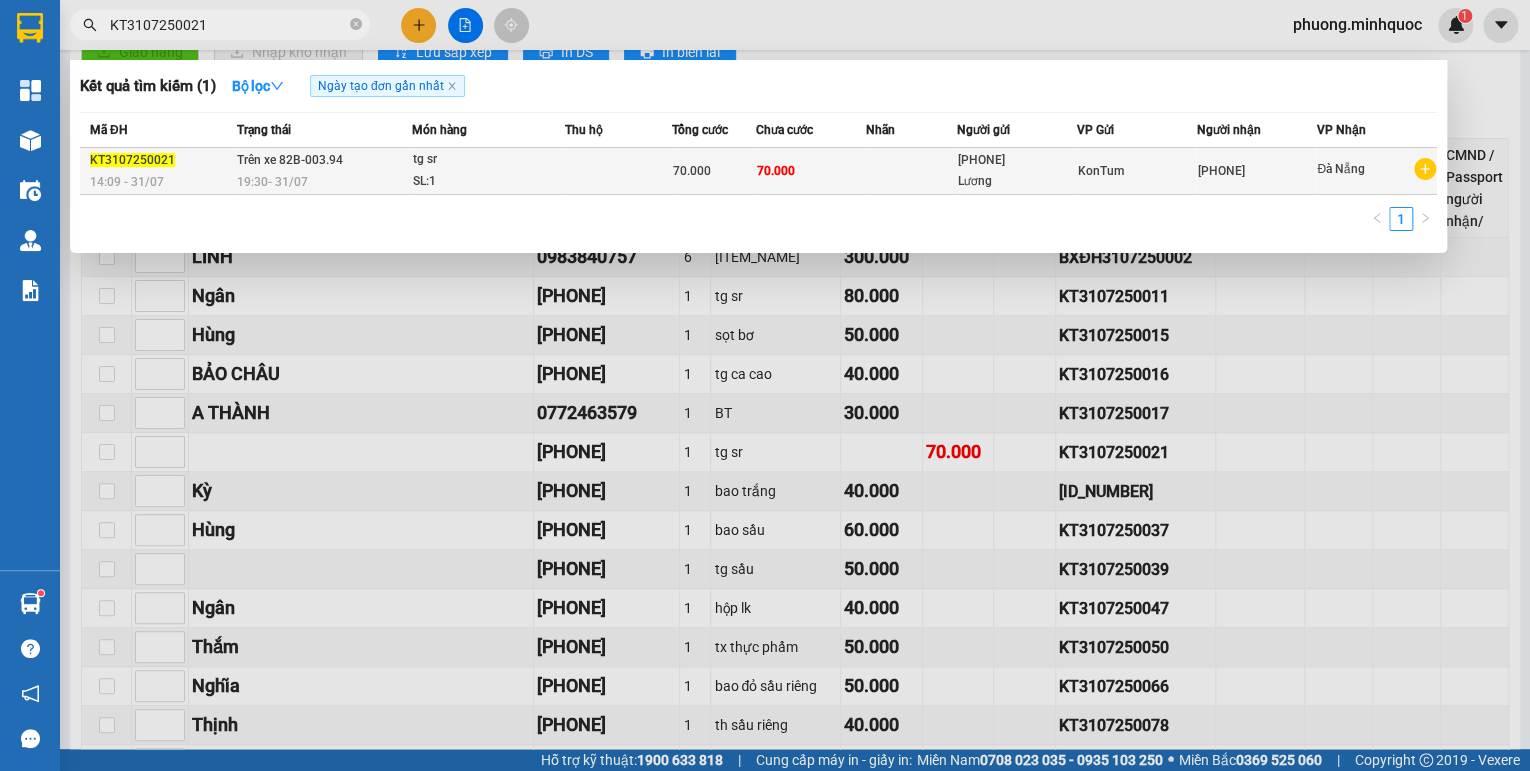 type on "KT3107250021" 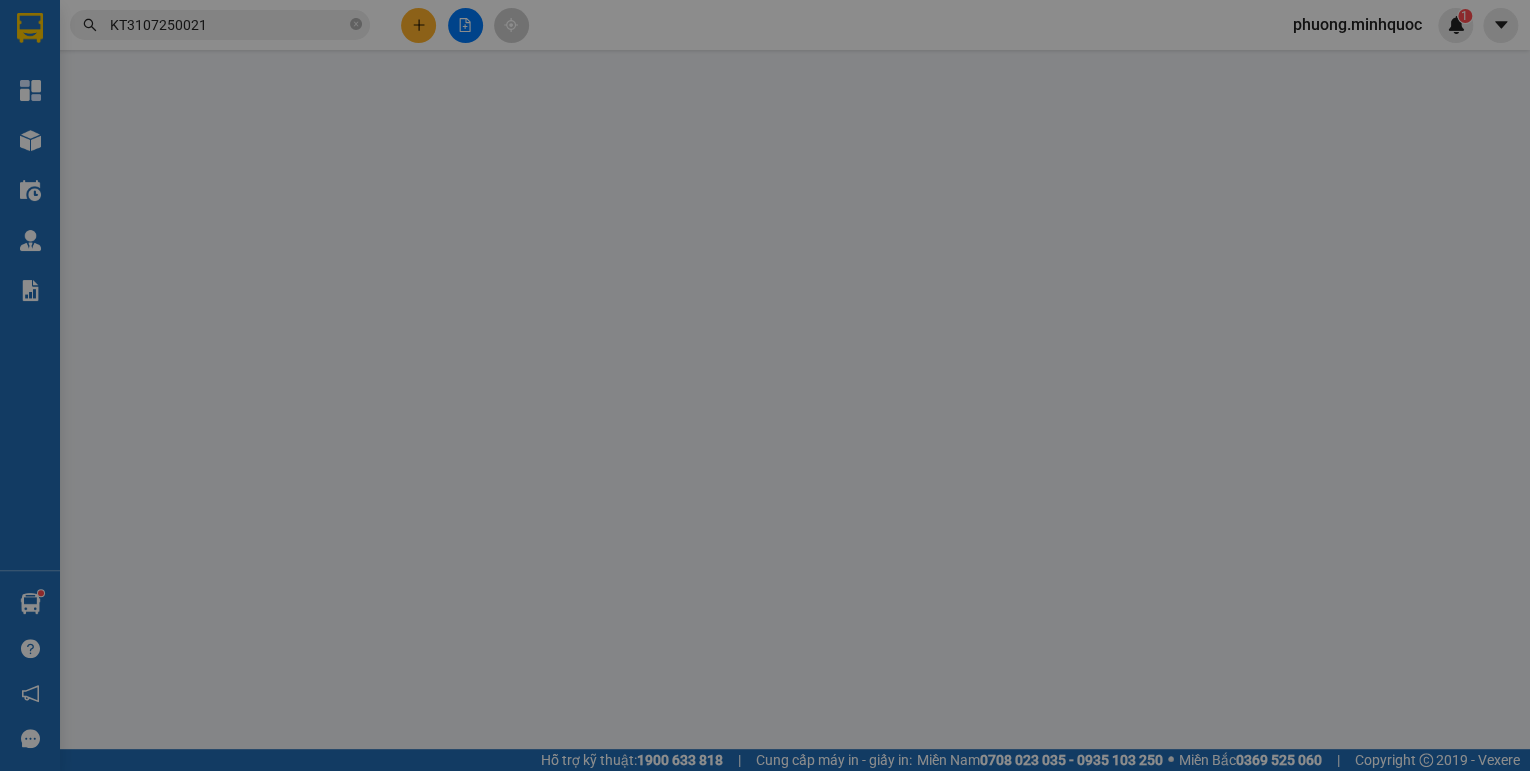 scroll, scrollTop: 0, scrollLeft: 0, axis: both 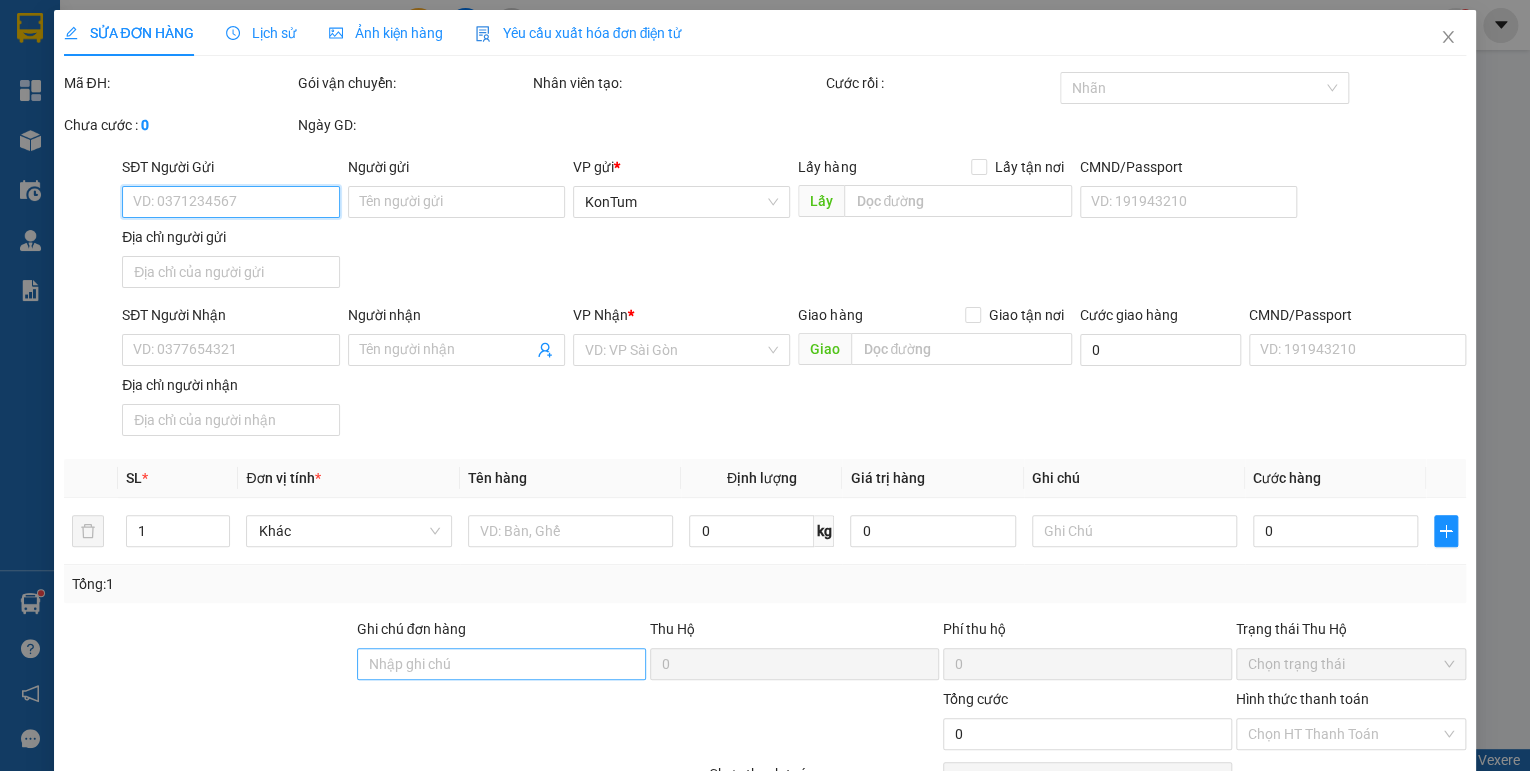 type on "[PHONE]" 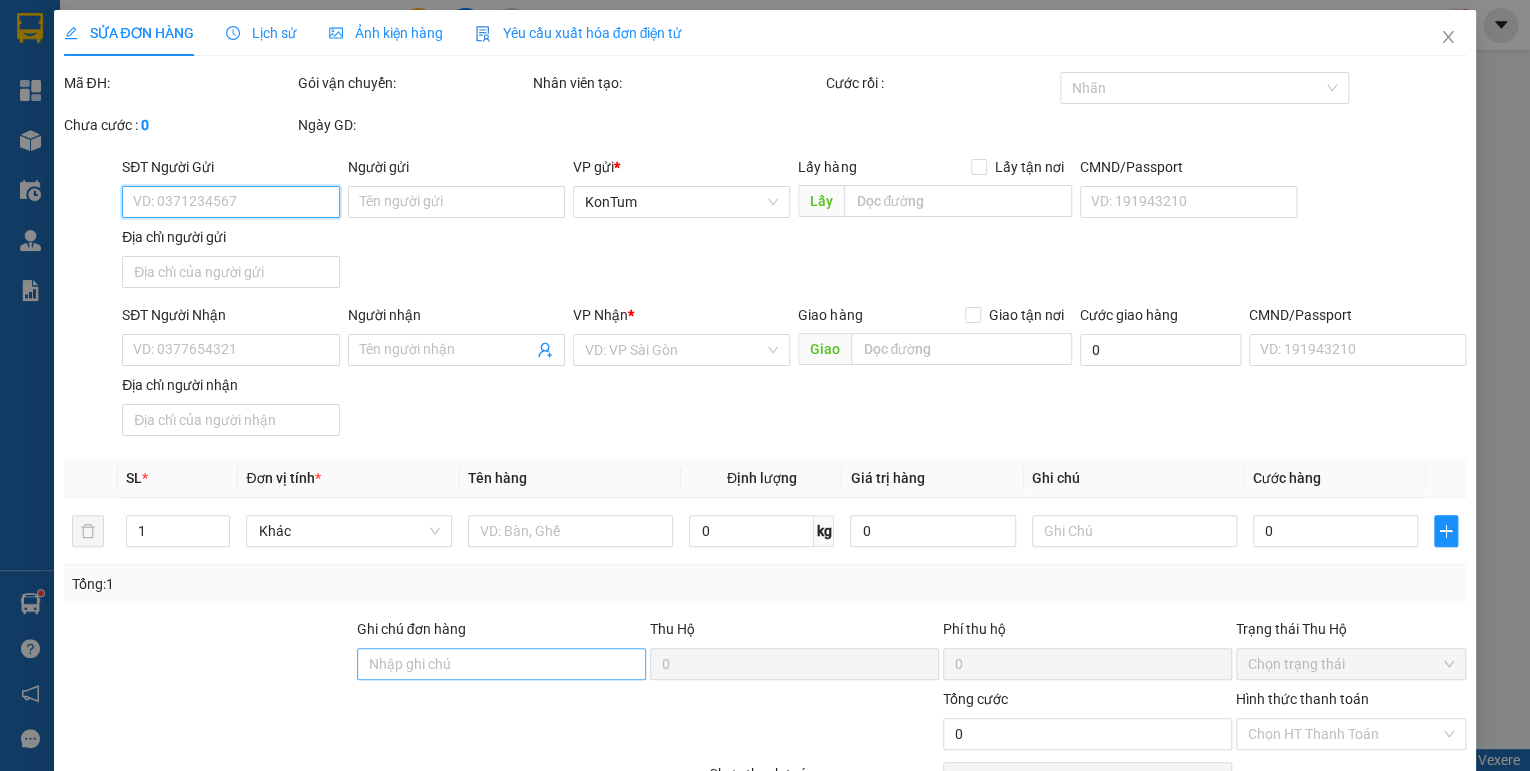 type on "Lương" 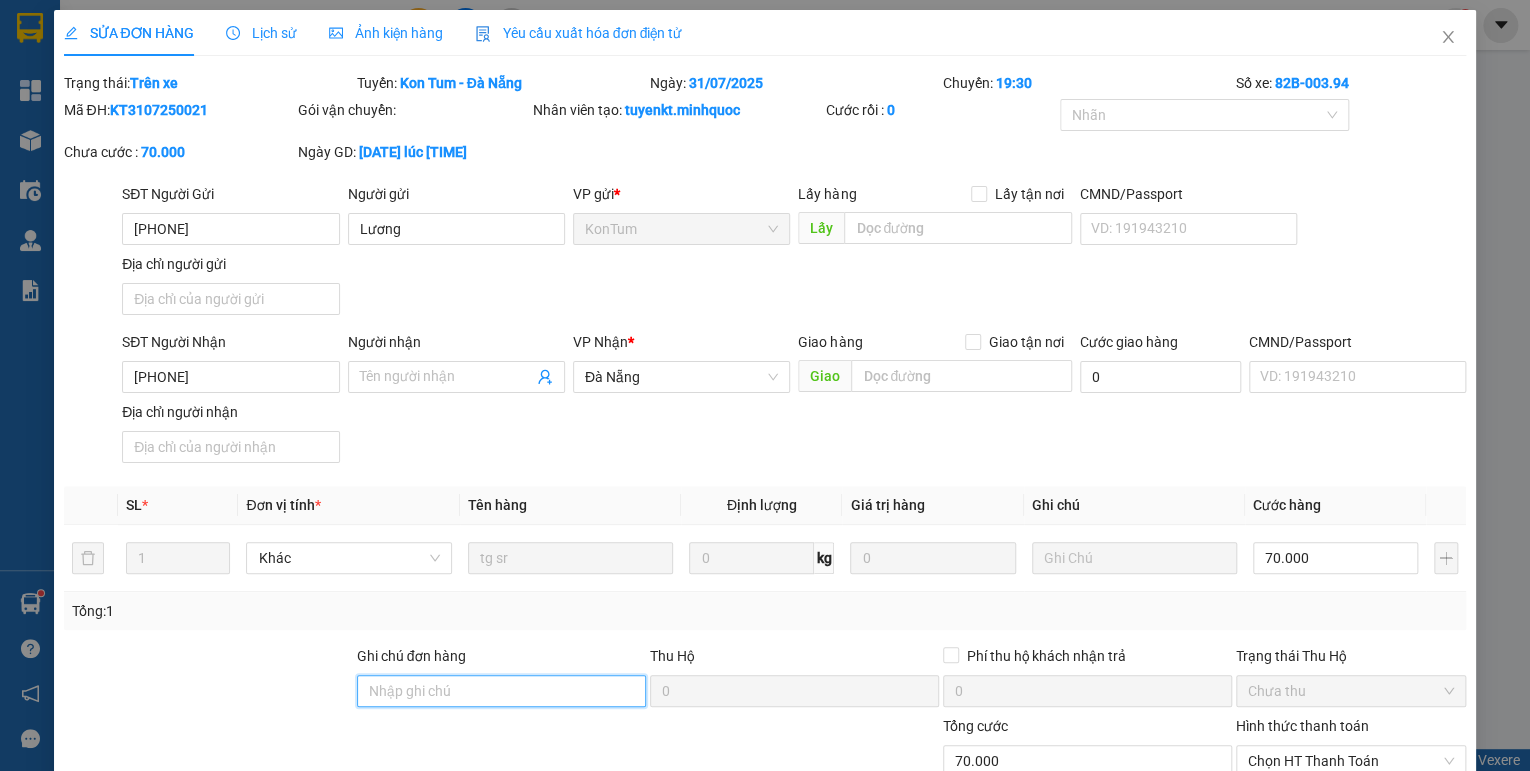 click on "Ghi chú đơn hàng" at bounding box center (501, 691) 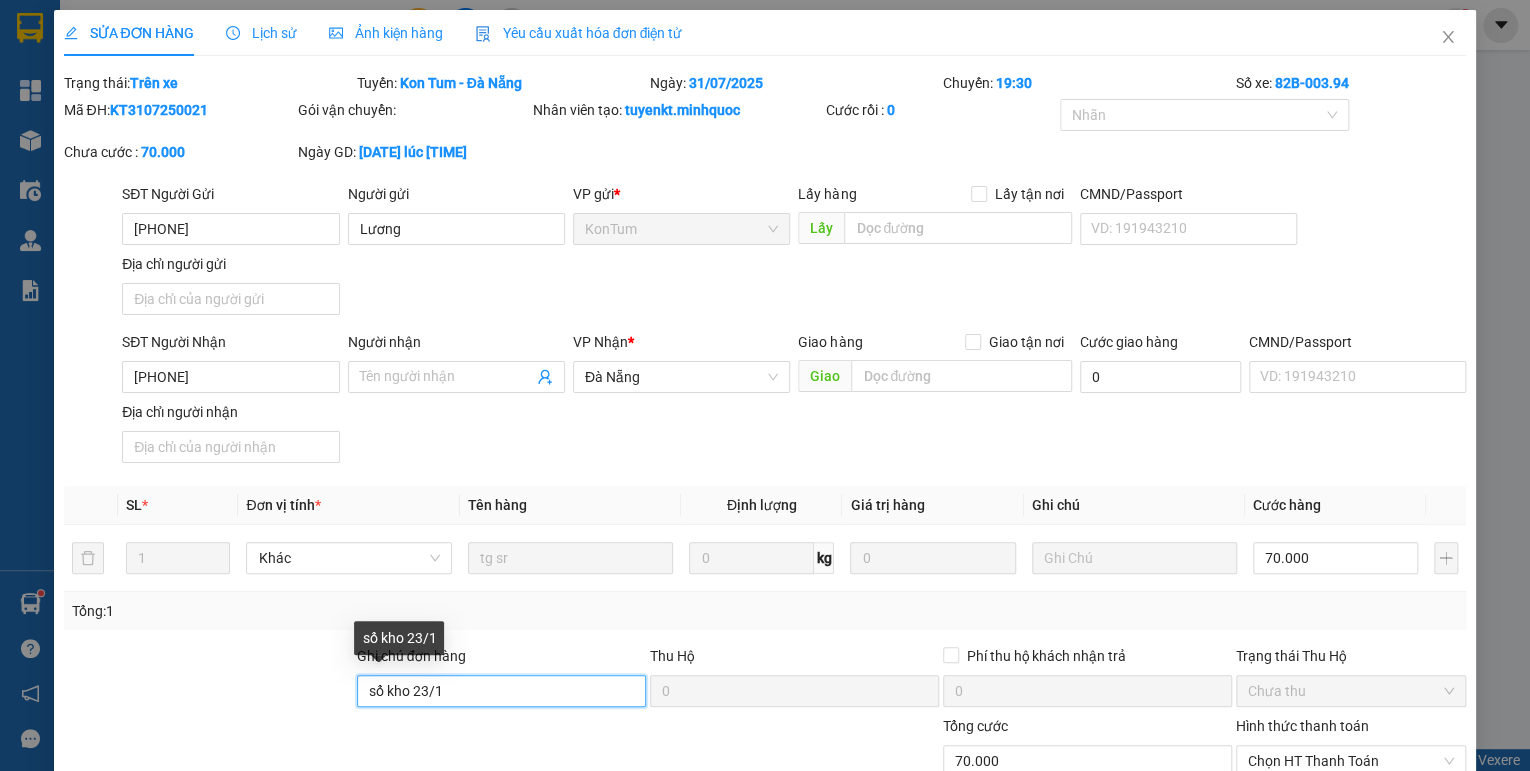 drag, startPoint x: 445, startPoint y: 683, endPoint x: 418, endPoint y: 699, distance: 31.38471 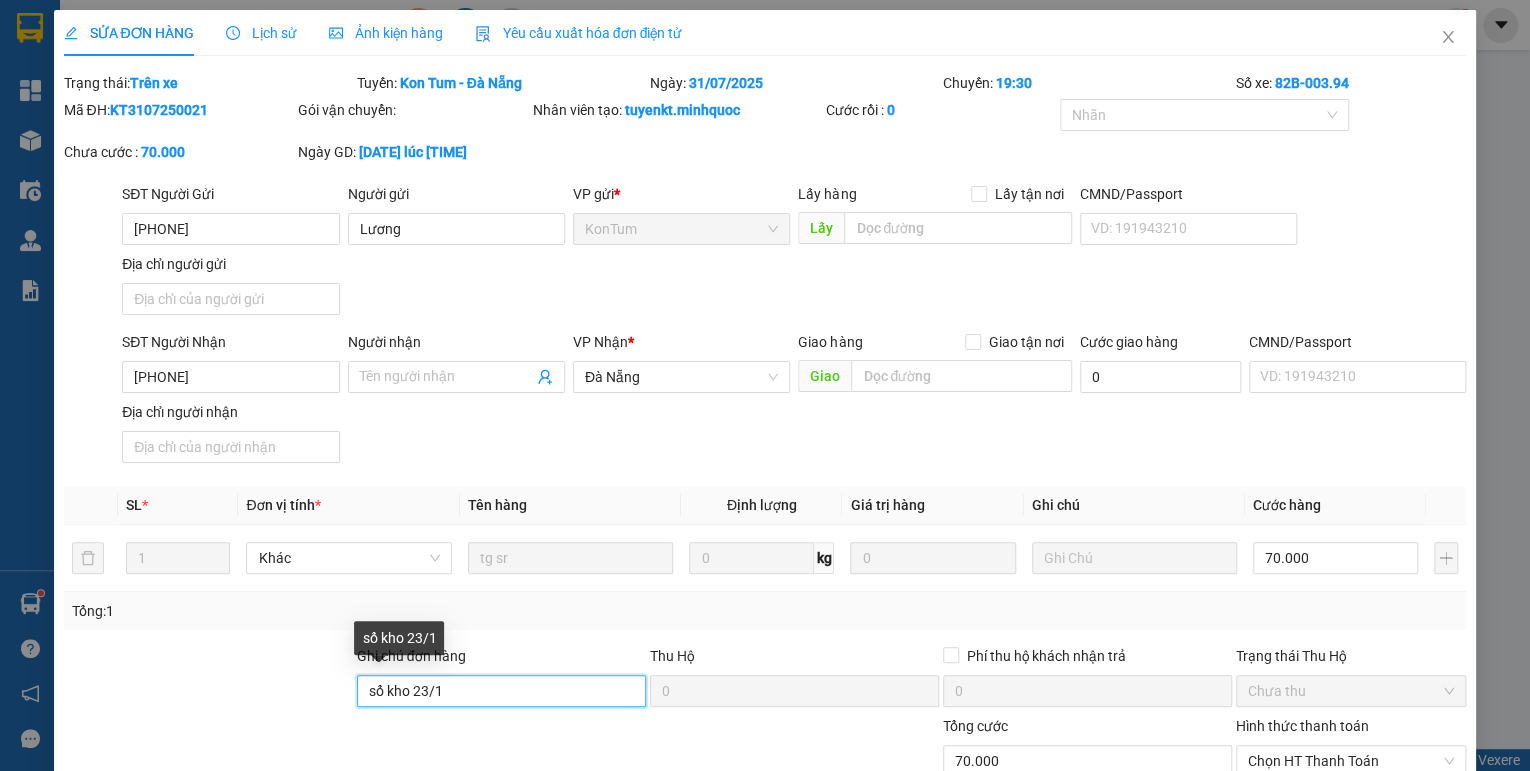 click on "sổ kho 23/1" at bounding box center (501, 691) 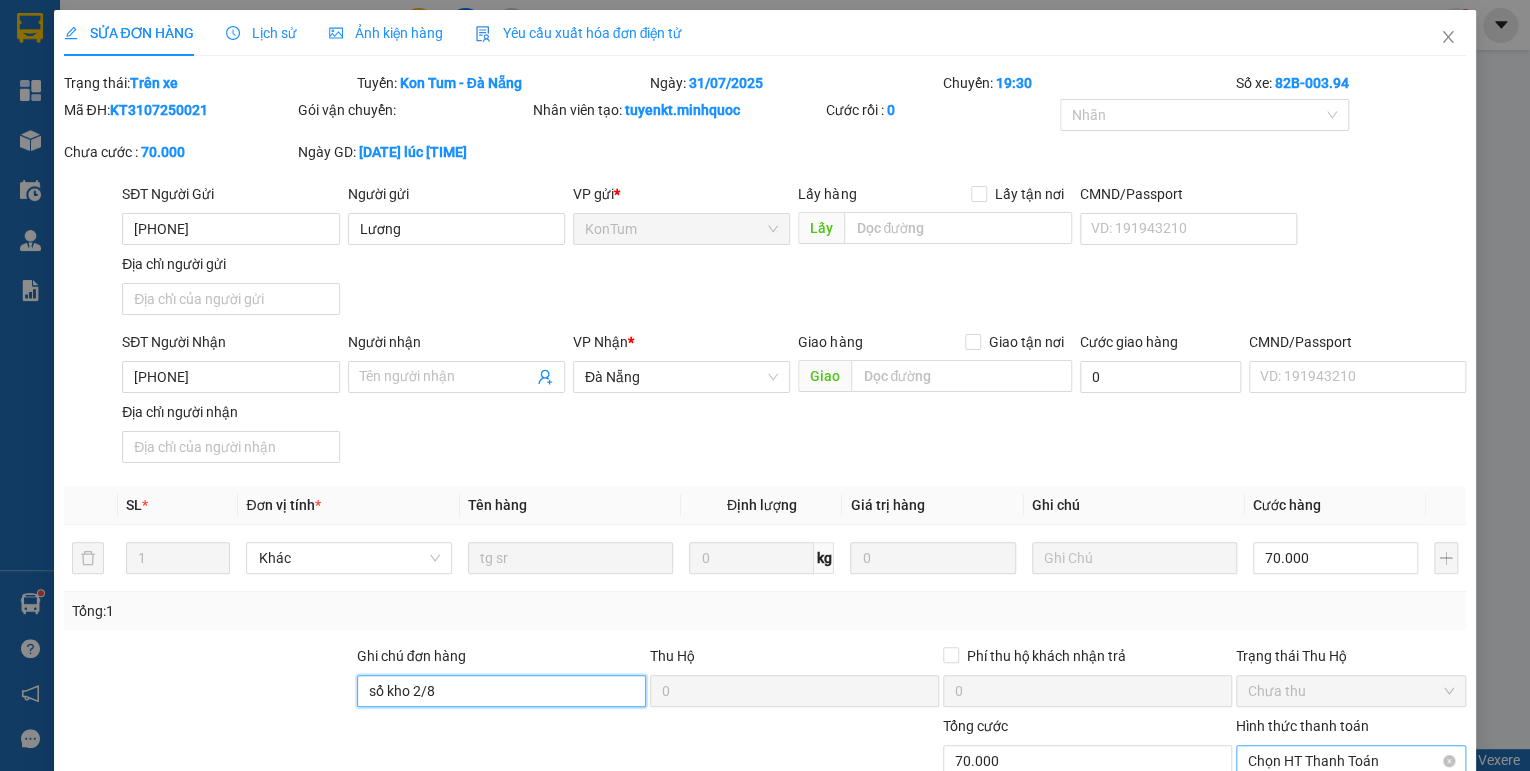 scroll, scrollTop: 138, scrollLeft: 0, axis: vertical 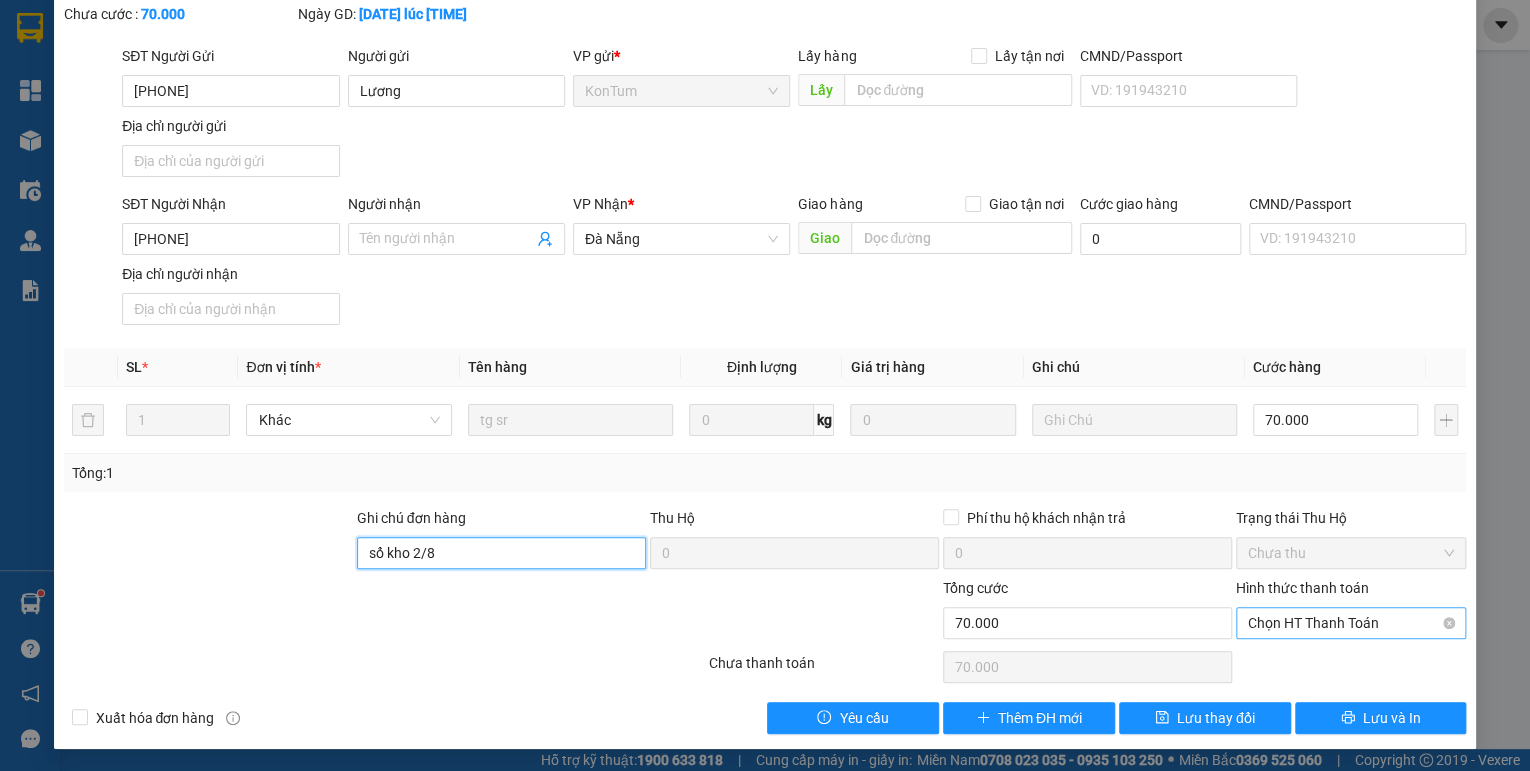 click on "Chọn HT Thanh Toán" at bounding box center [1351, 623] 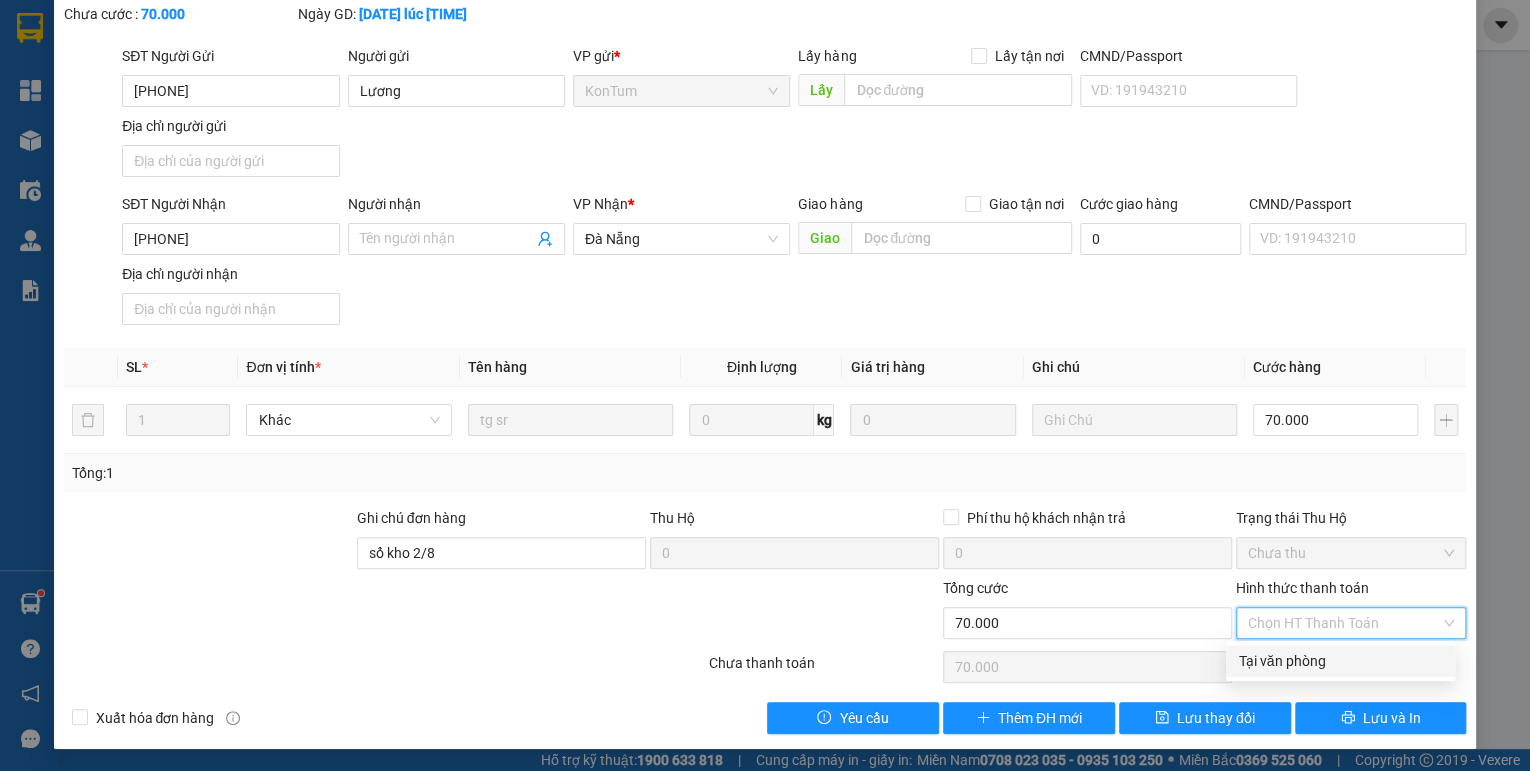 click on "Tại văn phòng" at bounding box center [1340, 661] 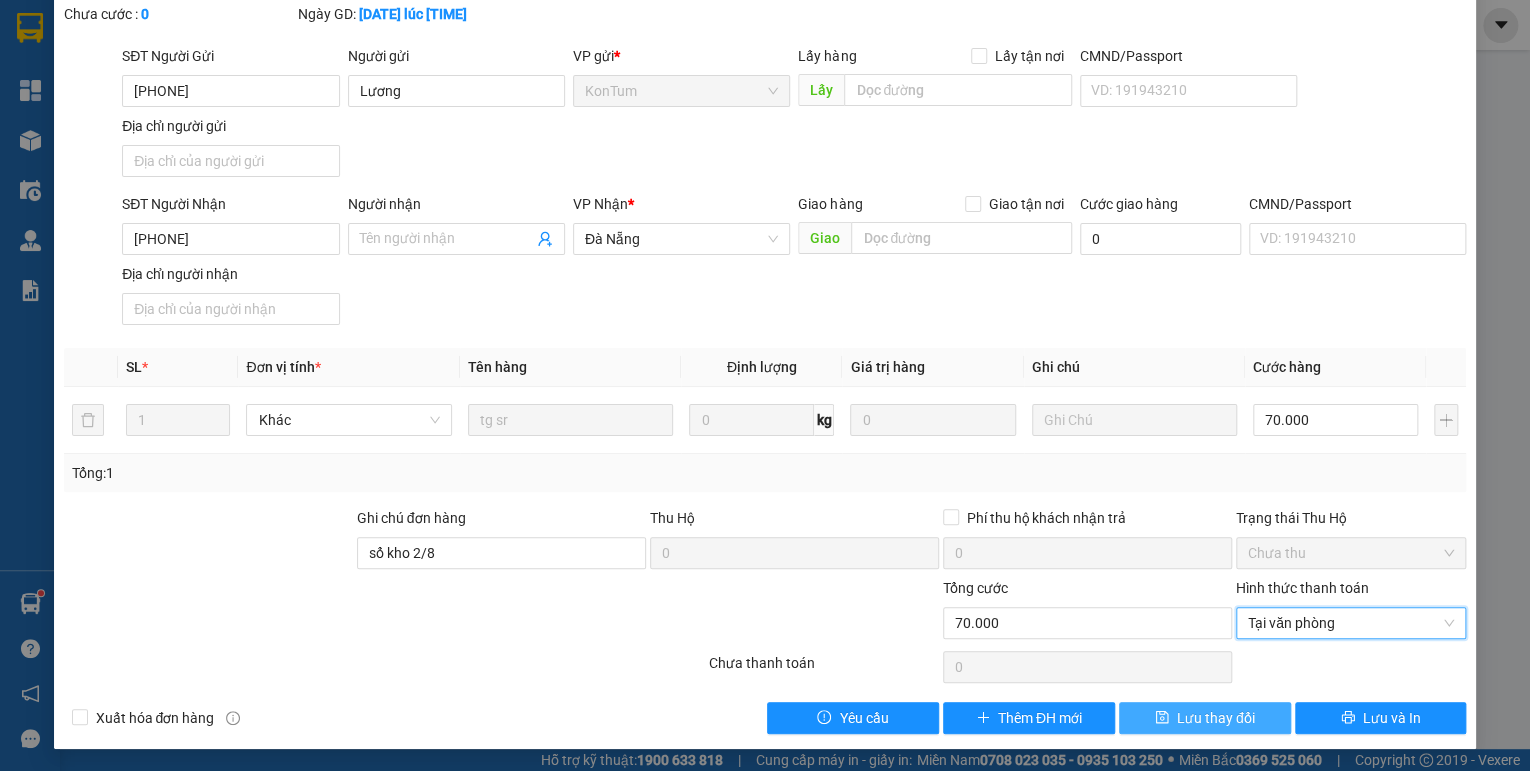 click on "Lưu thay đổi" at bounding box center [1205, 718] 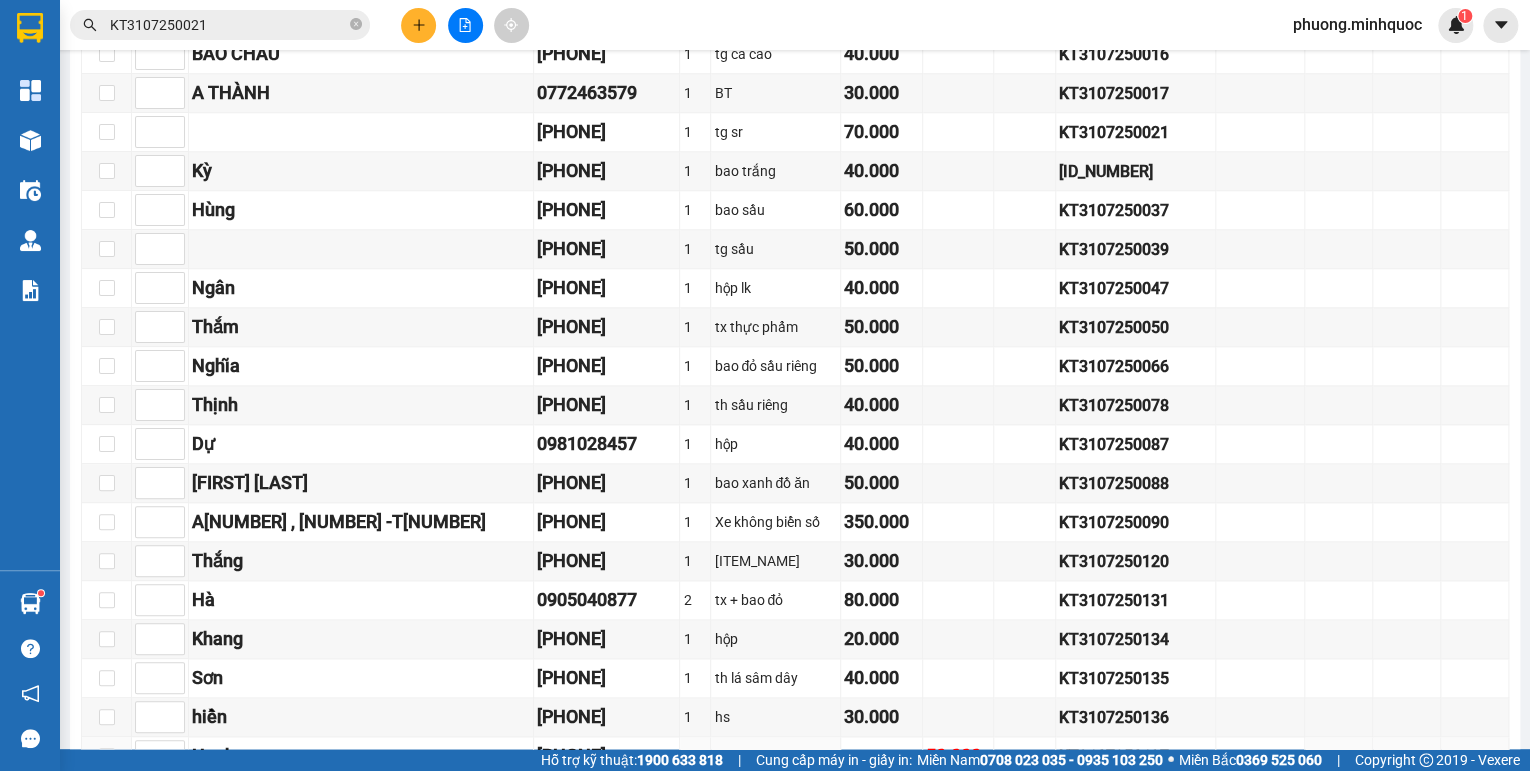 scroll, scrollTop: 1120, scrollLeft: 0, axis: vertical 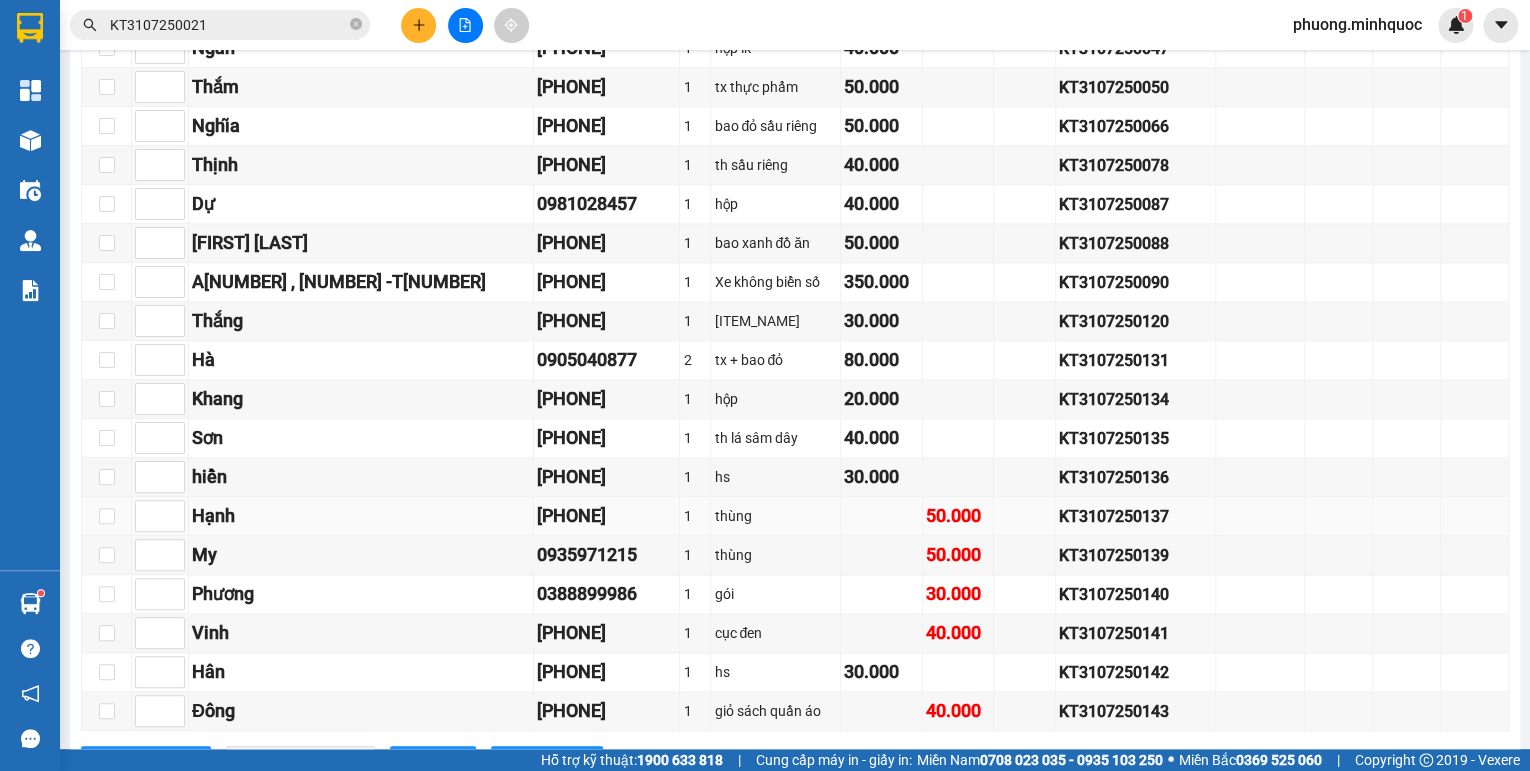 click on "KT3107250137" at bounding box center [1135, 516] 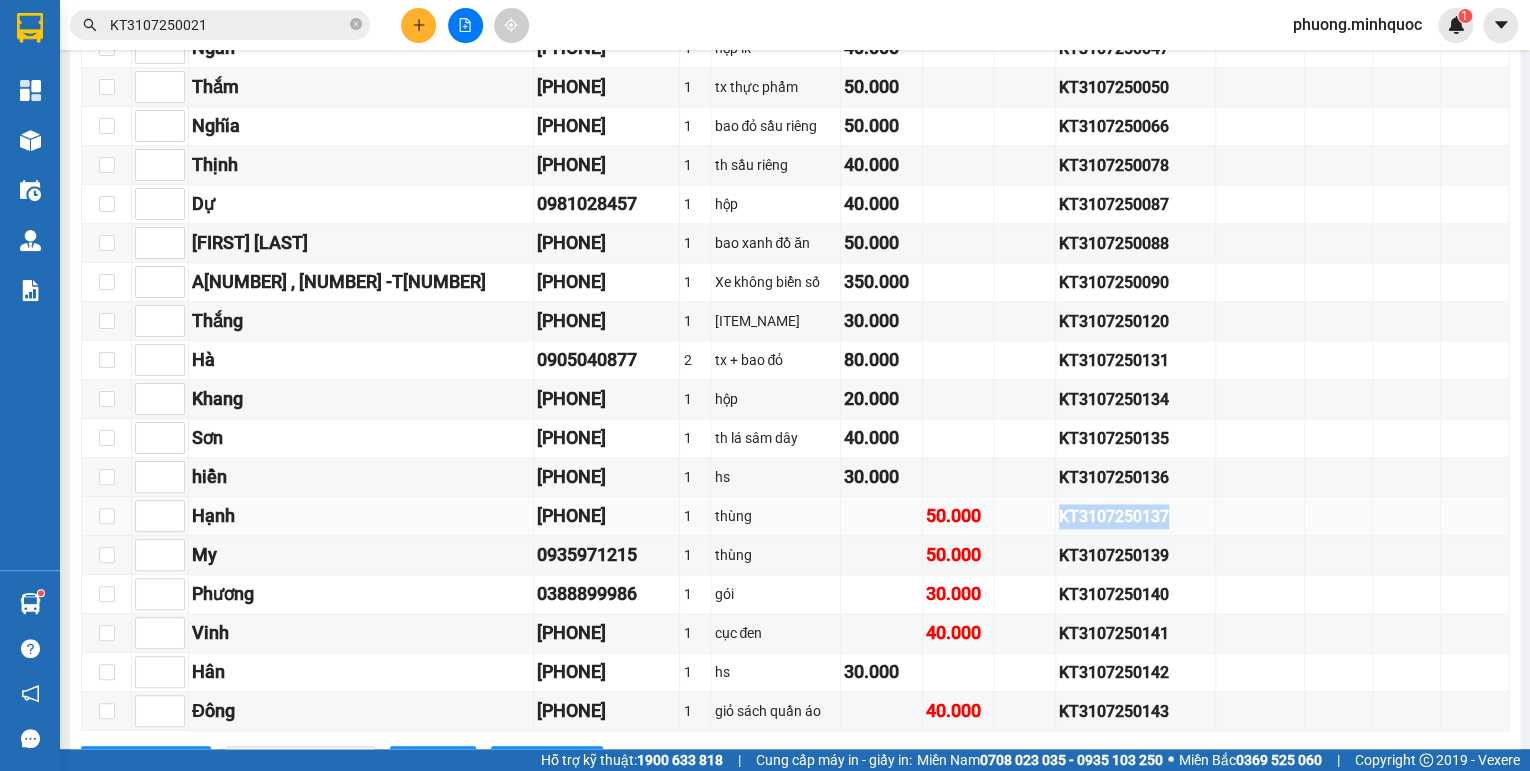 click on "KT3107250137" at bounding box center (1135, 516) 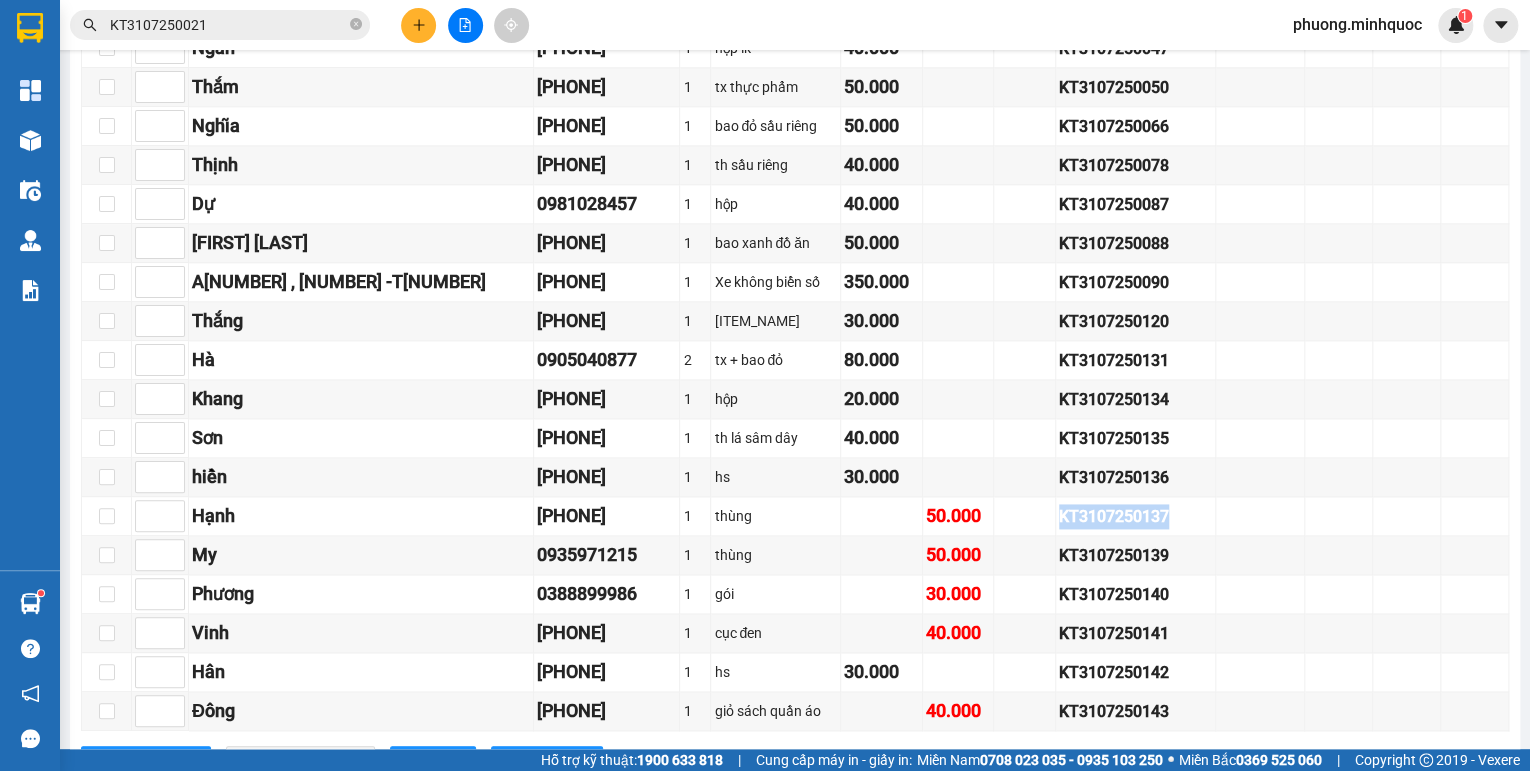 click on "KT3107250021" at bounding box center [228, 25] 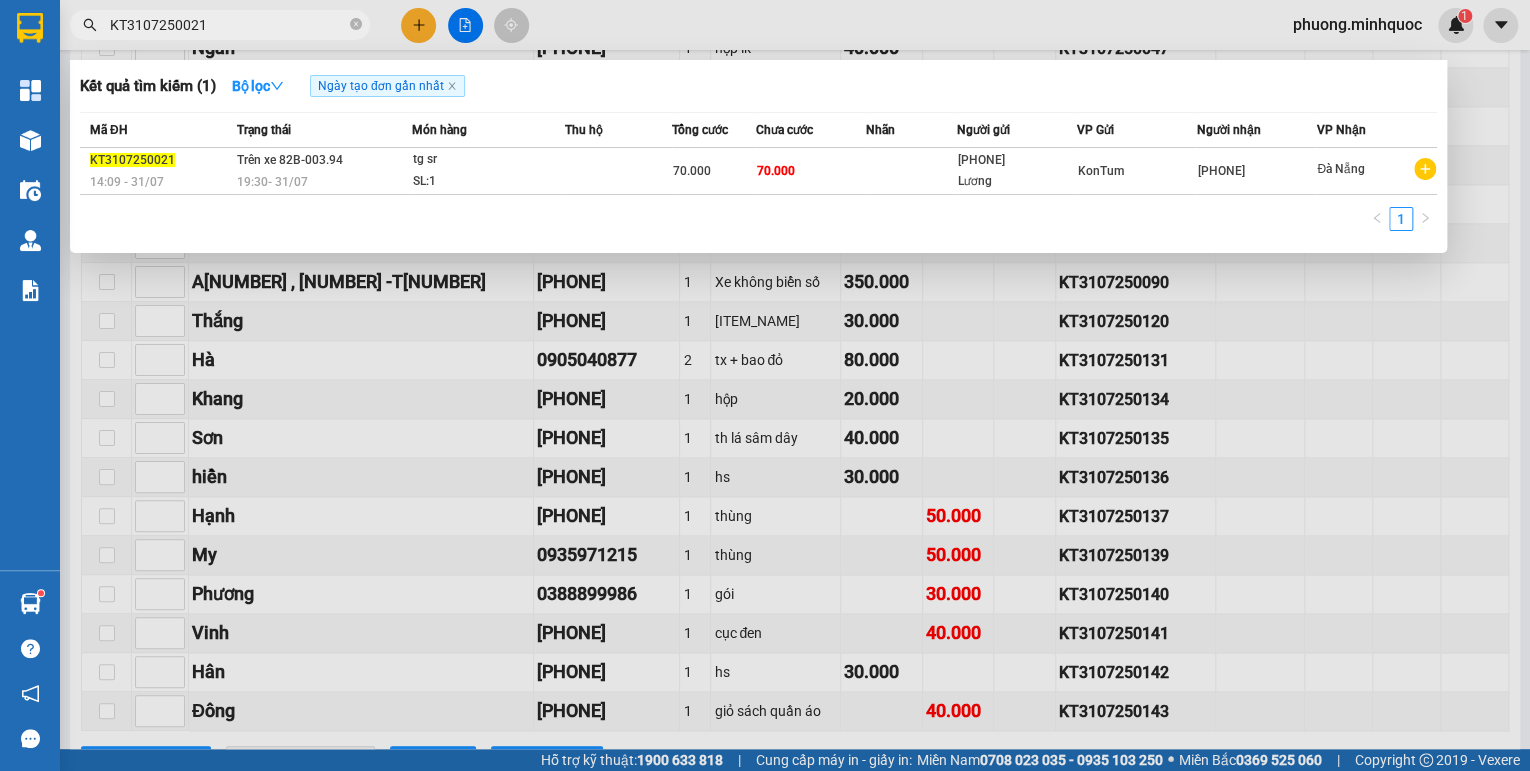click on "KT3107250021" at bounding box center [228, 25] 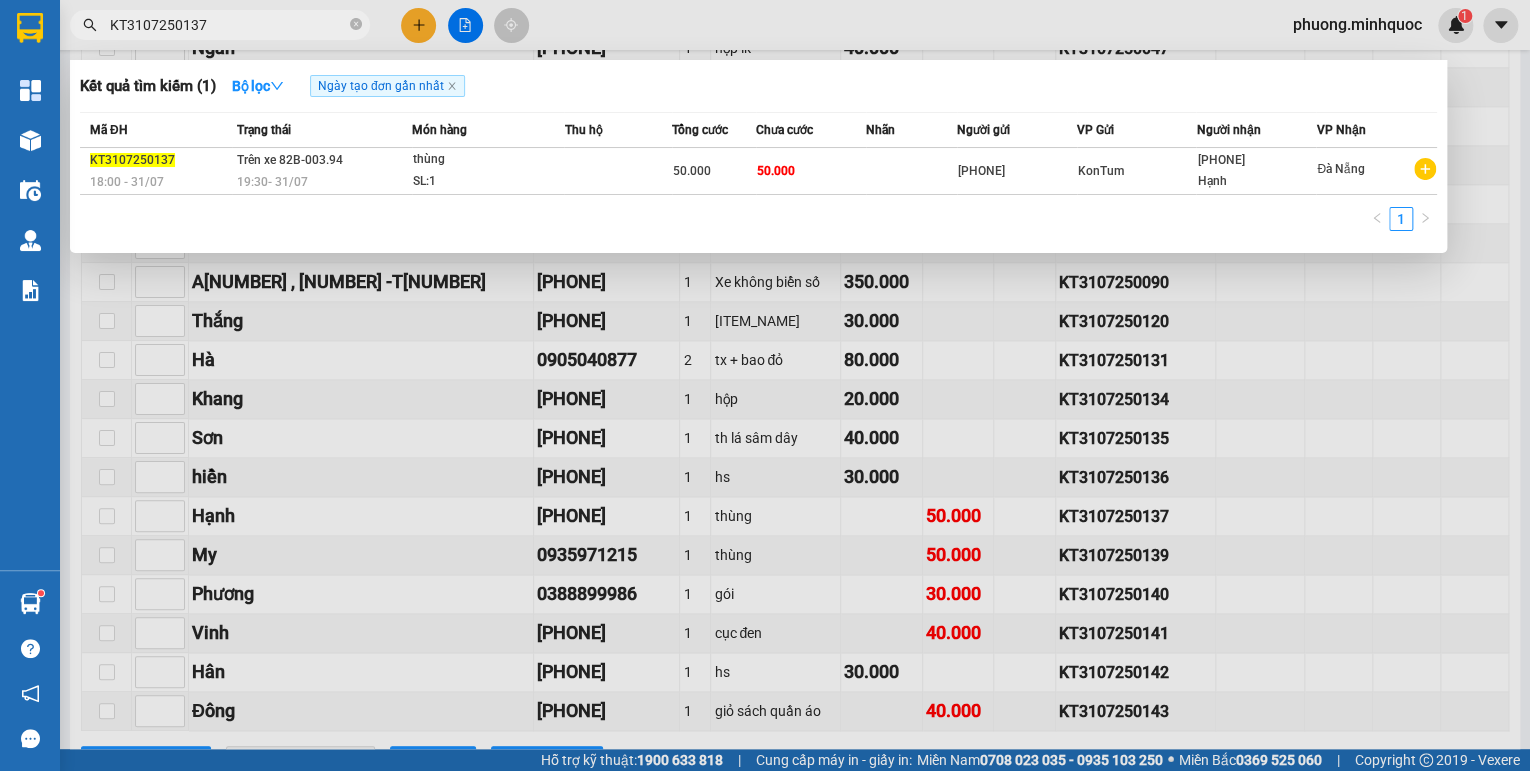type on "KT3107250137" 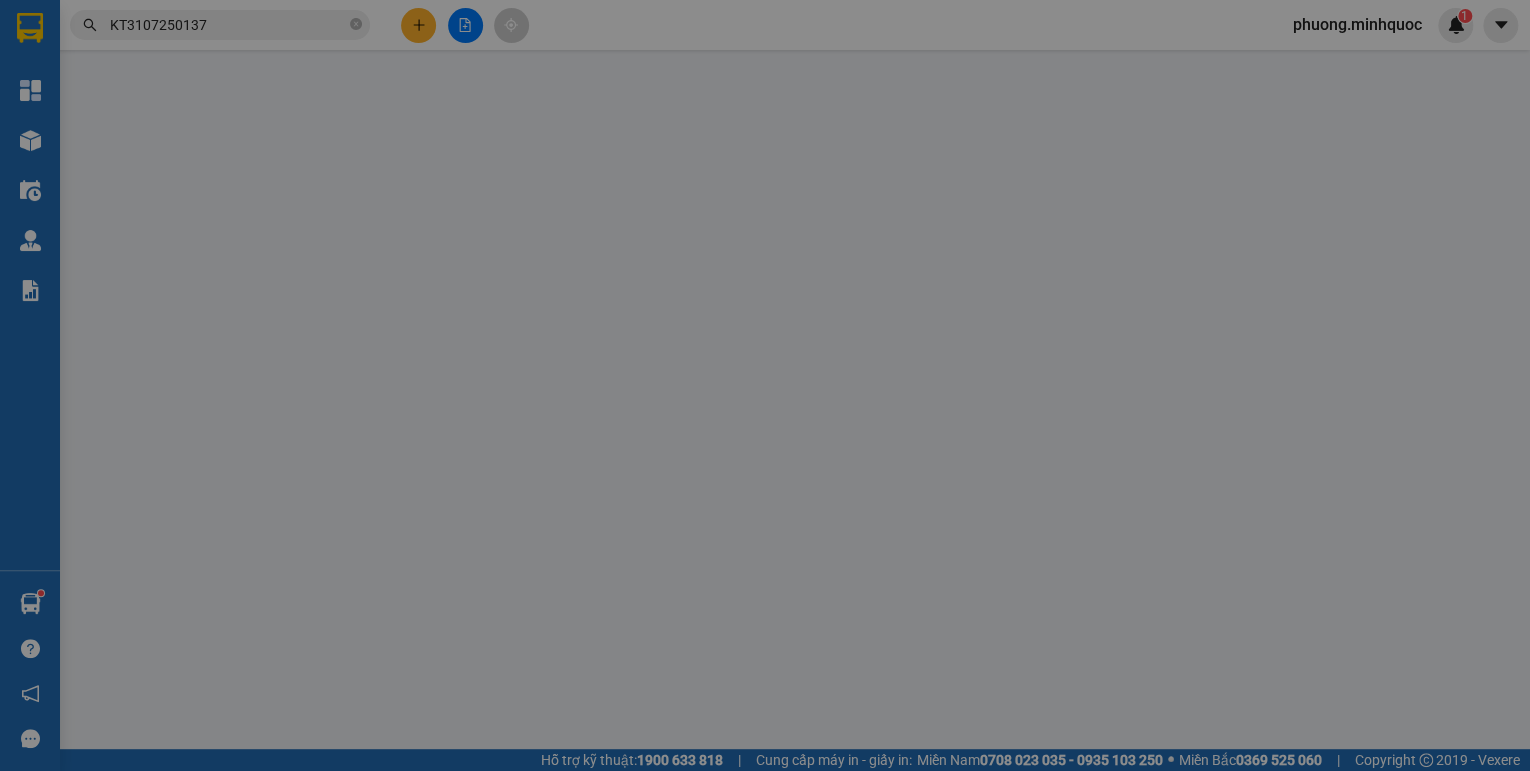 scroll, scrollTop: 0, scrollLeft: 0, axis: both 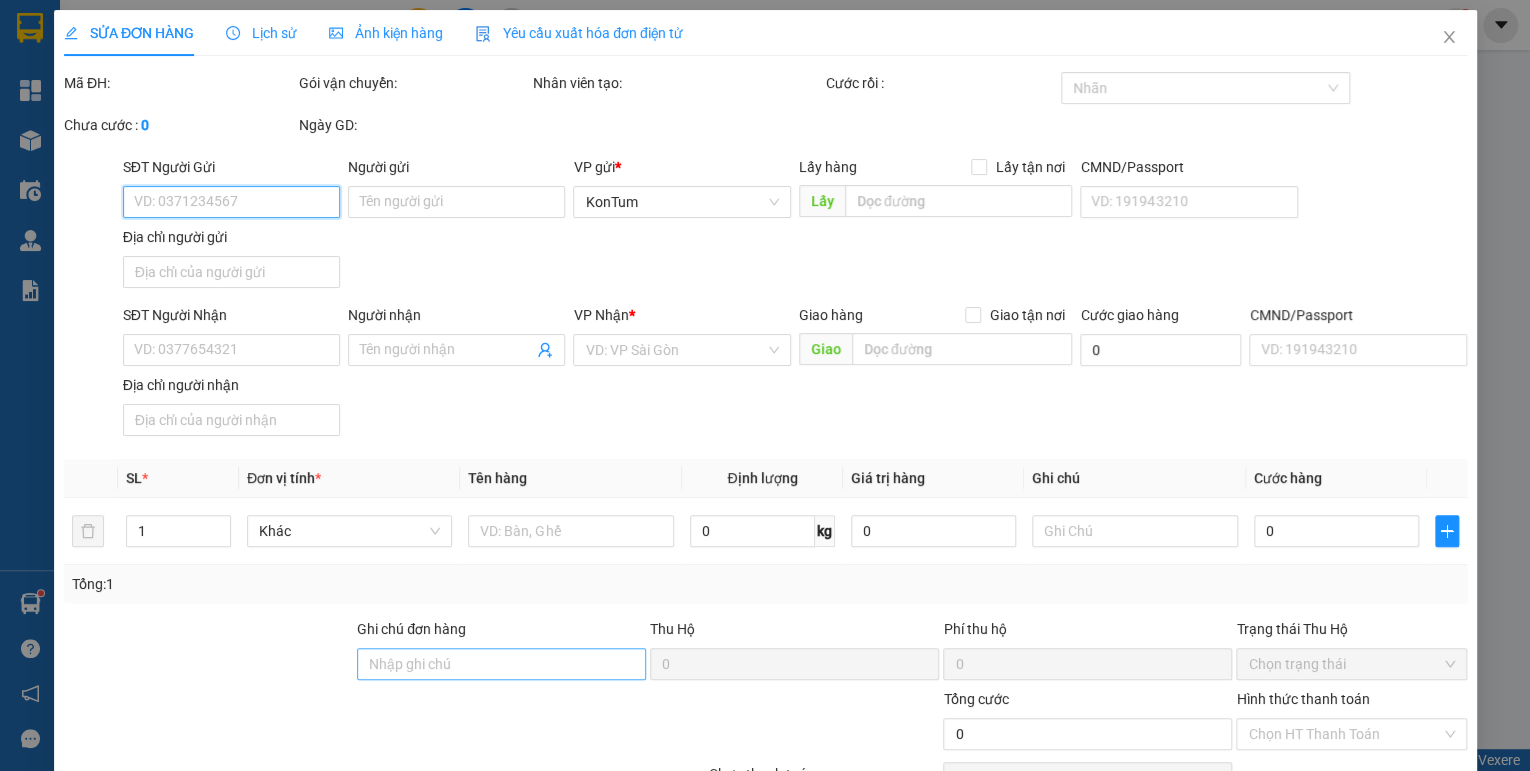 type on "[PHONE]" 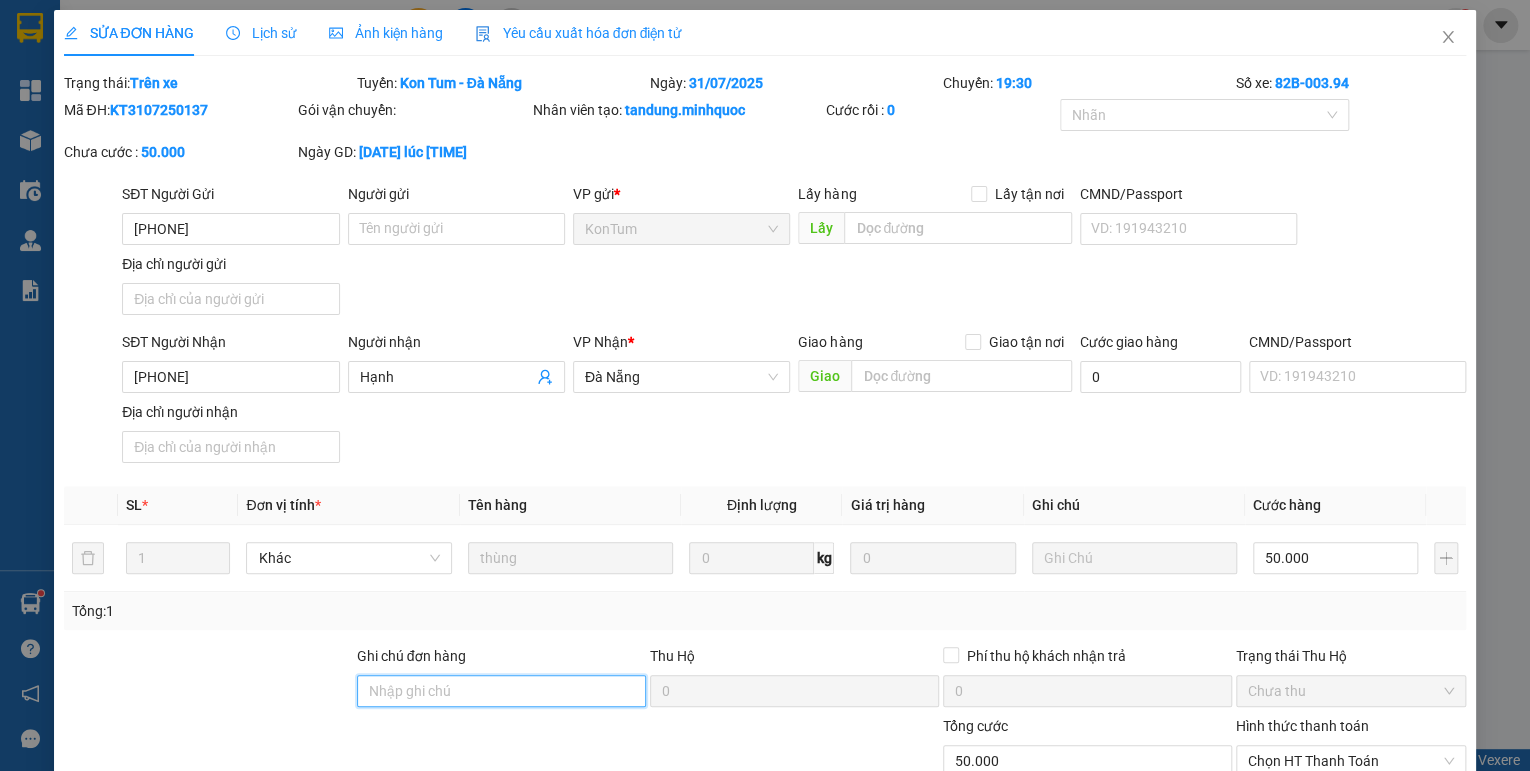 click on "Ghi chú đơn hàng" at bounding box center (501, 691) 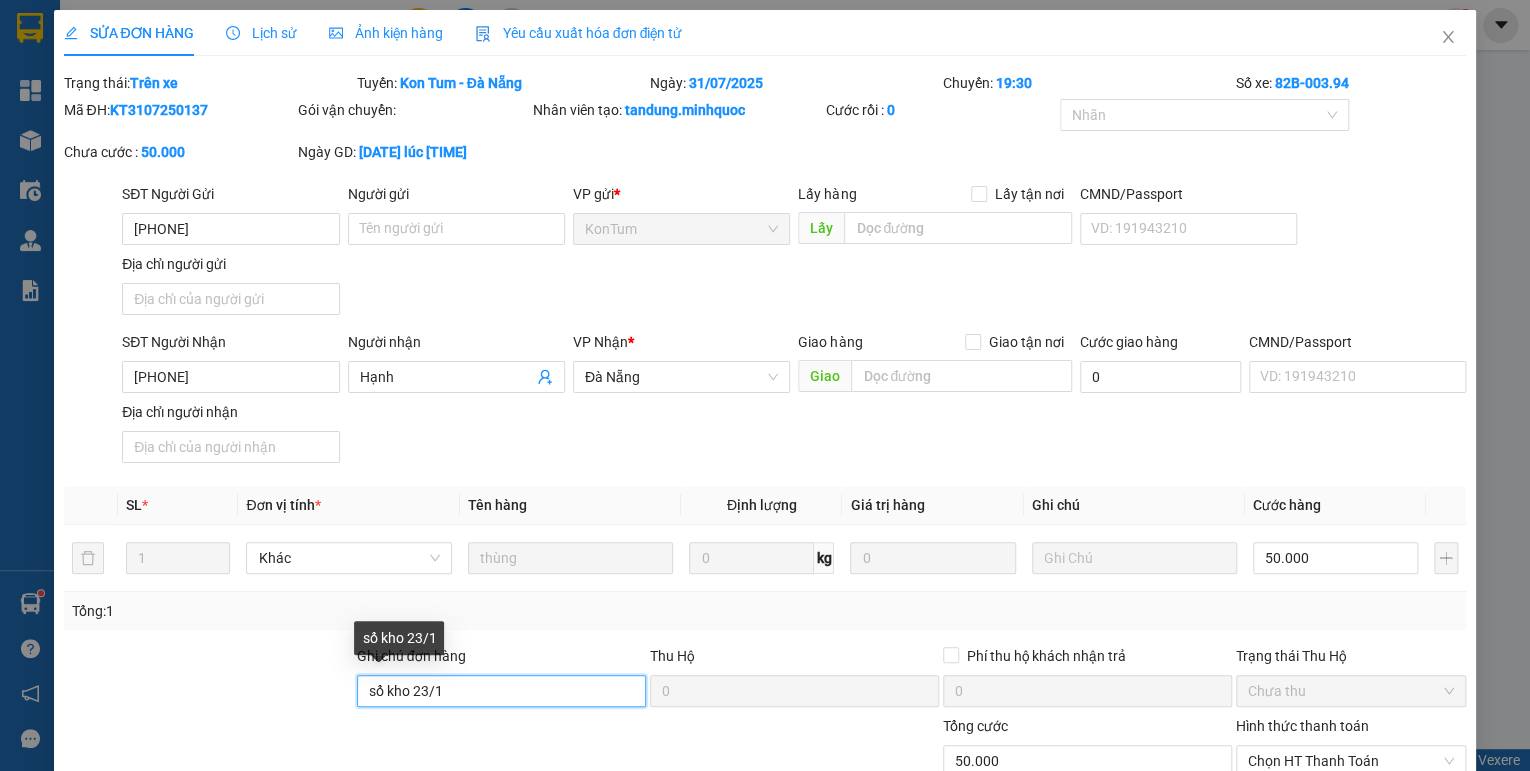 drag, startPoint x: 436, startPoint y: 695, endPoint x: 412, endPoint y: 704, distance: 25.632011 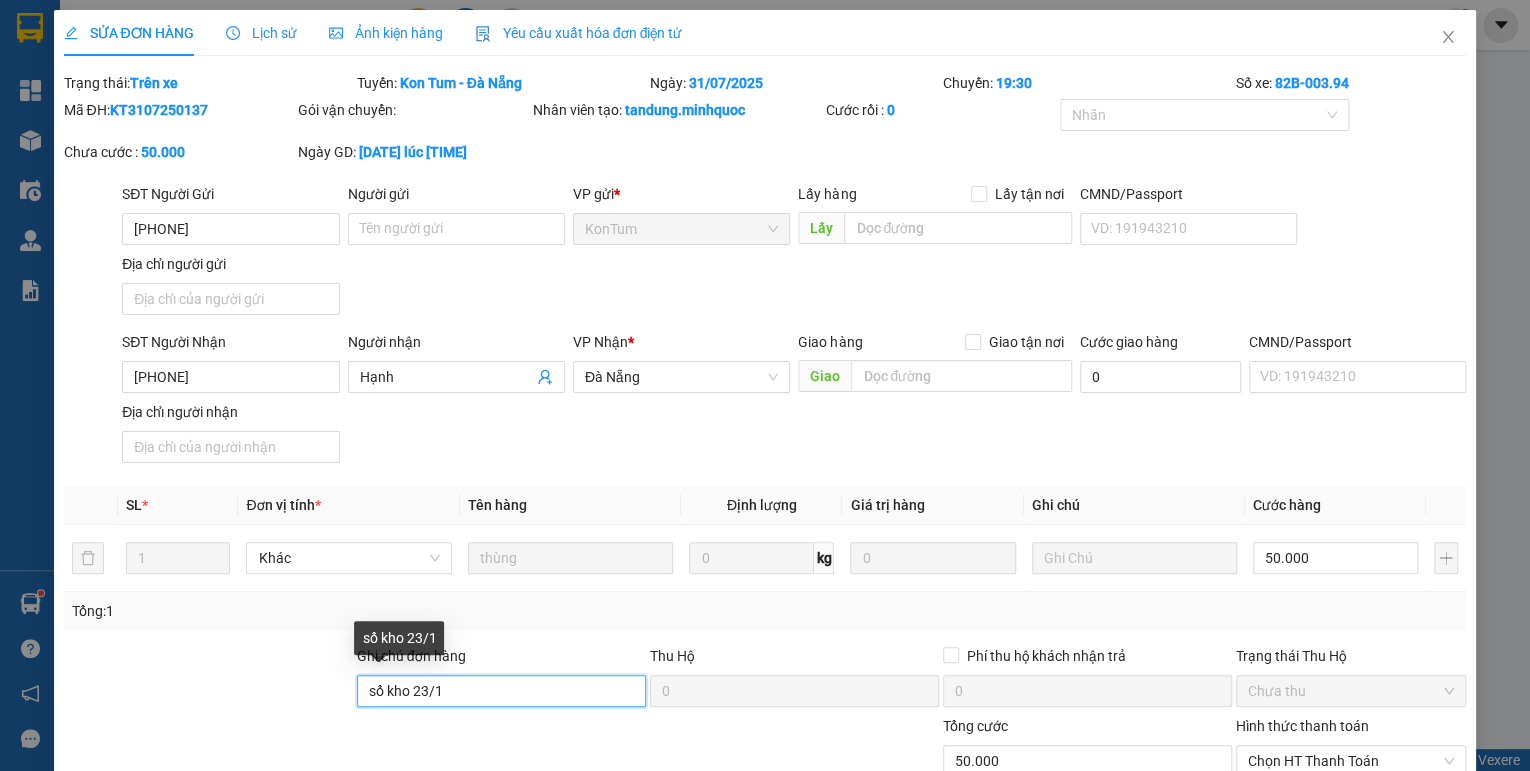 click on "sổ kho 23/1" at bounding box center [501, 691] 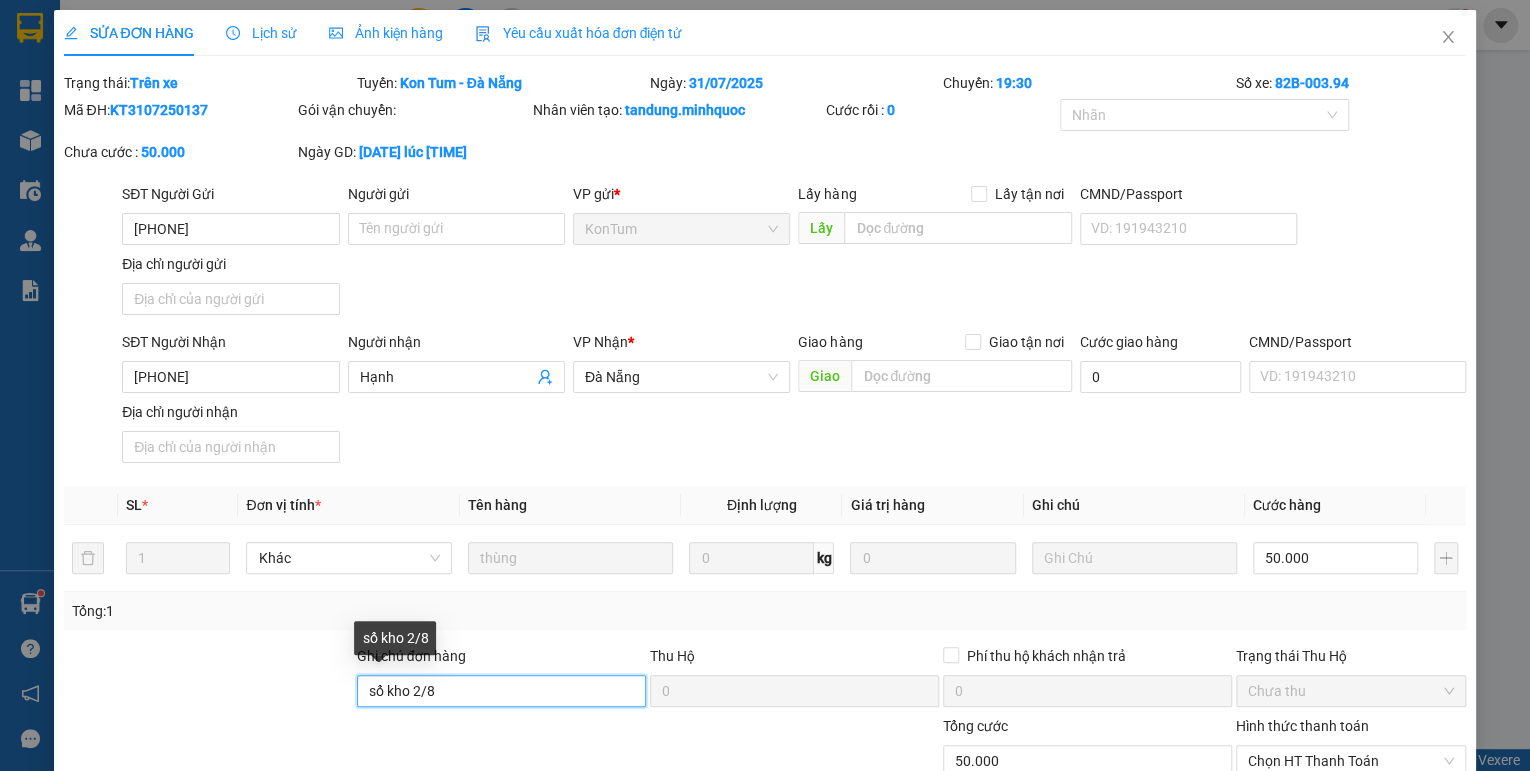 scroll, scrollTop: 138, scrollLeft: 0, axis: vertical 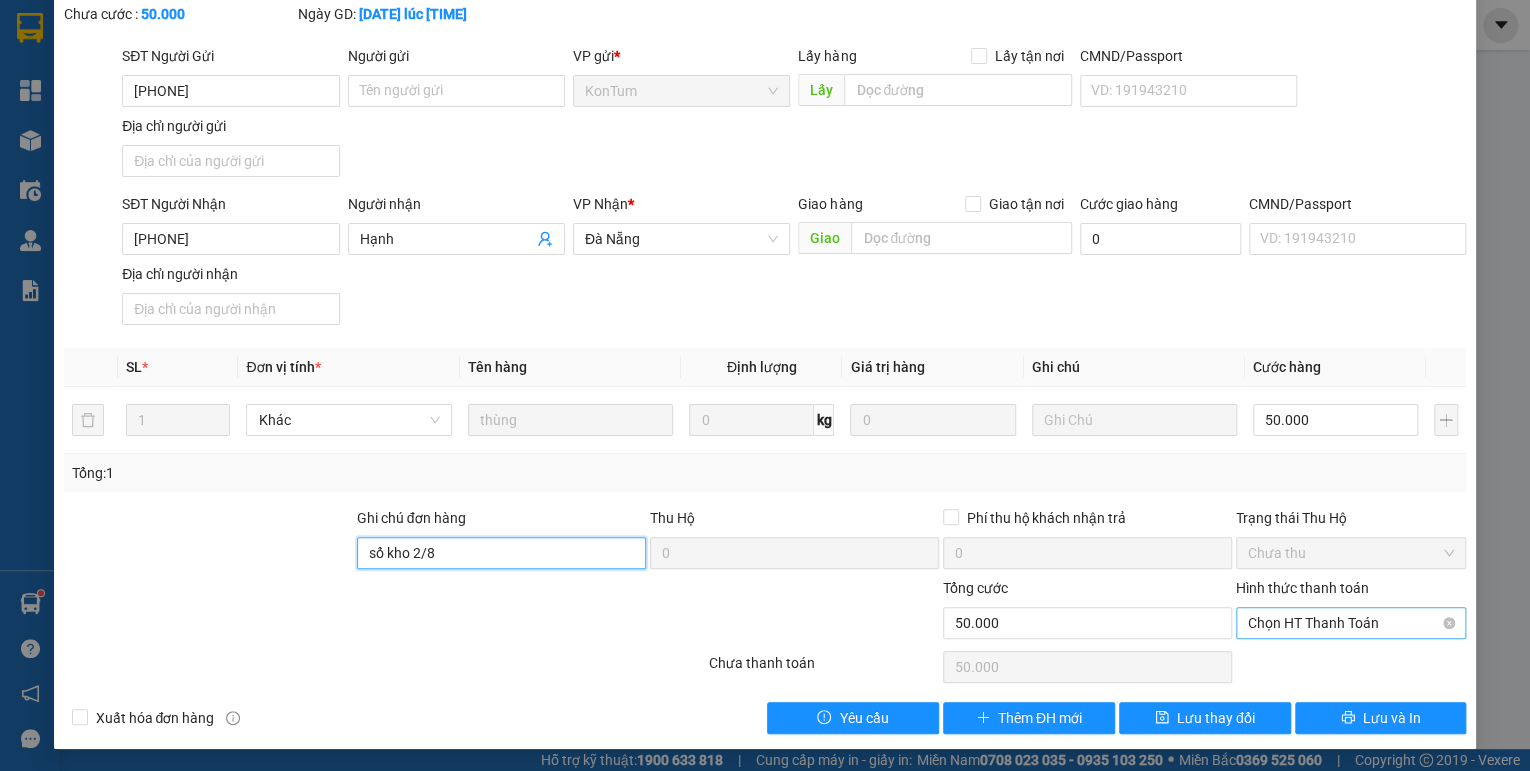 click on "Chọn HT Thanh Toán" at bounding box center [1351, 623] 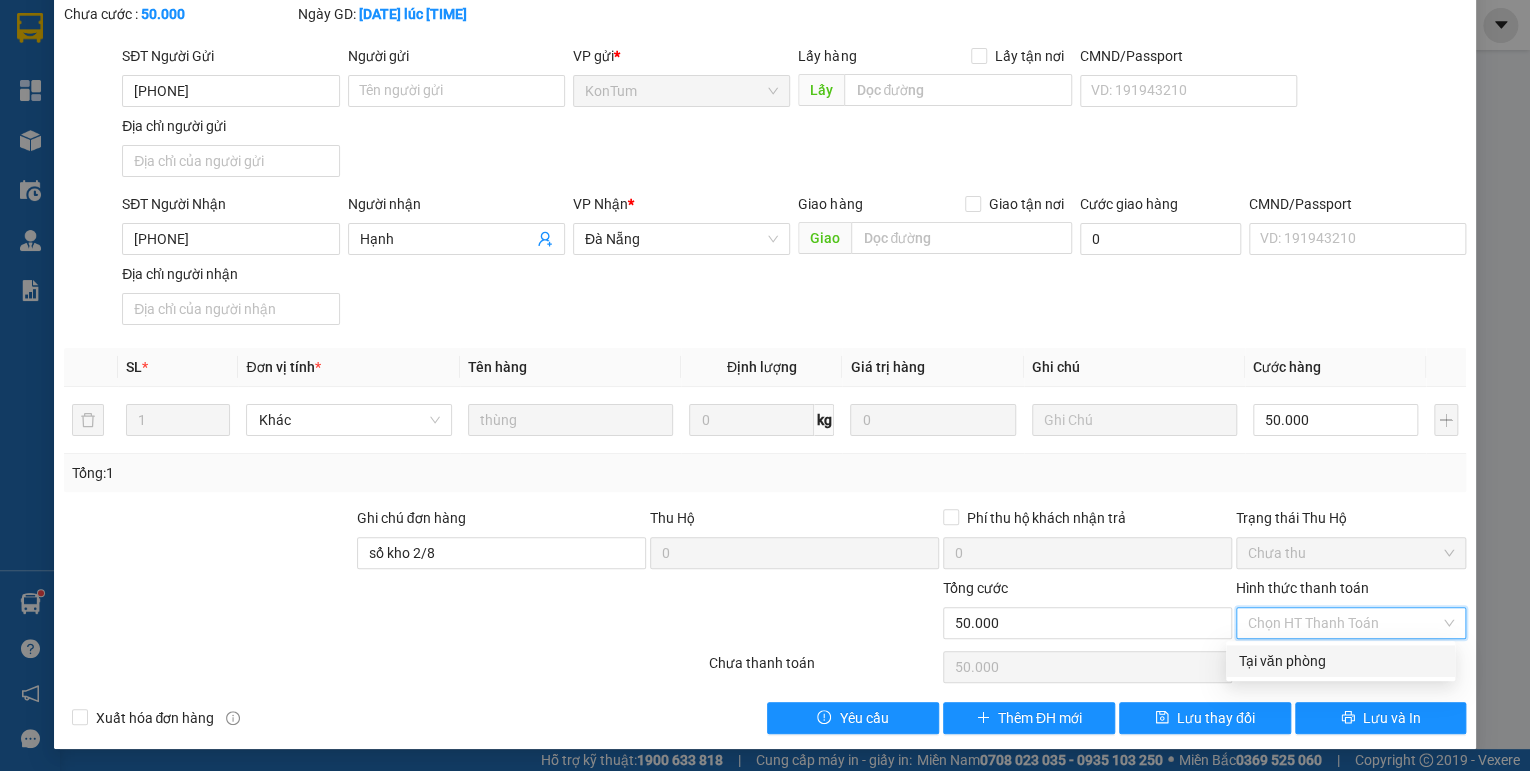 click on "Tại văn phòng" at bounding box center (1340, 661) 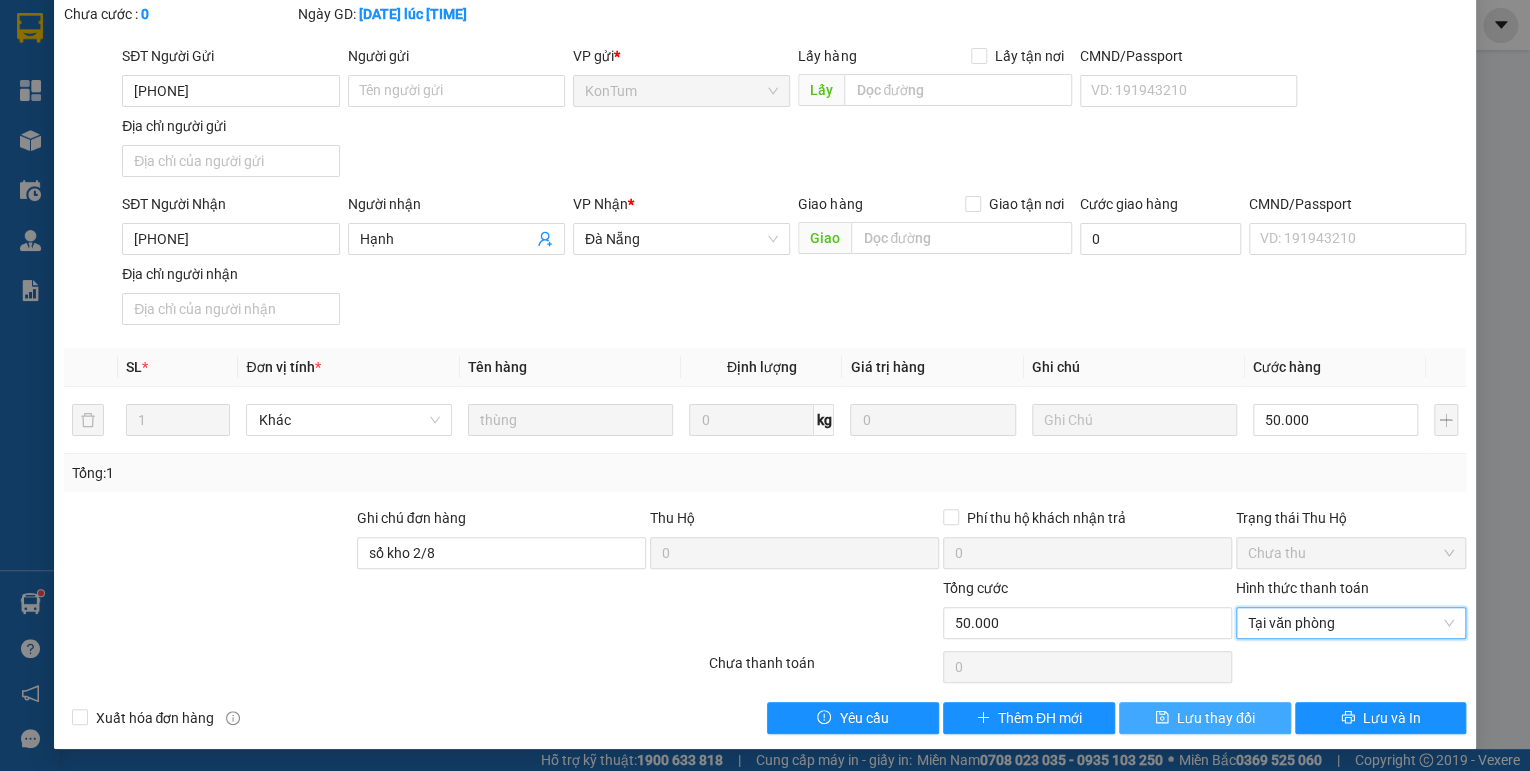 click on "Lưu thay đổi" at bounding box center (1216, 718) 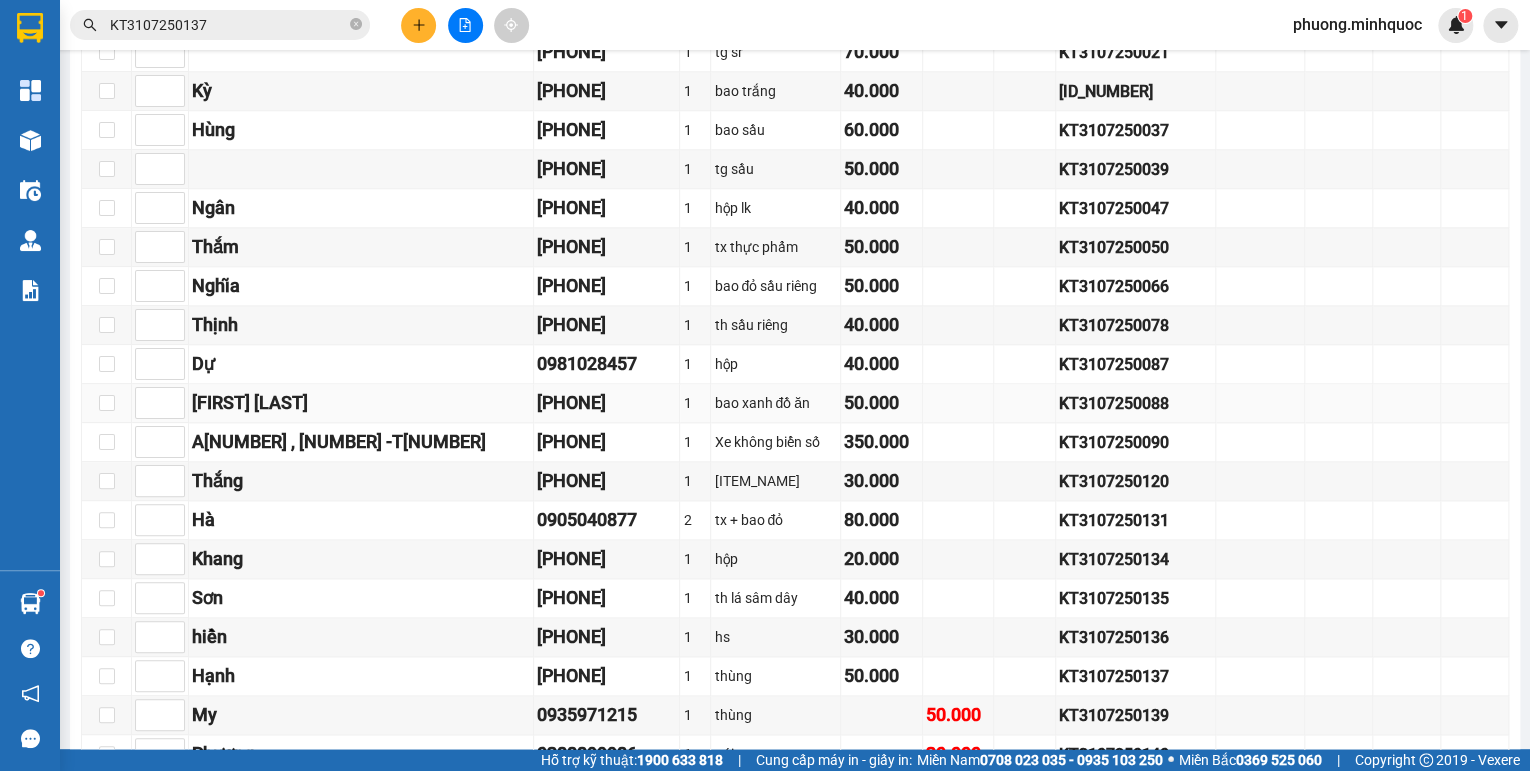 scroll, scrollTop: 1200, scrollLeft: 0, axis: vertical 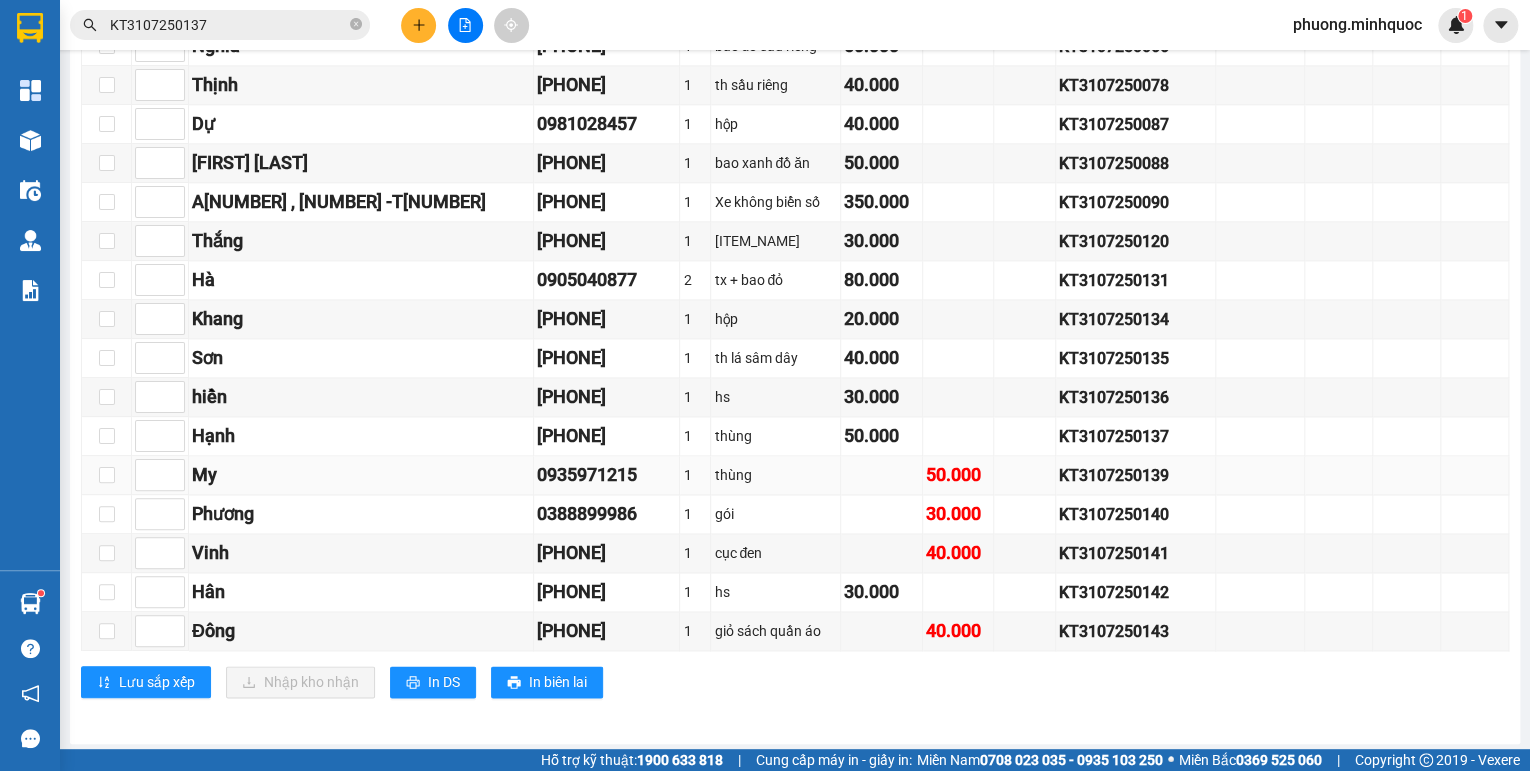 click on "KT3107250139" at bounding box center [1135, 475] 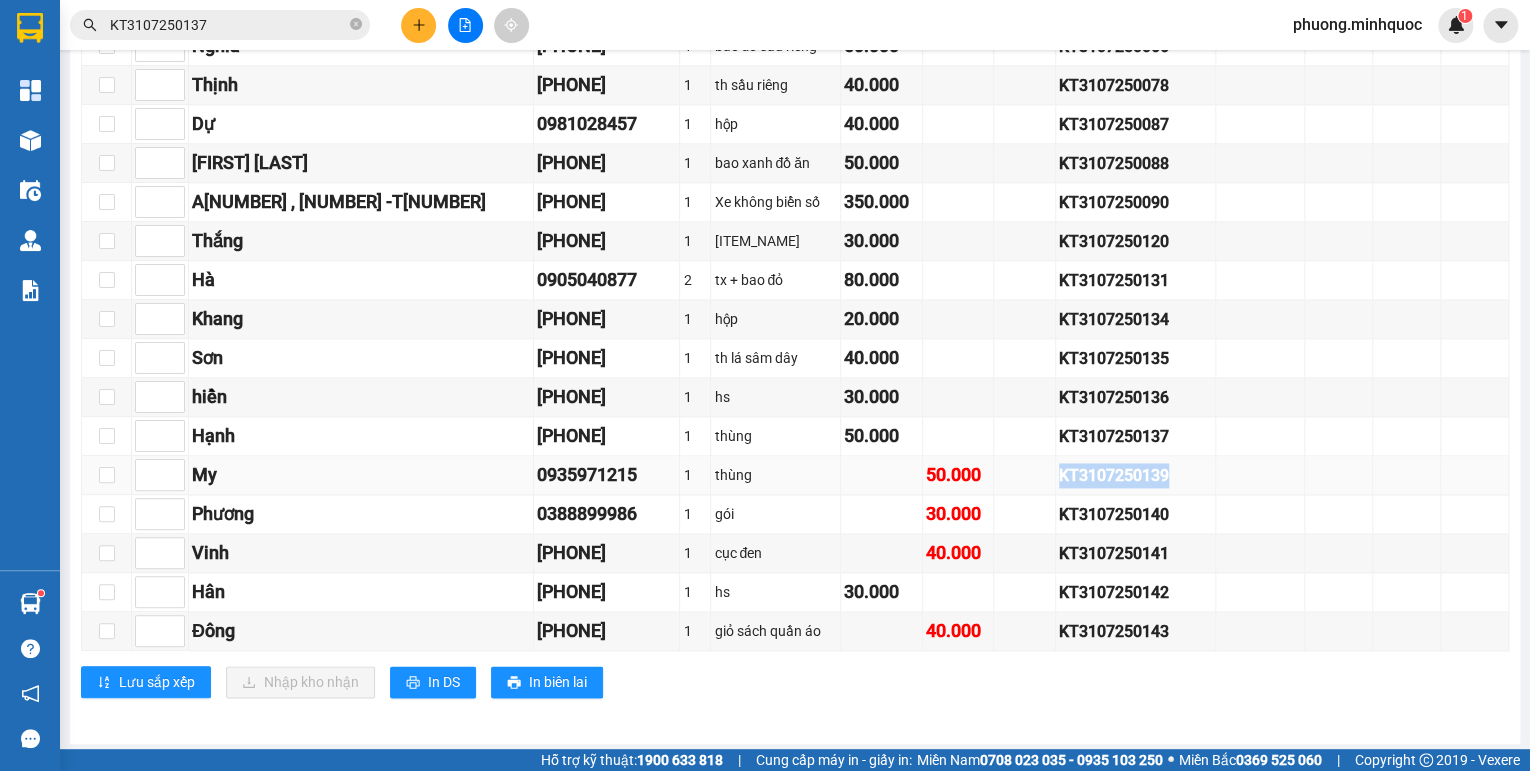 click on "KT3107250139" at bounding box center [1135, 475] 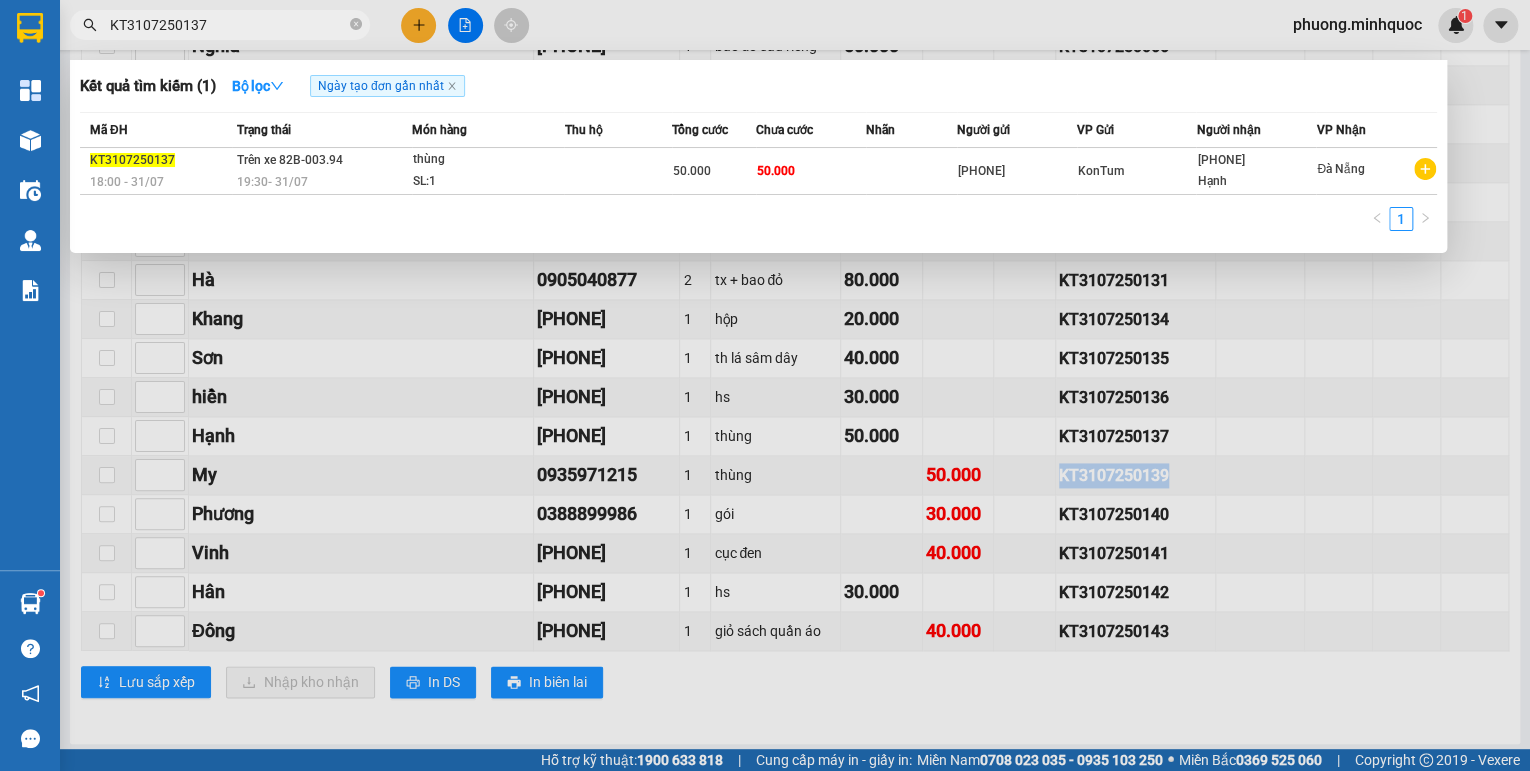 click on "KT3107250137" at bounding box center [228, 25] 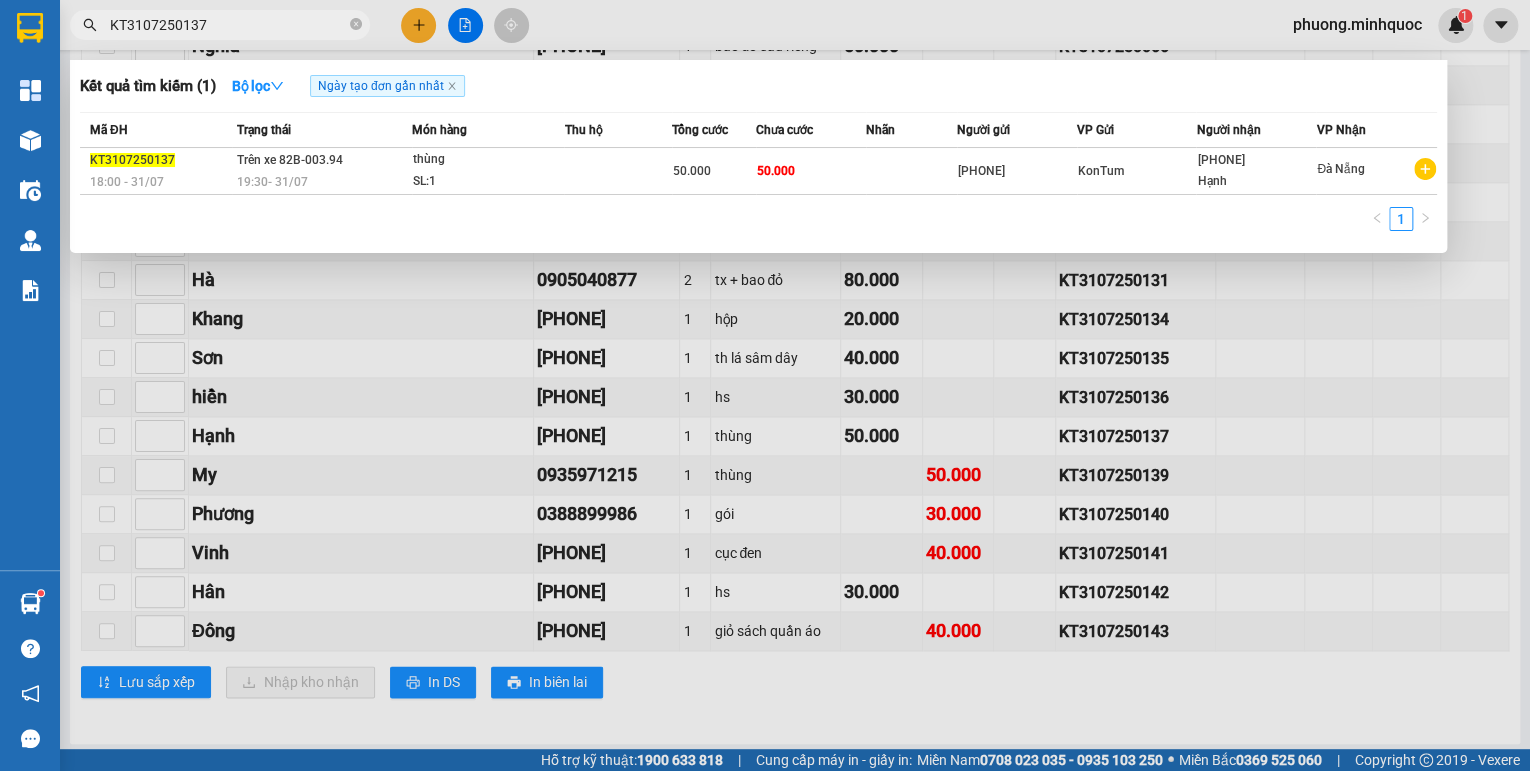 click on "KT3107250137" at bounding box center [228, 25] 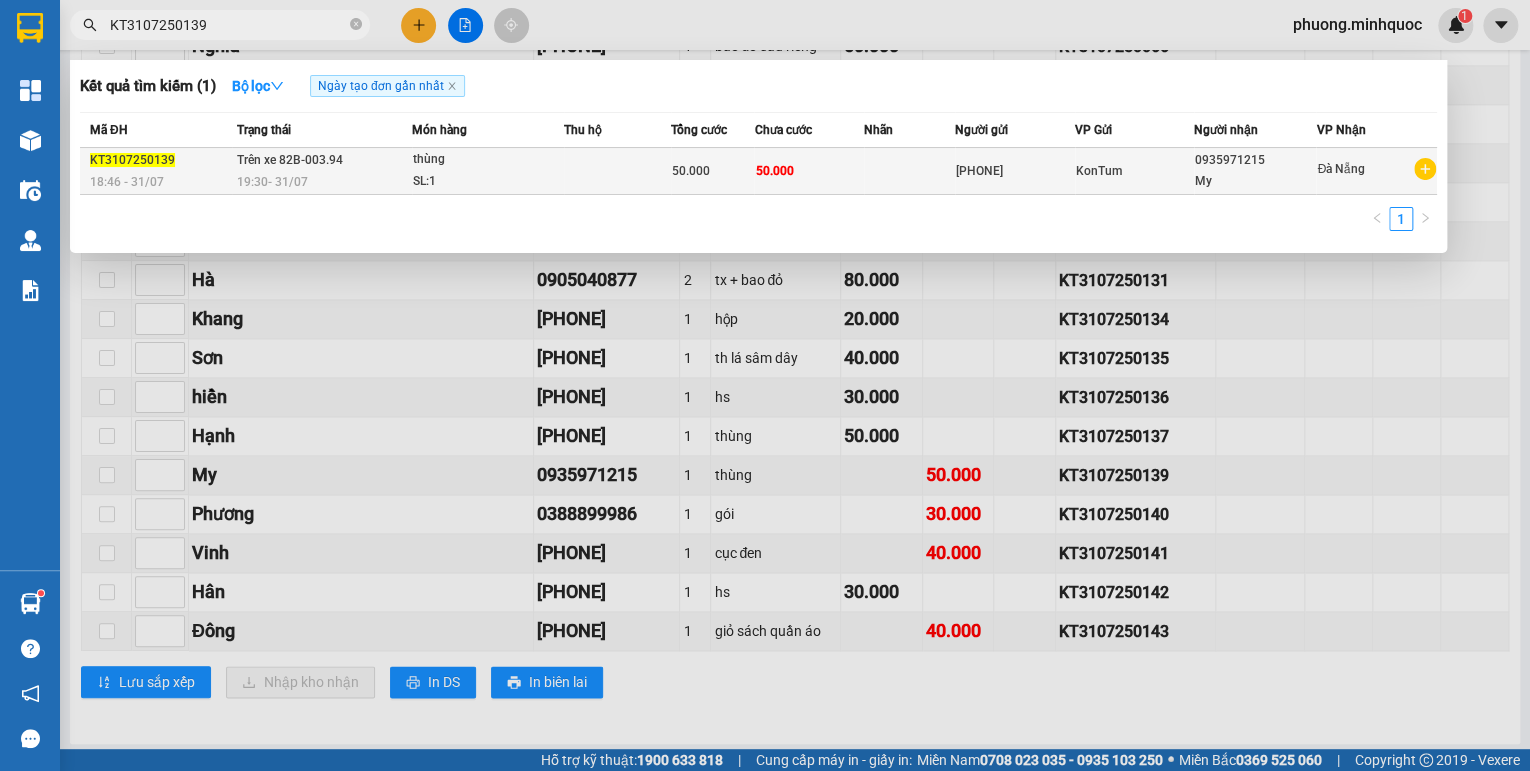 type on "KT3107250139" 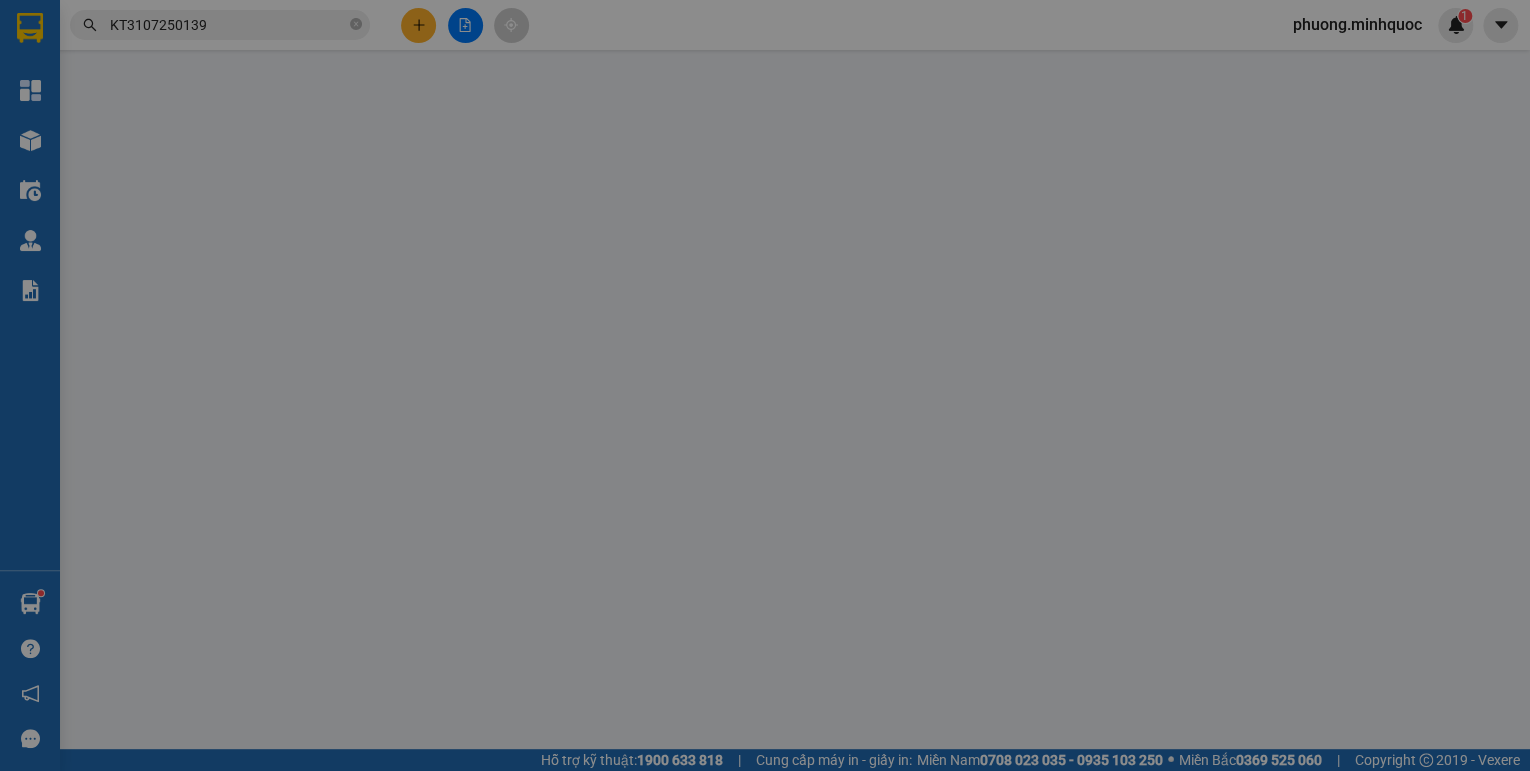 scroll, scrollTop: 0, scrollLeft: 0, axis: both 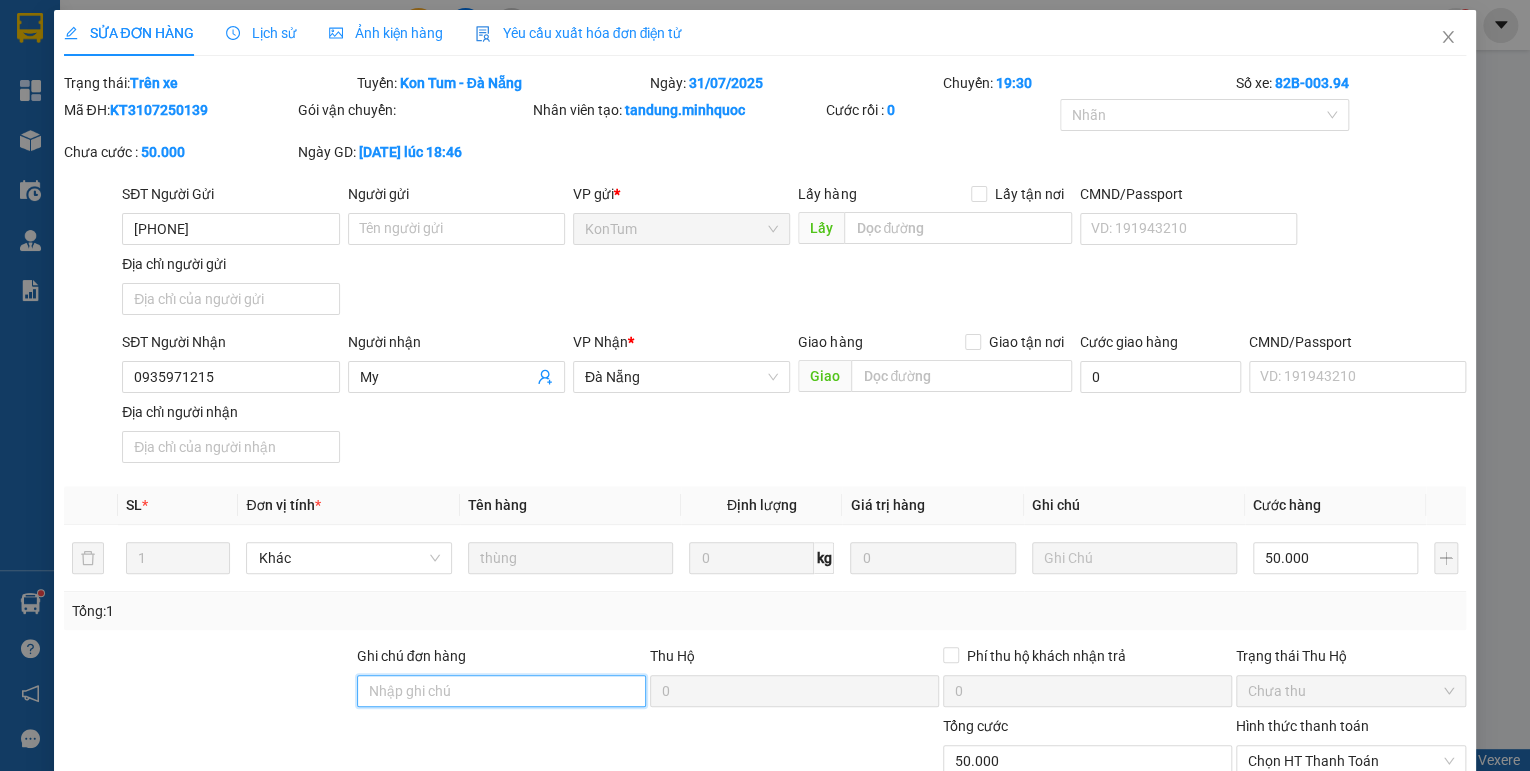 click on "Ghi chú đơn hàng" at bounding box center [501, 691] 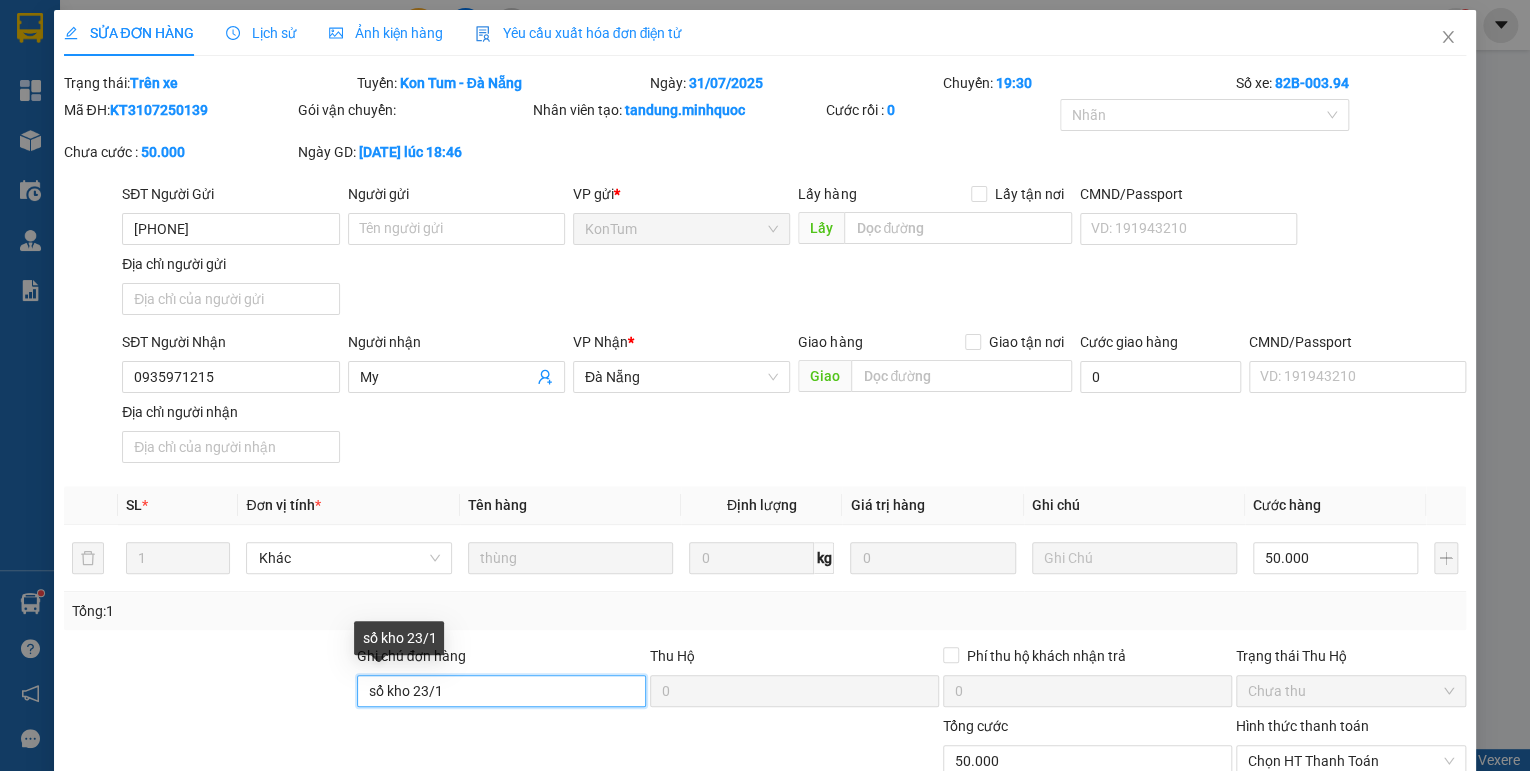 drag, startPoint x: 454, startPoint y: 692, endPoint x: 412, endPoint y: 696, distance: 42.190044 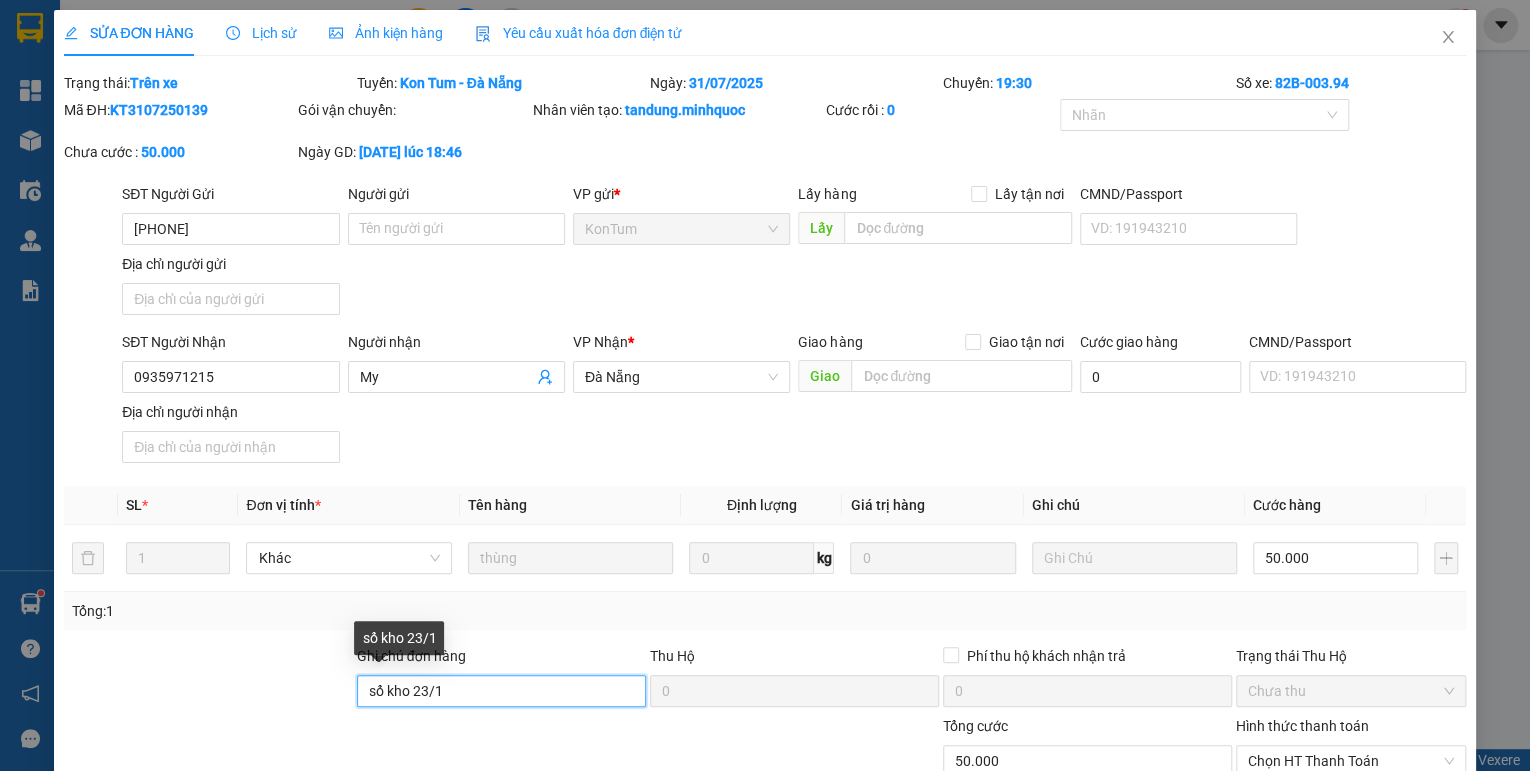 click on "sổ kho 23/1" at bounding box center (501, 691) 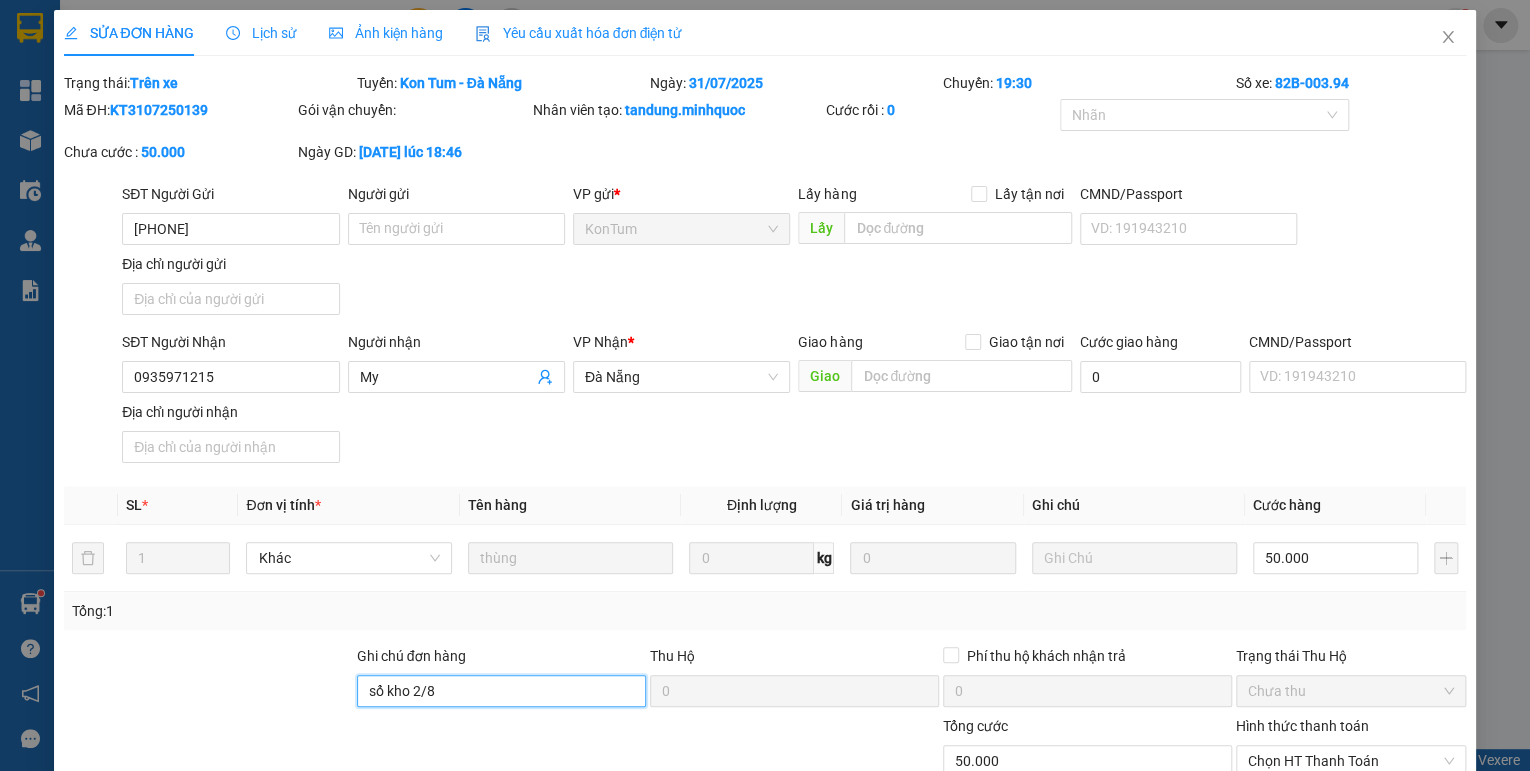 scroll, scrollTop: 138, scrollLeft: 0, axis: vertical 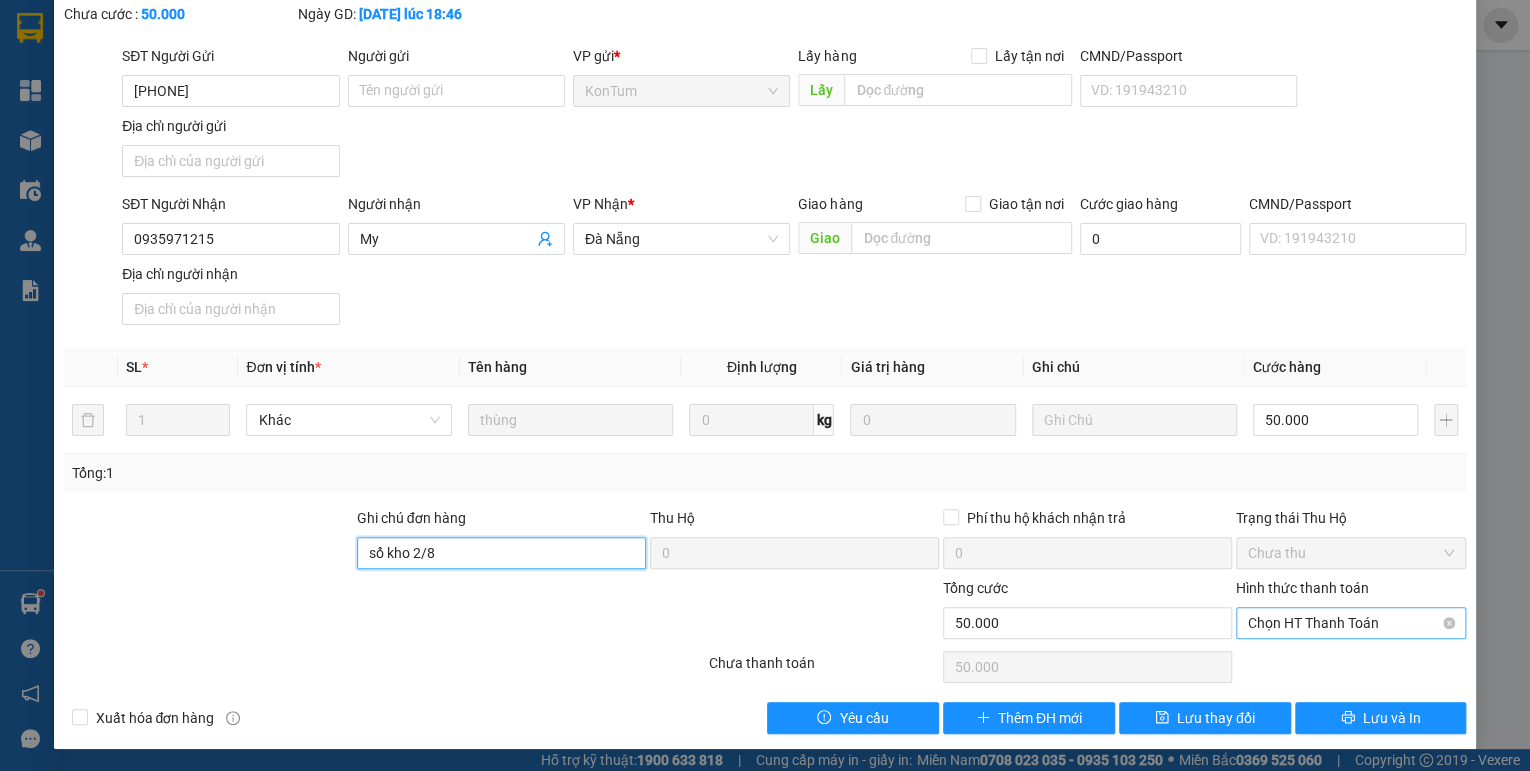 click on "Chọn HT Thanh Toán" at bounding box center [1351, 623] 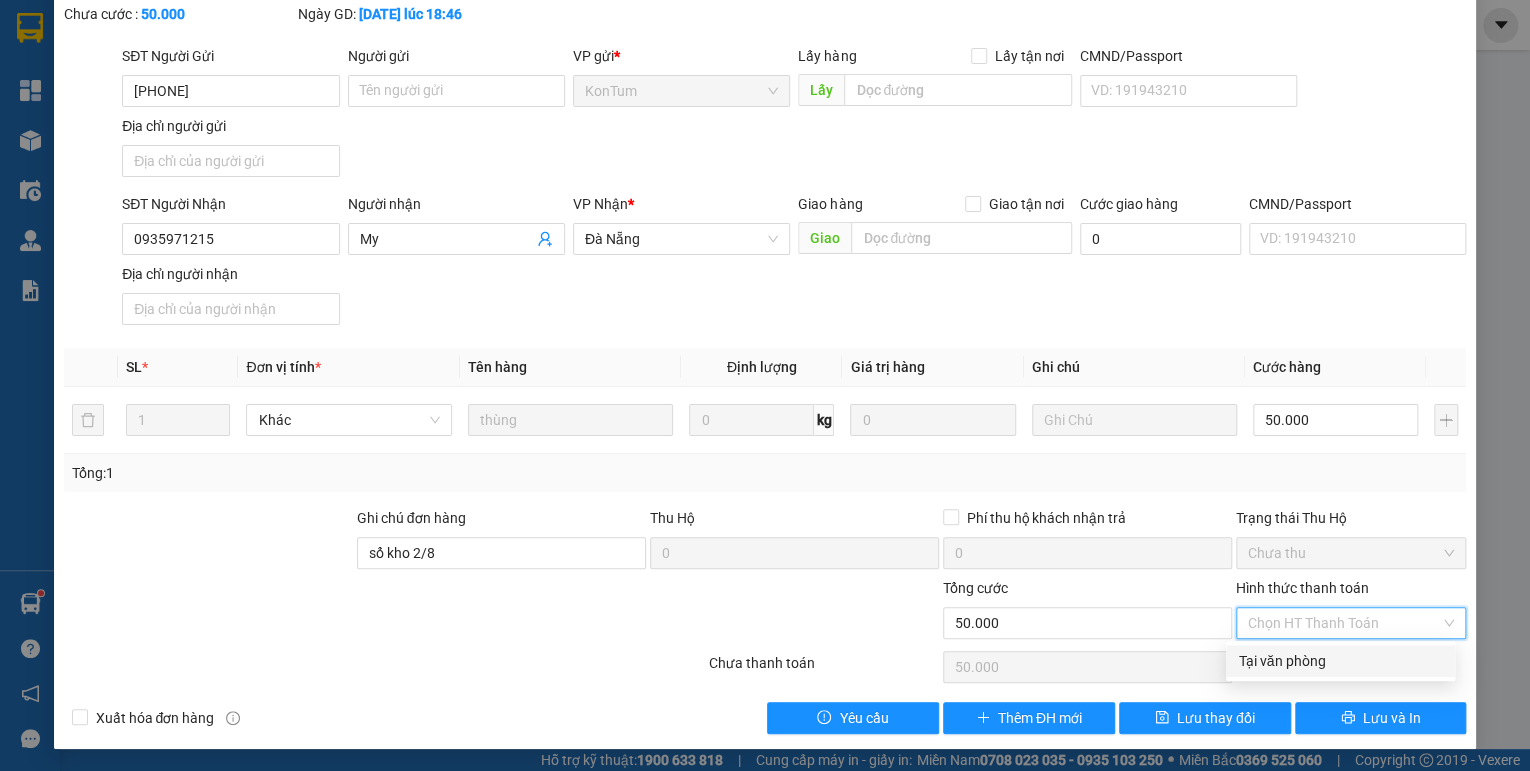 click on "Tại văn phòng" at bounding box center [1340, 661] 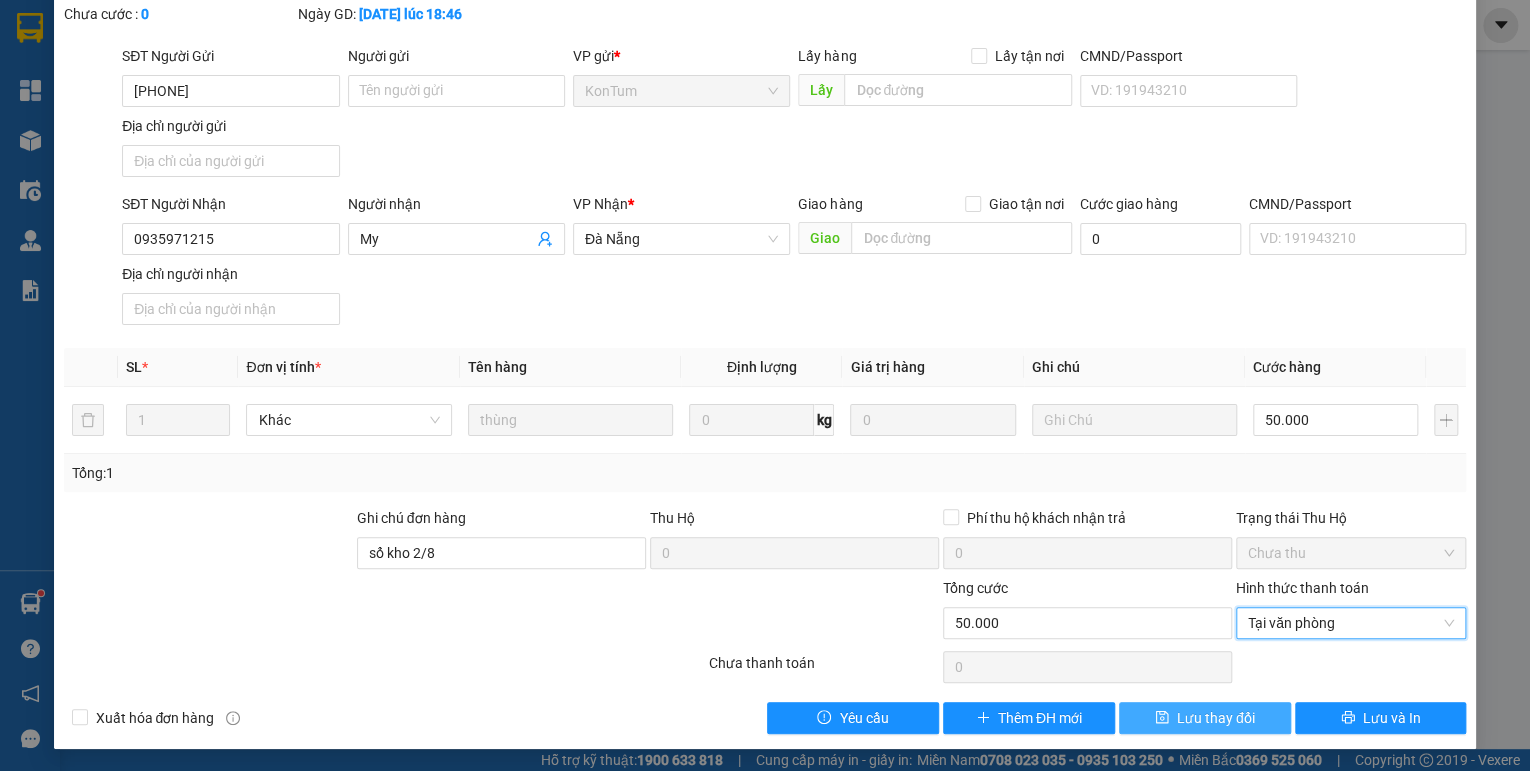 click on "Lưu thay đổi" at bounding box center (1216, 718) 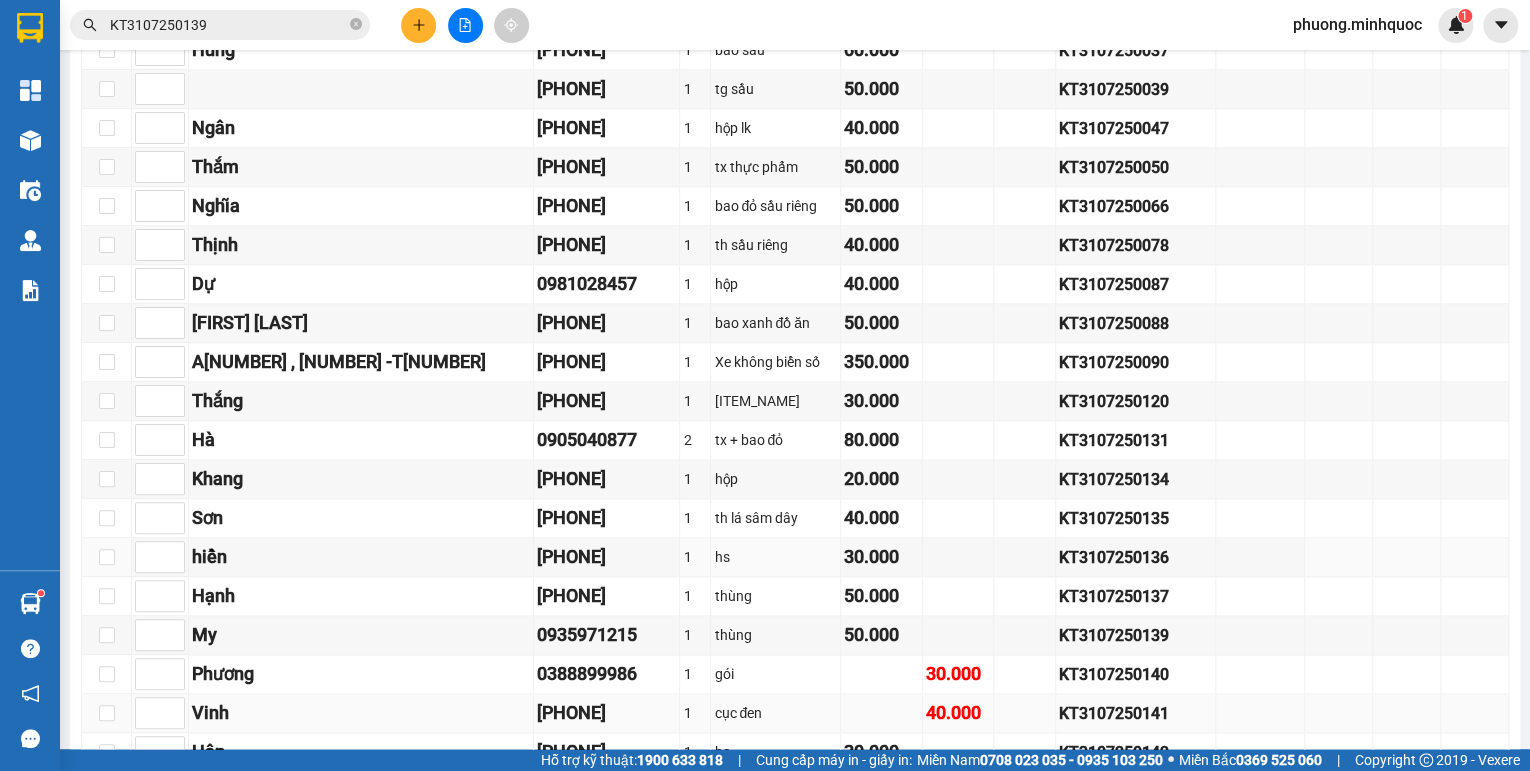 scroll, scrollTop: 1200, scrollLeft: 0, axis: vertical 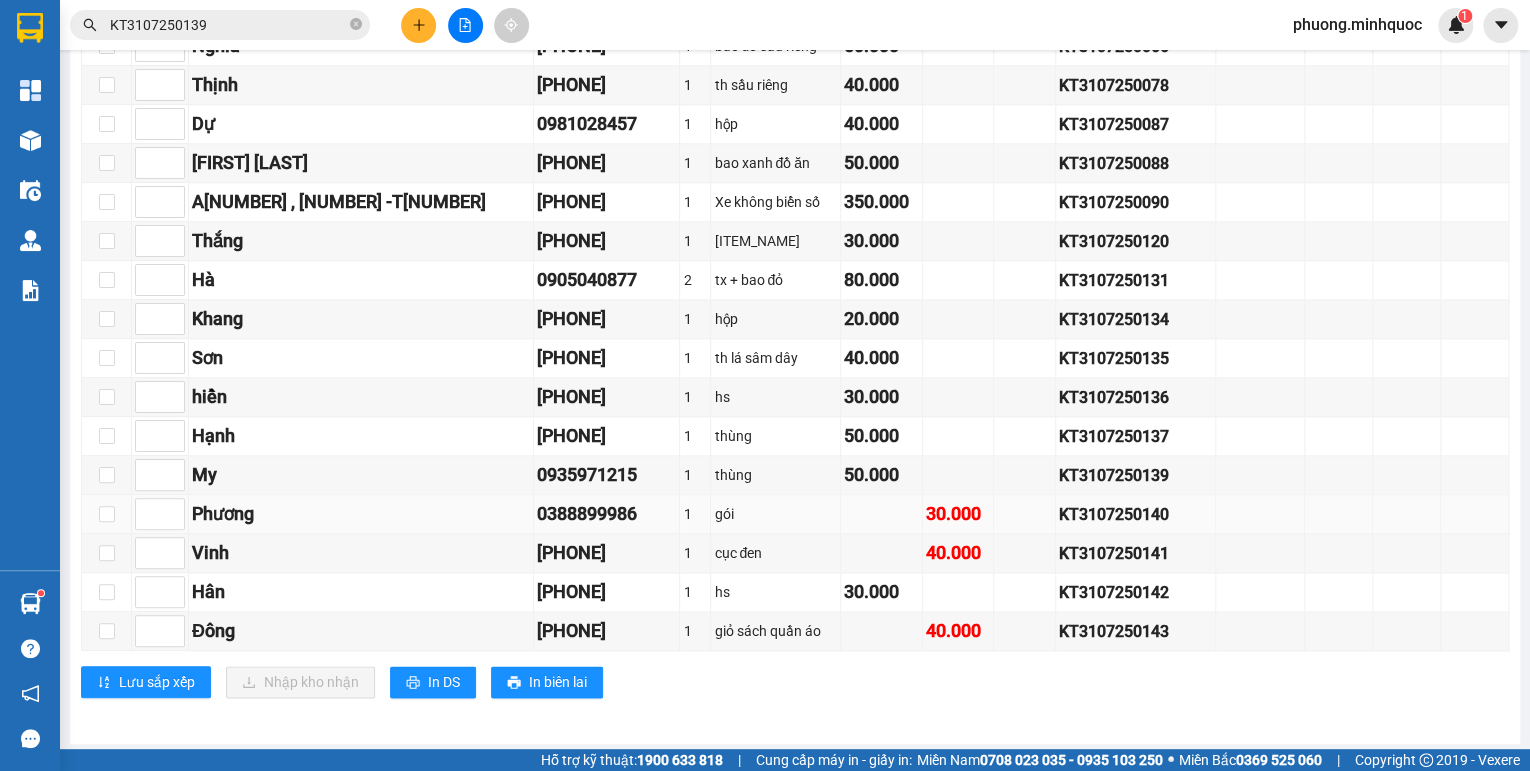 click on "KT3107250140" at bounding box center (1135, 514) 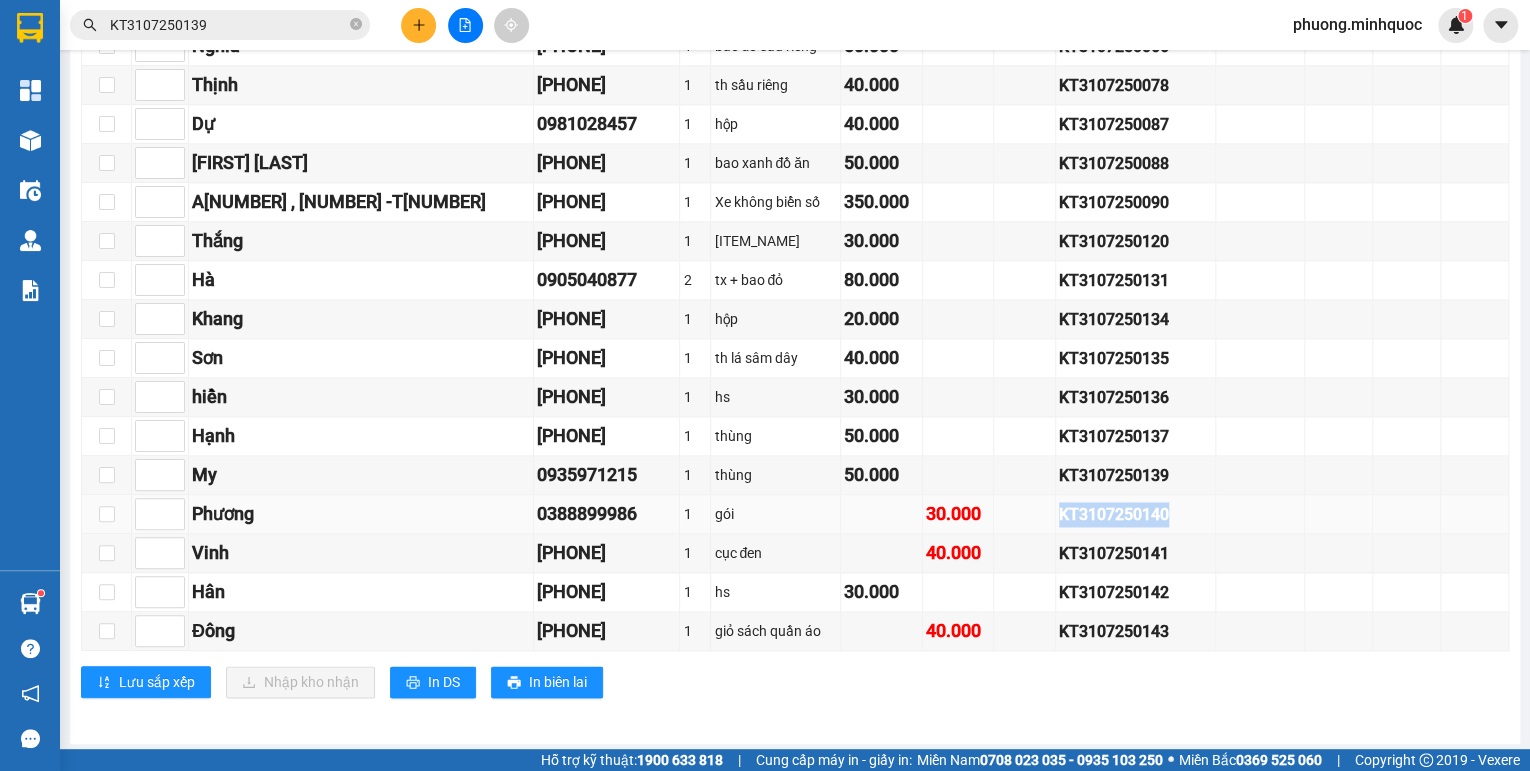 click on "KT3107250140" at bounding box center (1135, 514) 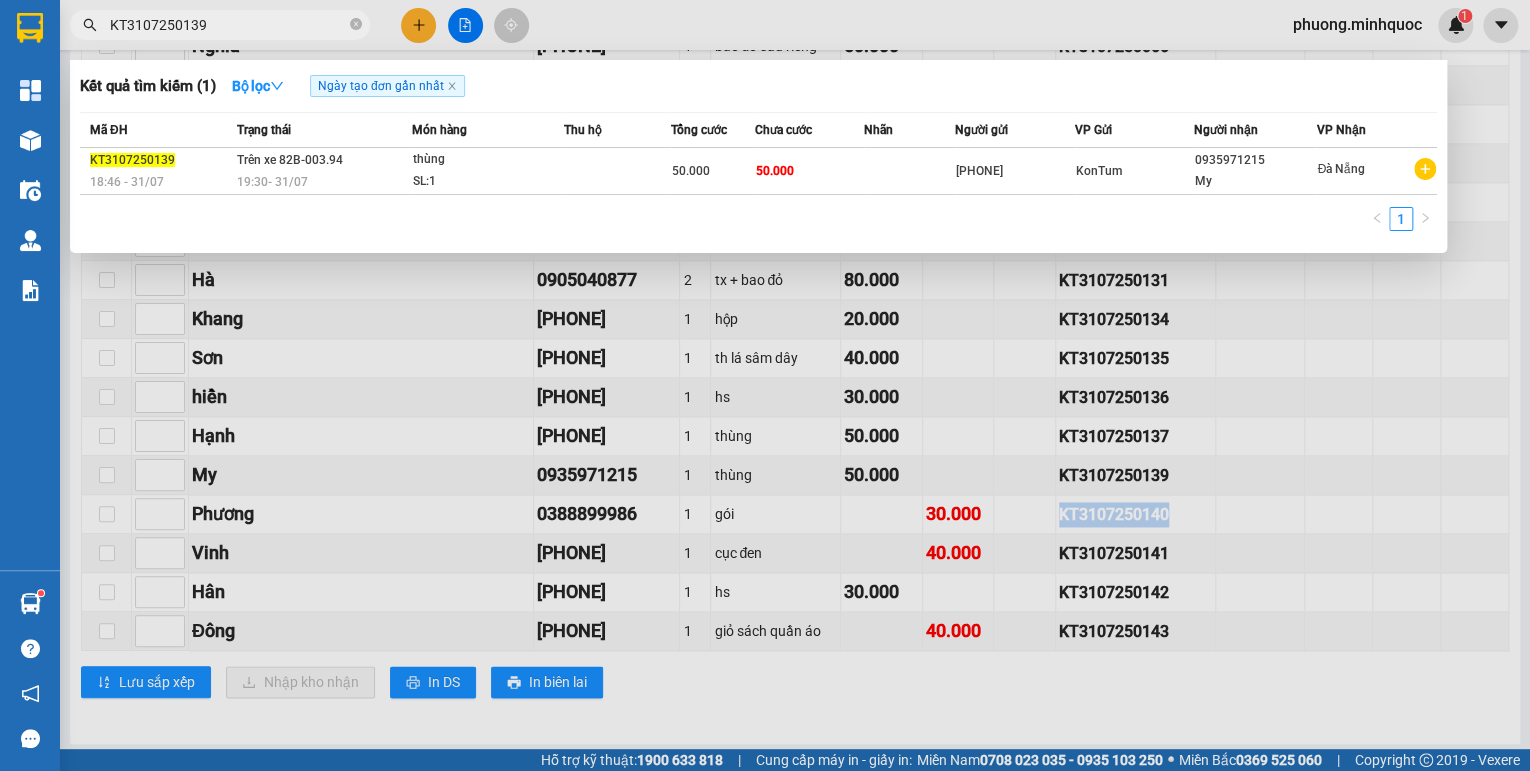 click on "KT3107250139" at bounding box center [228, 25] 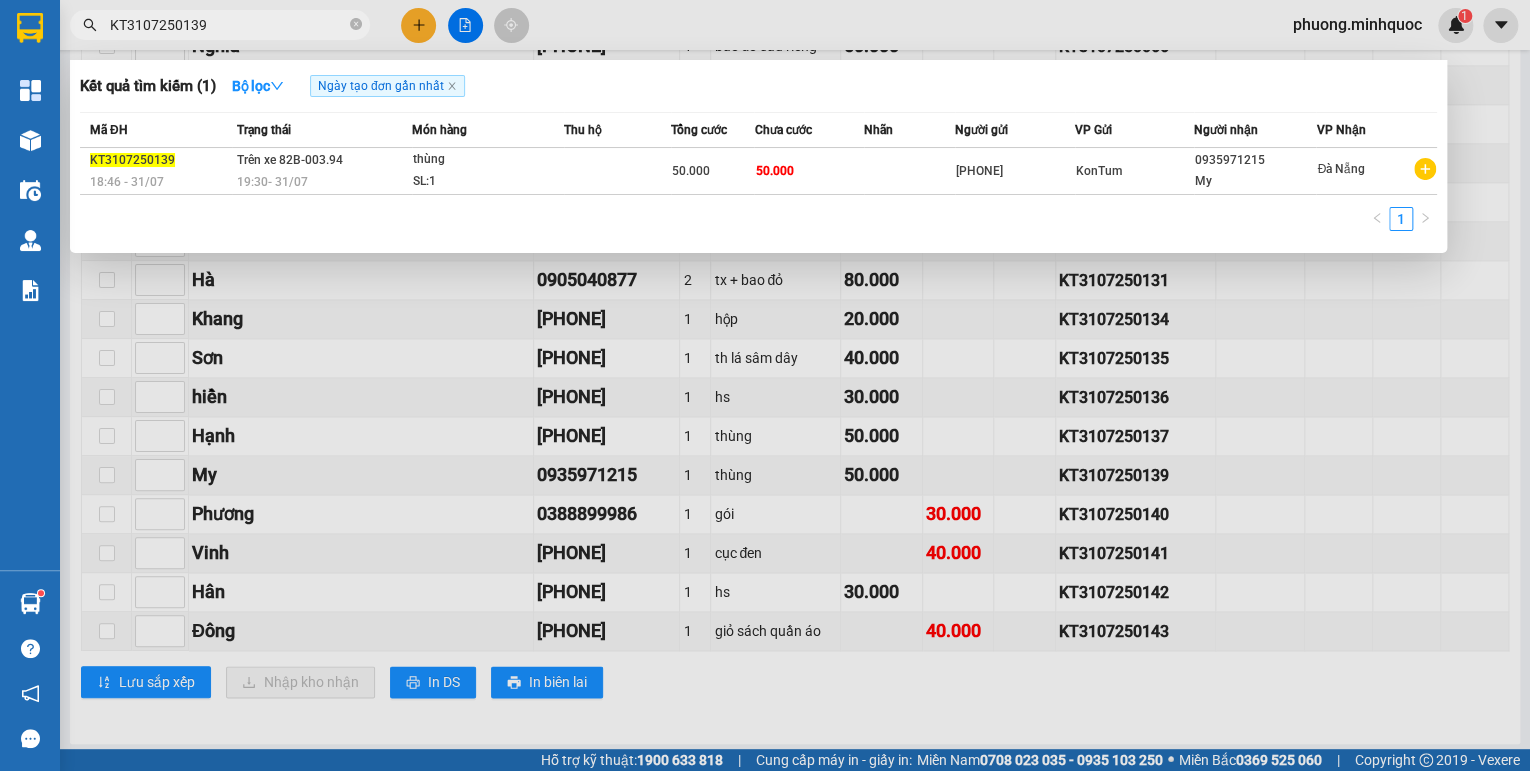 click on "KT3107250139" at bounding box center [228, 25] 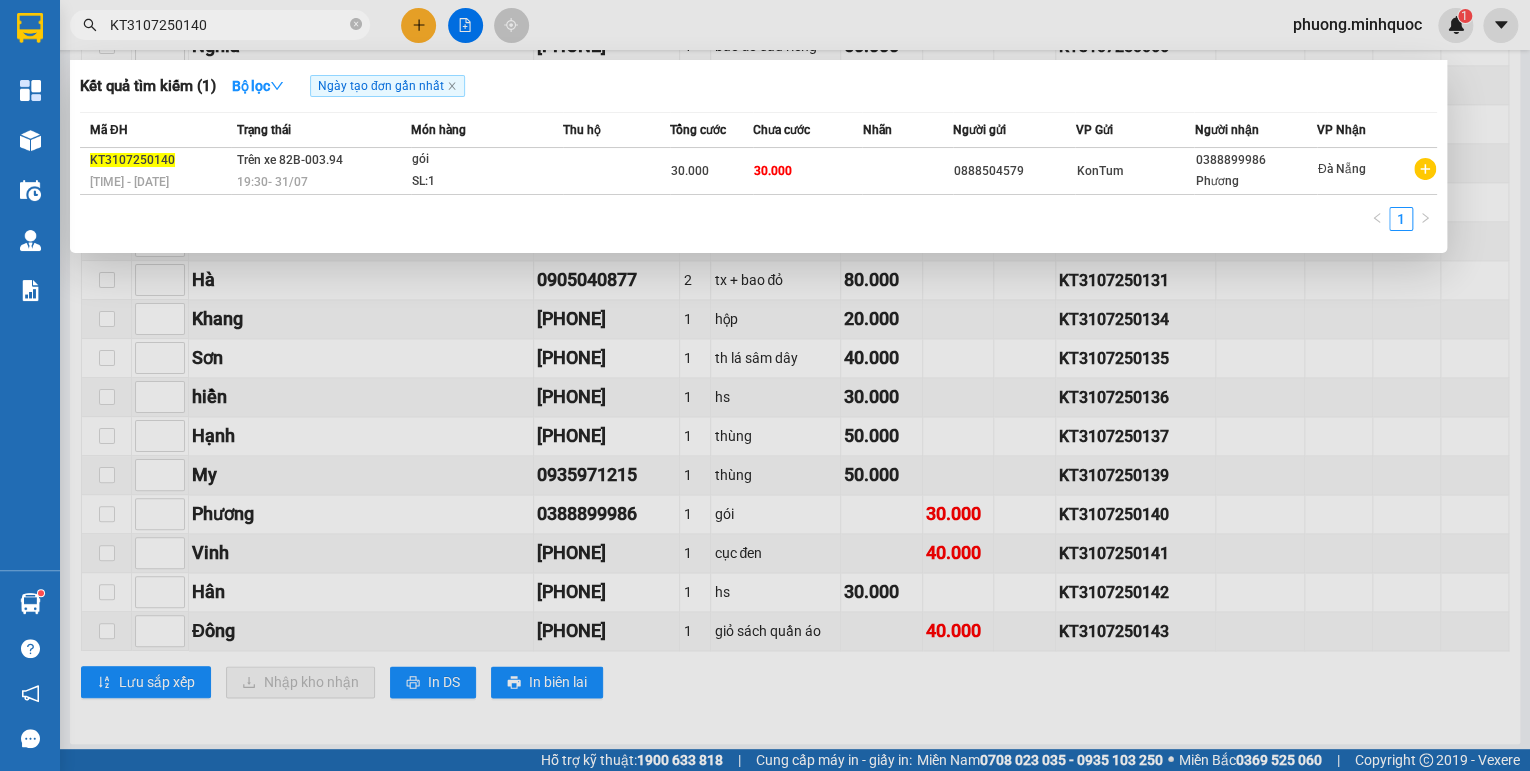 type on "KT3107250140" 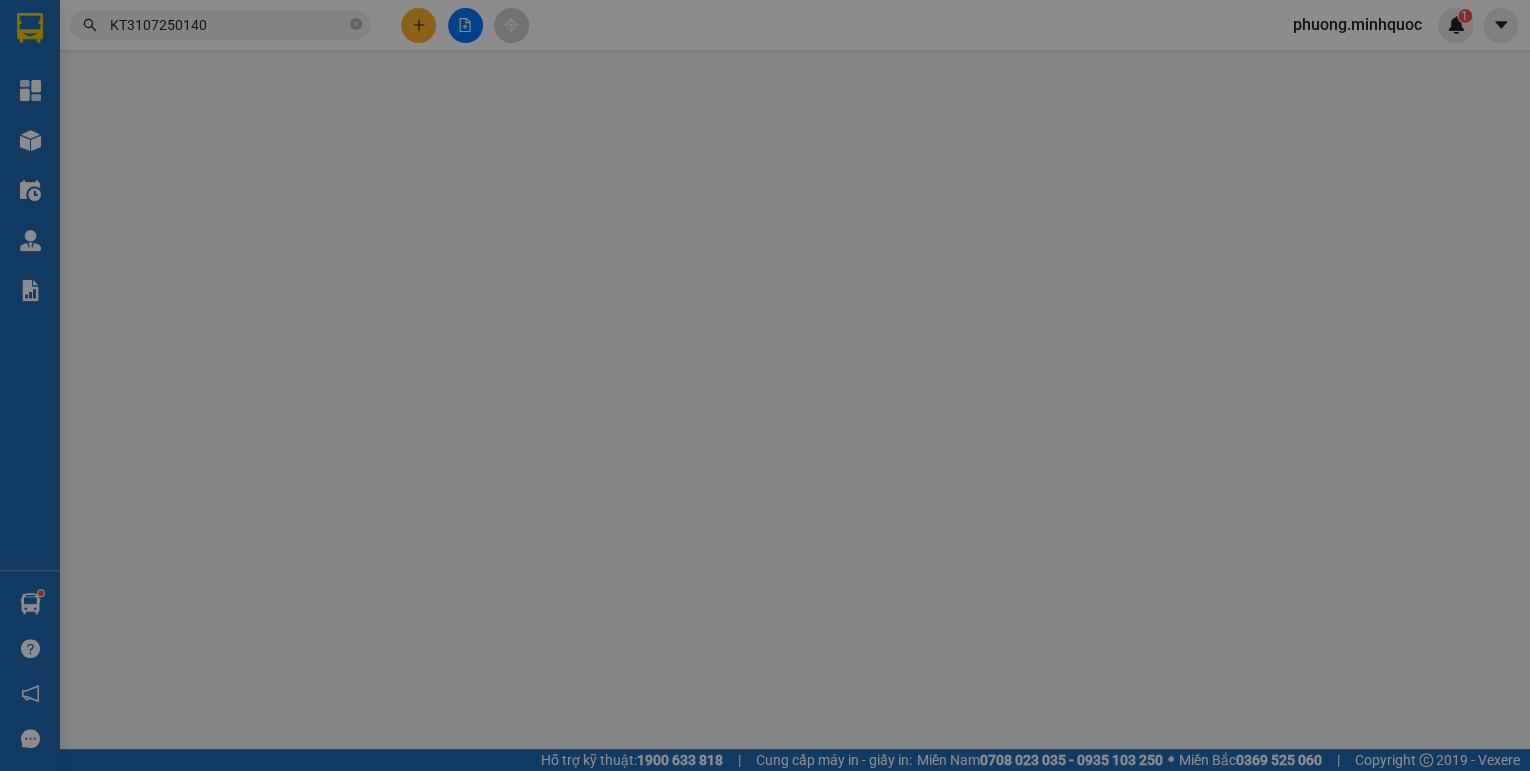scroll, scrollTop: 0, scrollLeft: 0, axis: both 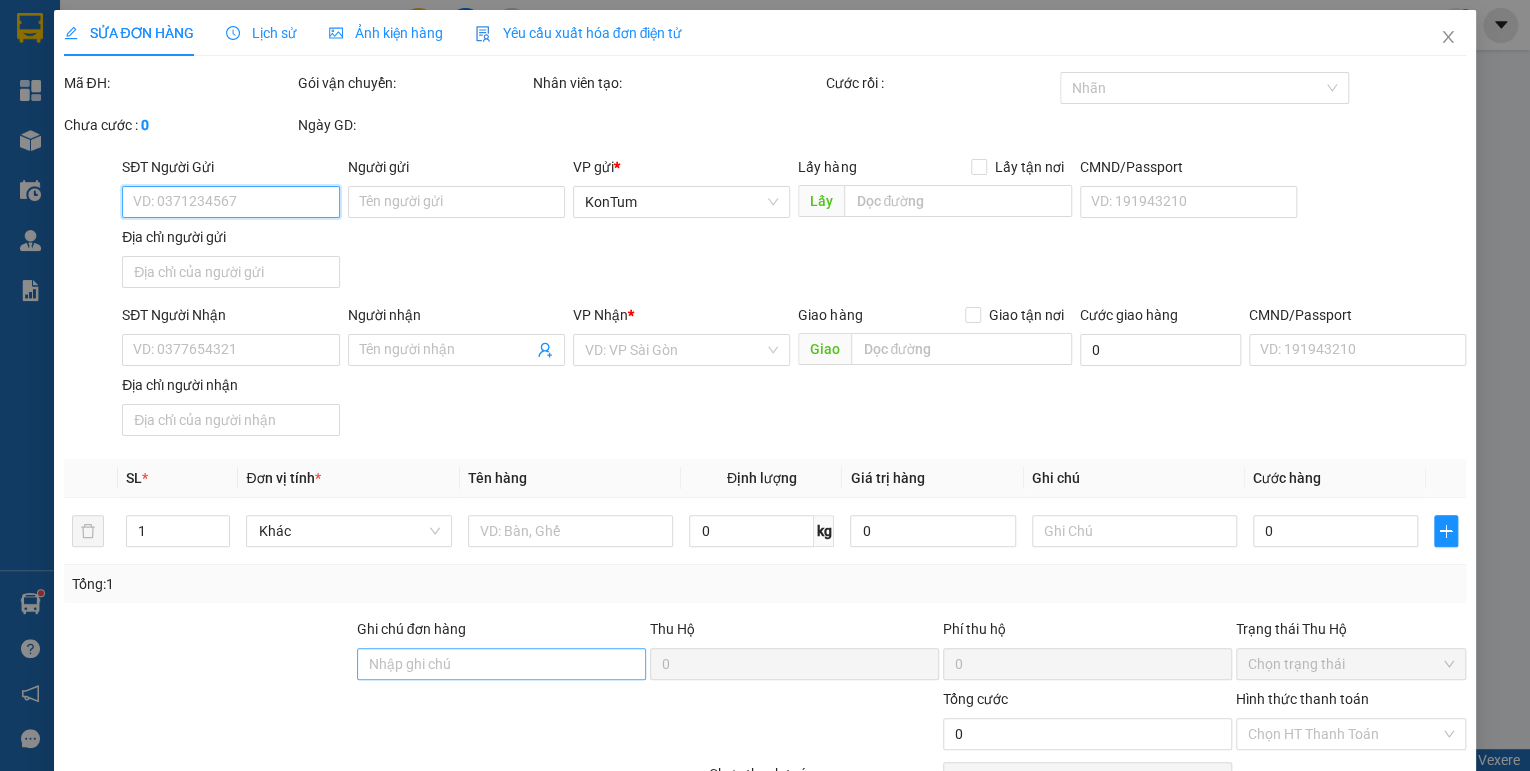 type on "0888504579" 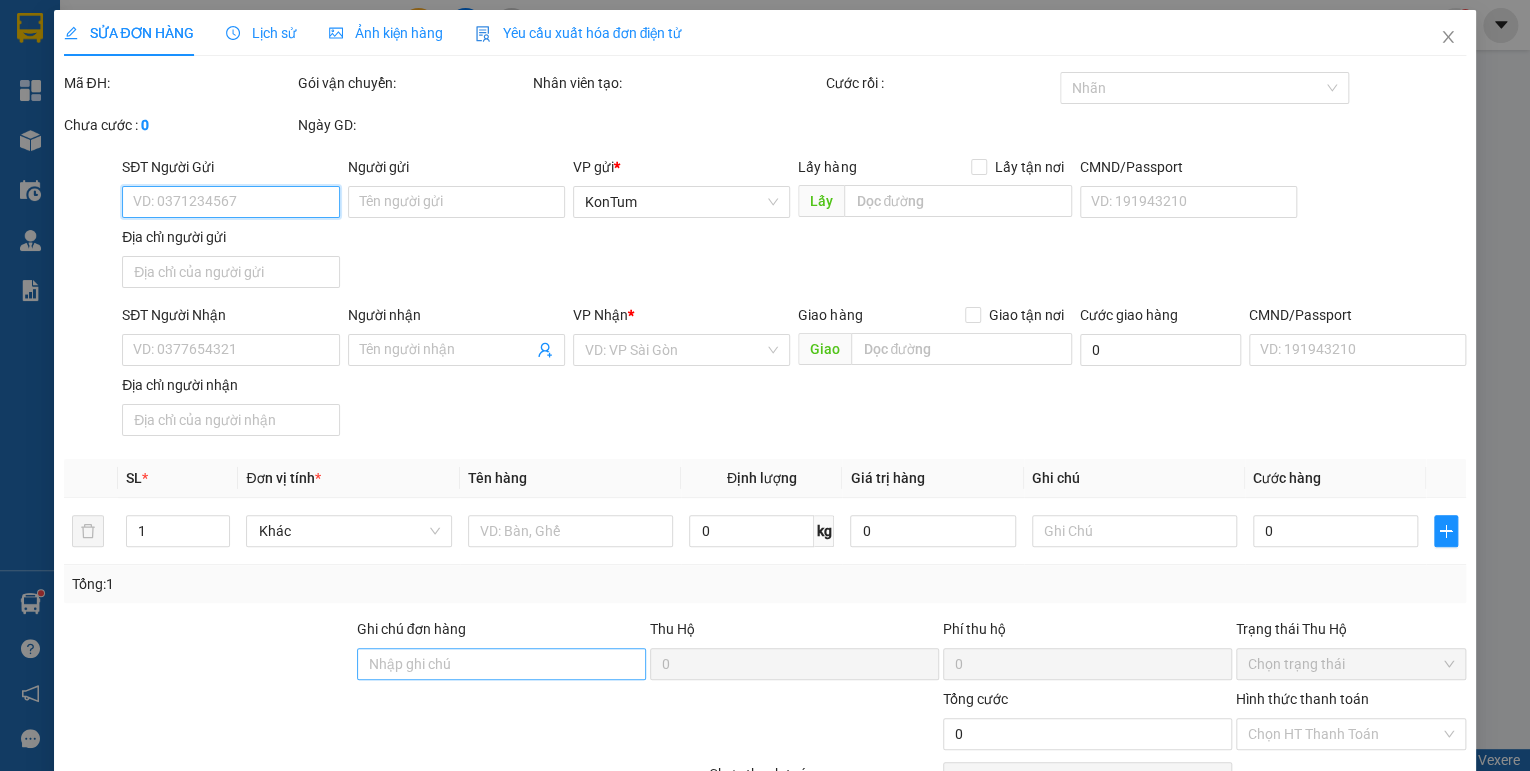 type on "0388899986" 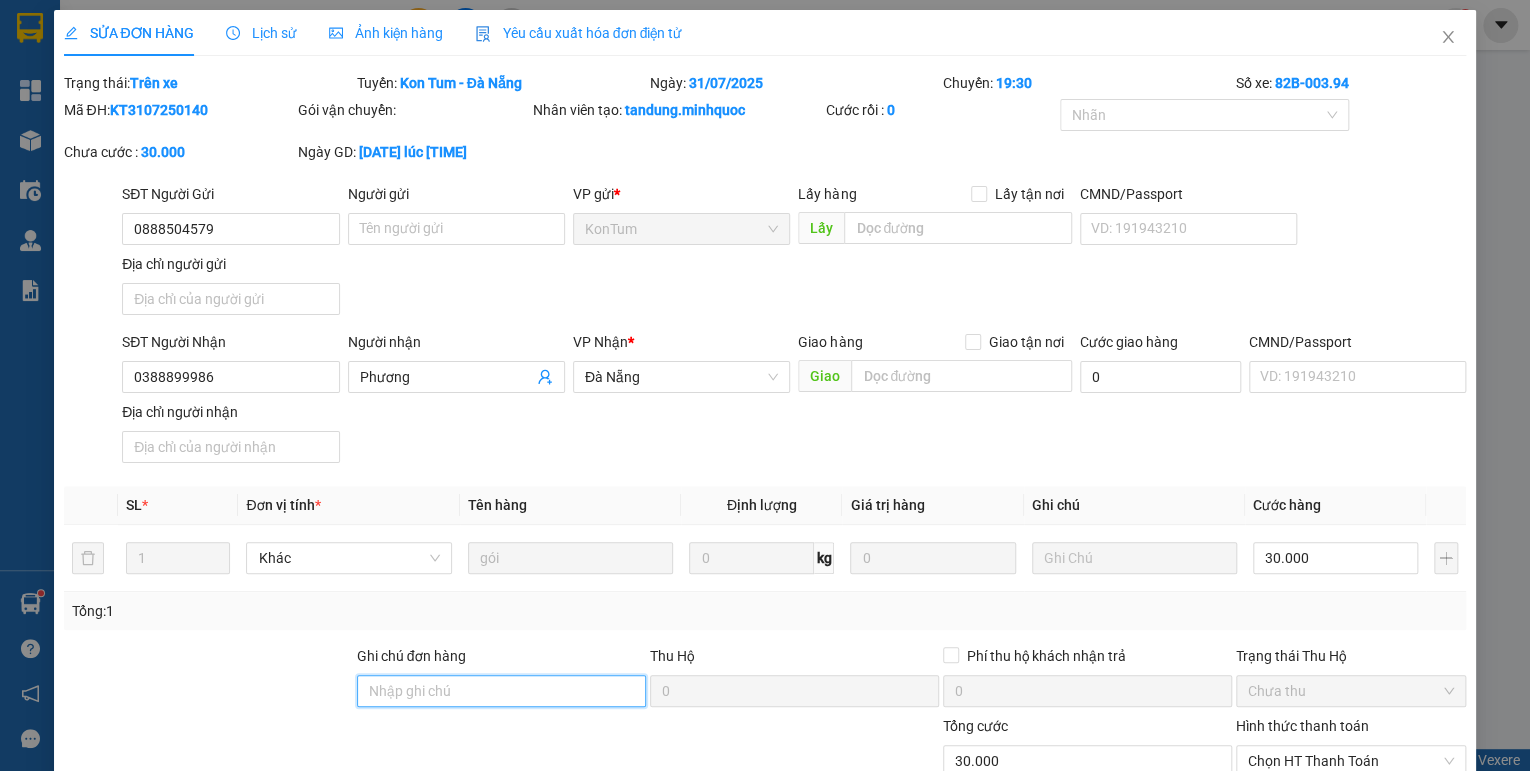 click on "Ghi chú đơn hàng" at bounding box center (501, 691) 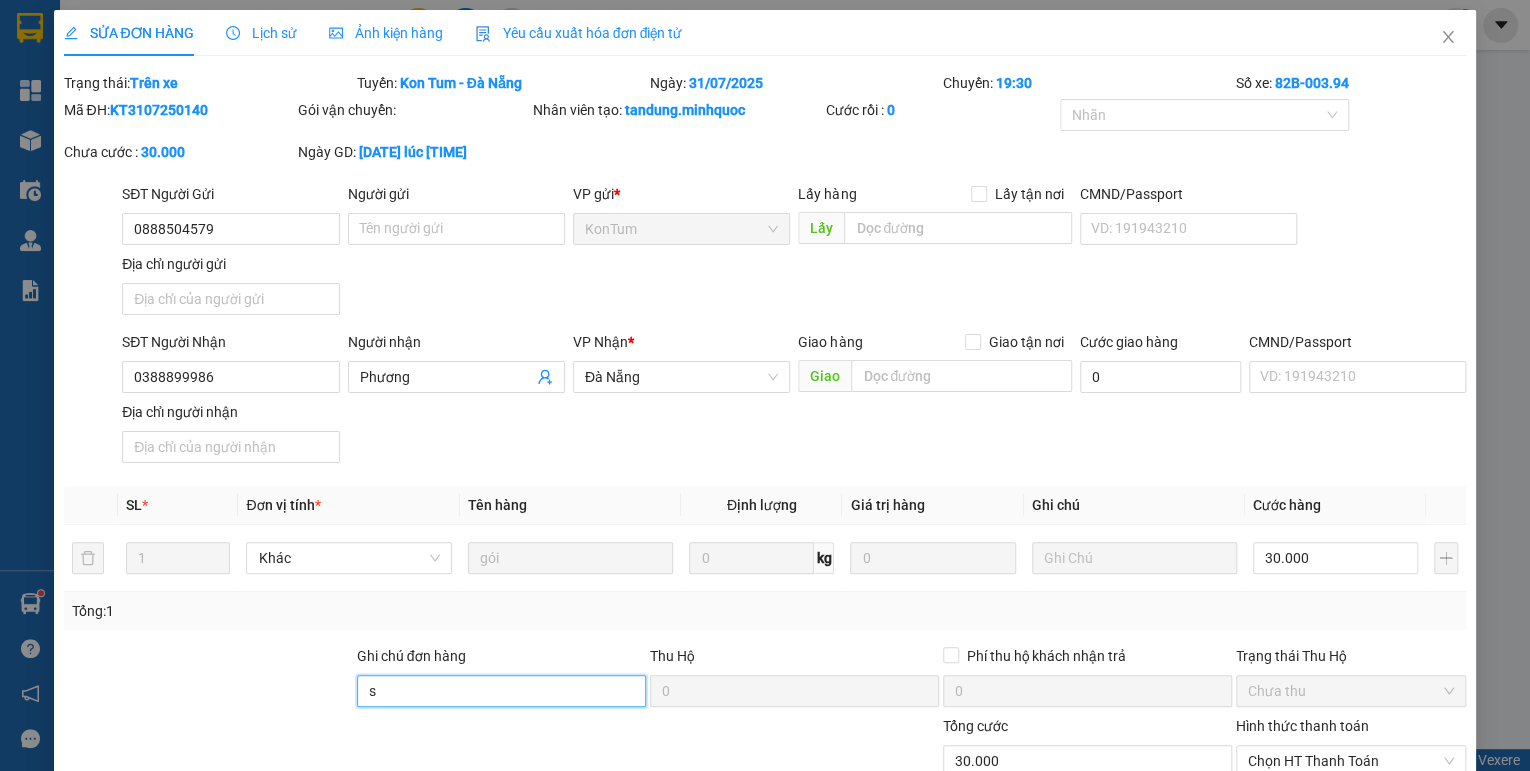 type on "sổ kho 2/8" 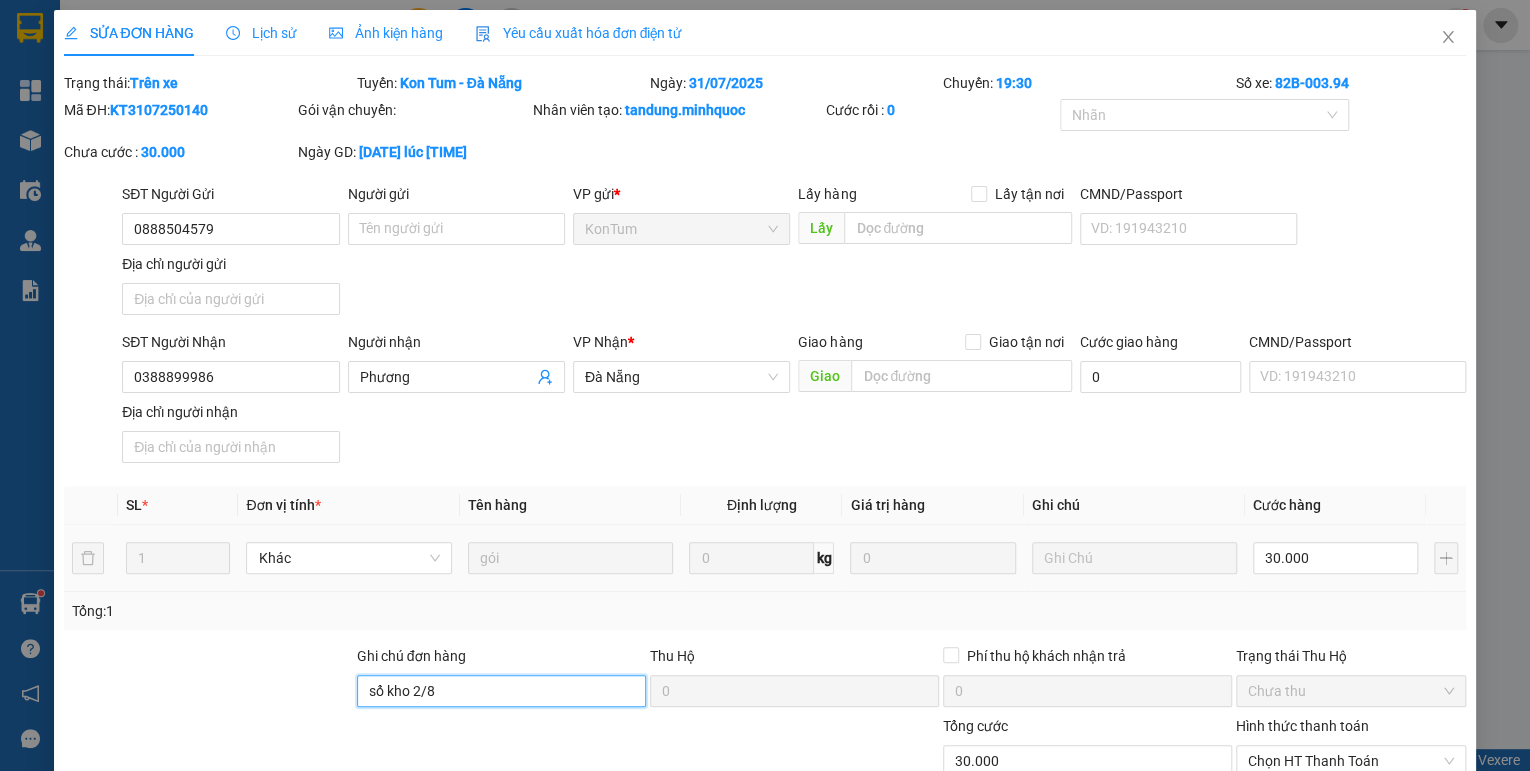 scroll, scrollTop: 138, scrollLeft: 0, axis: vertical 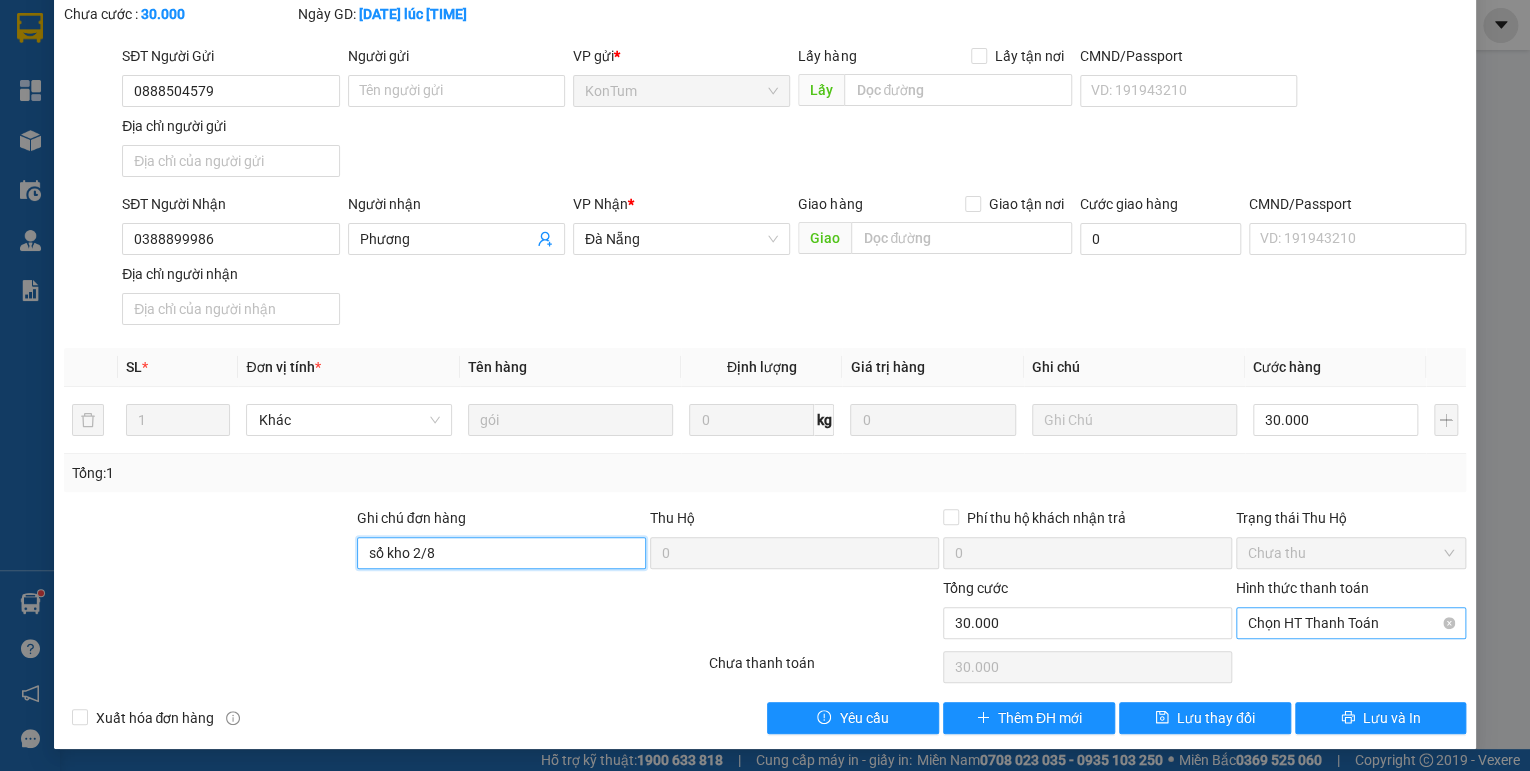 click on "Chọn HT Thanh Toán" at bounding box center (1351, 623) 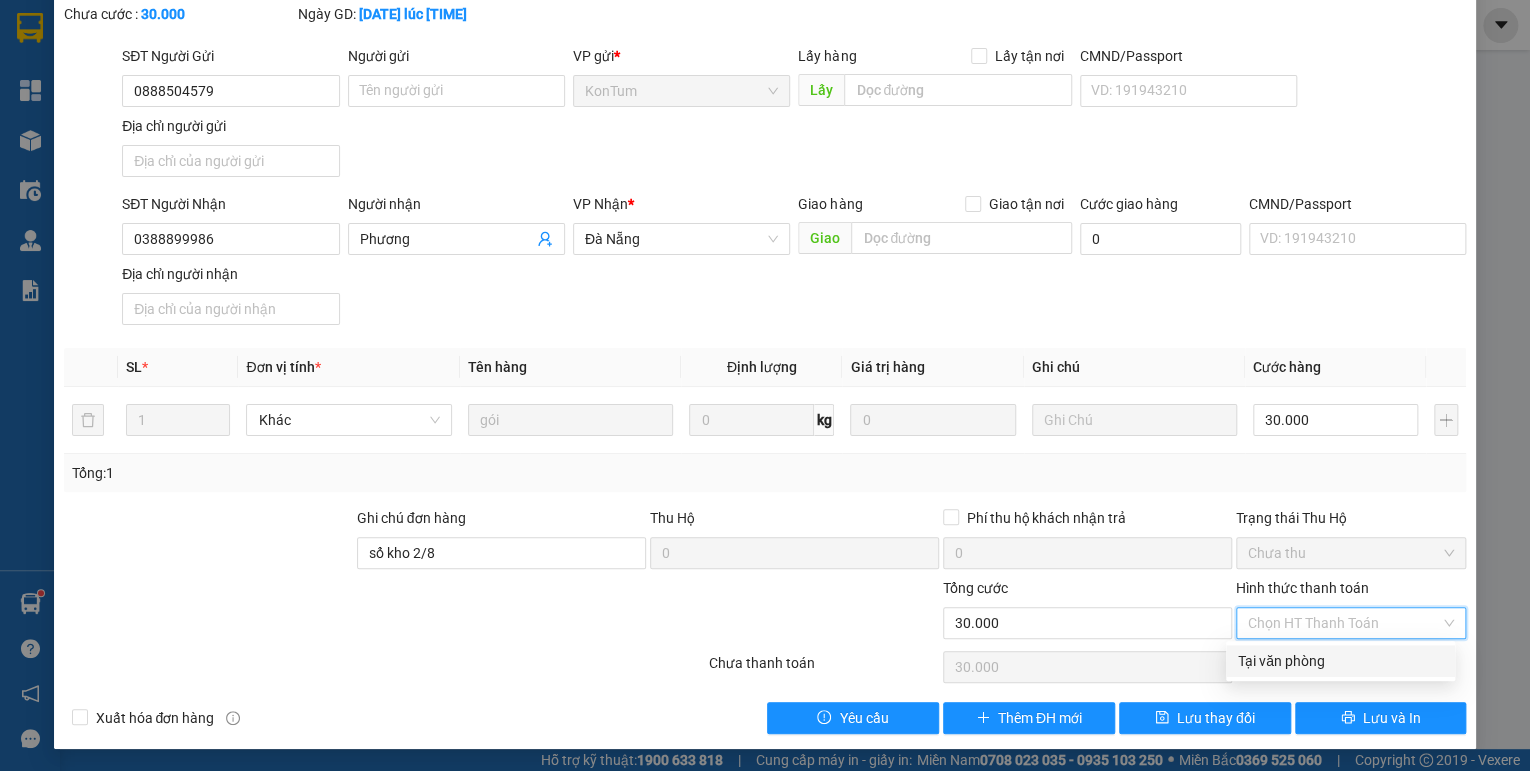 click on "Tại văn phòng" at bounding box center [1340, 661] 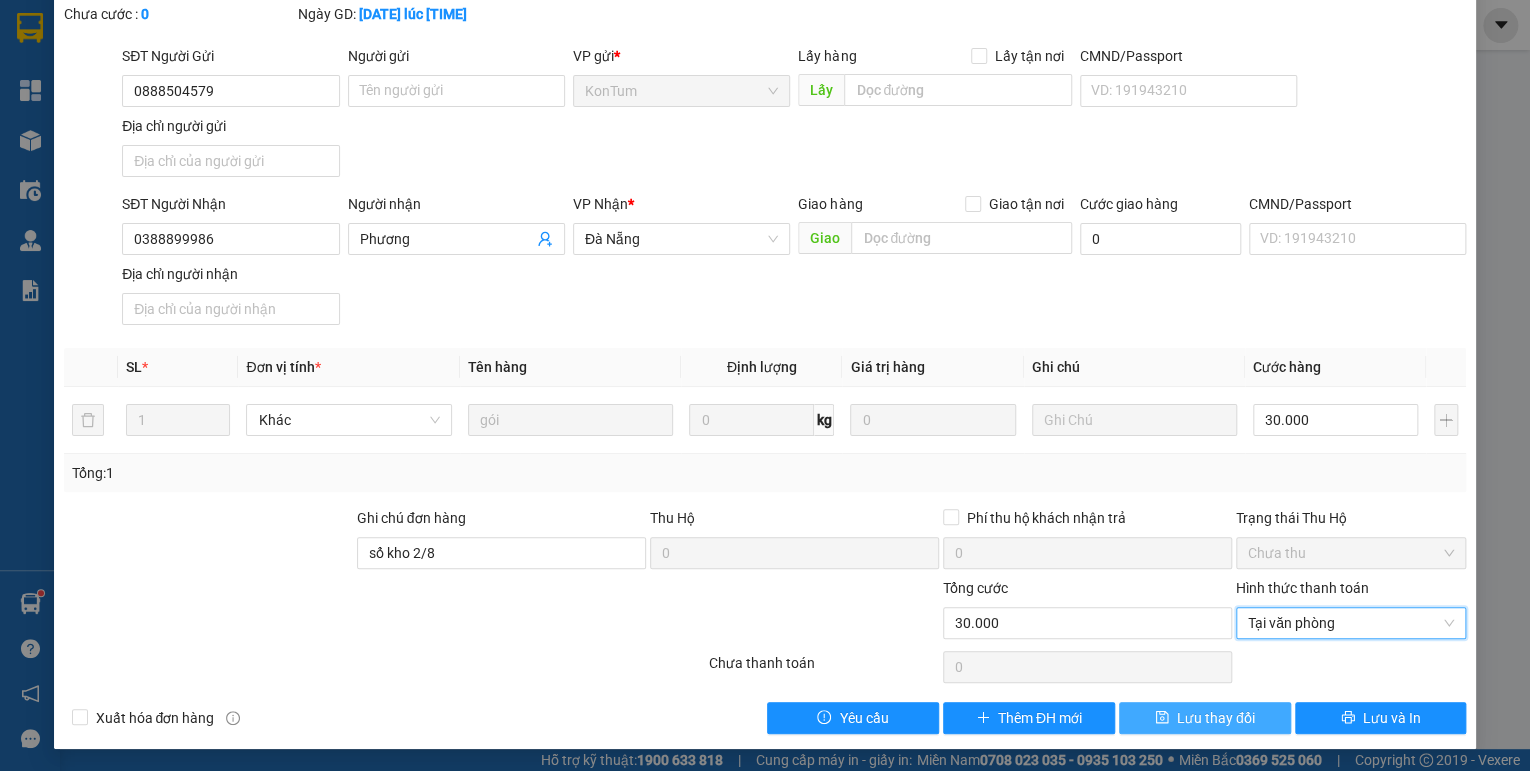 click on "Lưu thay đổi" at bounding box center [1216, 718] 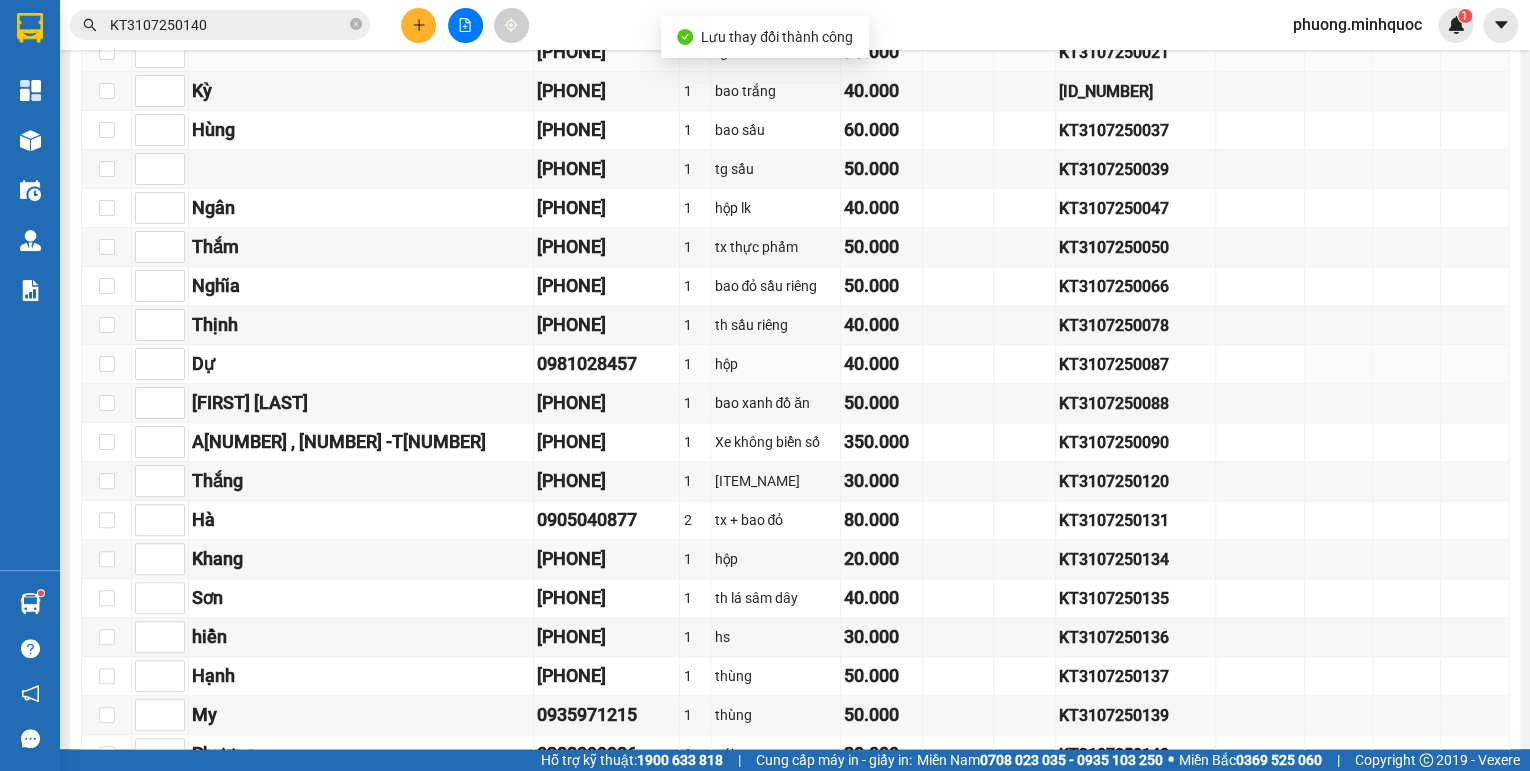 scroll, scrollTop: 1200, scrollLeft: 0, axis: vertical 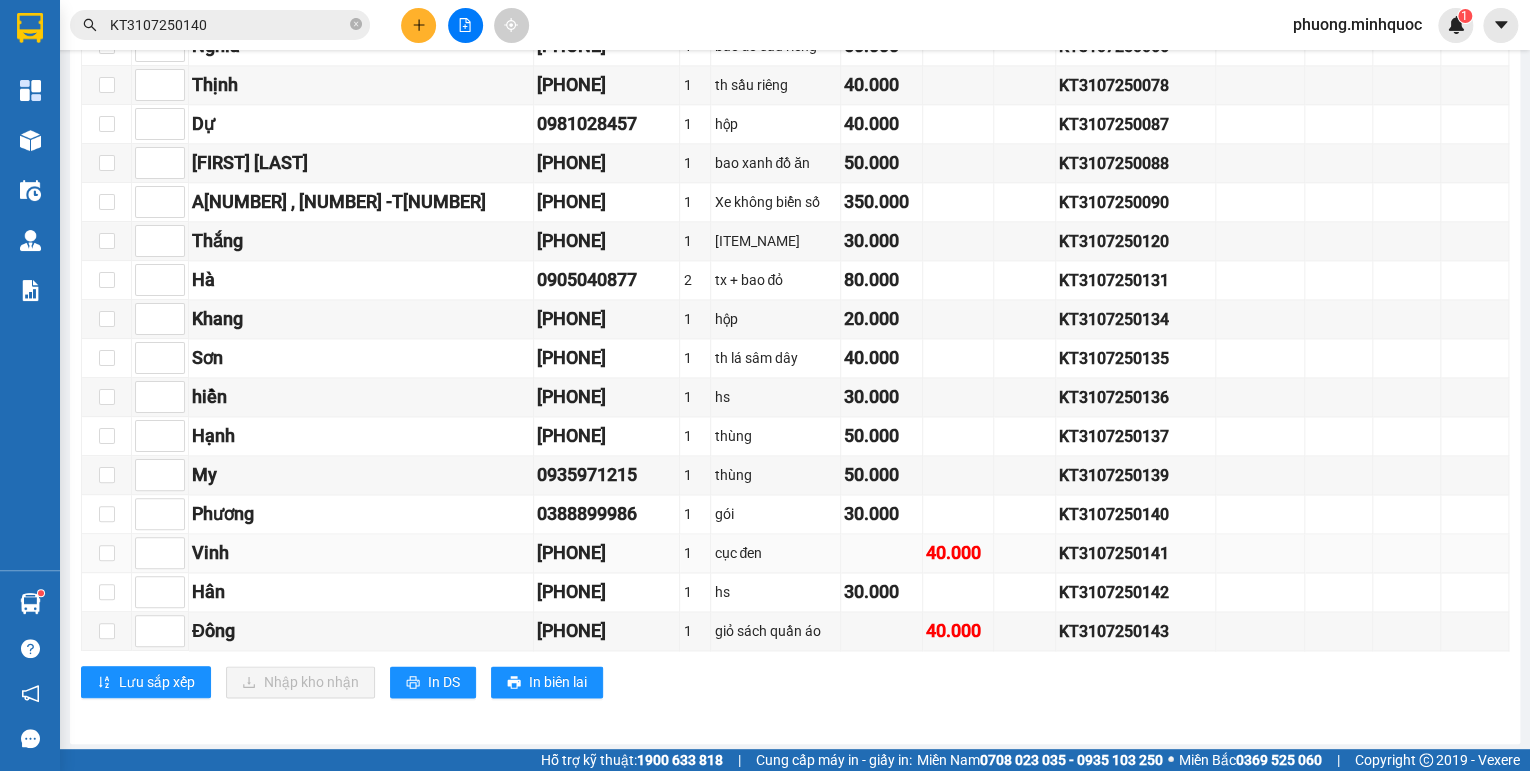 click on "KT3107250141" at bounding box center (1135, 553) 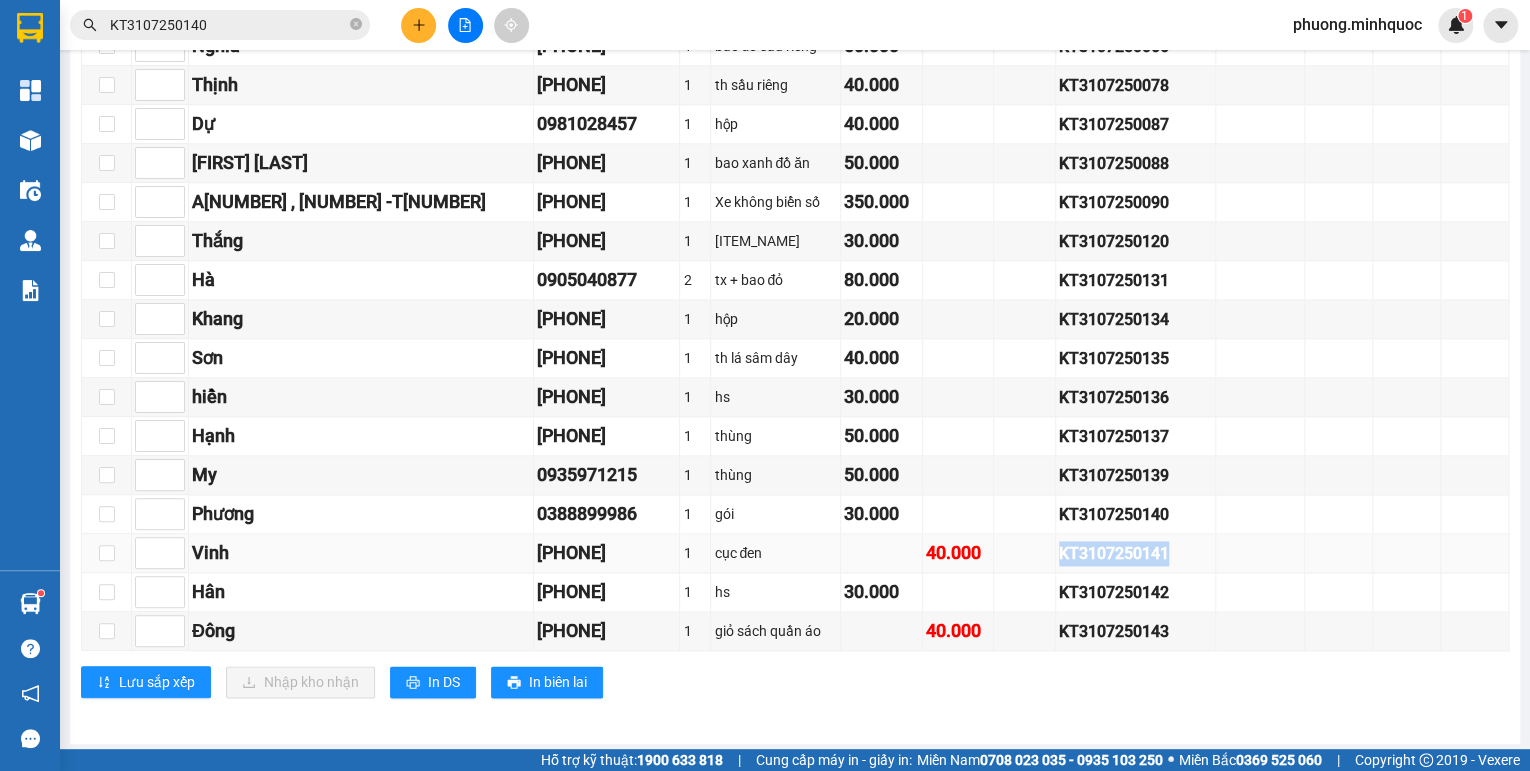 click on "KT3107250141" at bounding box center (1135, 553) 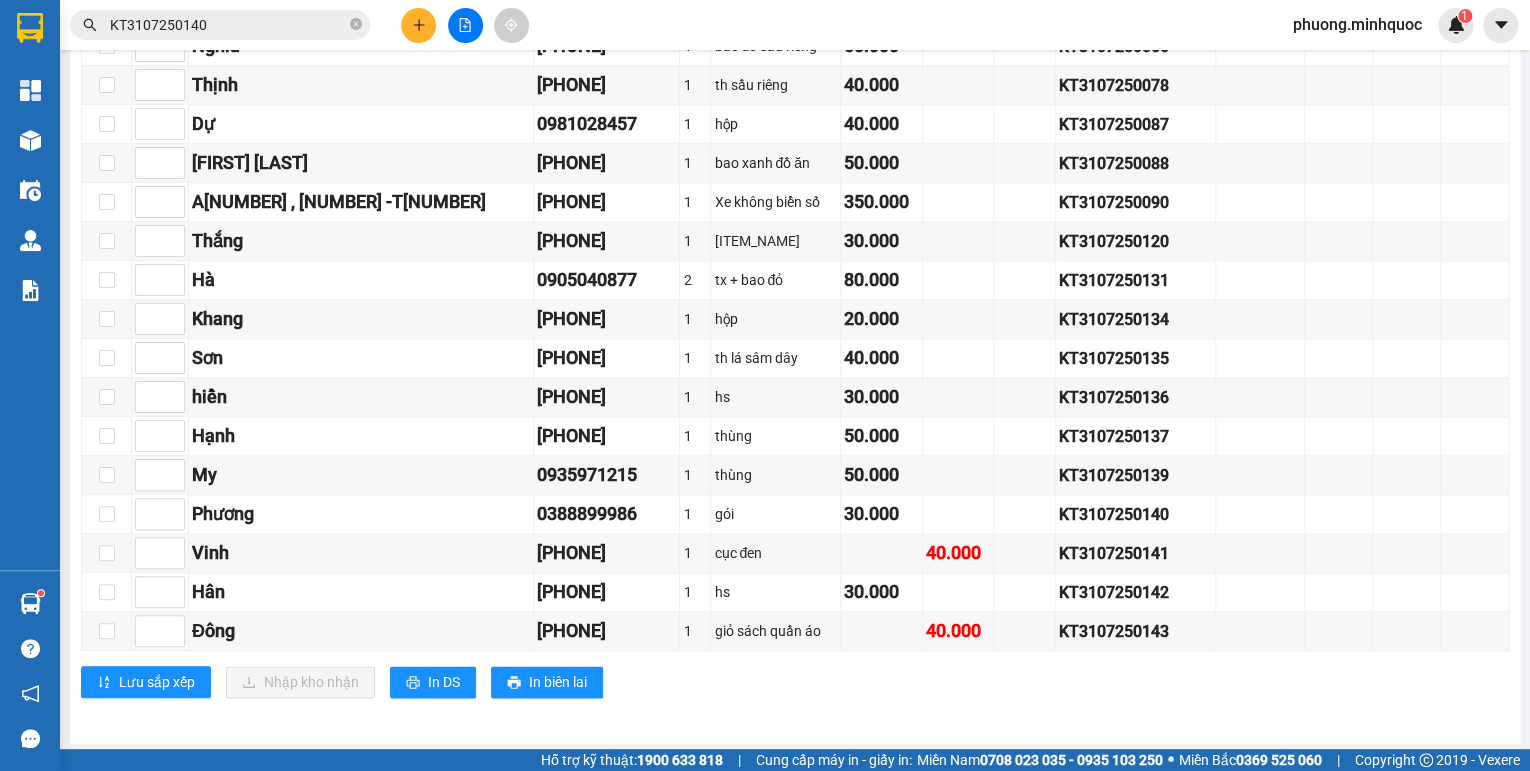 click on "KT3107250140" at bounding box center (228, 25) 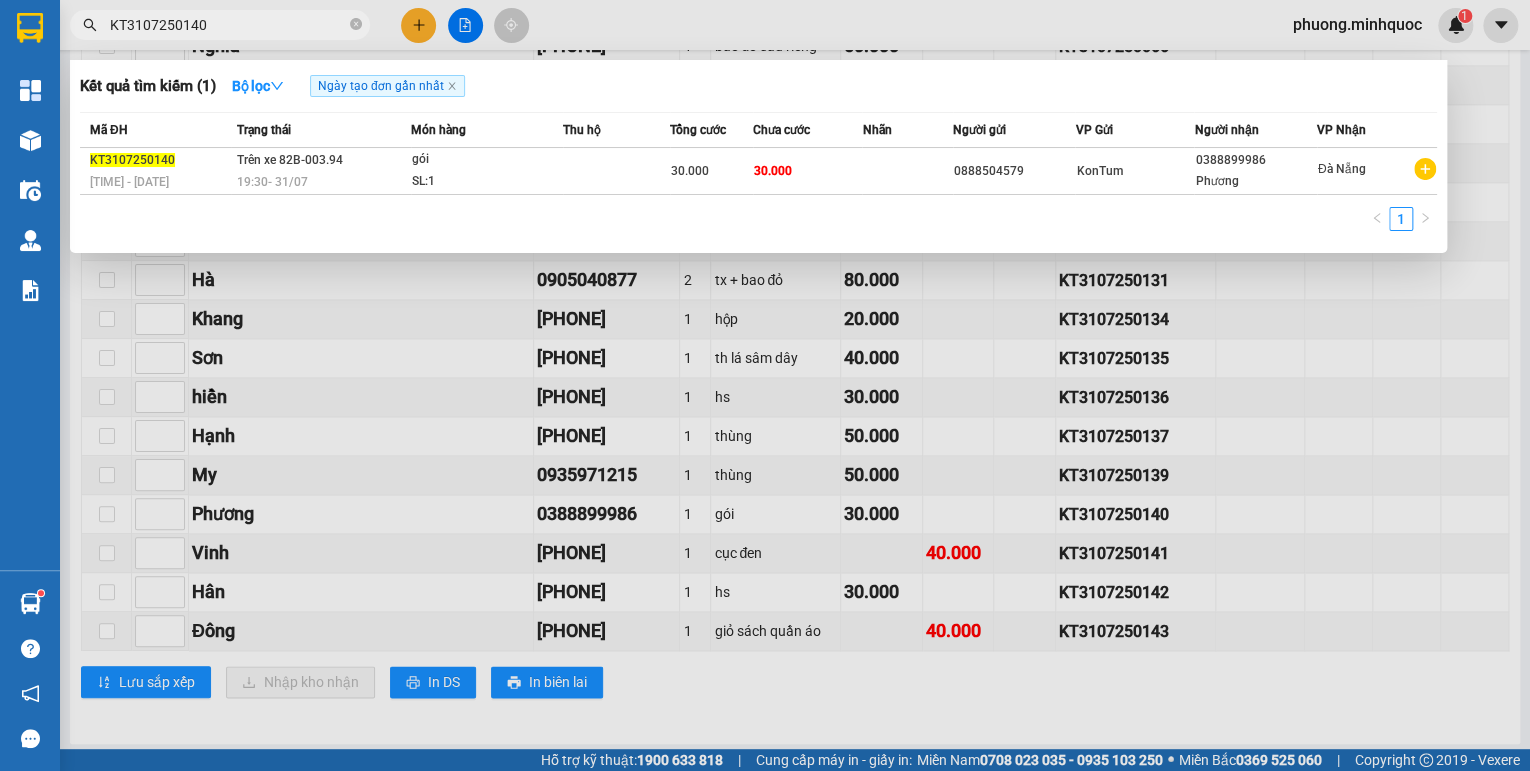 click on "KT3107250140" at bounding box center [228, 25] 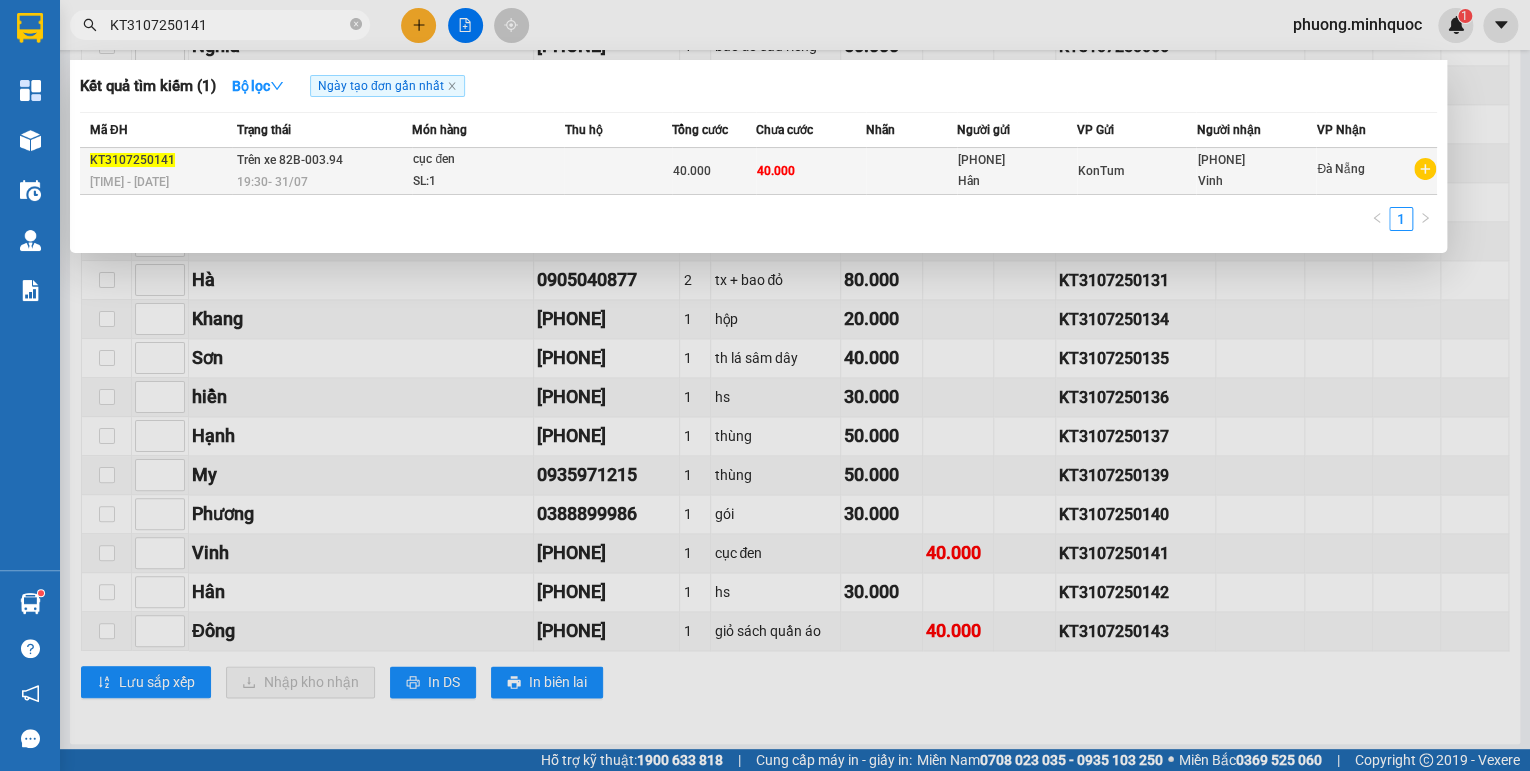 type on "KT3107250141" 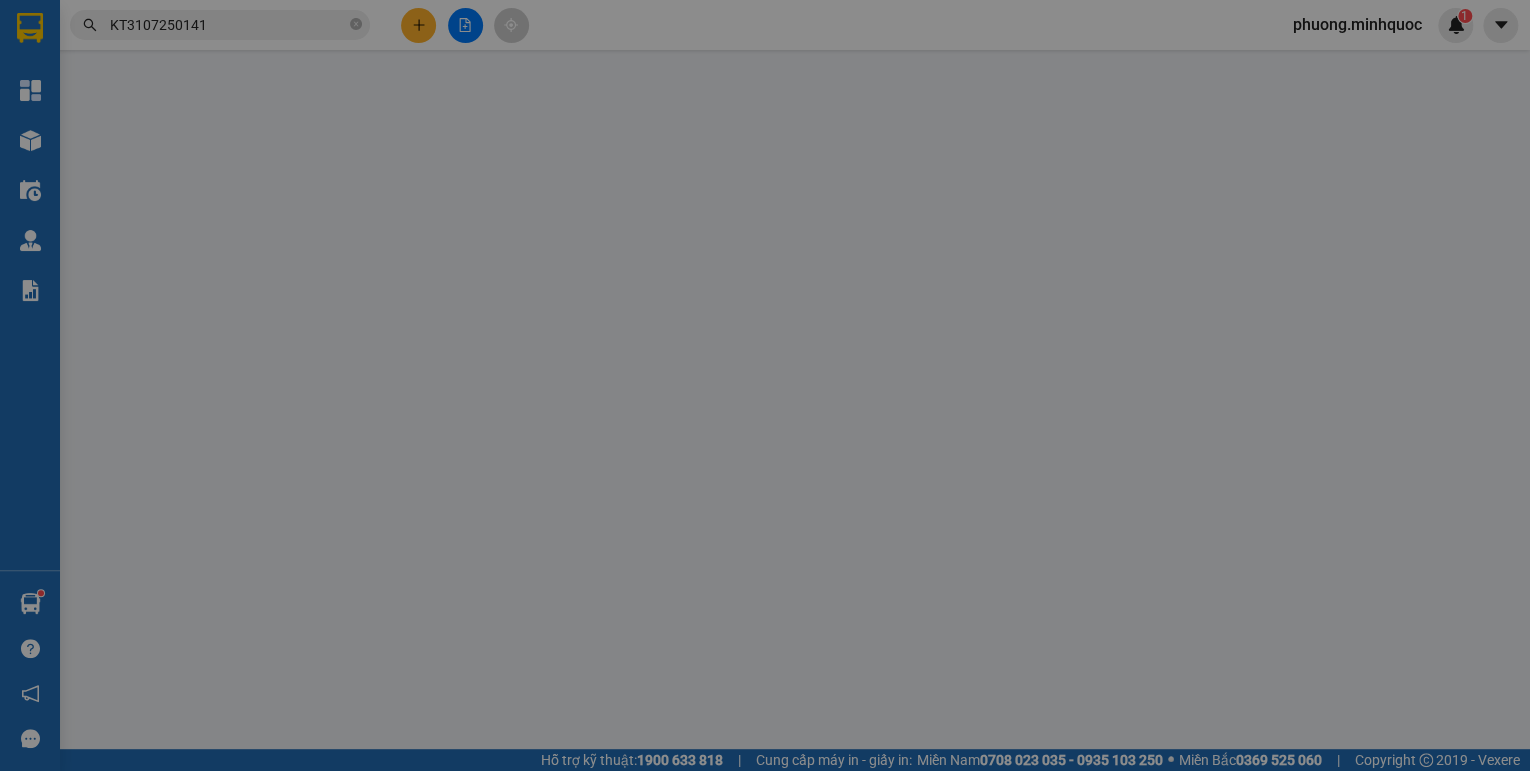 scroll, scrollTop: 0, scrollLeft: 0, axis: both 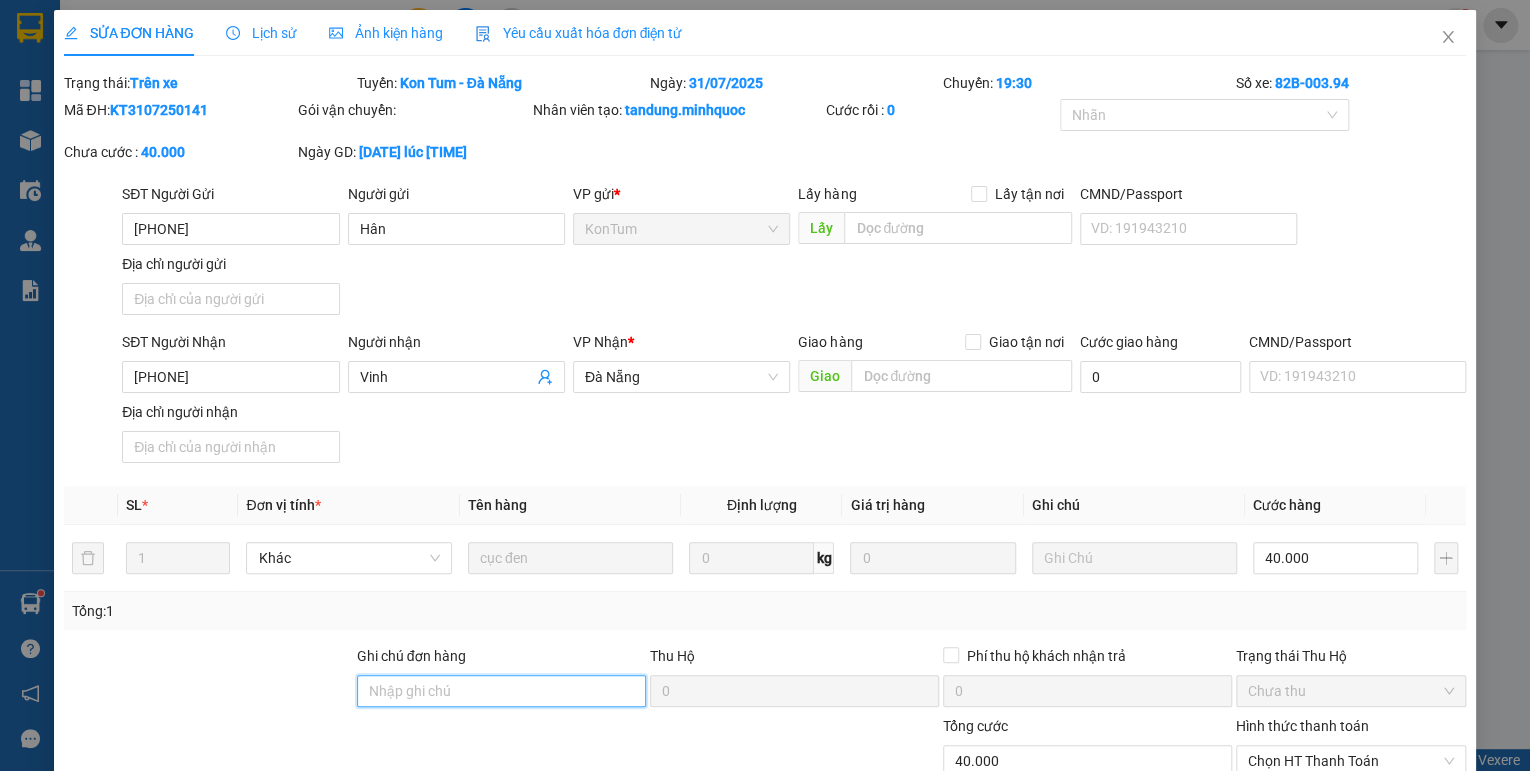 click on "Ghi chú đơn hàng" at bounding box center (501, 691) 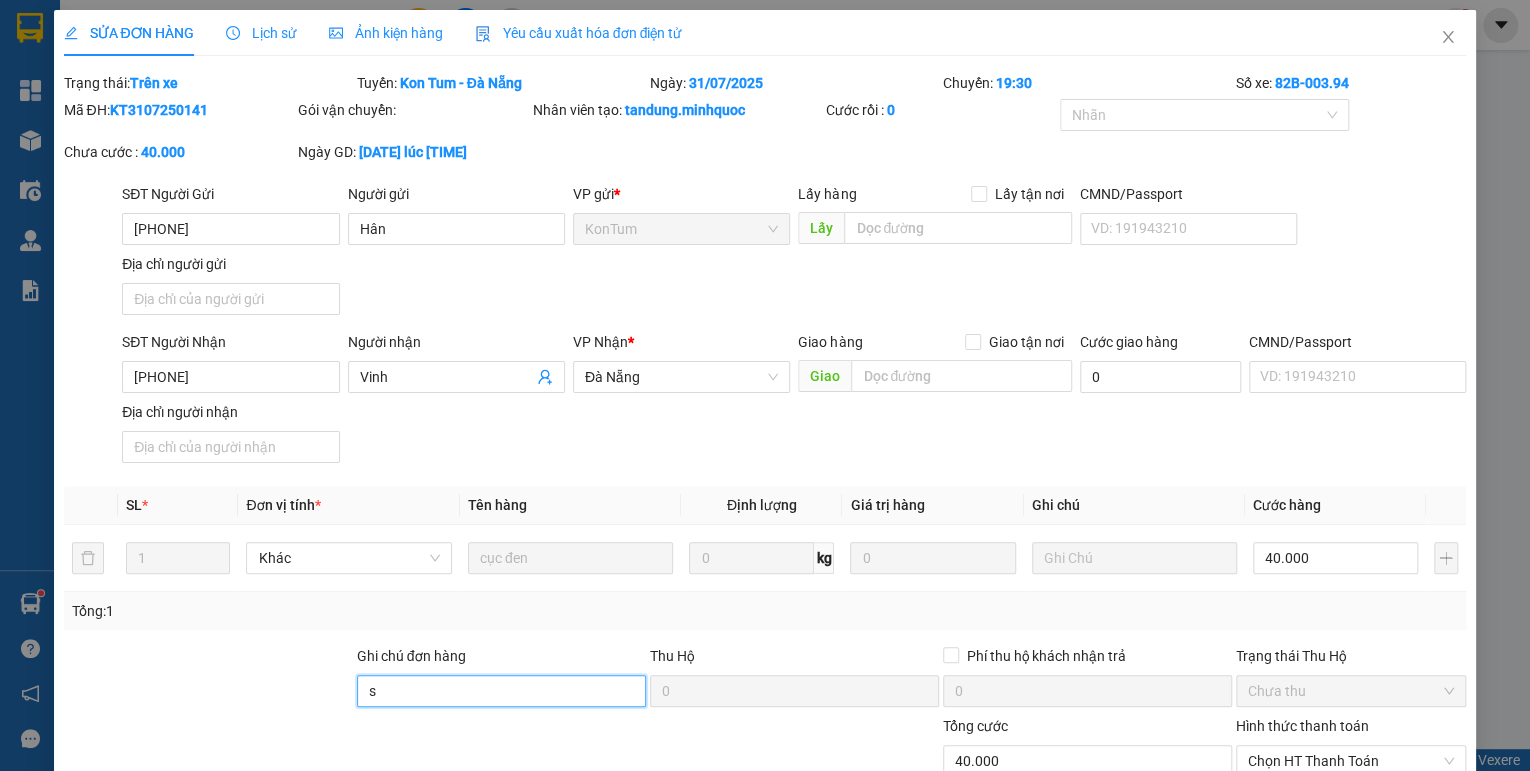 type on "sổ kho 2/8" 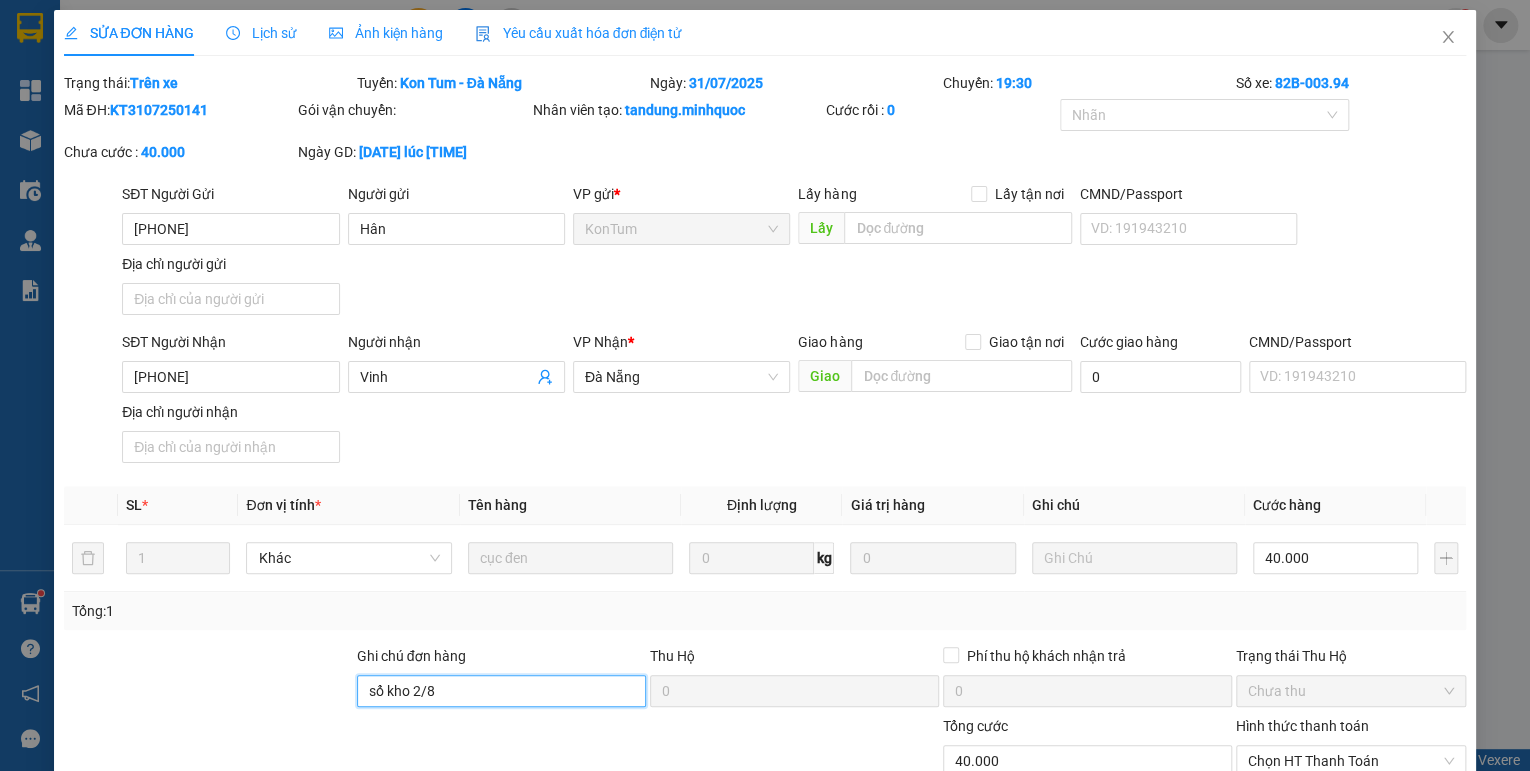 scroll, scrollTop: 138, scrollLeft: 0, axis: vertical 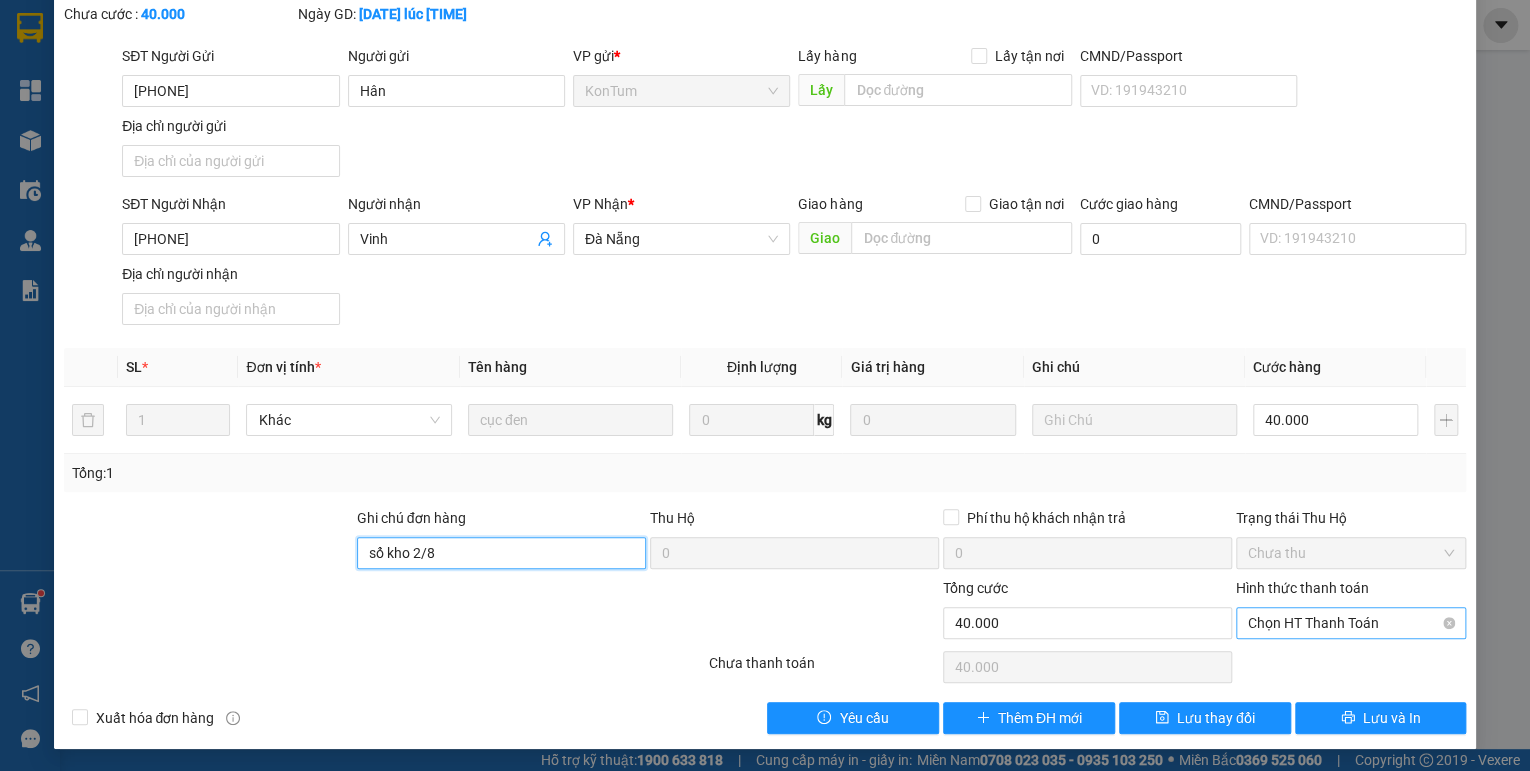 click on "Chọn HT Thanh Toán" at bounding box center [1351, 623] 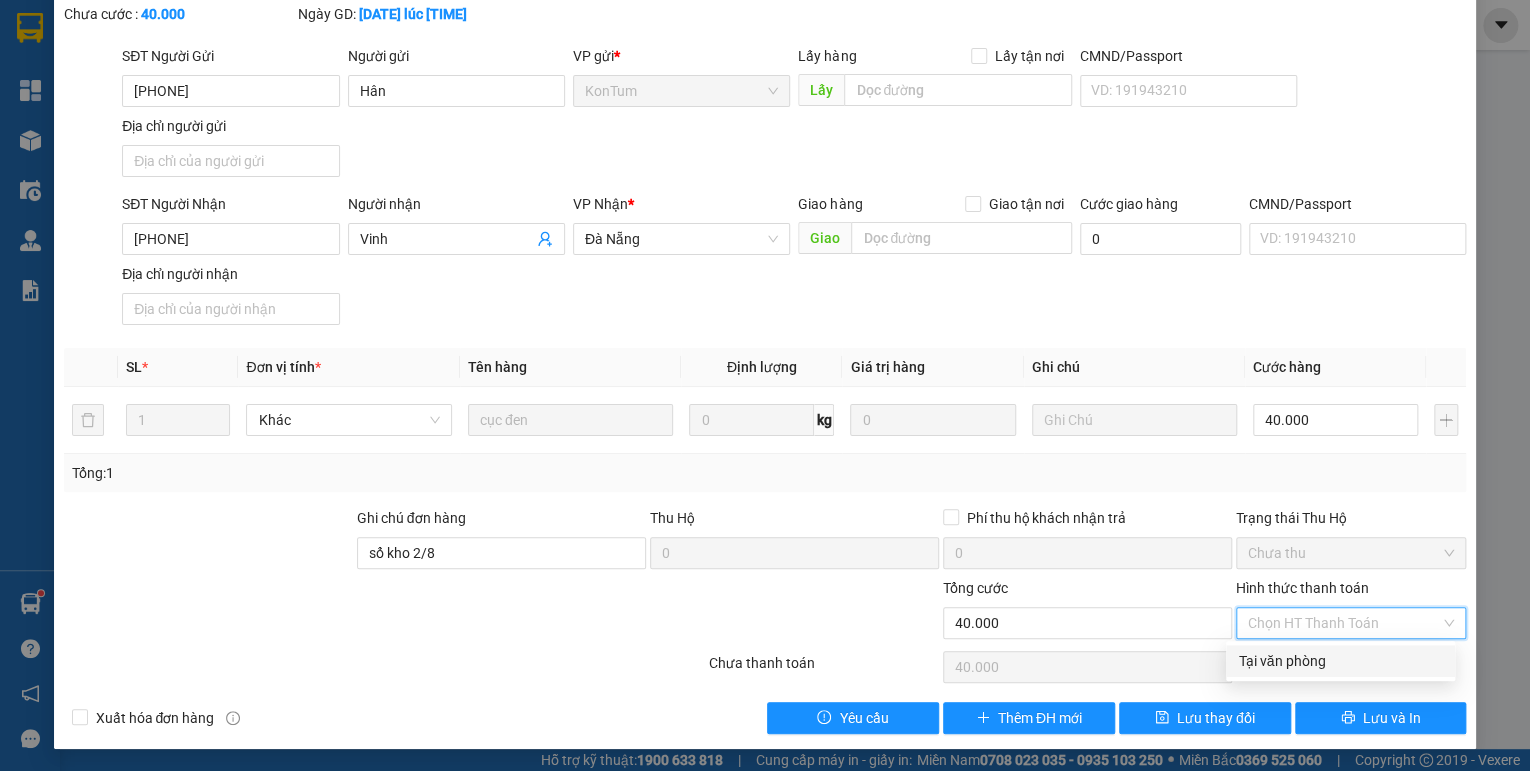 click on "Tại văn phòng" at bounding box center [1340, 661] 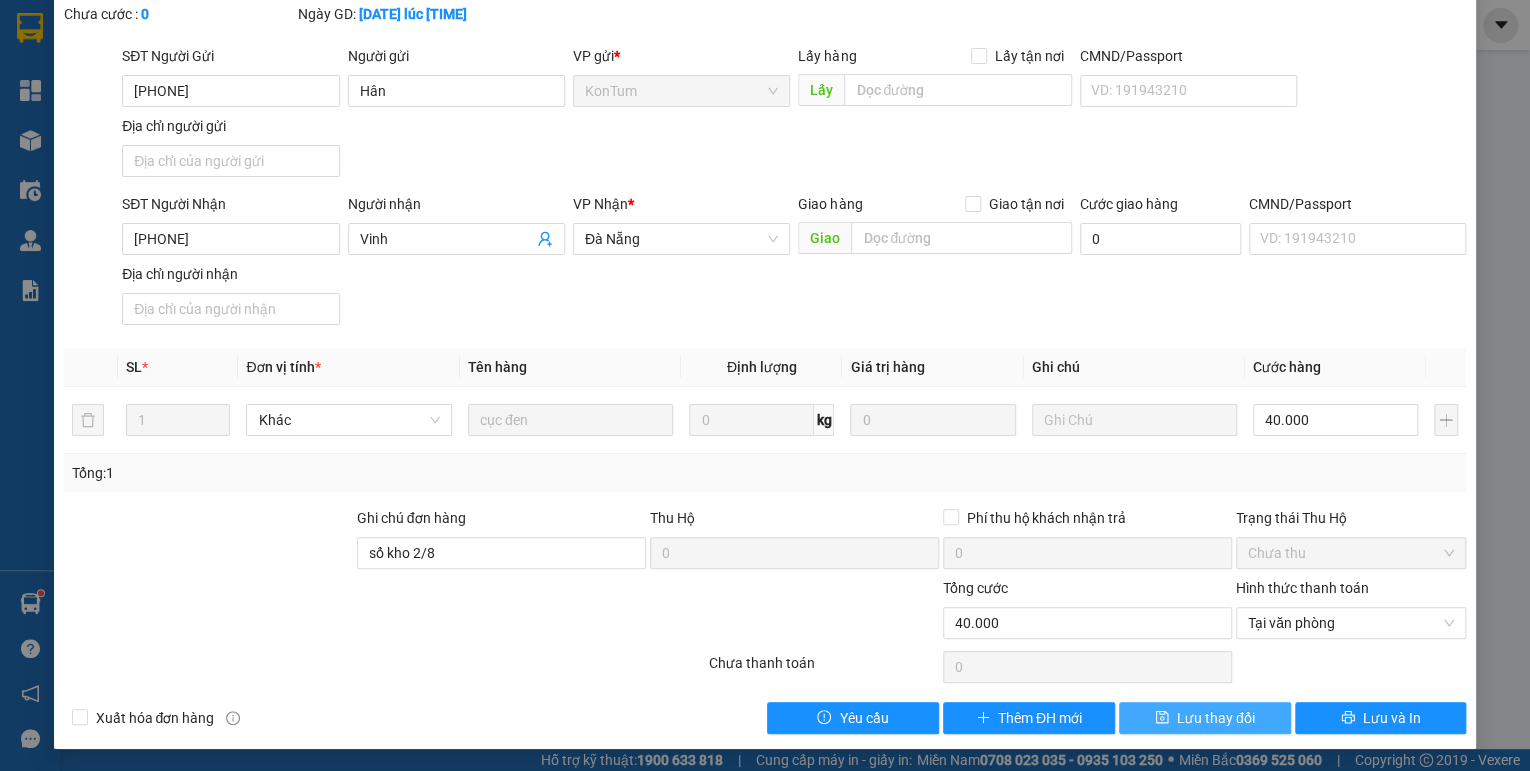 click on "Lưu thay đổi" at bounding box center [1205, 718] 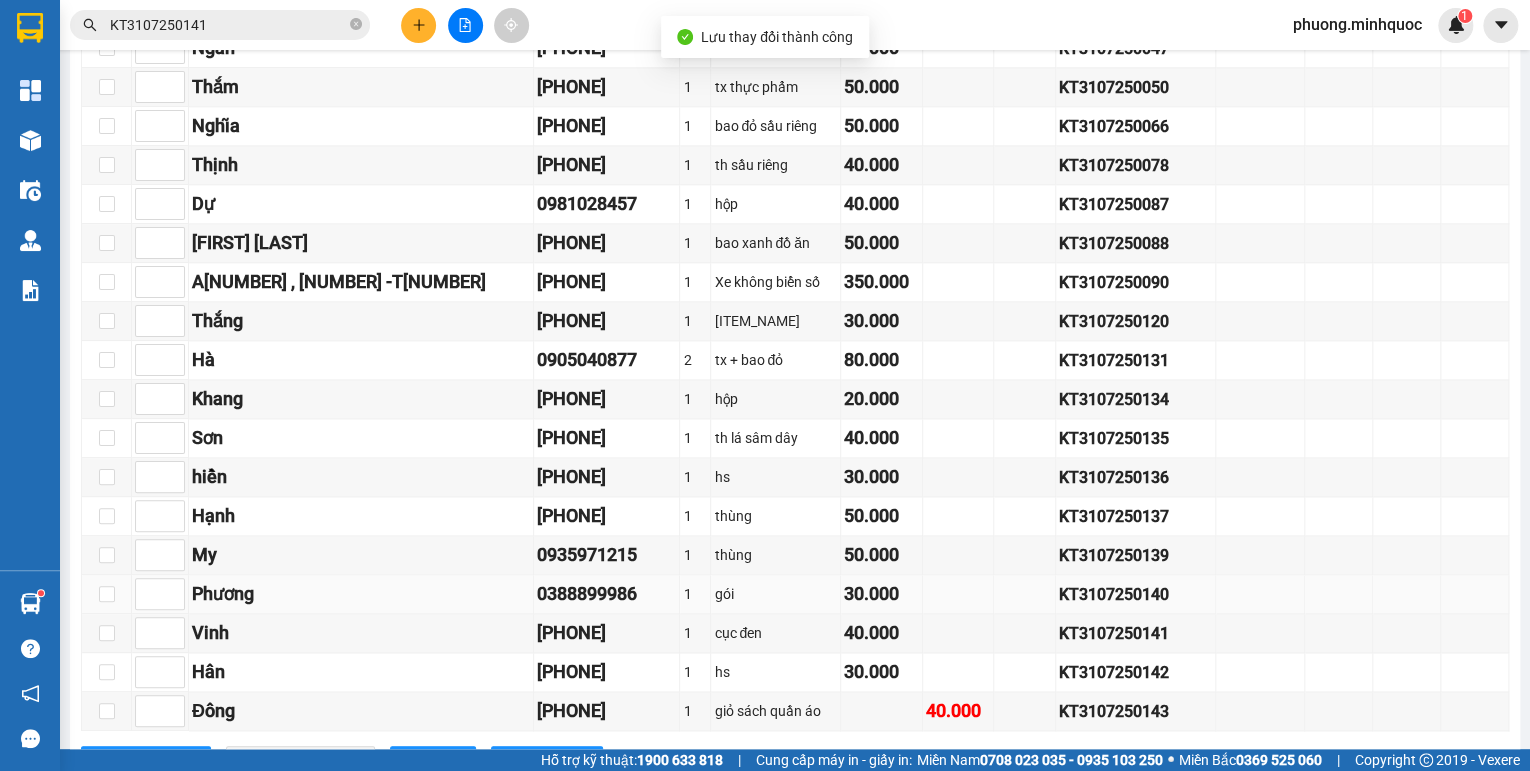 scroll, scrollTop: 1200, scrollLeft: 0, axis: vertical 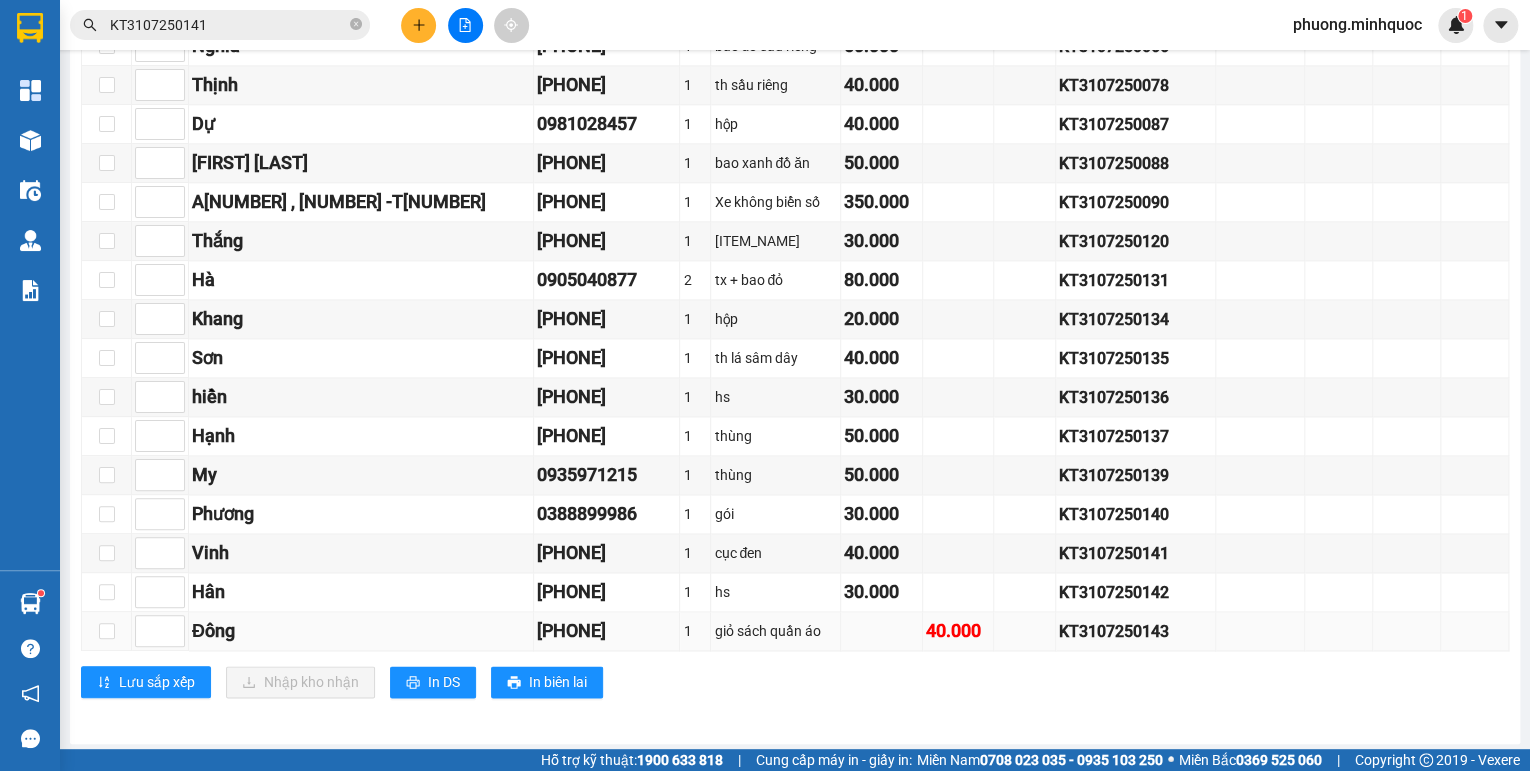click on "KT3107250143" at bounding box center (1135, 631) 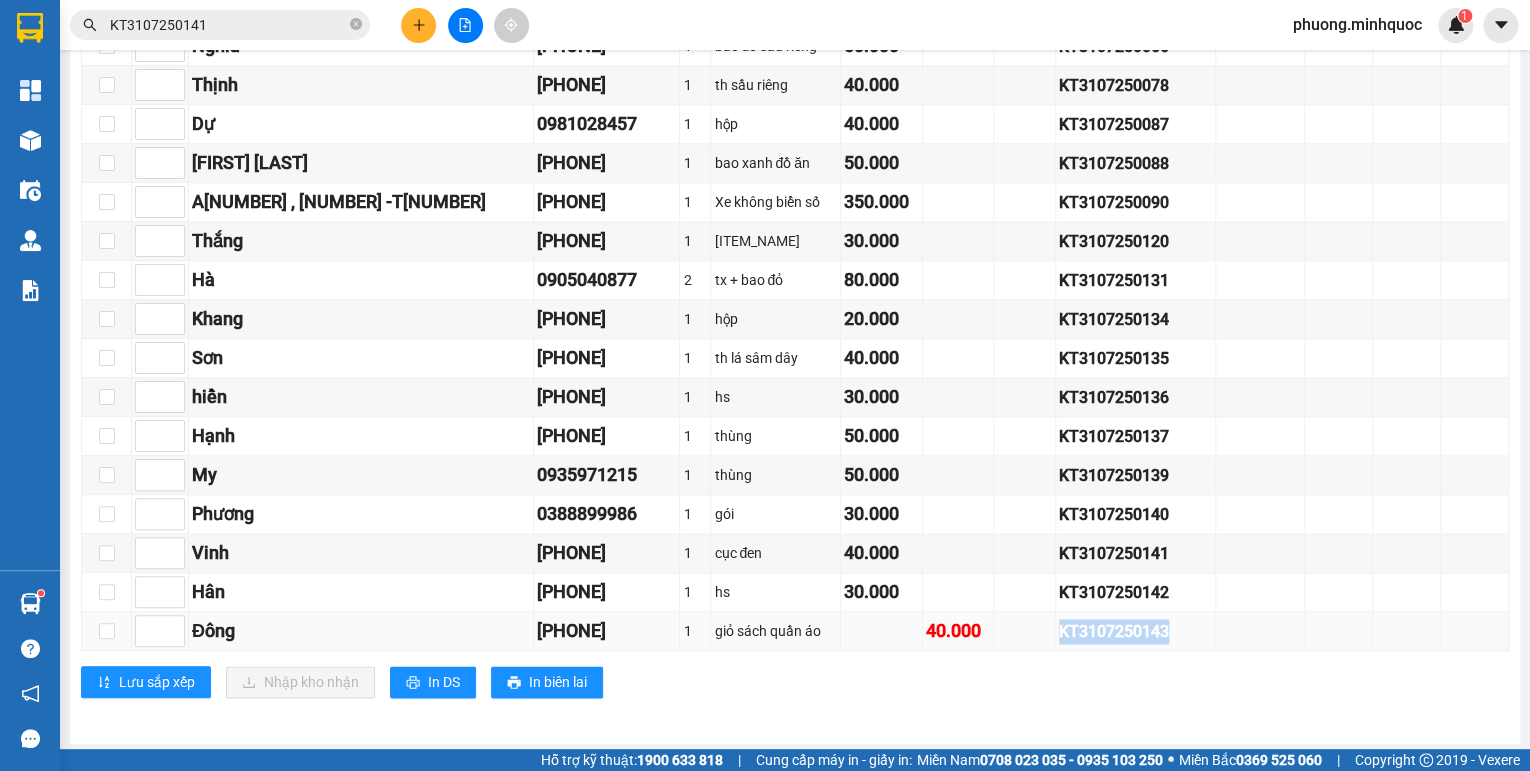 click on "KT3107250143" at bounding box center (1135, 631) 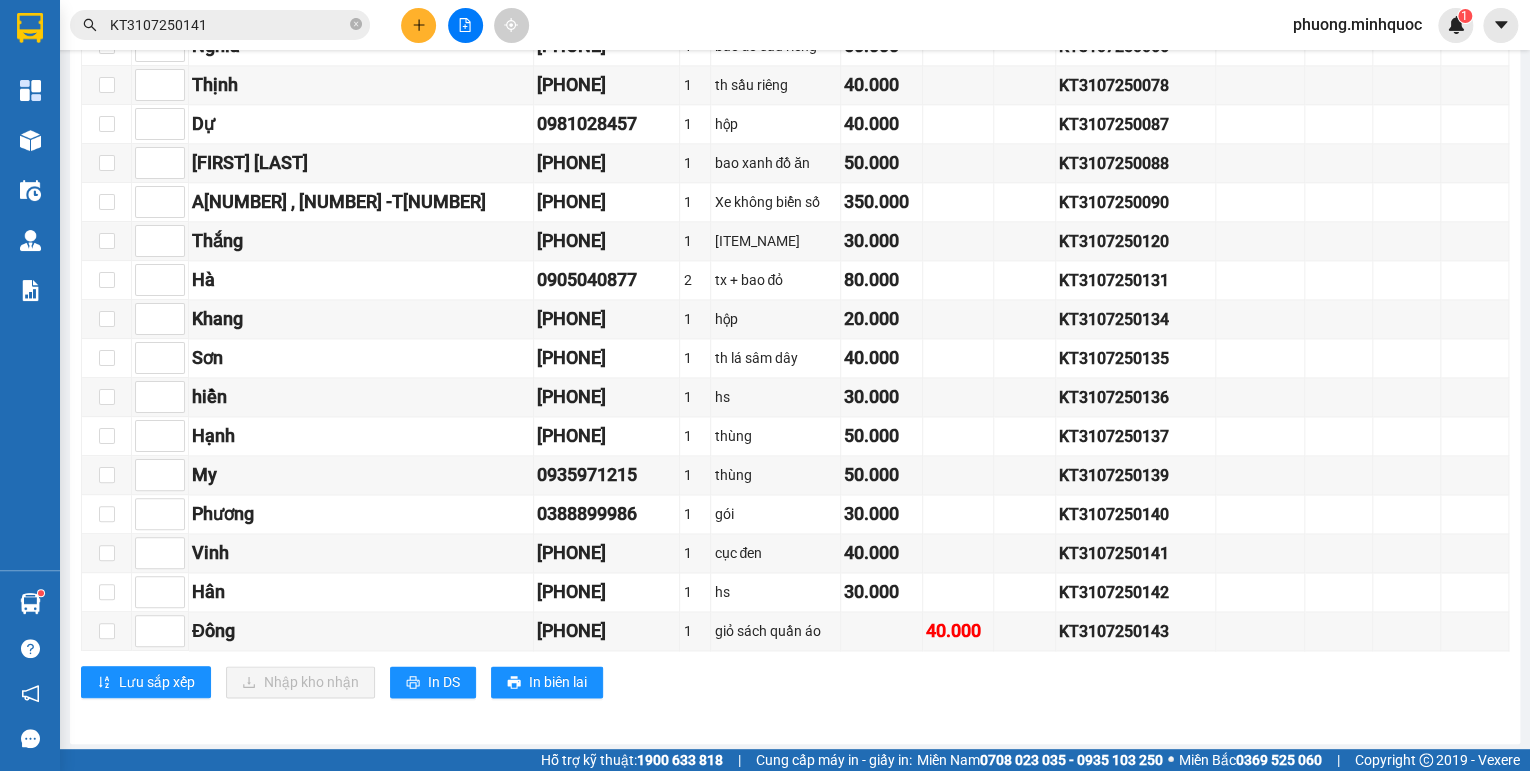 click on "KT3107250141" at bounding box center [228, 25] 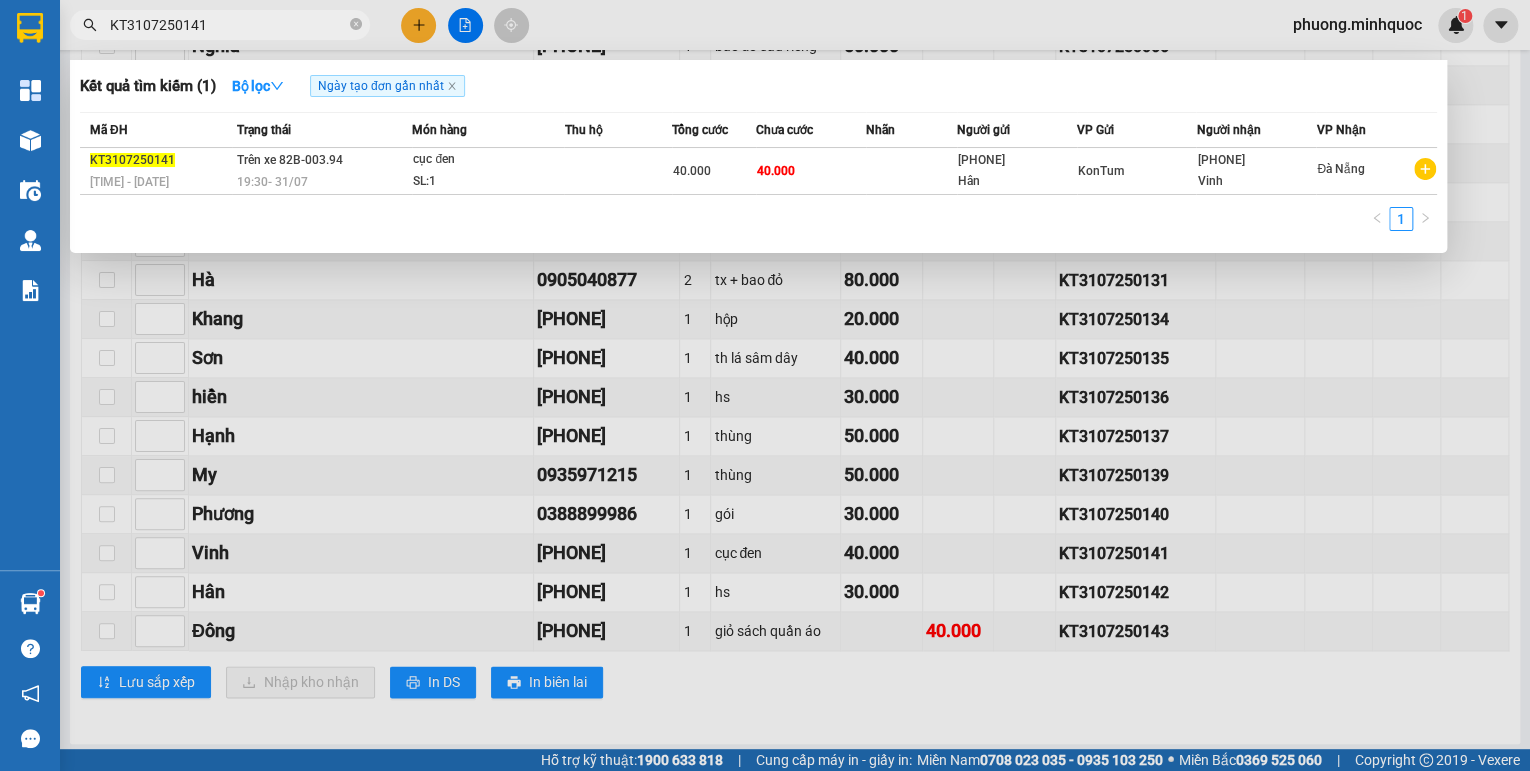 click on "KT3107250141" at bounding box center [228, 25] 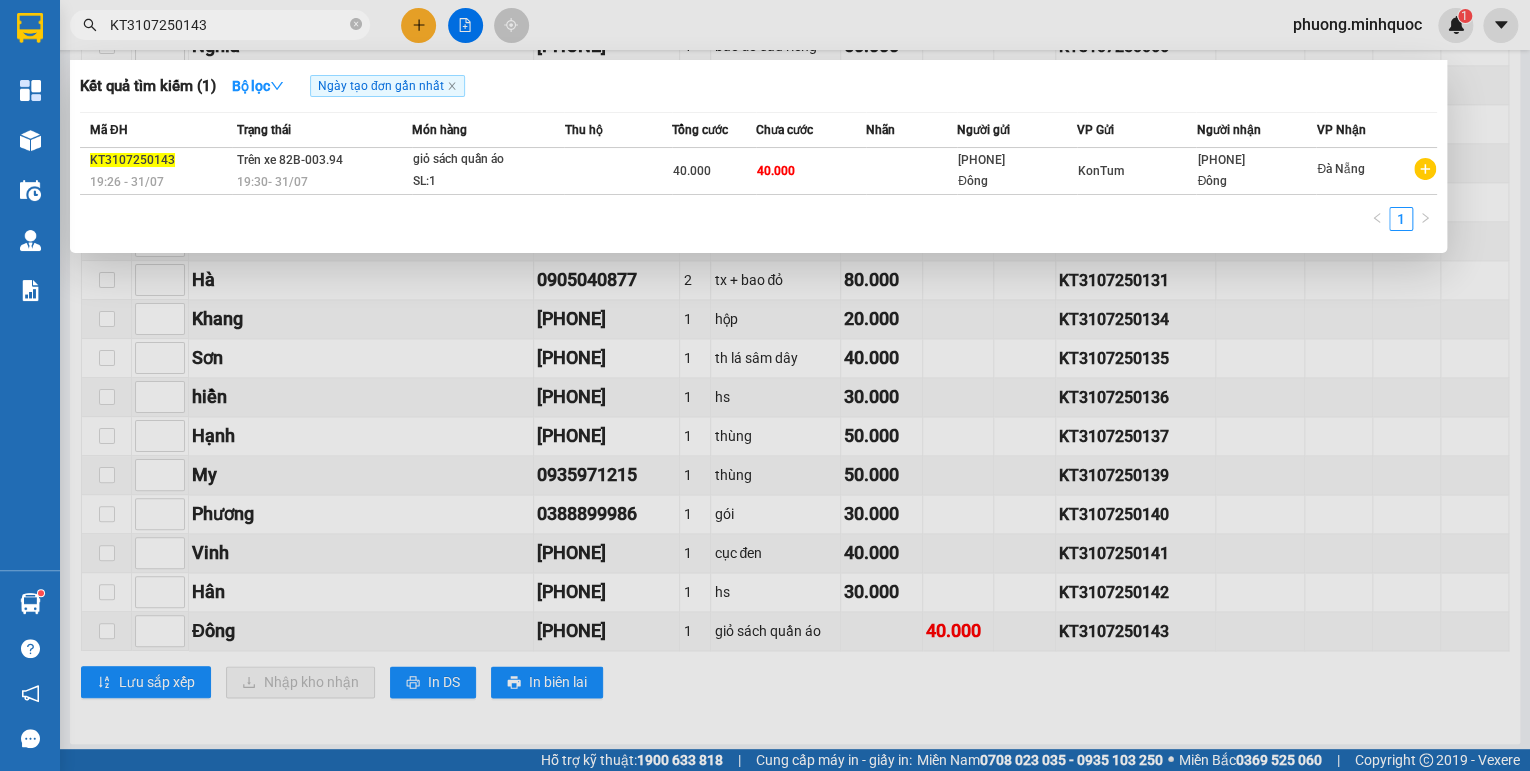 type on "KT3107250143" 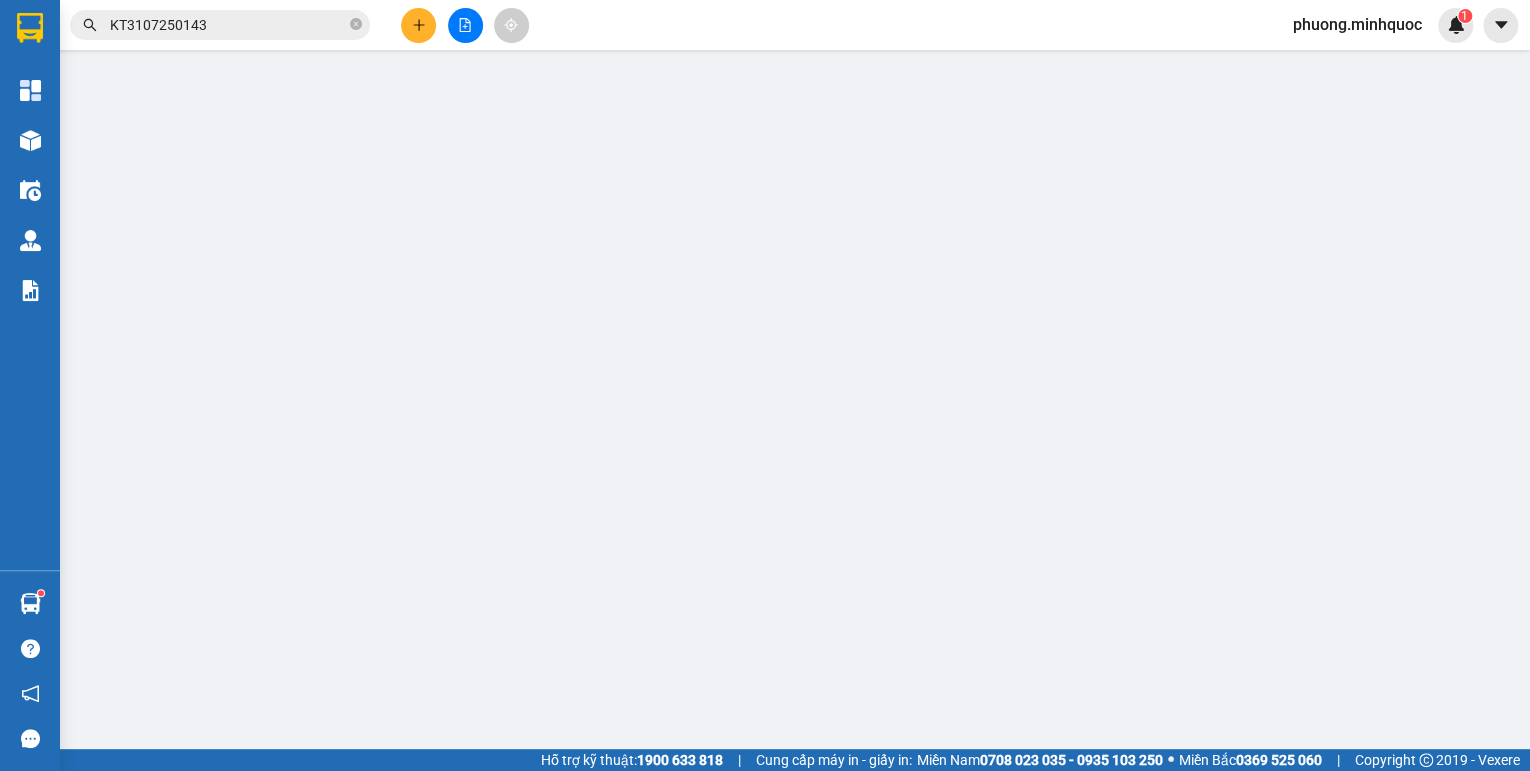 scroll, scrollTop: 0, scrollLeft: 0, axis: both 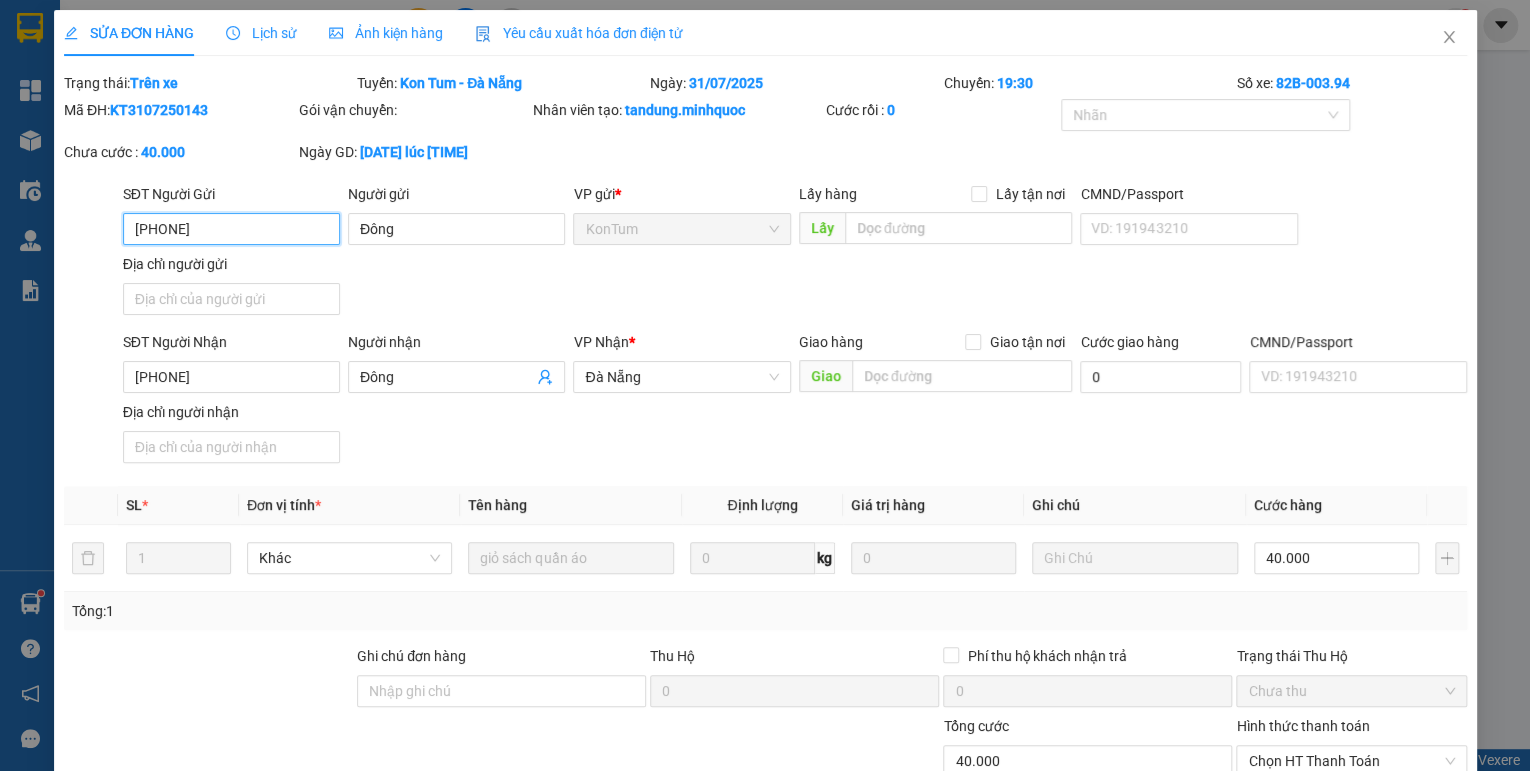 click on "Ghi chú đơn hàng" at bounding box center [501, 660] 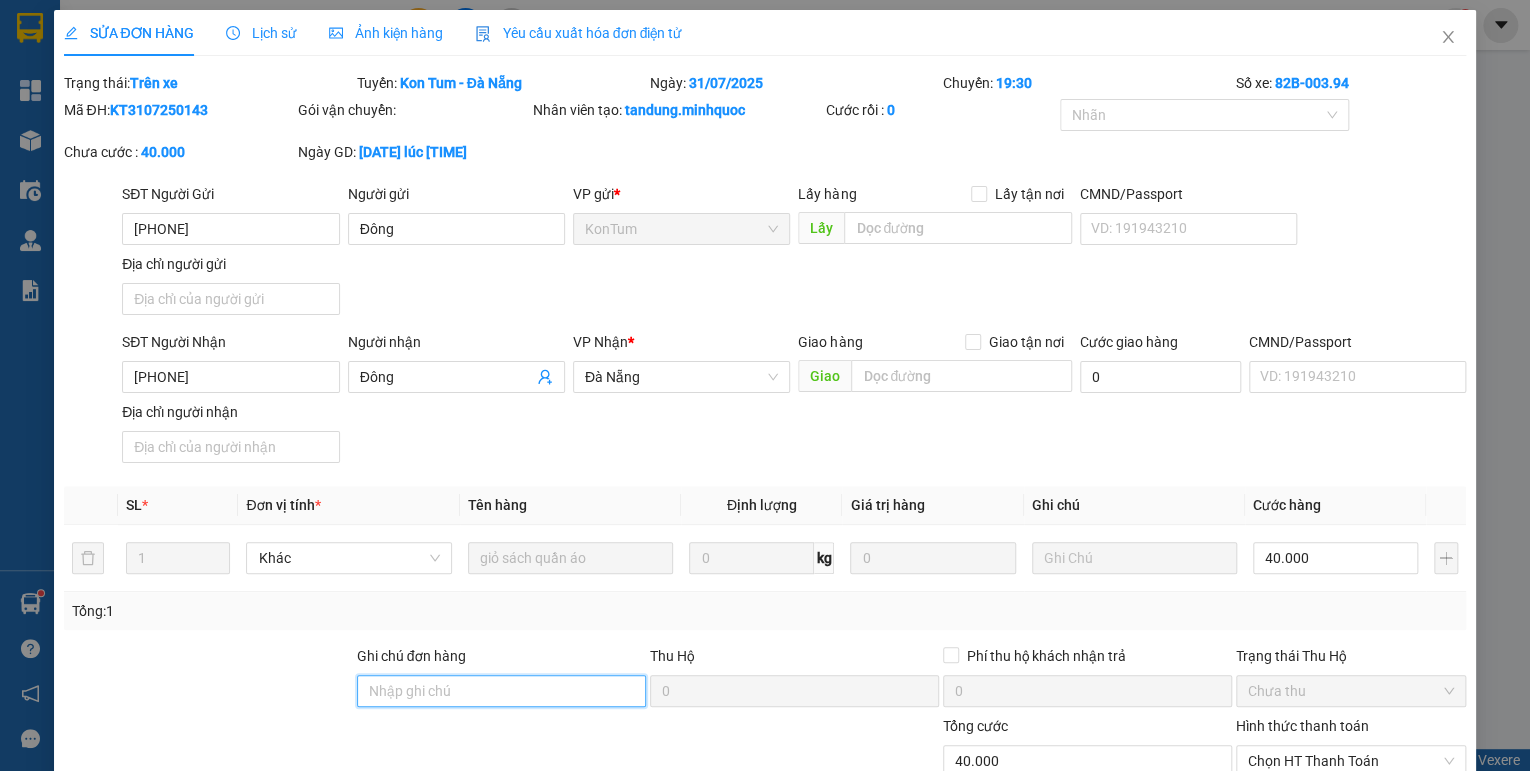 click on "Ghi chú đơn hàng" at bounding box center [501, 691] 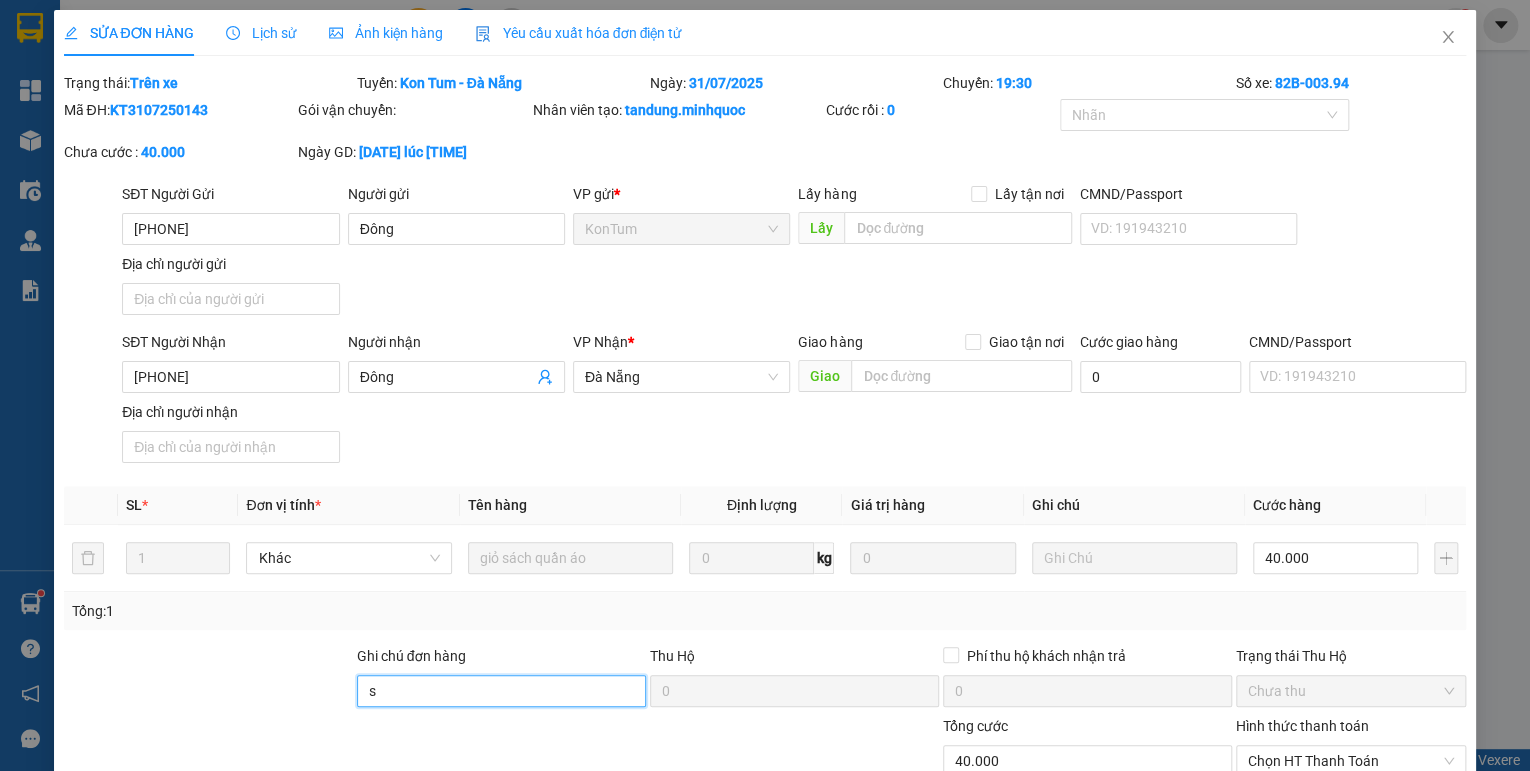 type on "sổ kho 2/8" 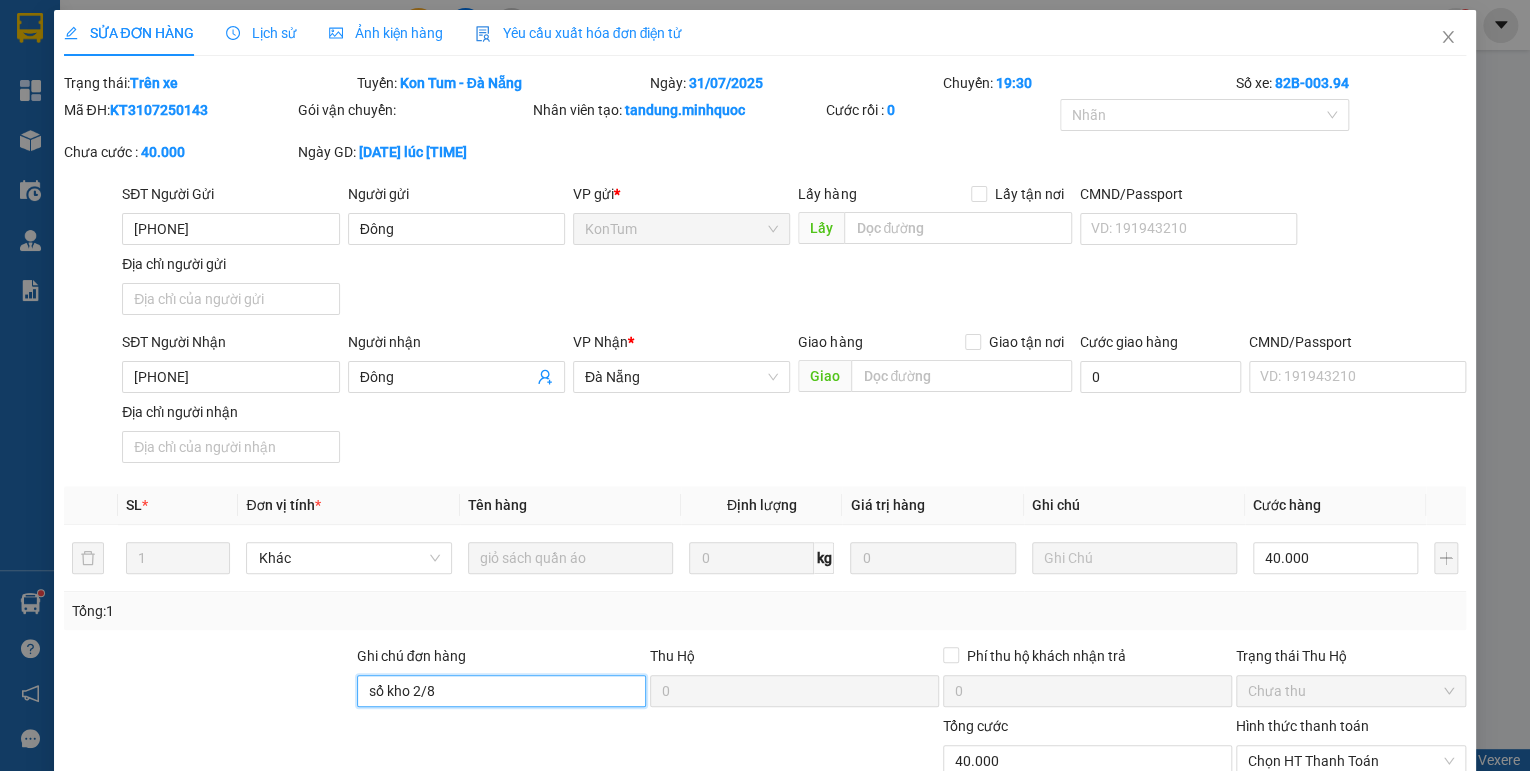 scroll, scrollTop: 138, scrollLeft: 0, axis: vertical 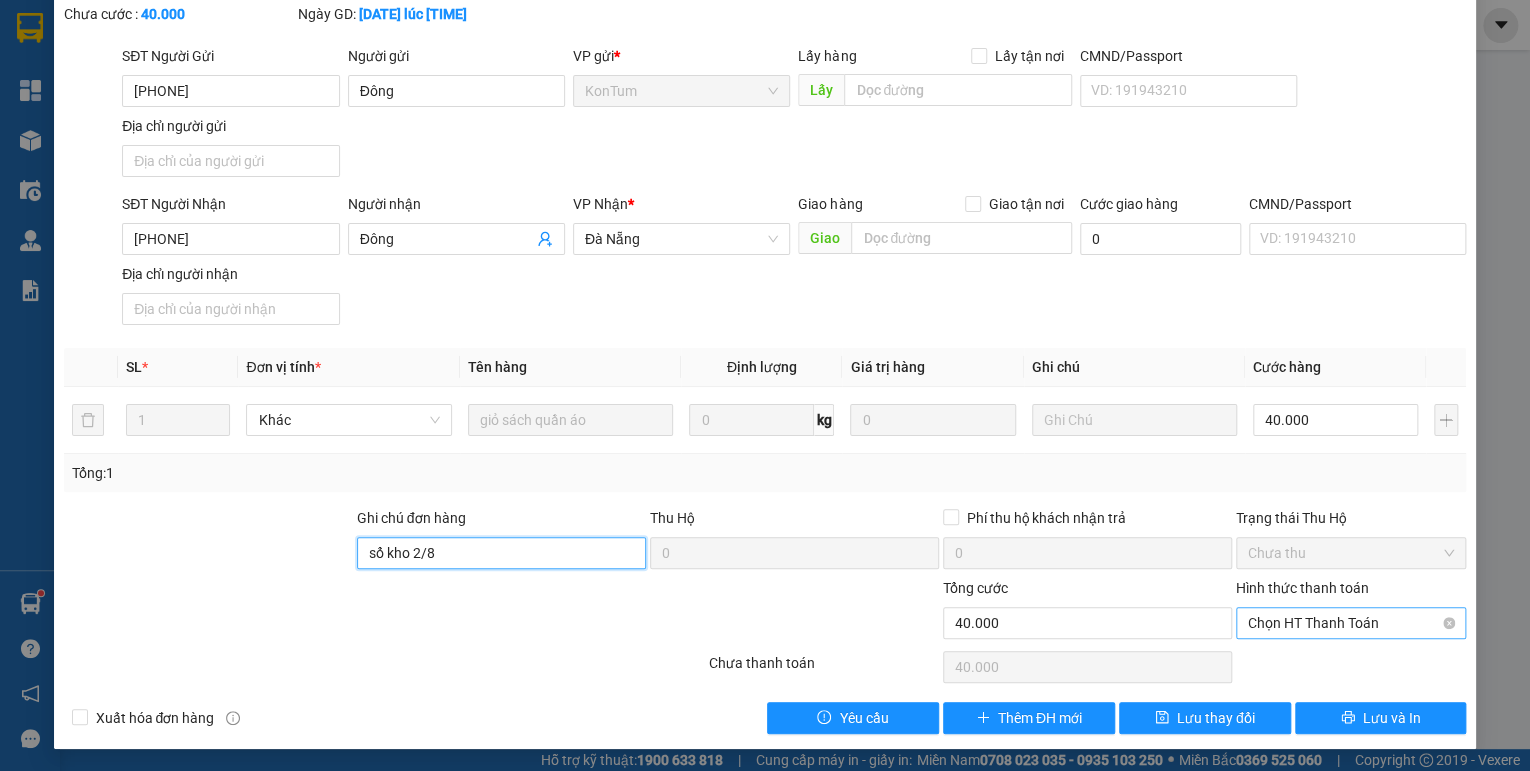 click on "Chọn HT Thanh Toán" at bounding box center (1351, 623) 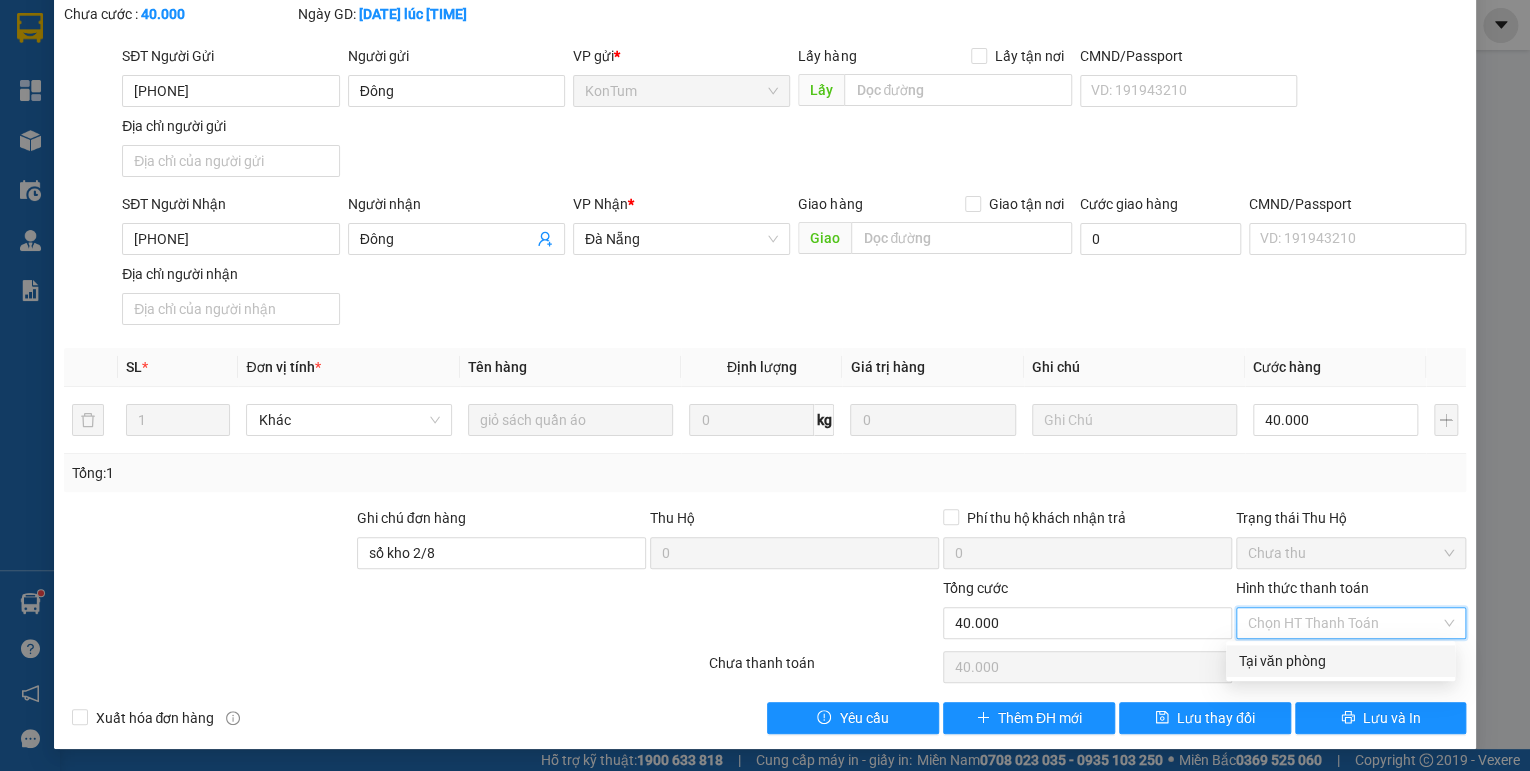 click on "Tại văn phòng" at bounding box center (1340, 661) 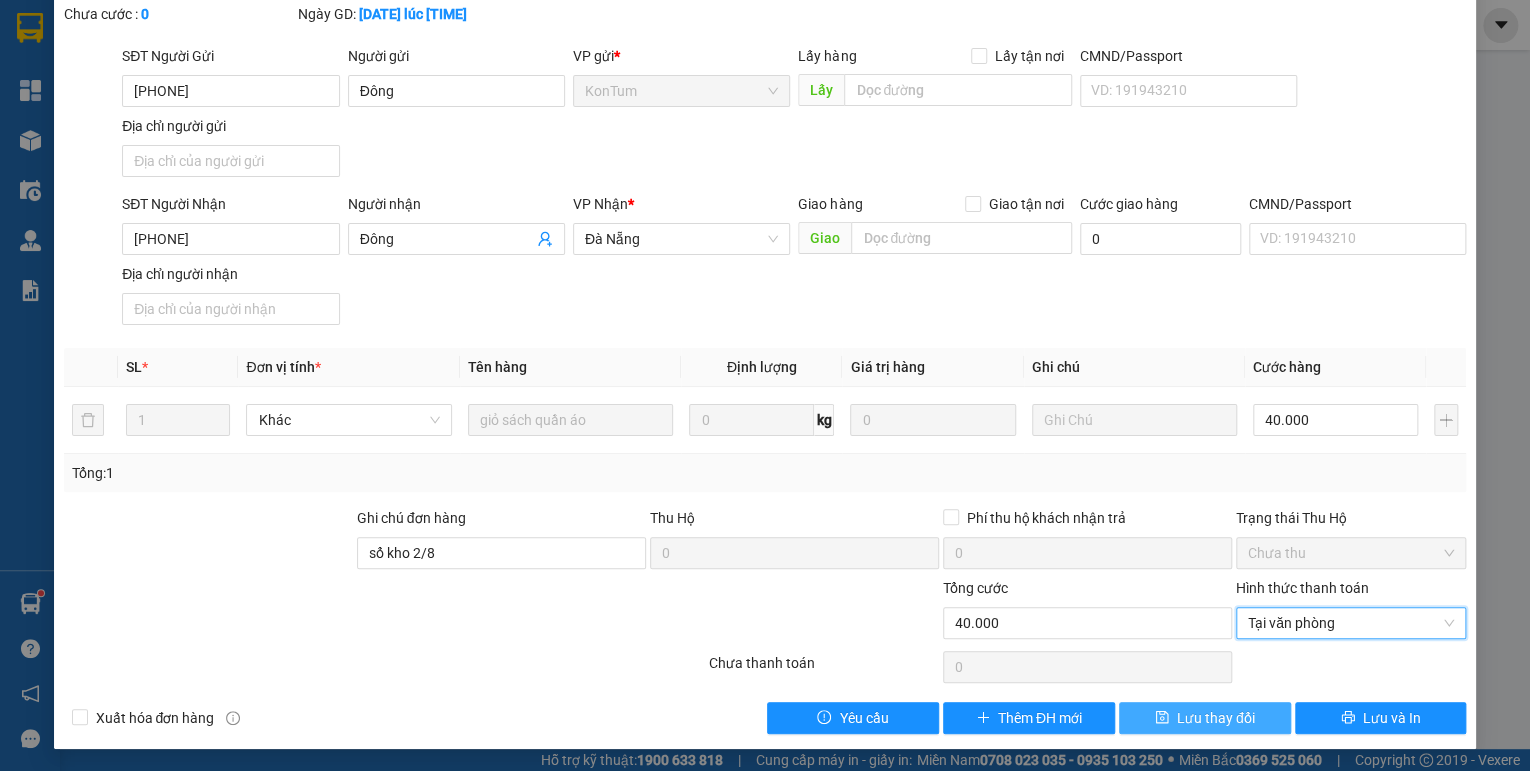 click on "Lưu thay đổi" at bounding box center [1216, 718] 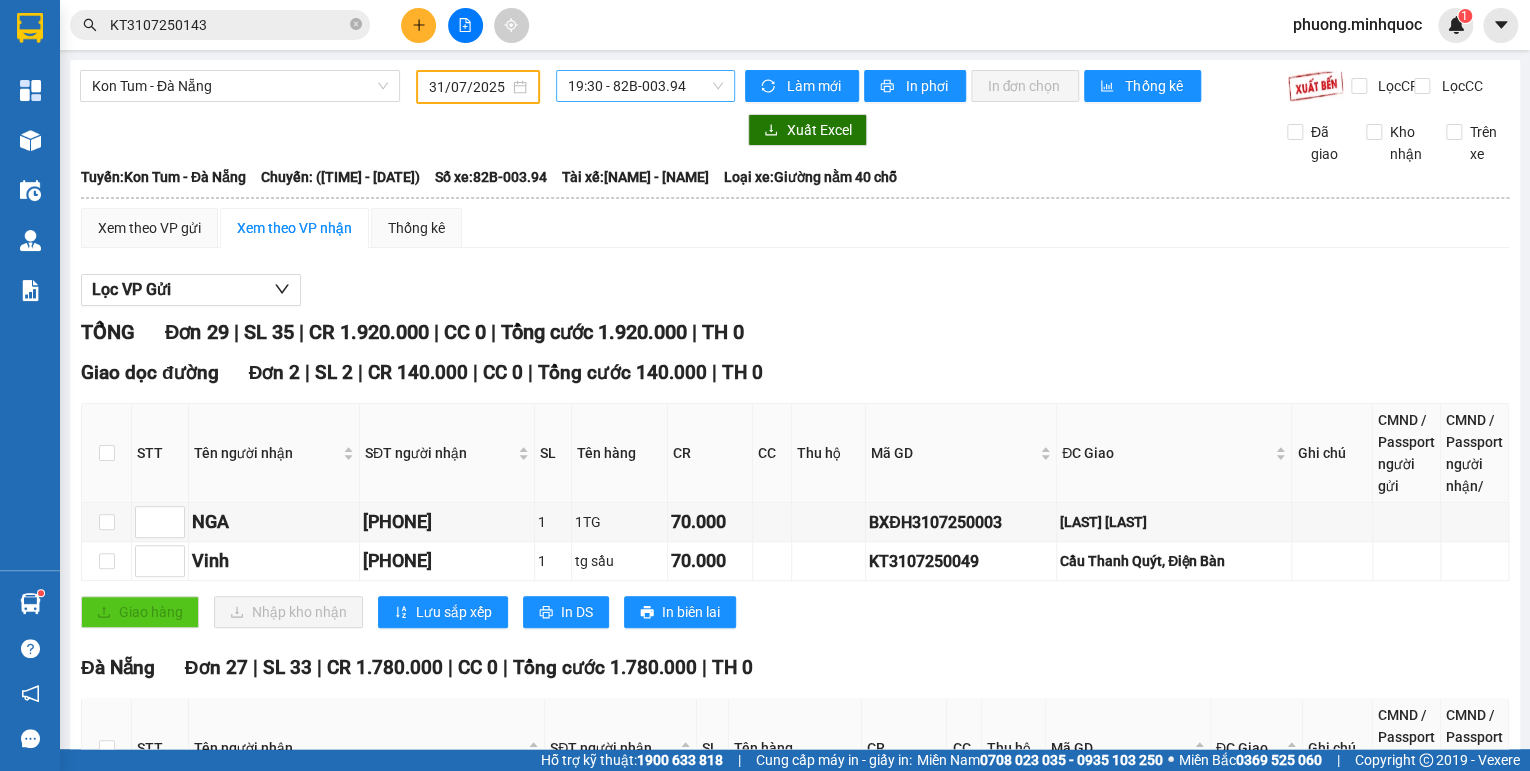 click on "[TIME]     - [PLATE]" at bounding box center [646, 86] 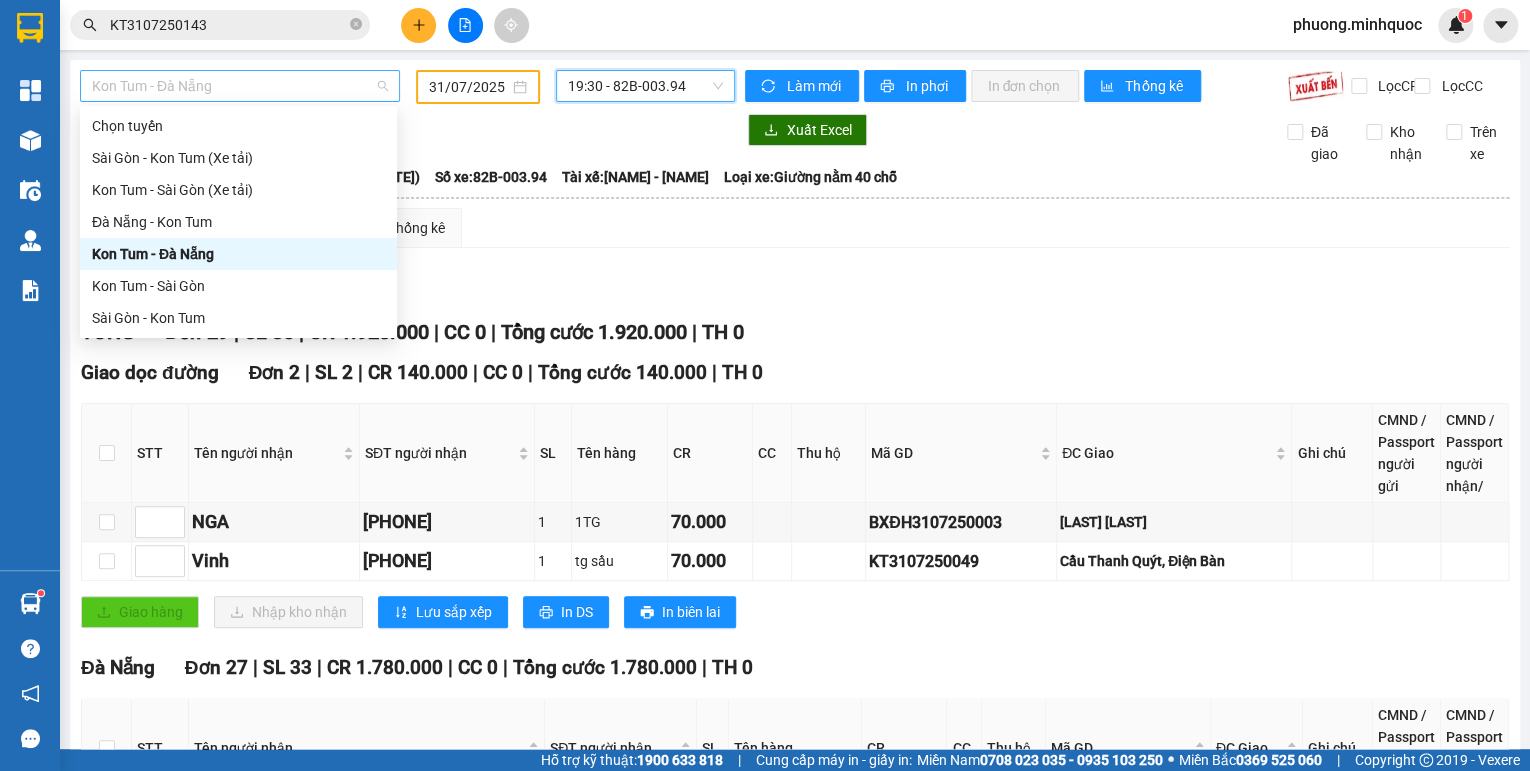 click on "Kon Tum - Đà Nẵng" at bounding box center (240, 86) 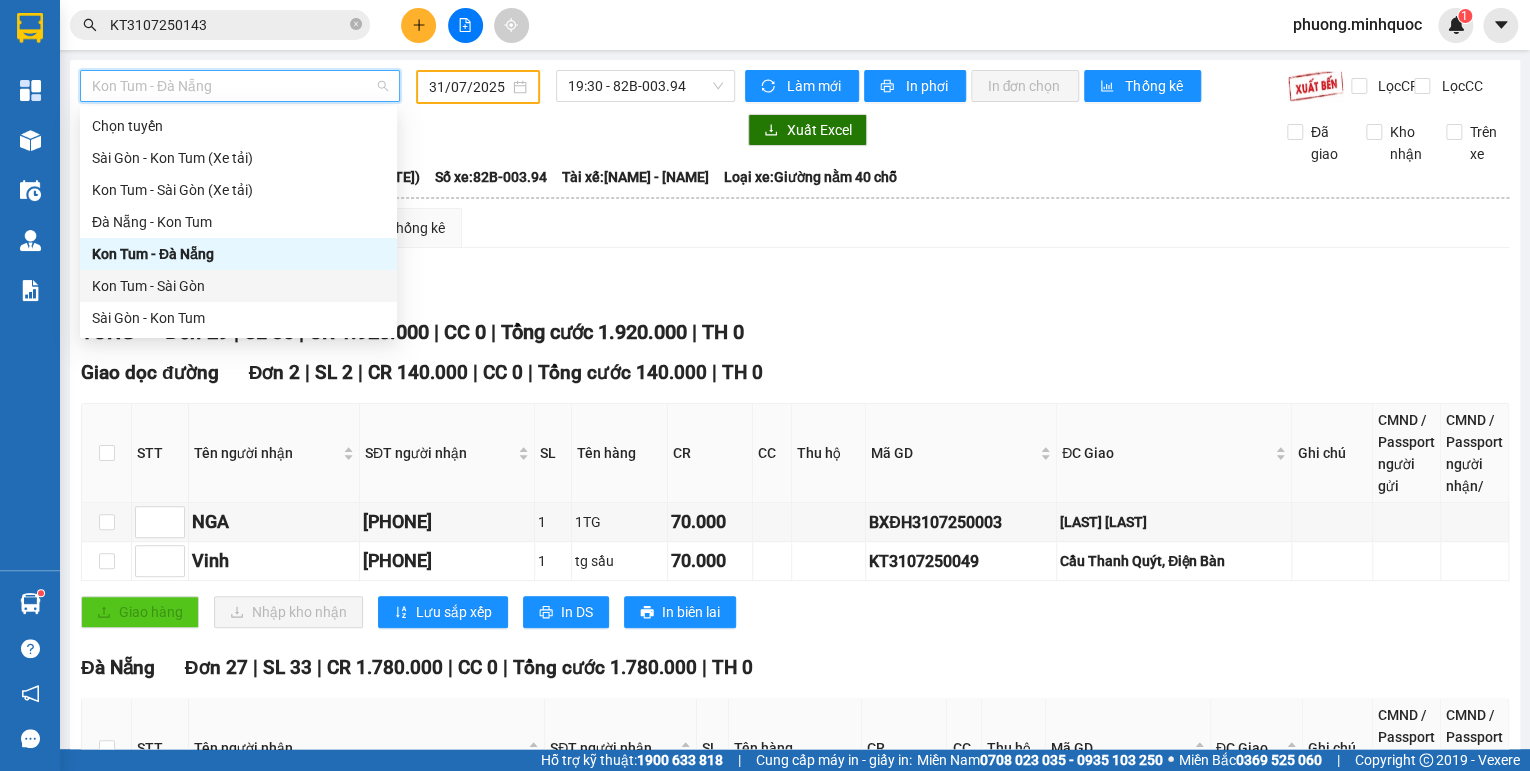 click on "Kon Tum - Sài Gòn" at bounding box center [238, 286] 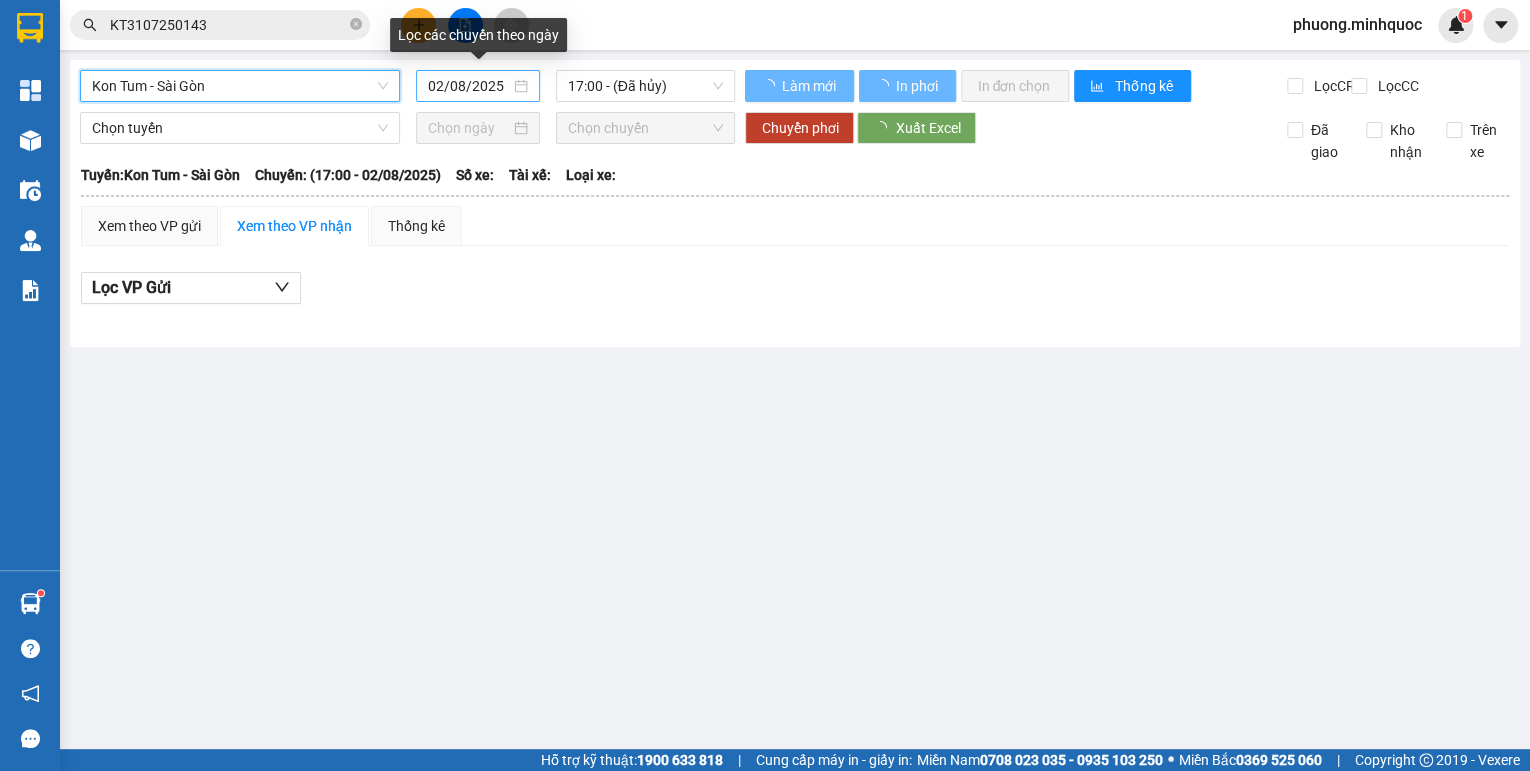 click on "02/08/2025" at bounding box center (469, 86) 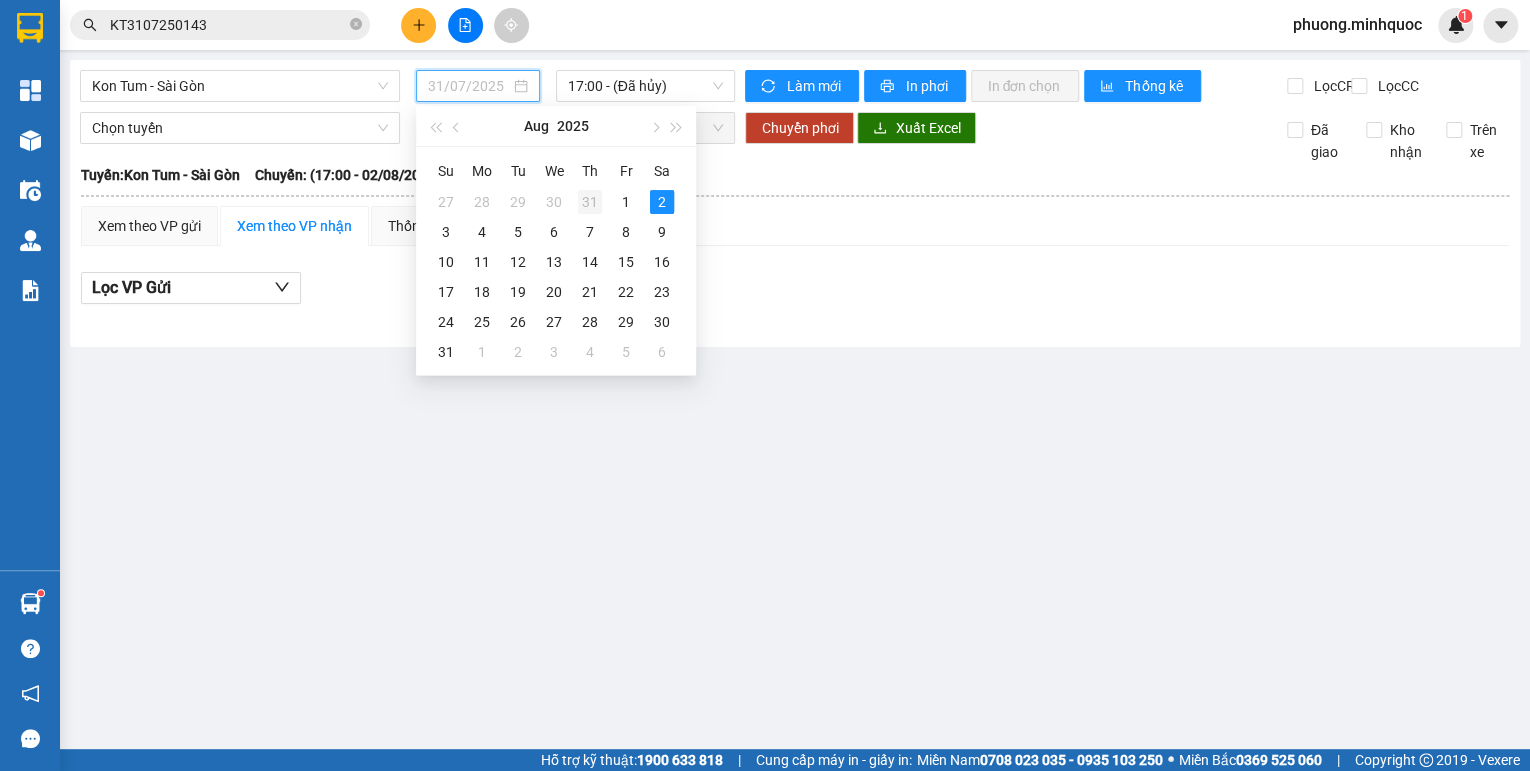 click on "31" at bounding box center (590, 202) 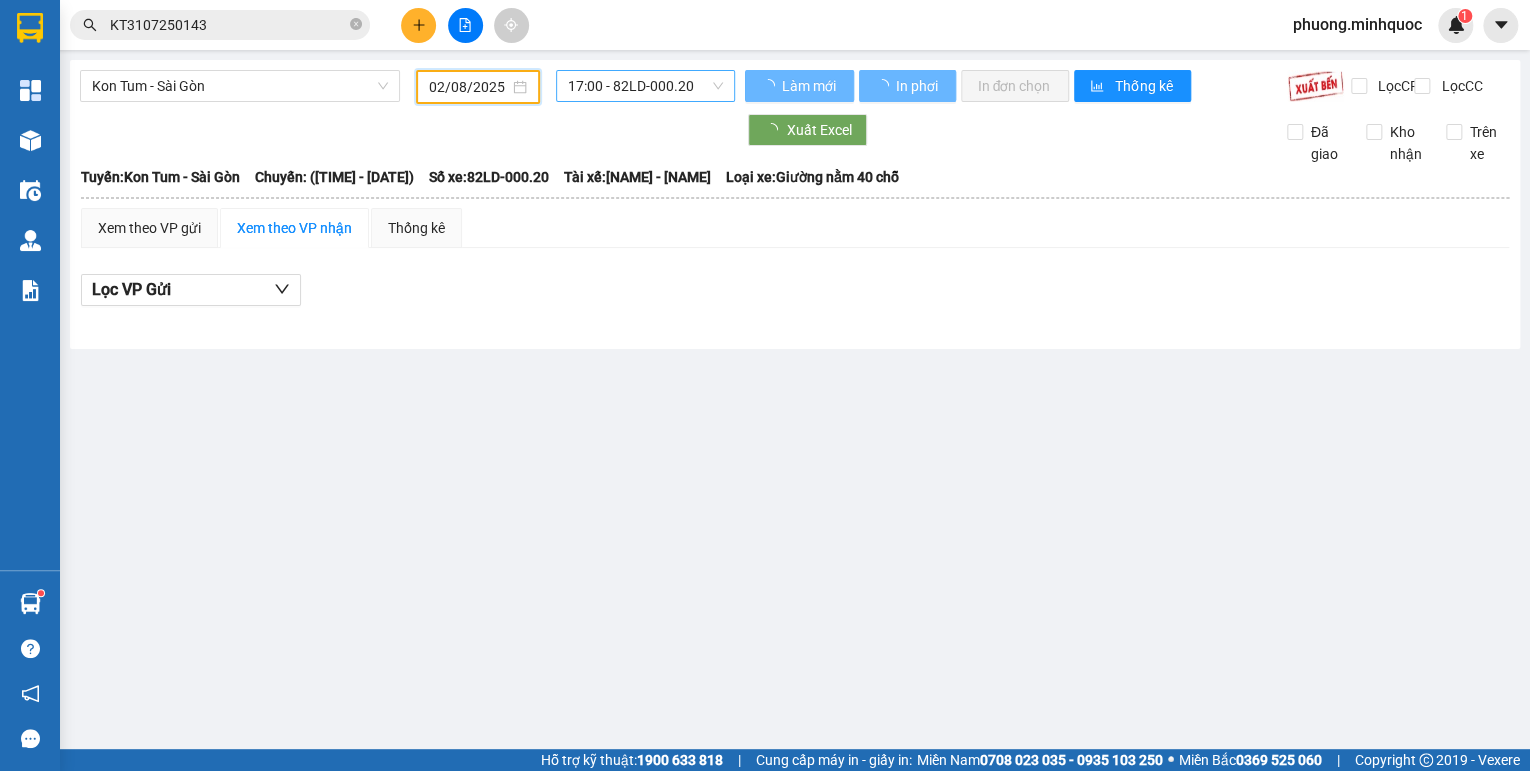 type on "31/07/2025" 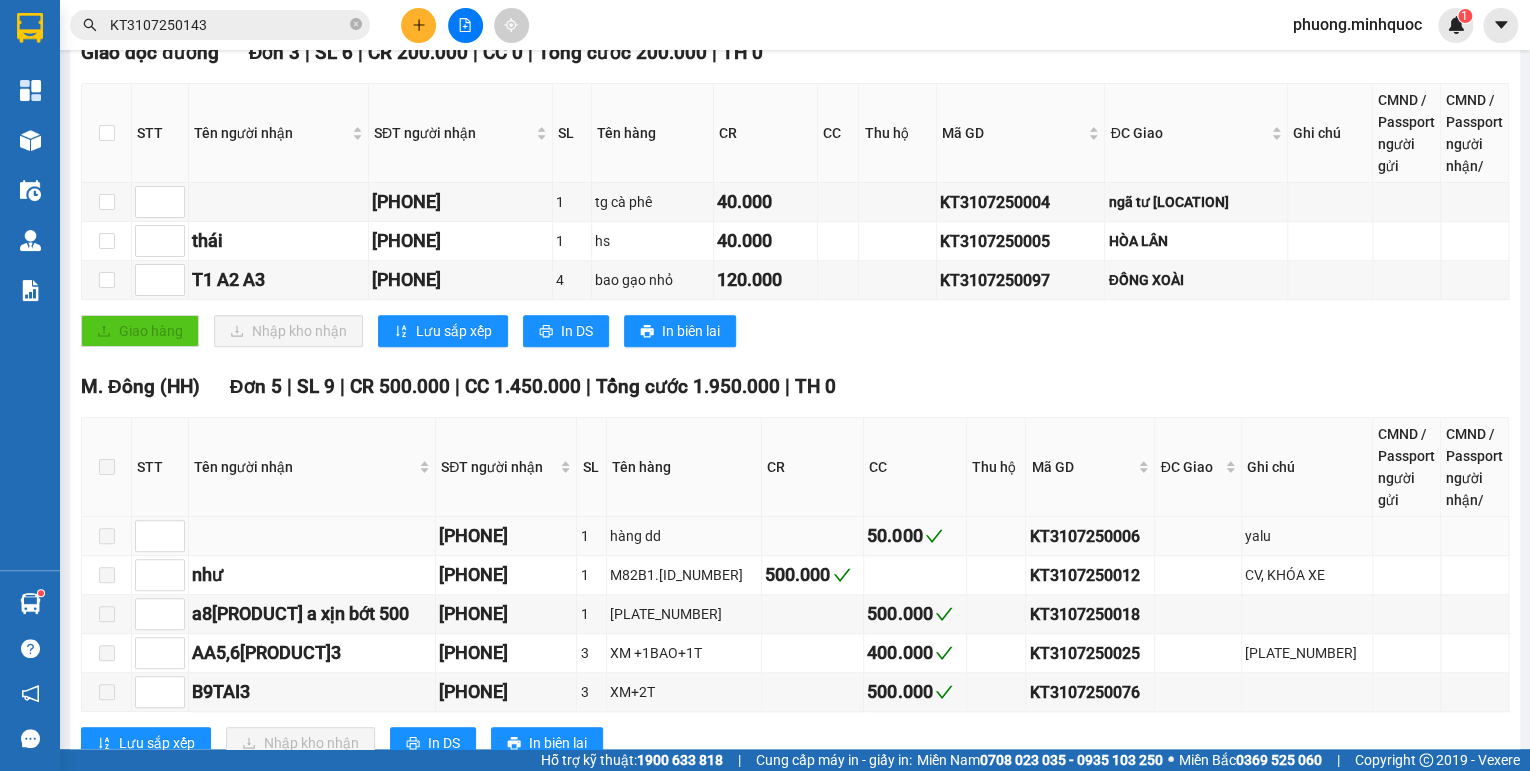 scroll, scrollTop: 394, scrollLeft: 0, axis: vertical 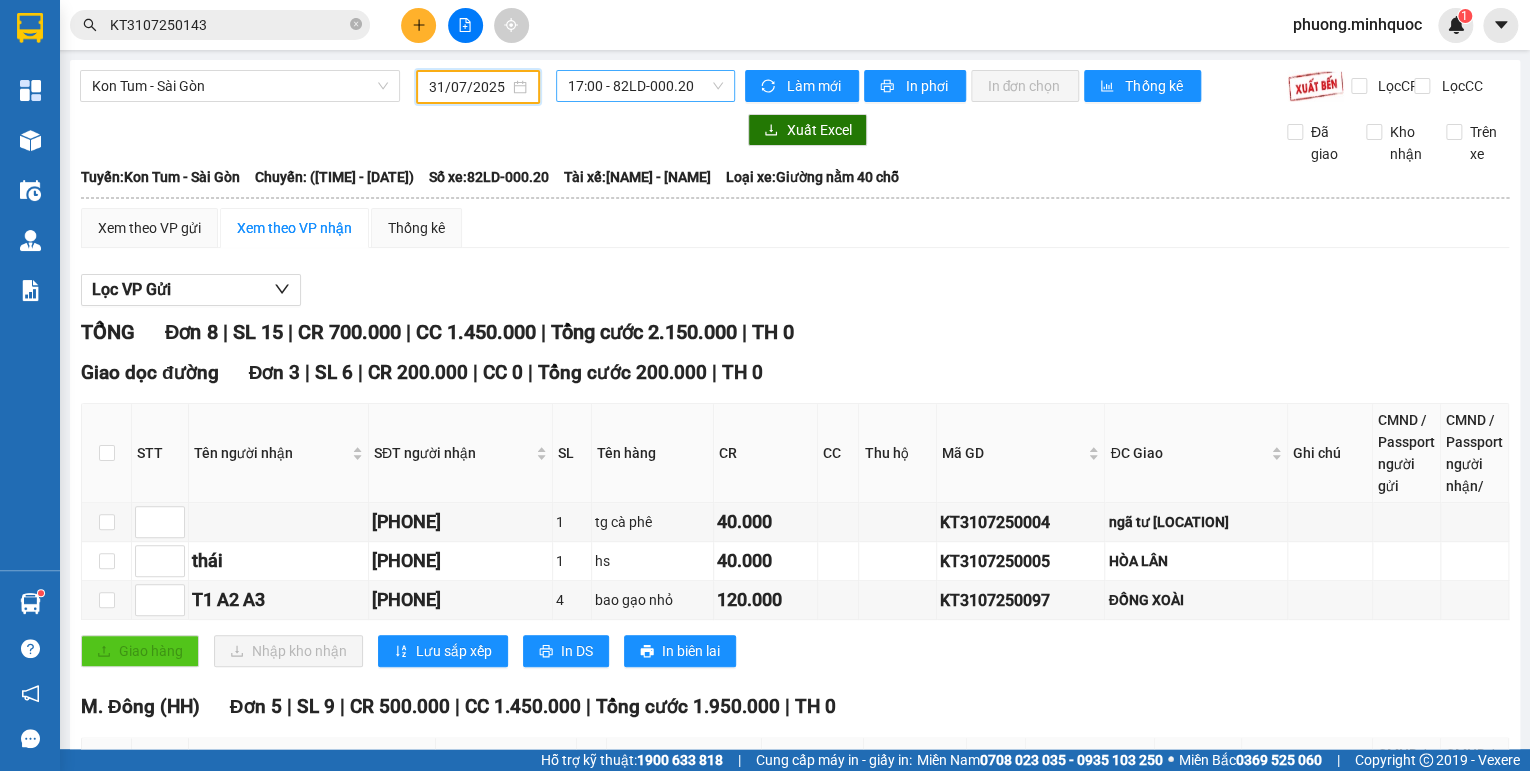 click on "17:00     - 82LD-000.20" at bounding box center (646, 86) 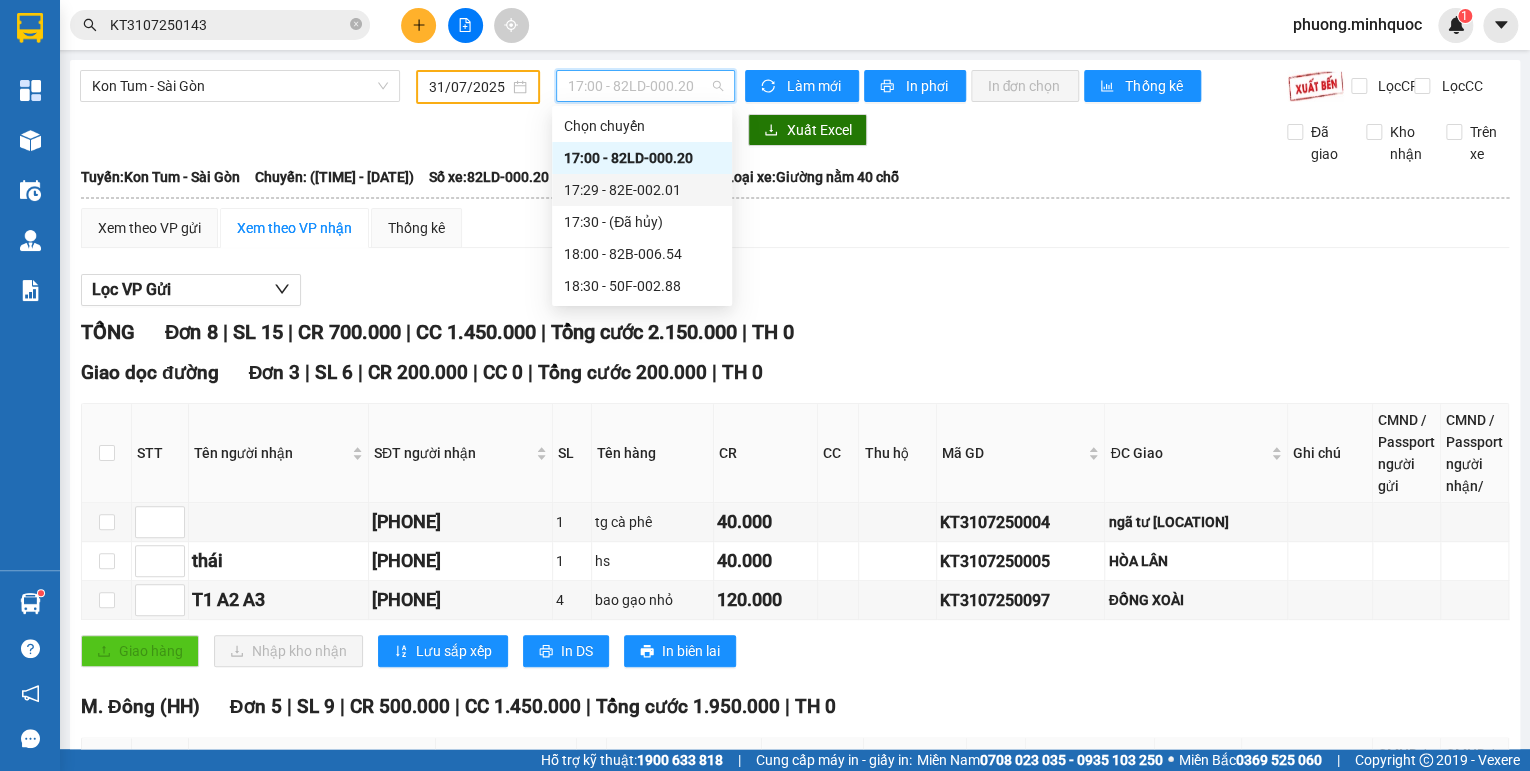 click on "17:29     - 82E-002.01" at bounding box center (642, 190) 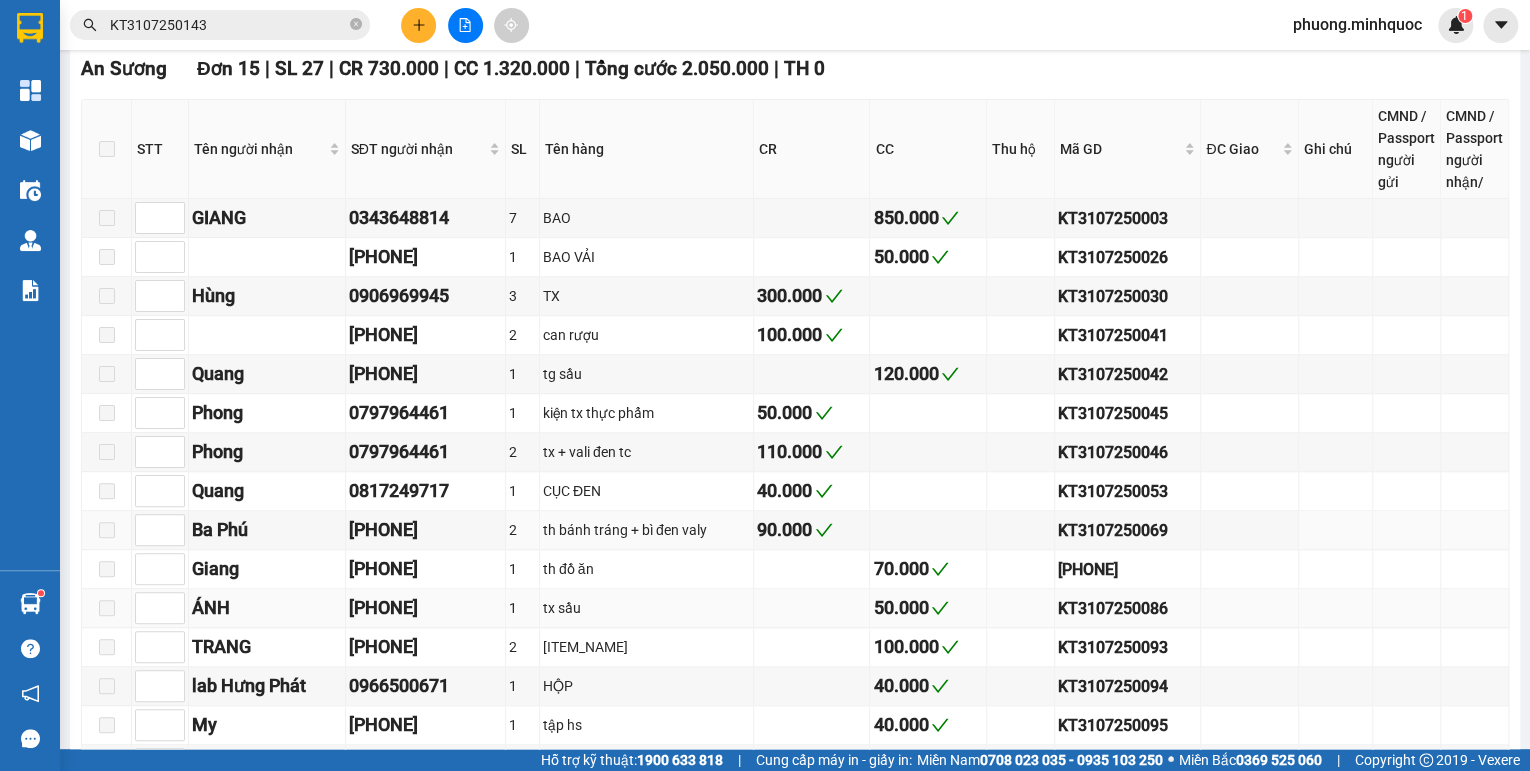 scroll, scrollTop: 701, scrollLeft: 0, axis: vertical 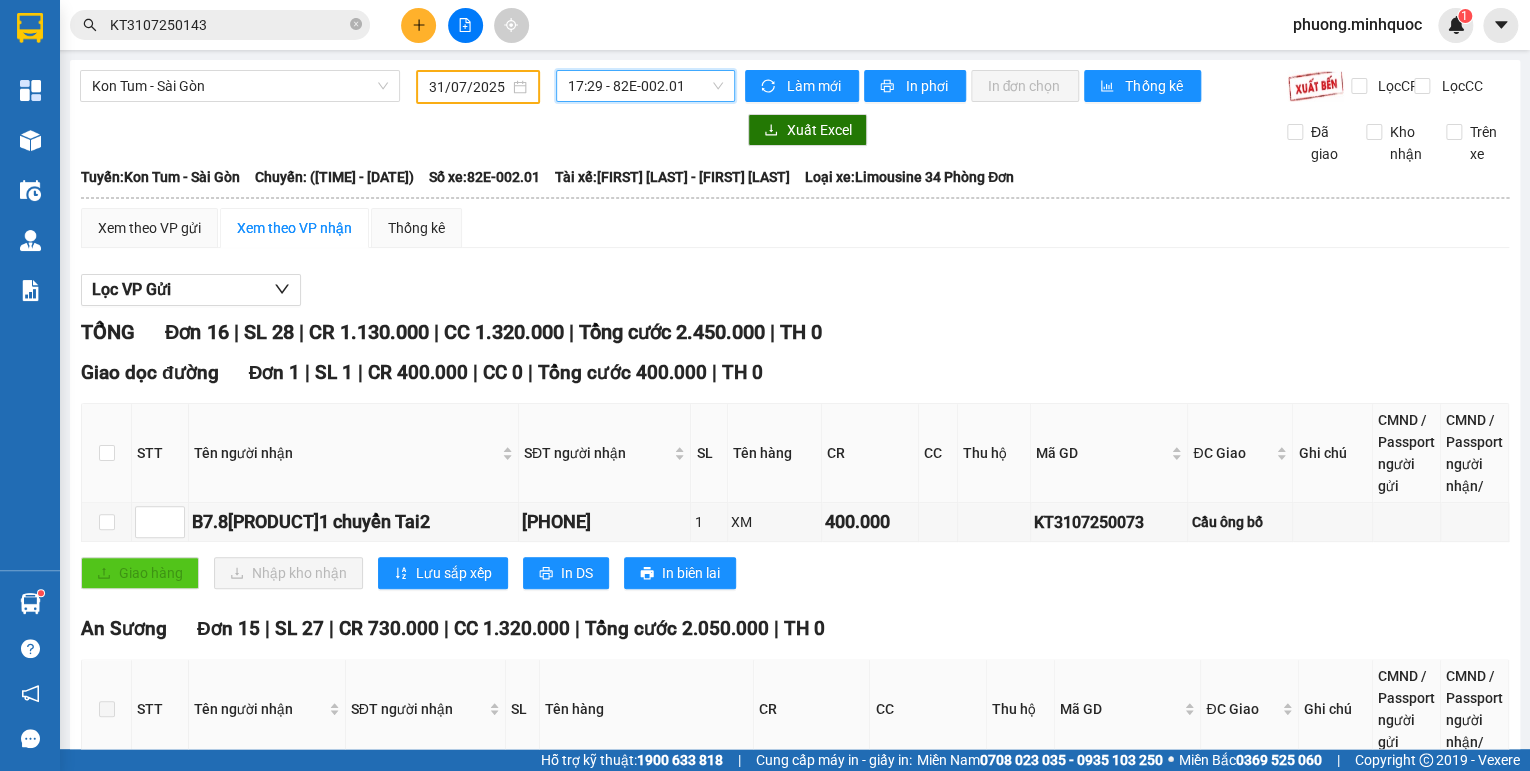 click on "17:29     - 82E-002.01" at bounding box center [646, 86] 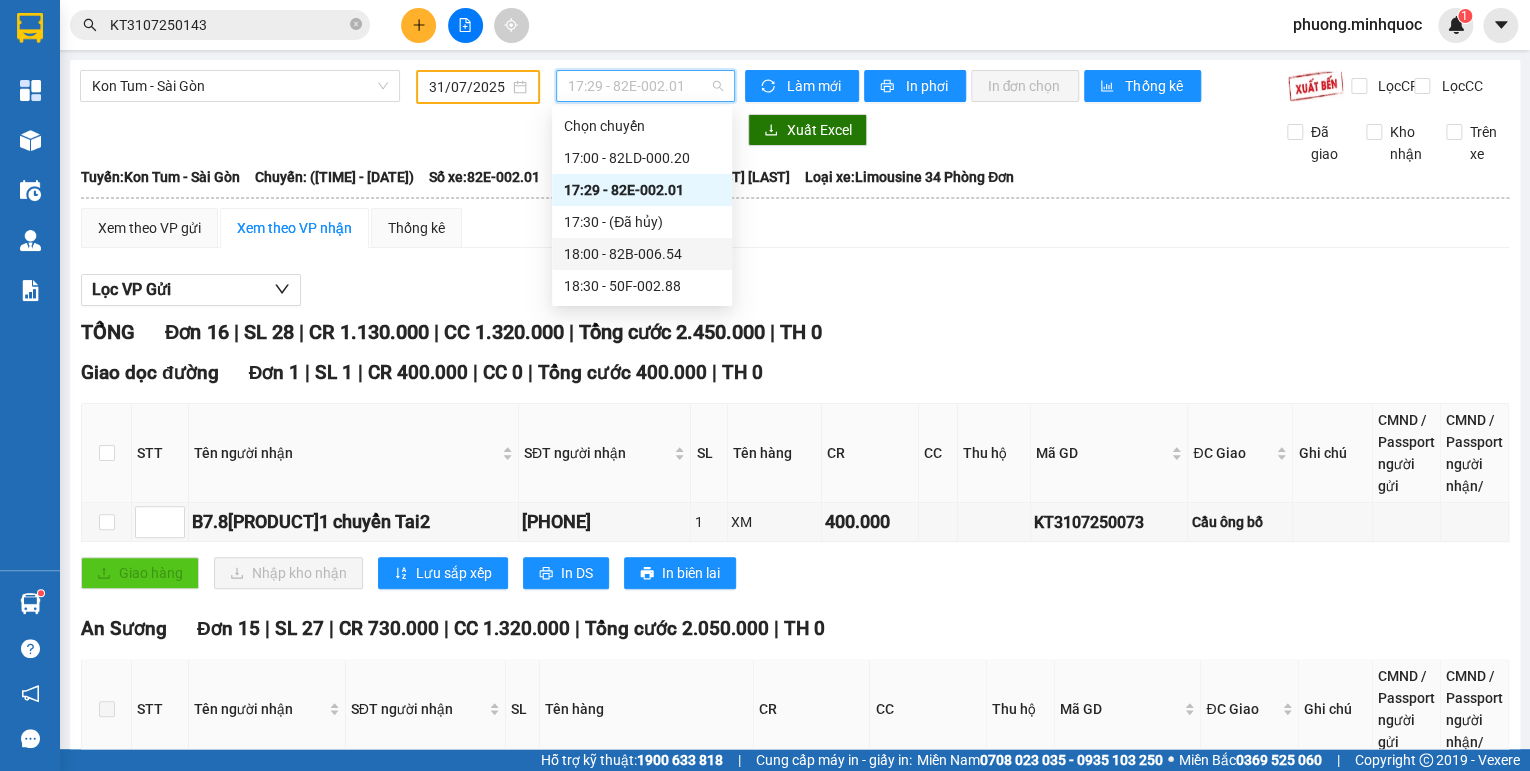 click on "18:00     - 82B-006.54" at bounding box center (642, 254) 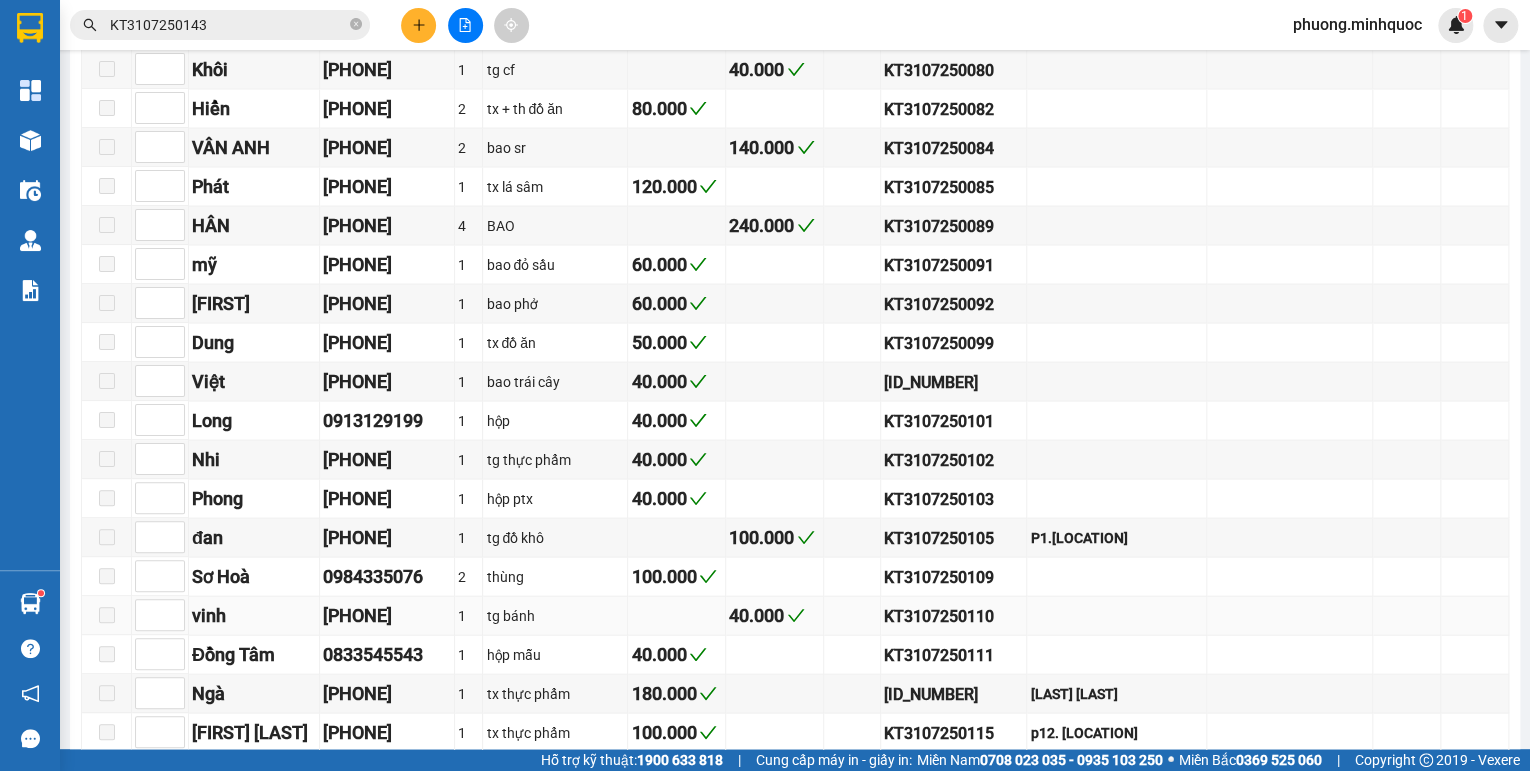scroll, scrollTop: 2122, scrollLeft: 0, axis: vertical 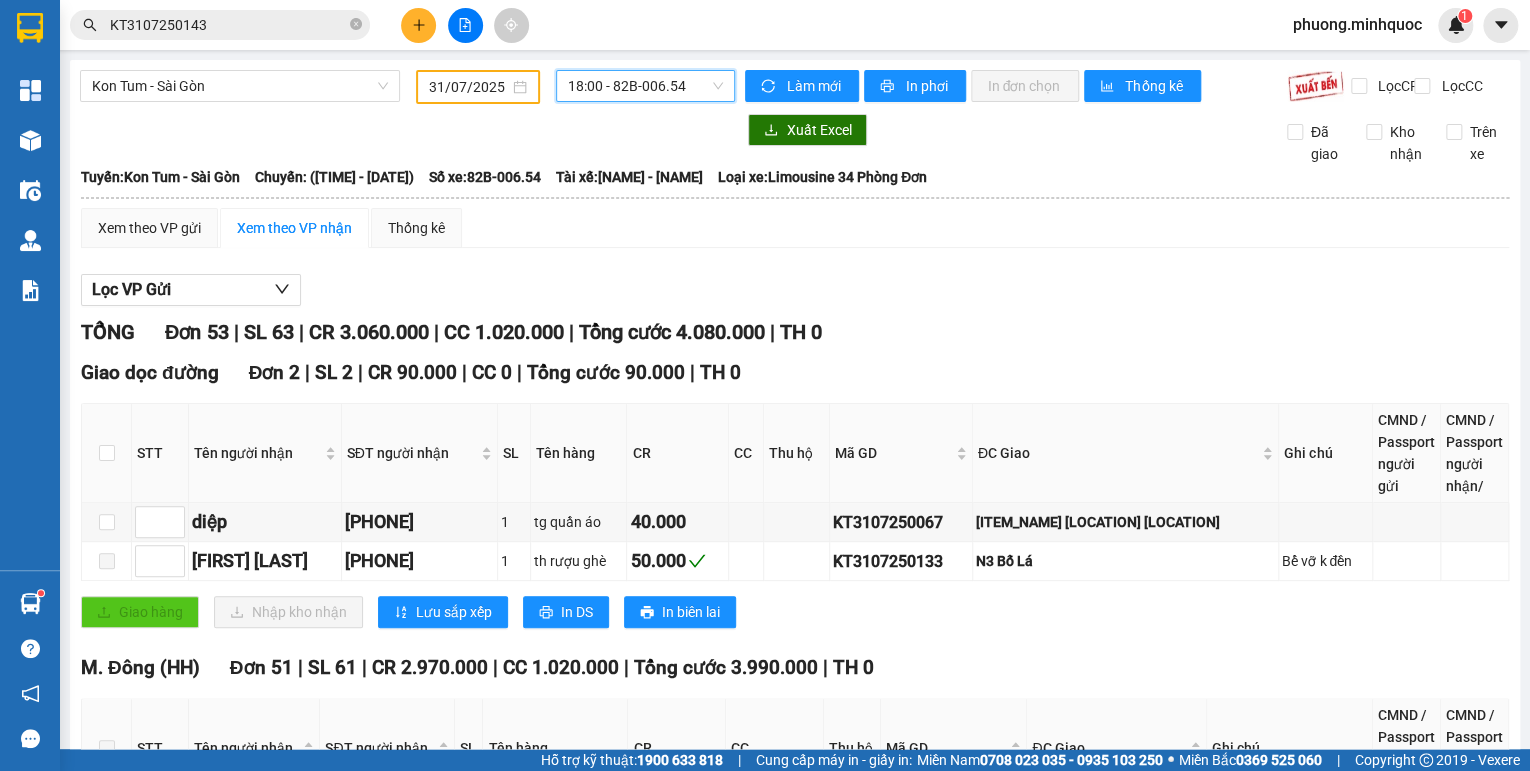 click on "18:00     - 82B-006.54" at bounding box center [646, 86] 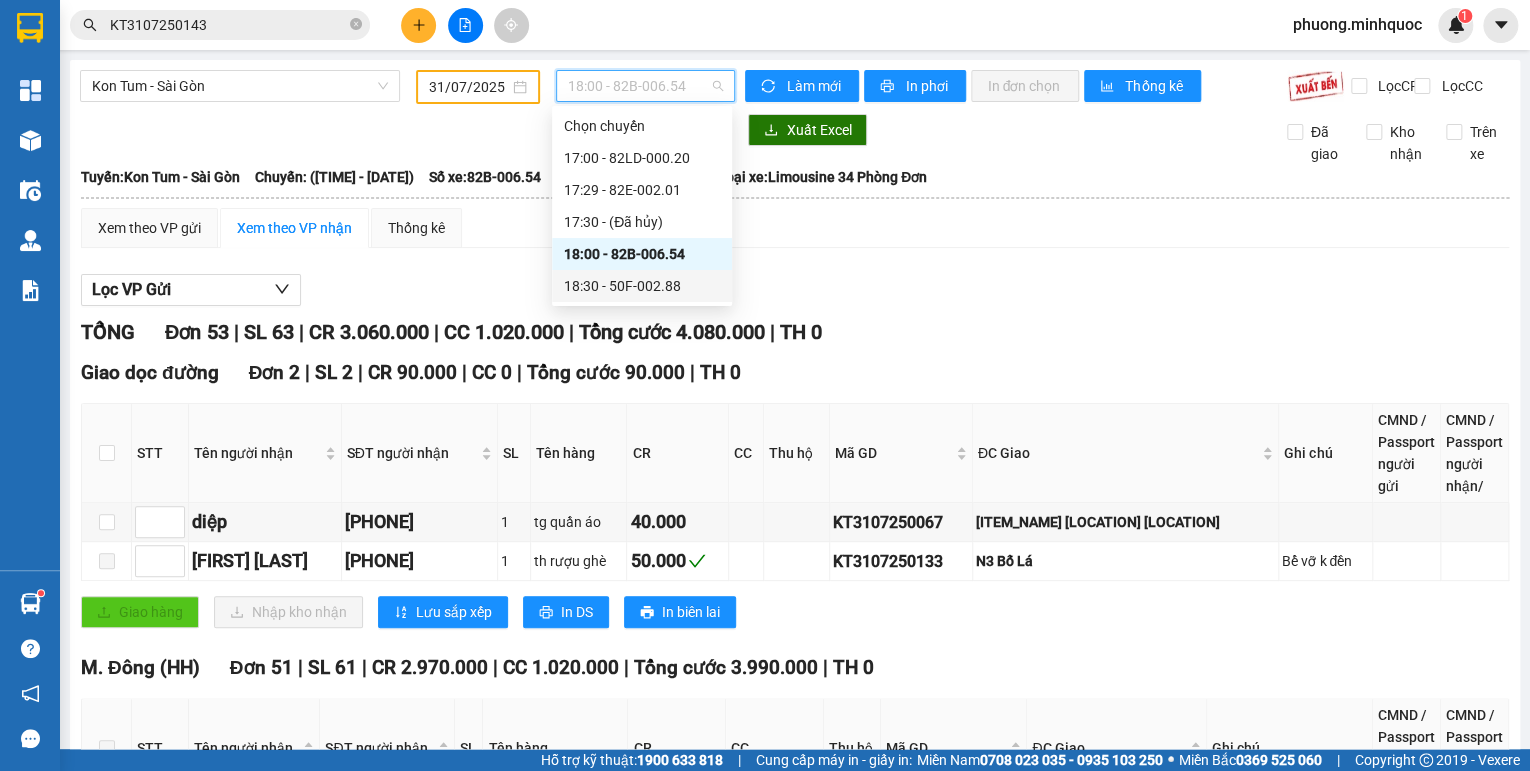 click on "18:30     - 50F-002.88" at bounding box center [642, 286] 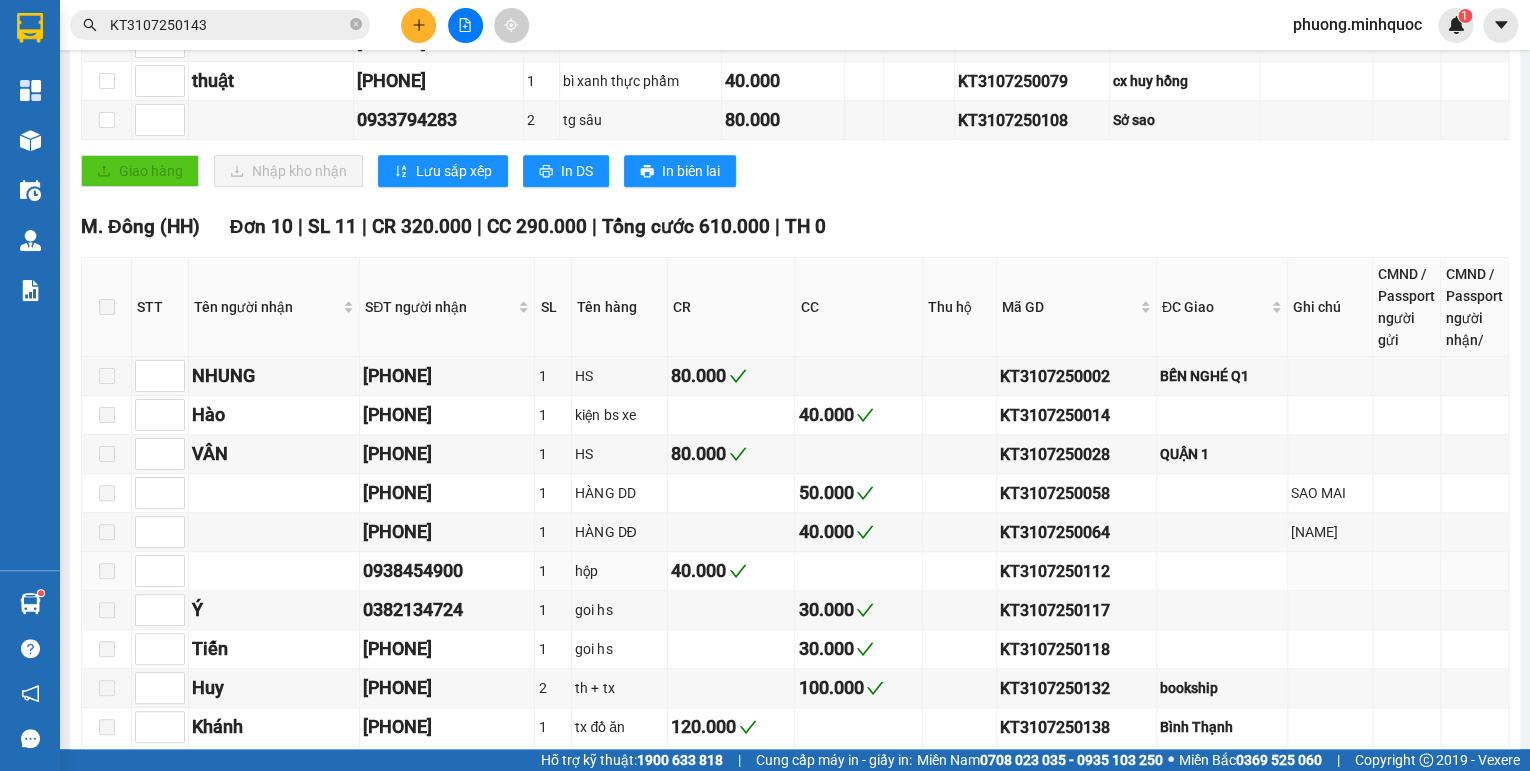 scroll, scrollTop: 800, scrollLeft: 0, axis: vertical 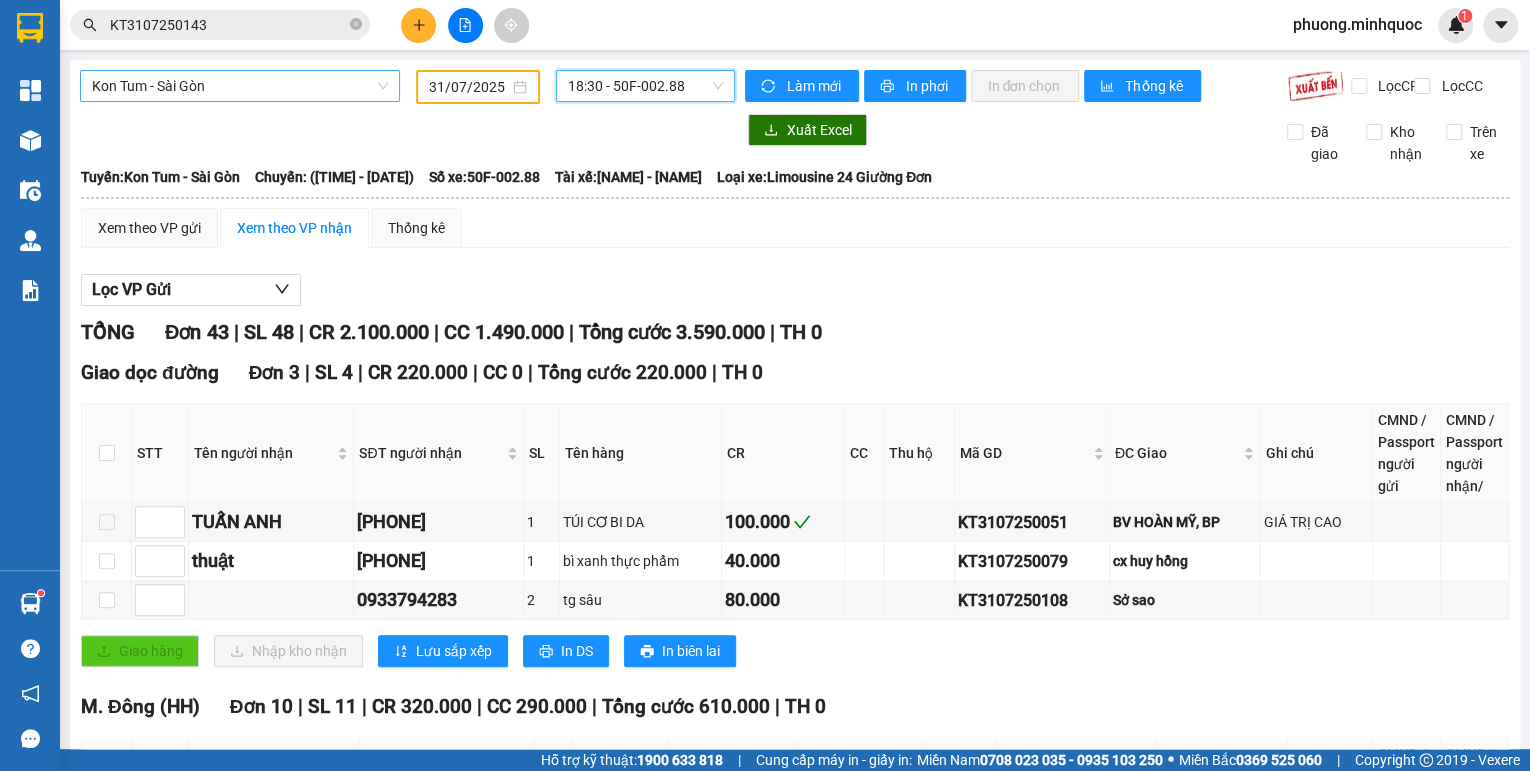 click on "Kon Tum - Sài Gòn" at bounding box center [240, 86] 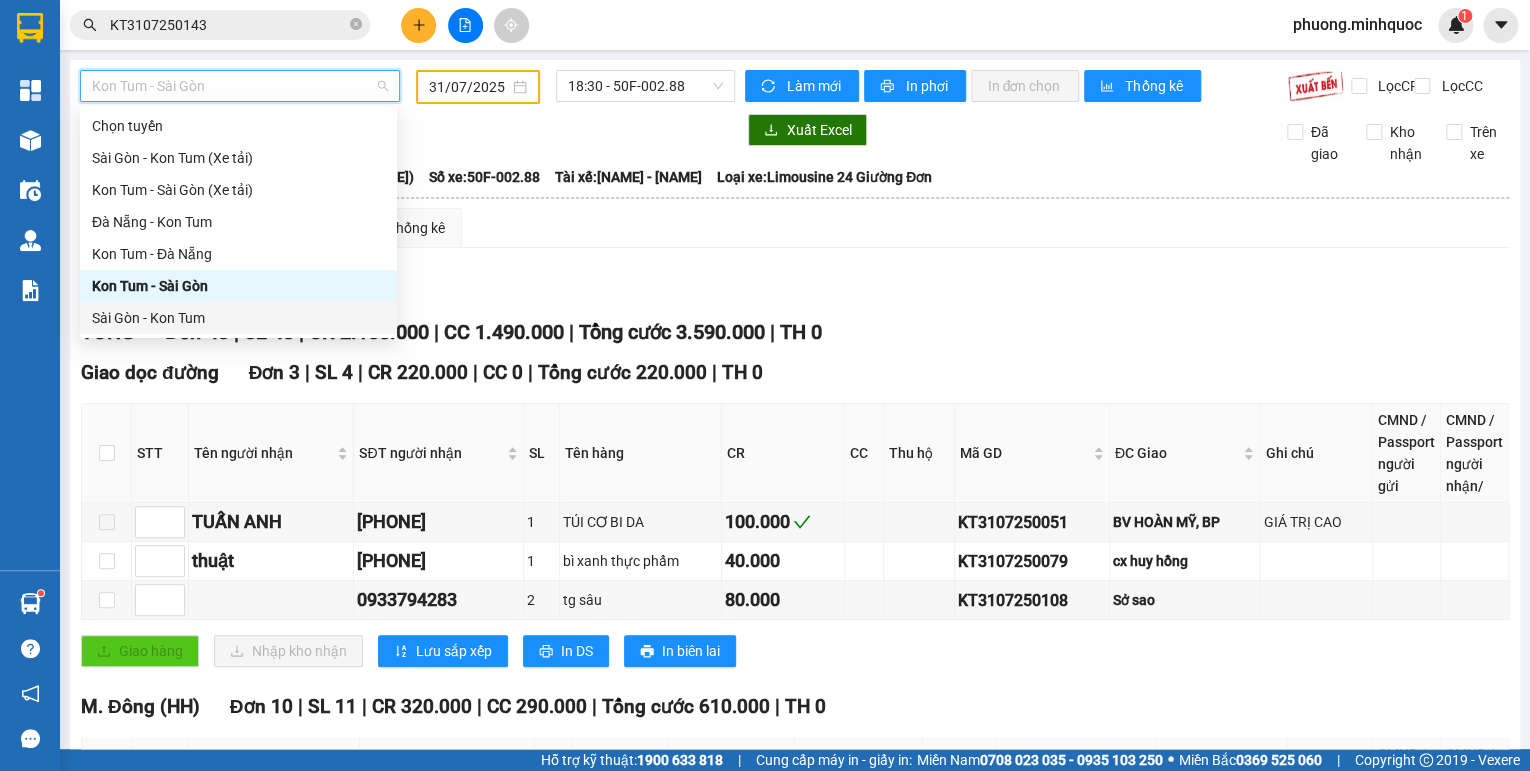 click on "Sài Gòn - Kon Tum" at bounding box center (238, 318) 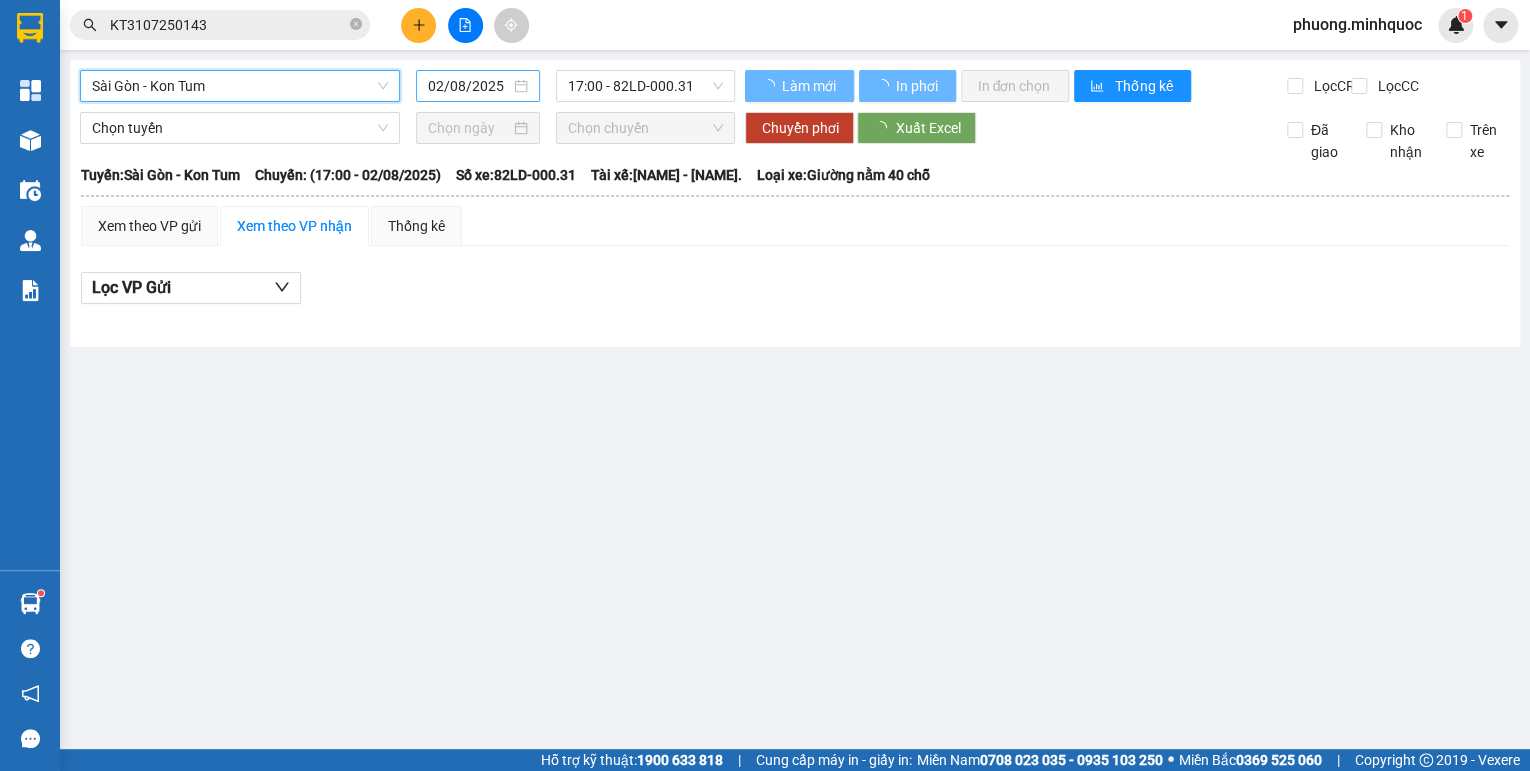 click on "02/08/2025" at bounding box center (469, 86) 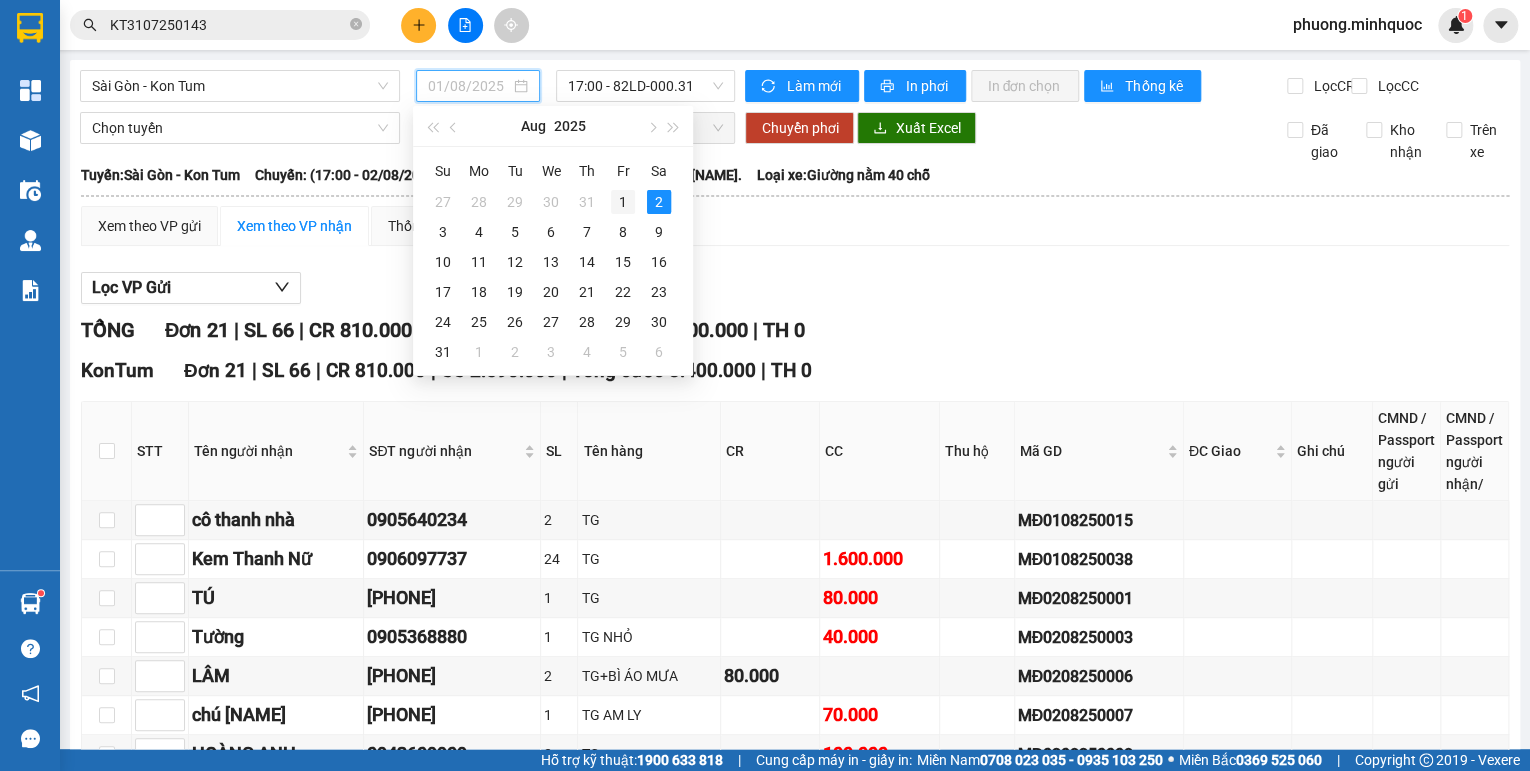 click on "1" at bounding box center (623, 202) 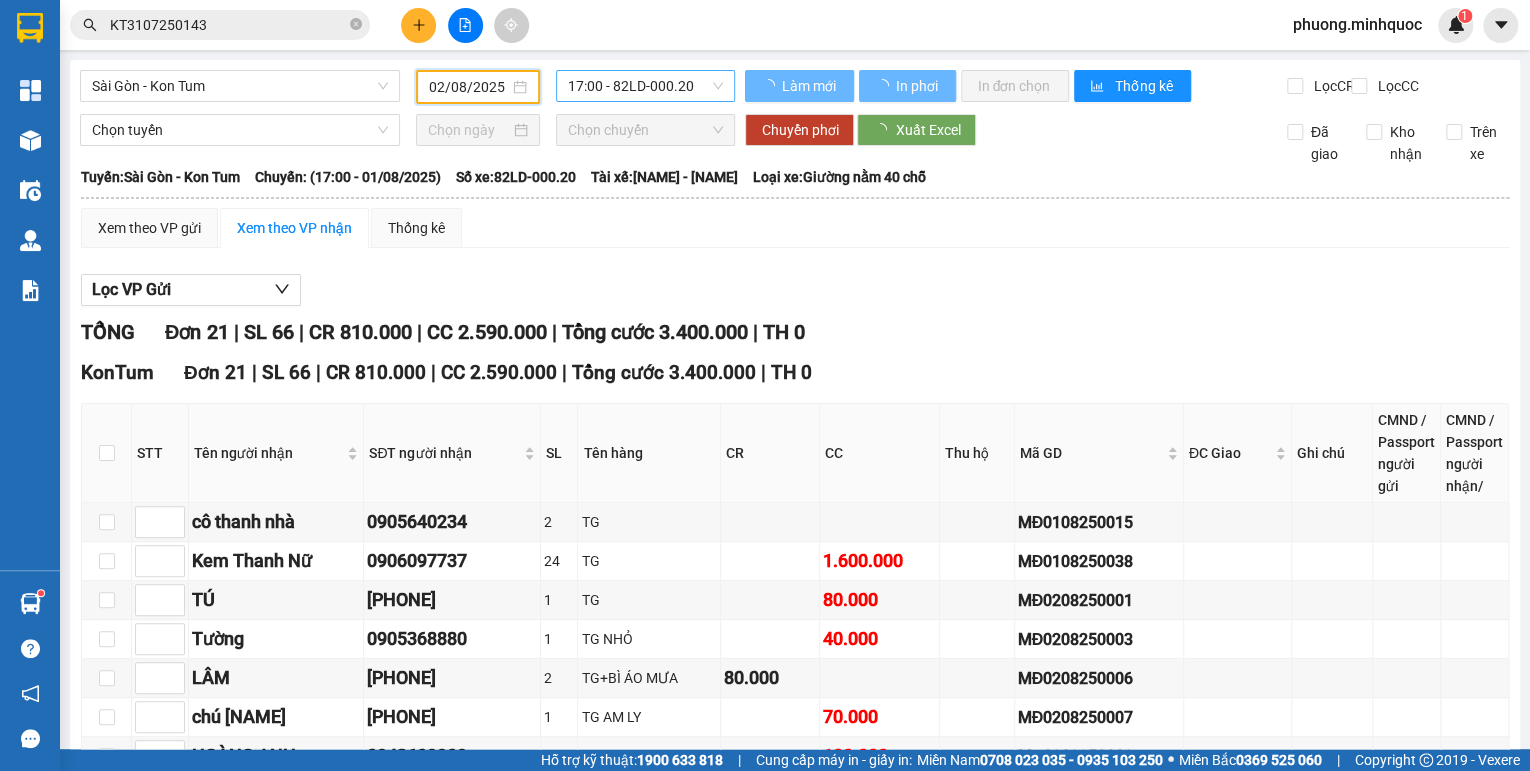 type on "01/08/2025" 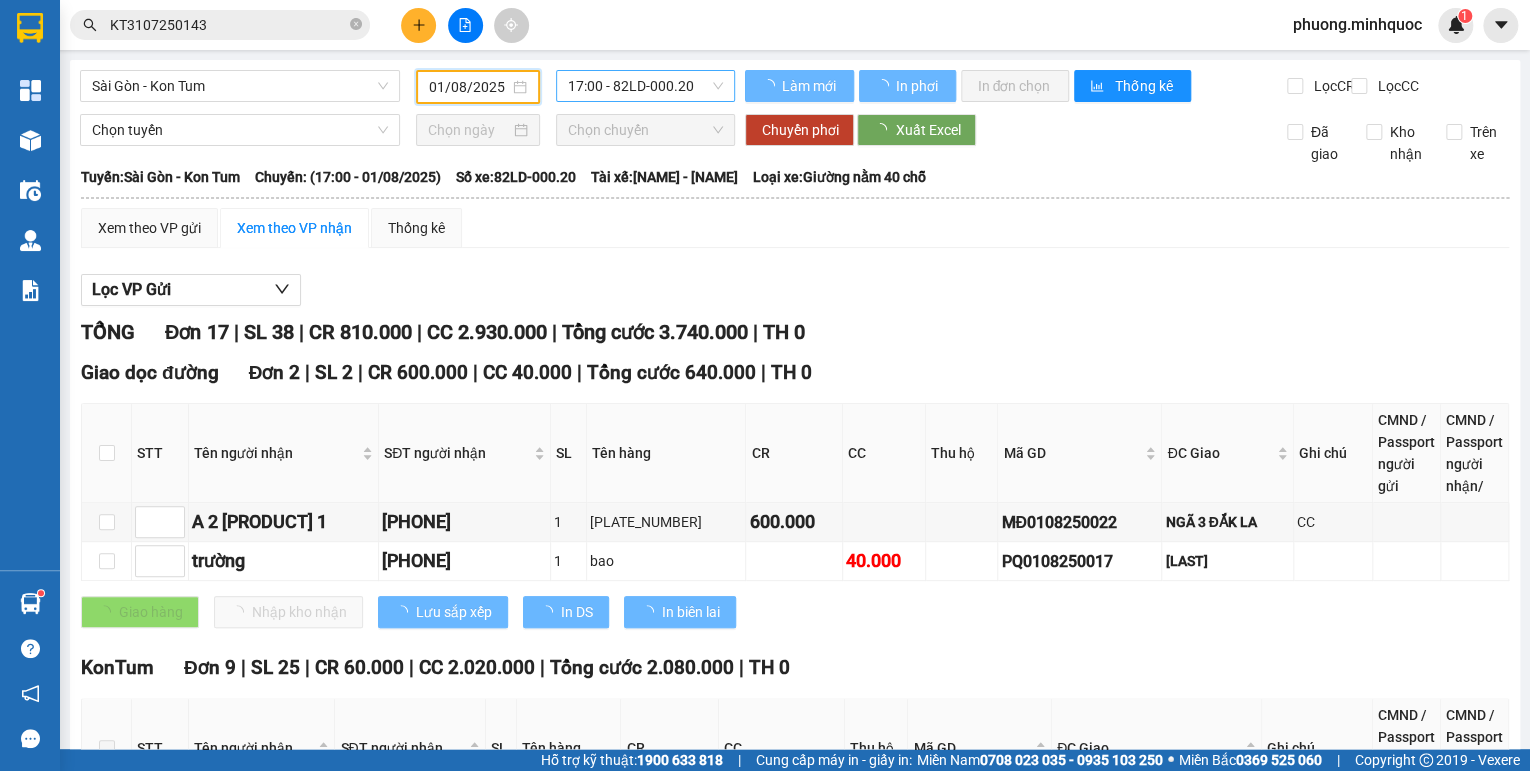 click on "17:00     - 82LD-000.20" at bounding box center (646, 86) 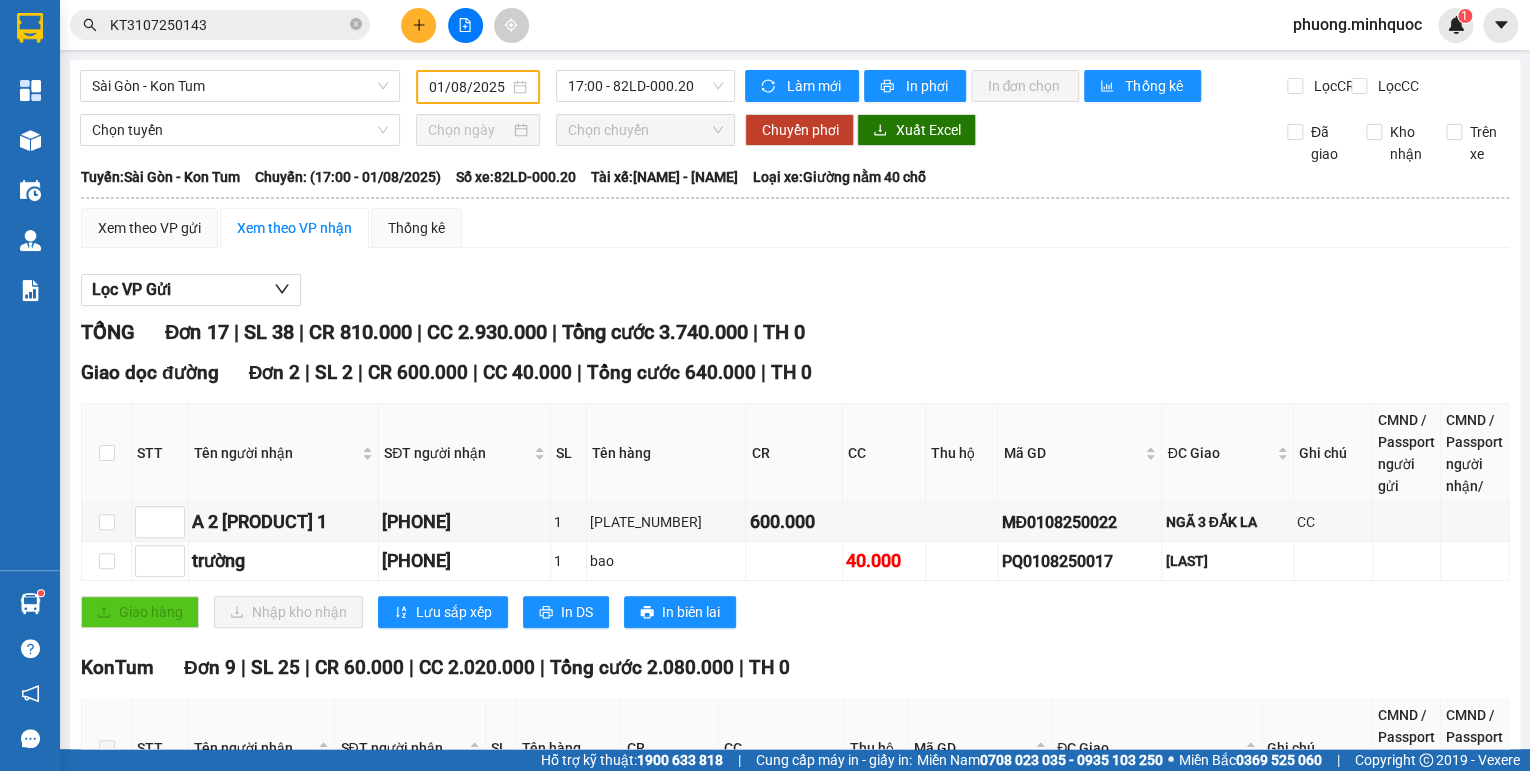 click on "TỔNG Đơn   17 | SL   38 | CR   810.000 | CC   2.930.000 | Tổng cước   3.740.000 | TH   0" at bounding box center (795, 332) 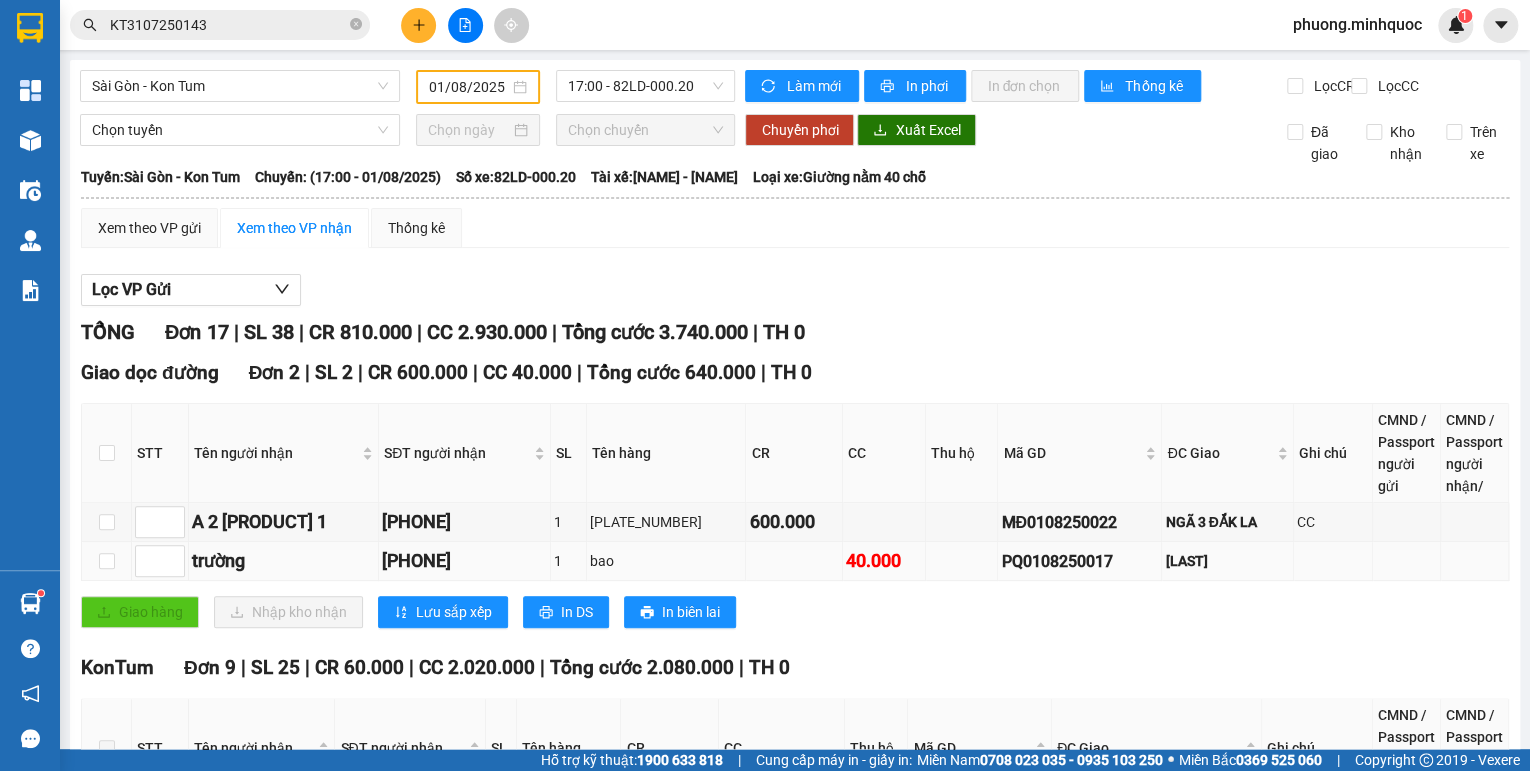 click on "PQ0108250017" at bounding box center (1079, 561) 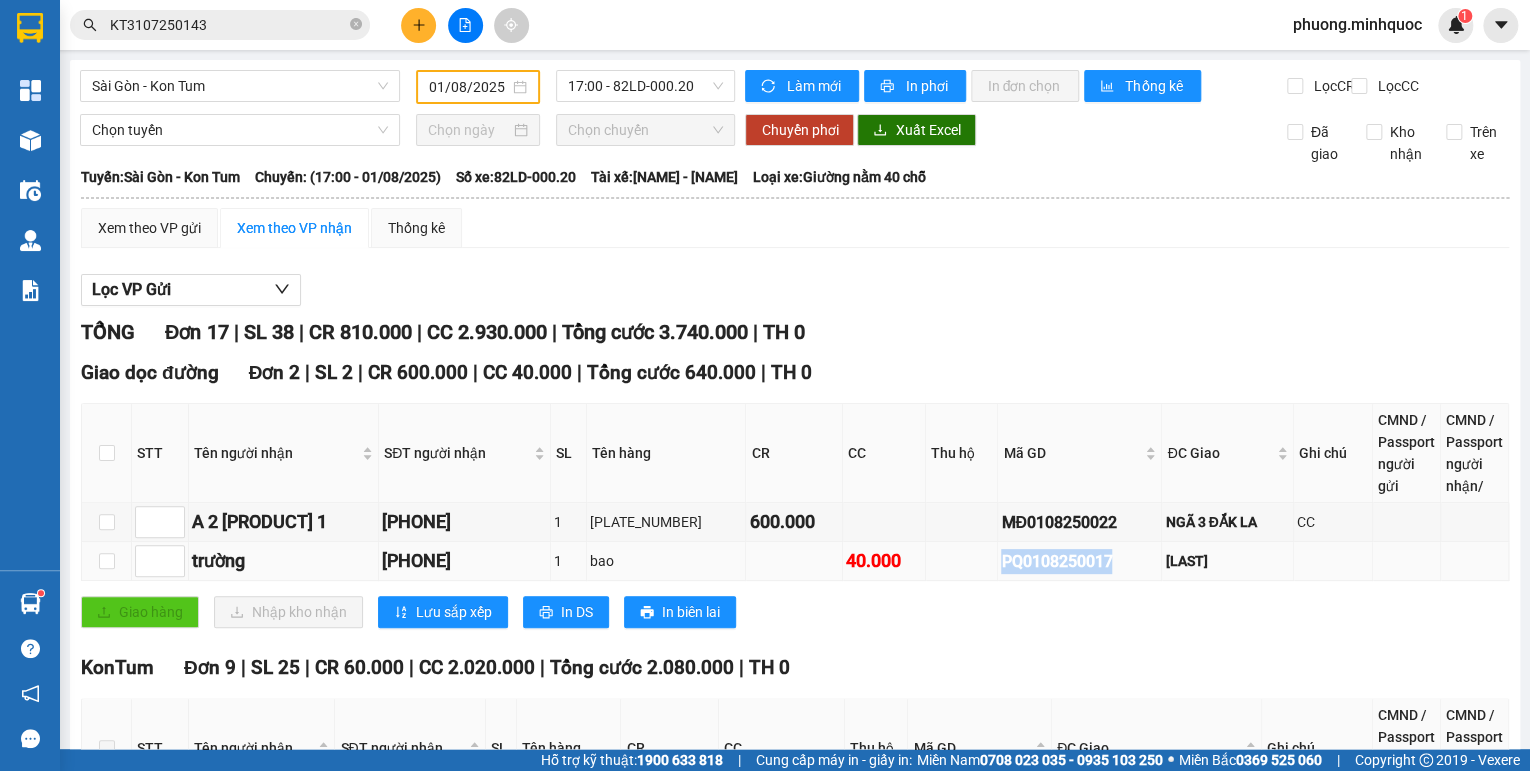 click on "PQ0108250017" at bounding box center [1079, 561] 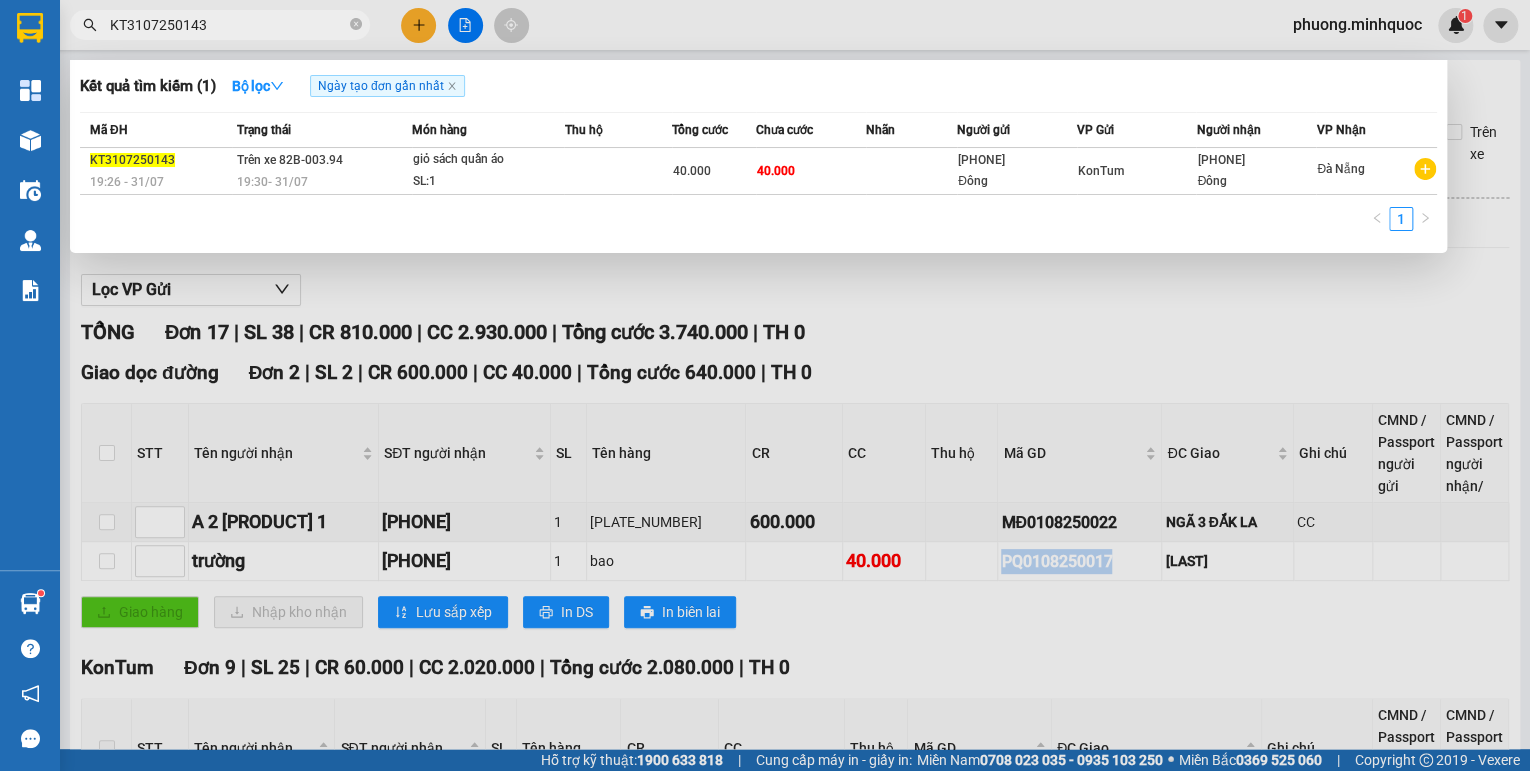 click on "KT3107250143" at bounding box center [228, 25] 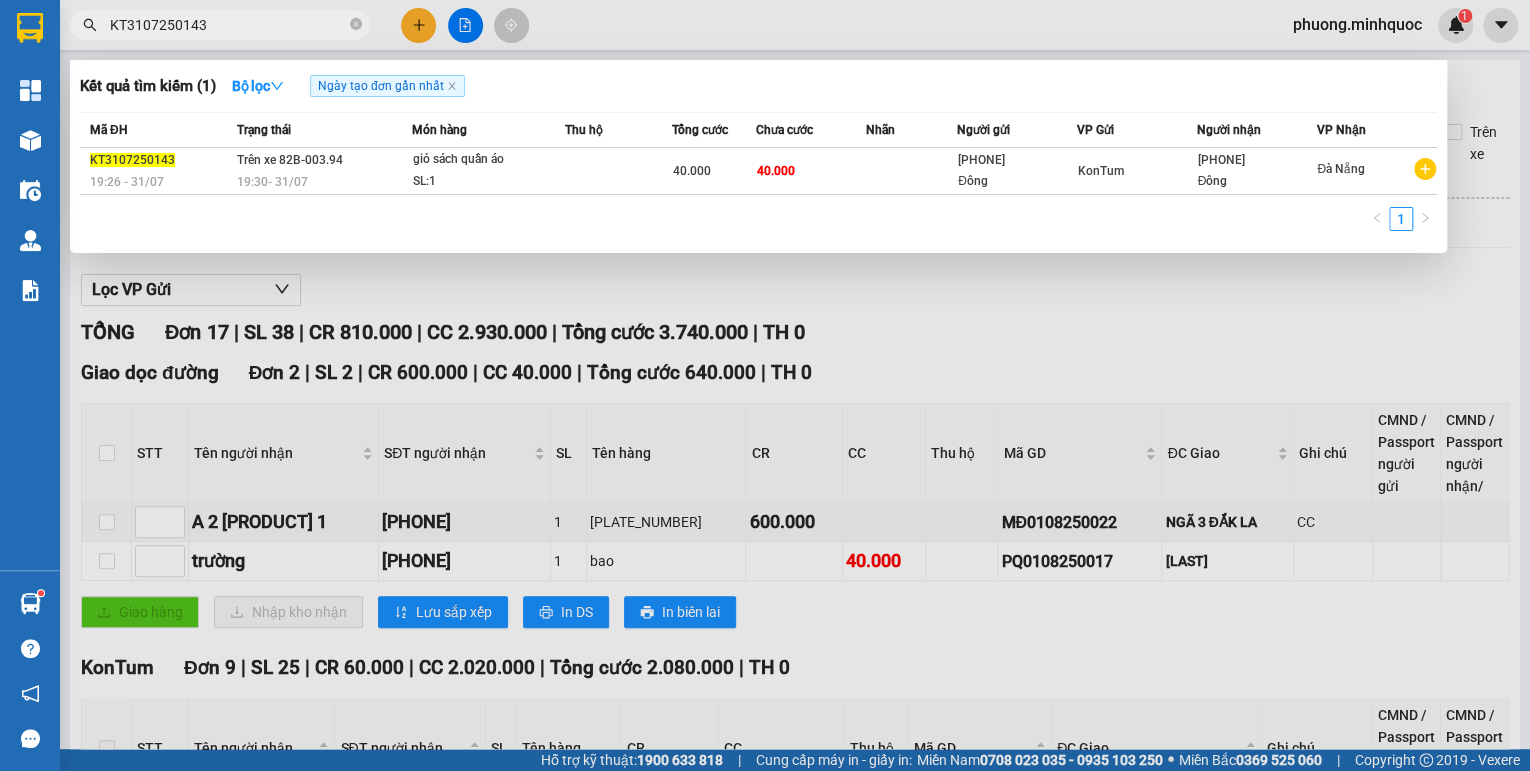 click on "KT3107250143" at bounding box center (228, 25) 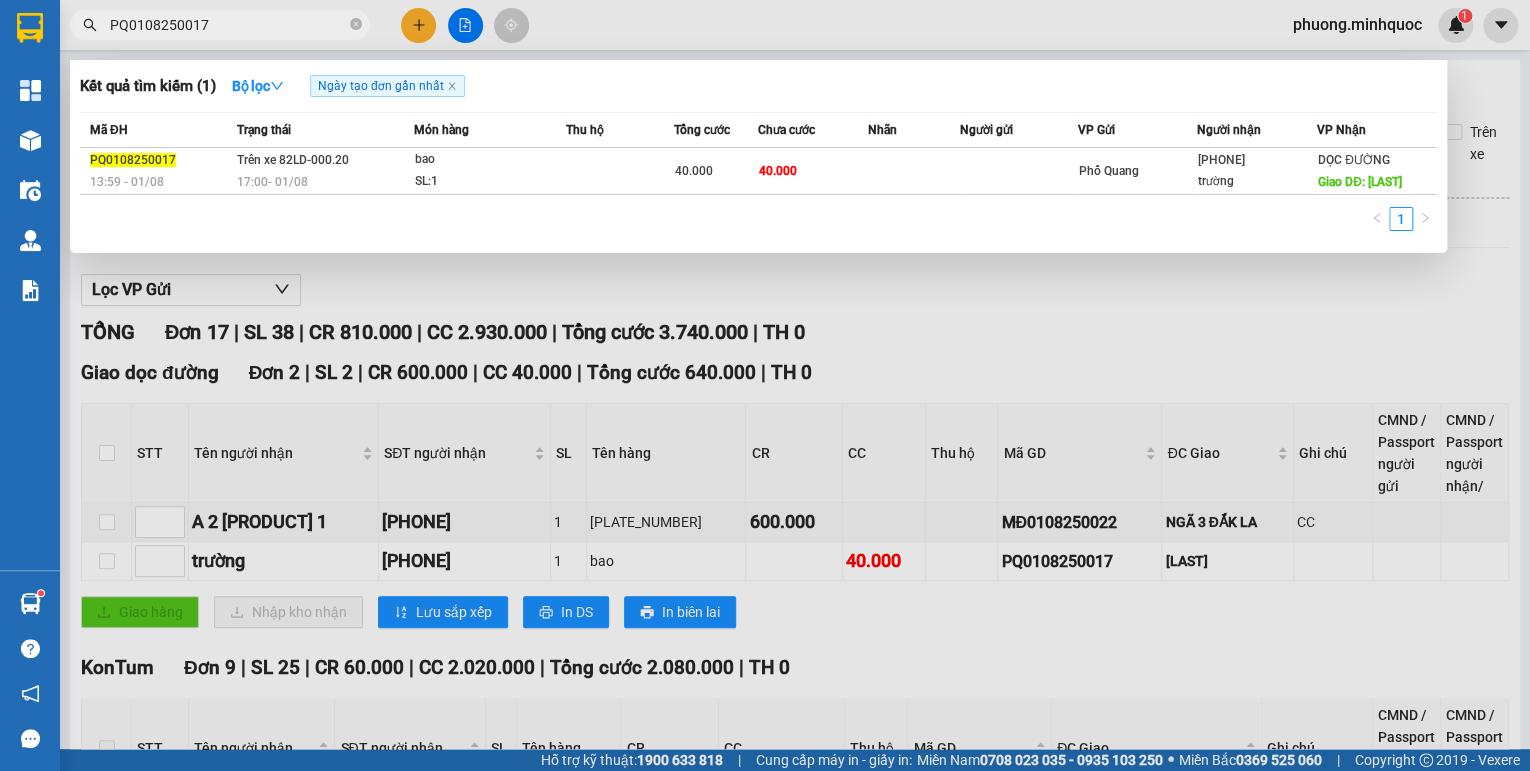 type on "PQ0108250017" 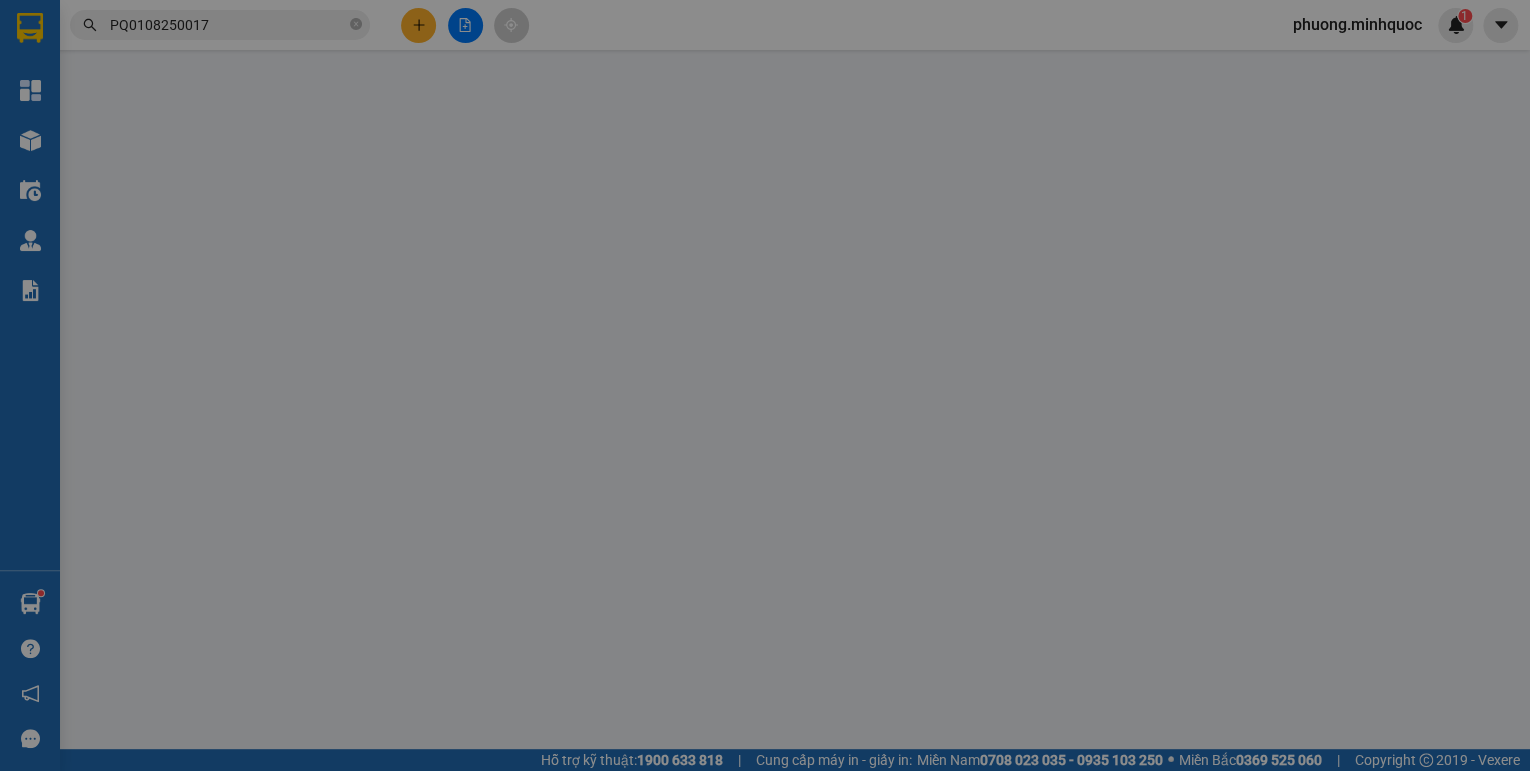 type on "[PHONE]" 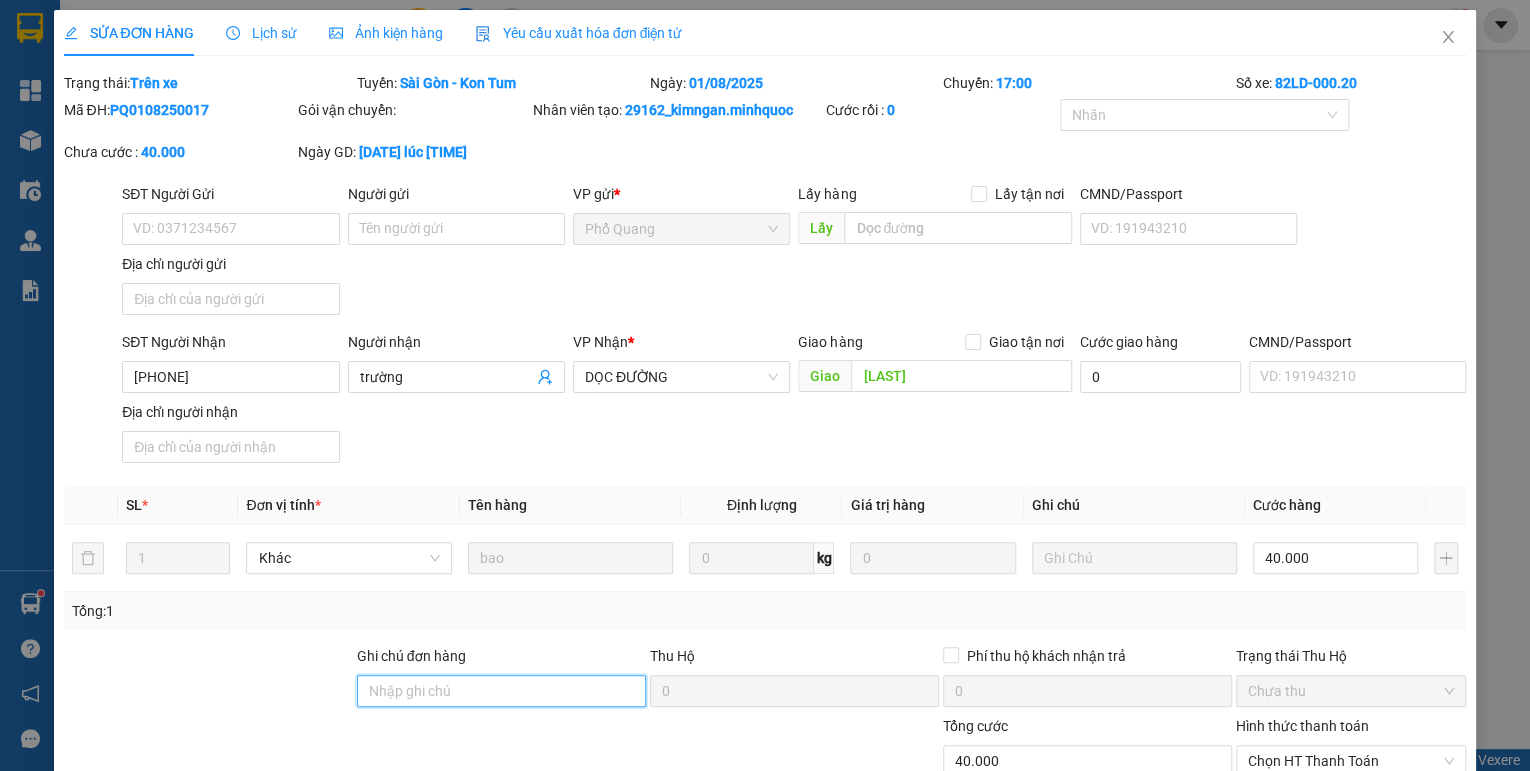 click on "Ghi chú đơn hàng" at bounding box center (501, 691) 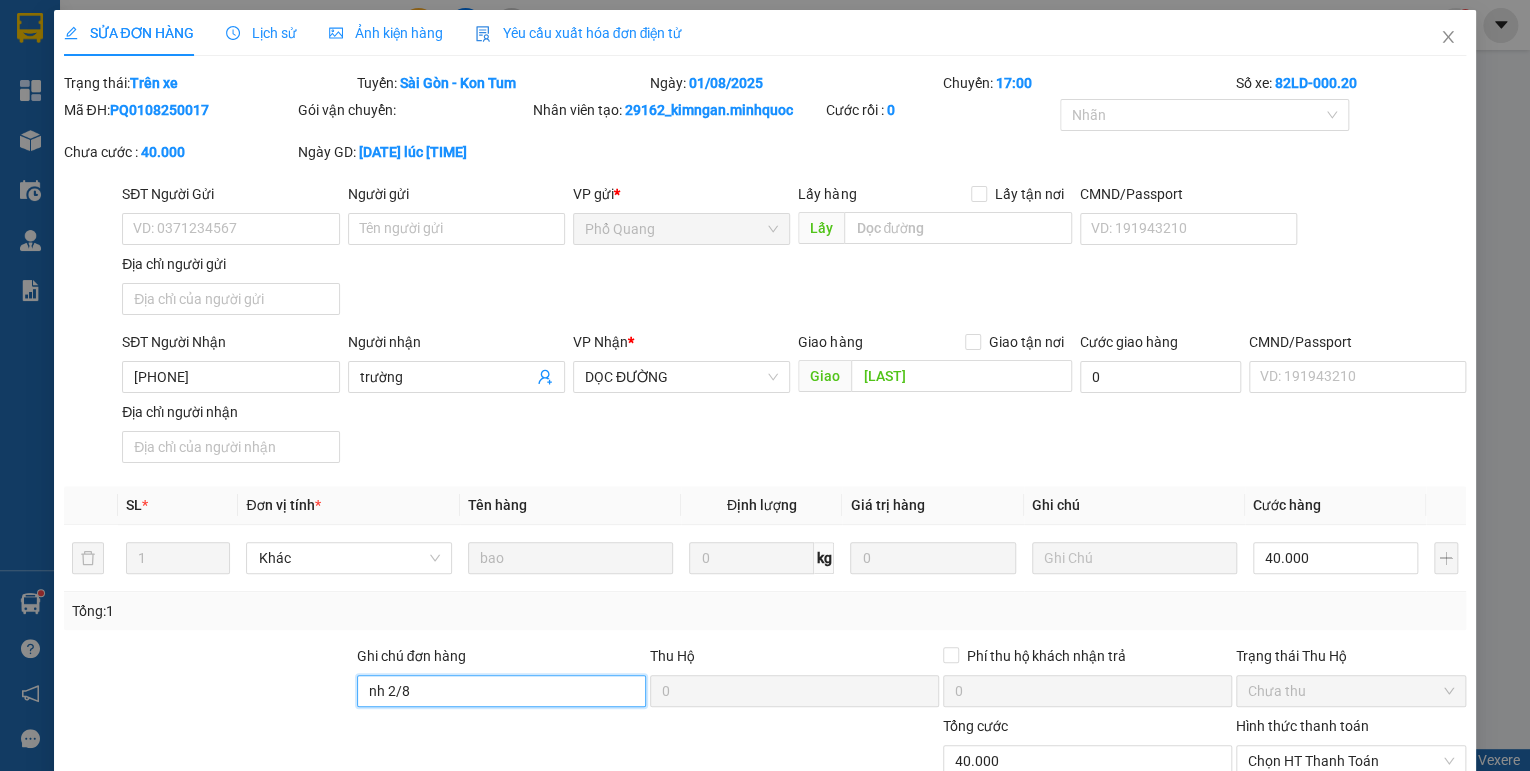 scroll, scrollTop: 80, scrollLeft: 0, axis: vertical 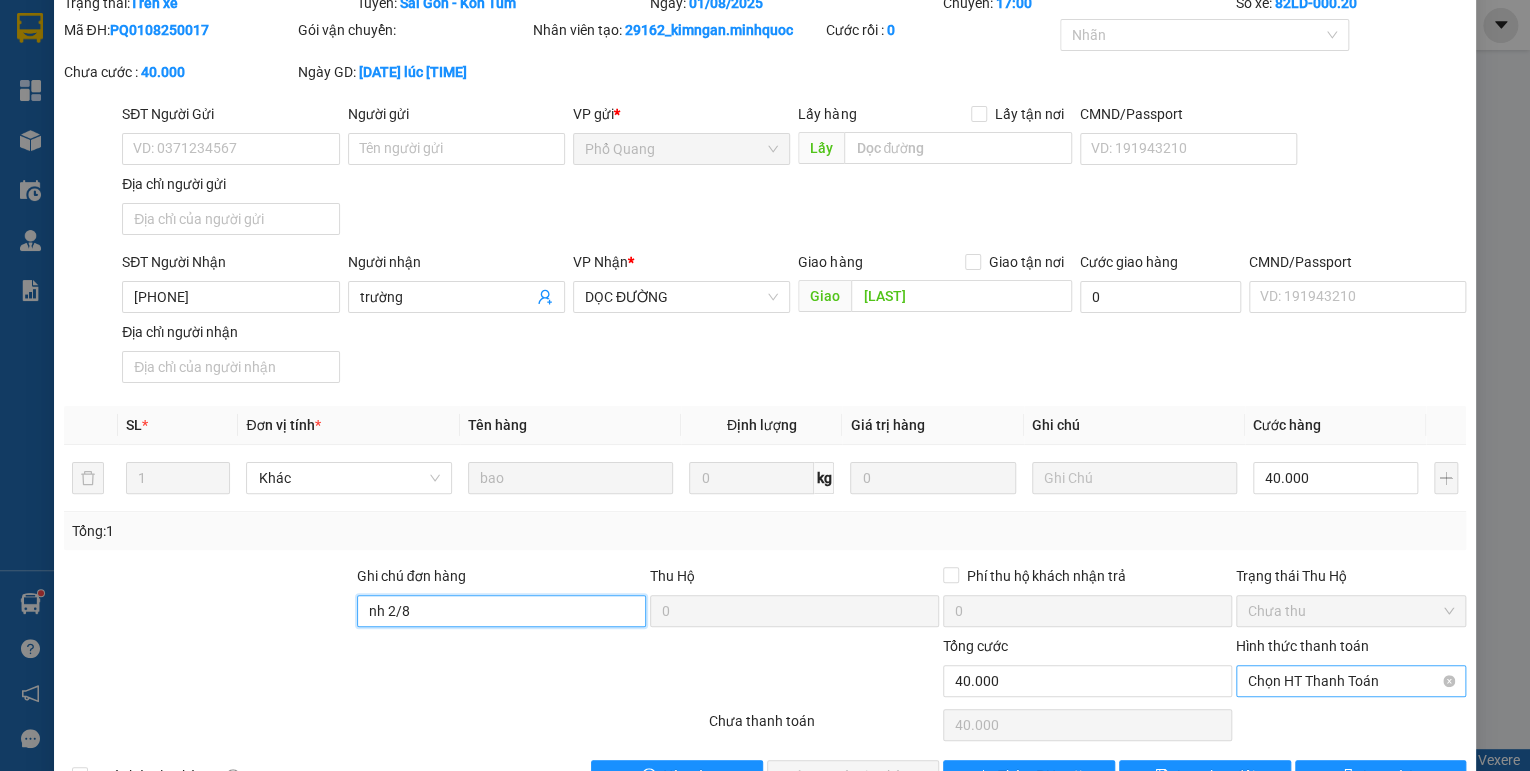 click on "Chọn HT Thanh Toán" at bounding box center (1351, 681) 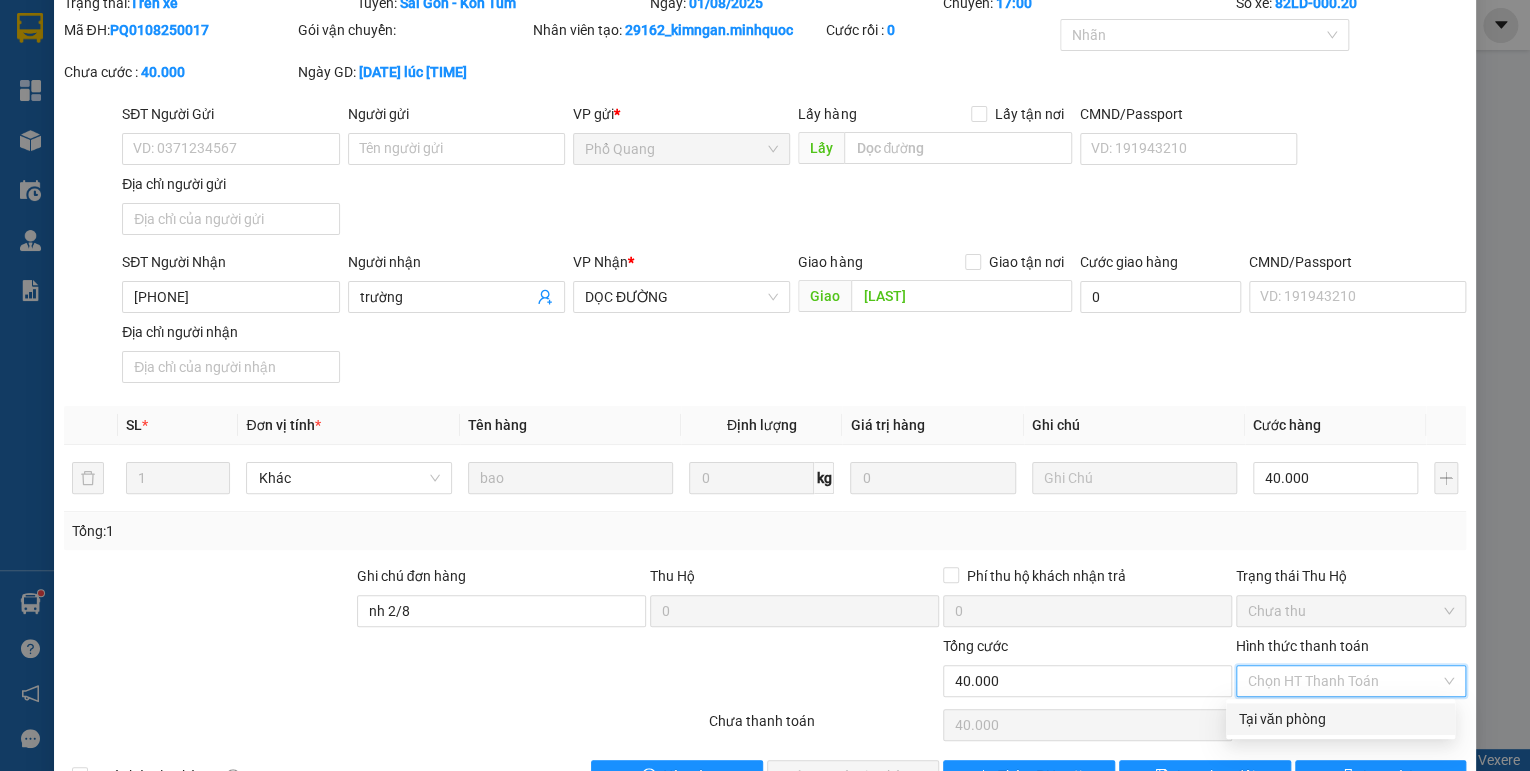 click on "Tại văn phòng" at bounding box center (1340, 719) 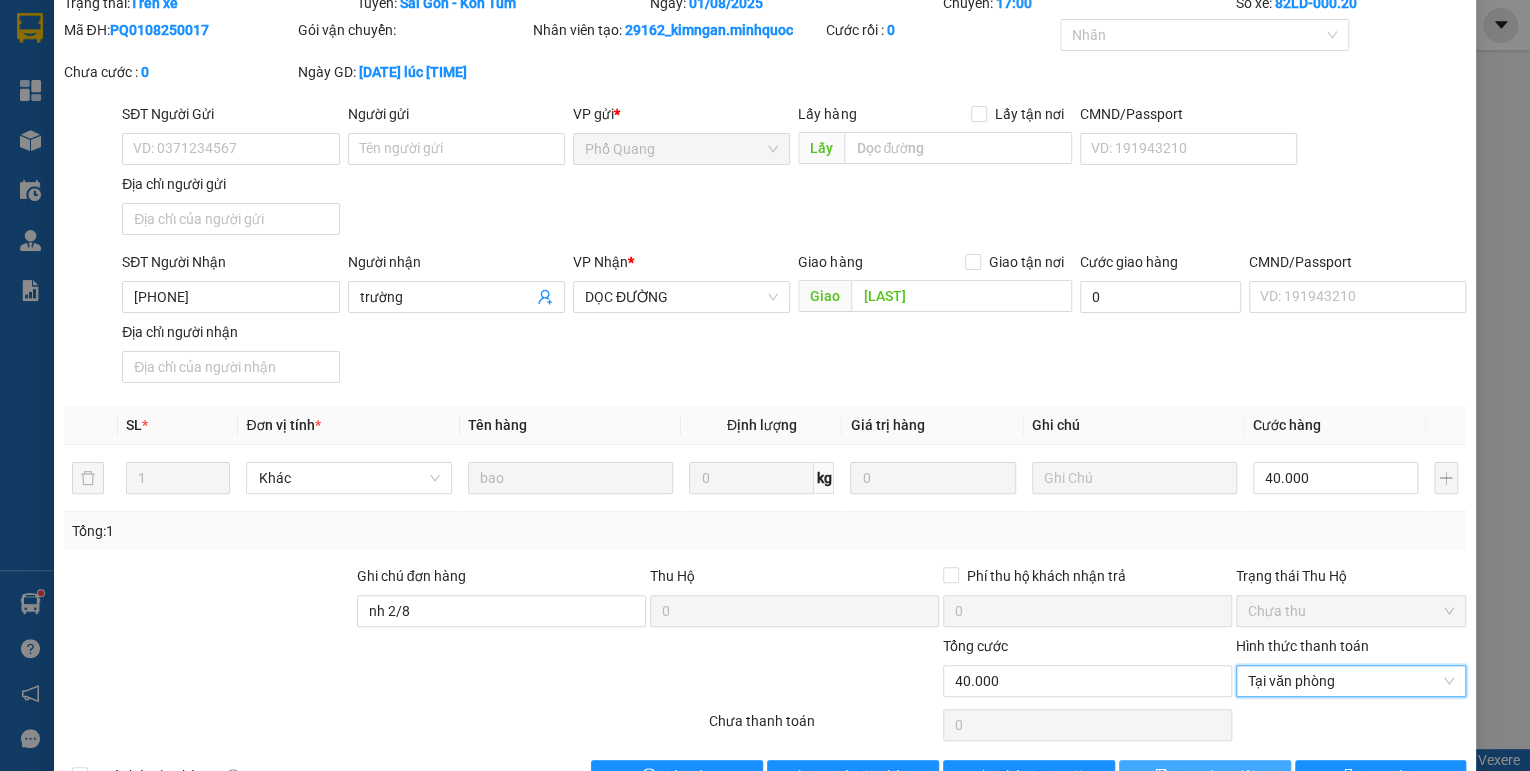 scroll, scrollTop: 138, scrollLeft: 0, axis: vertical 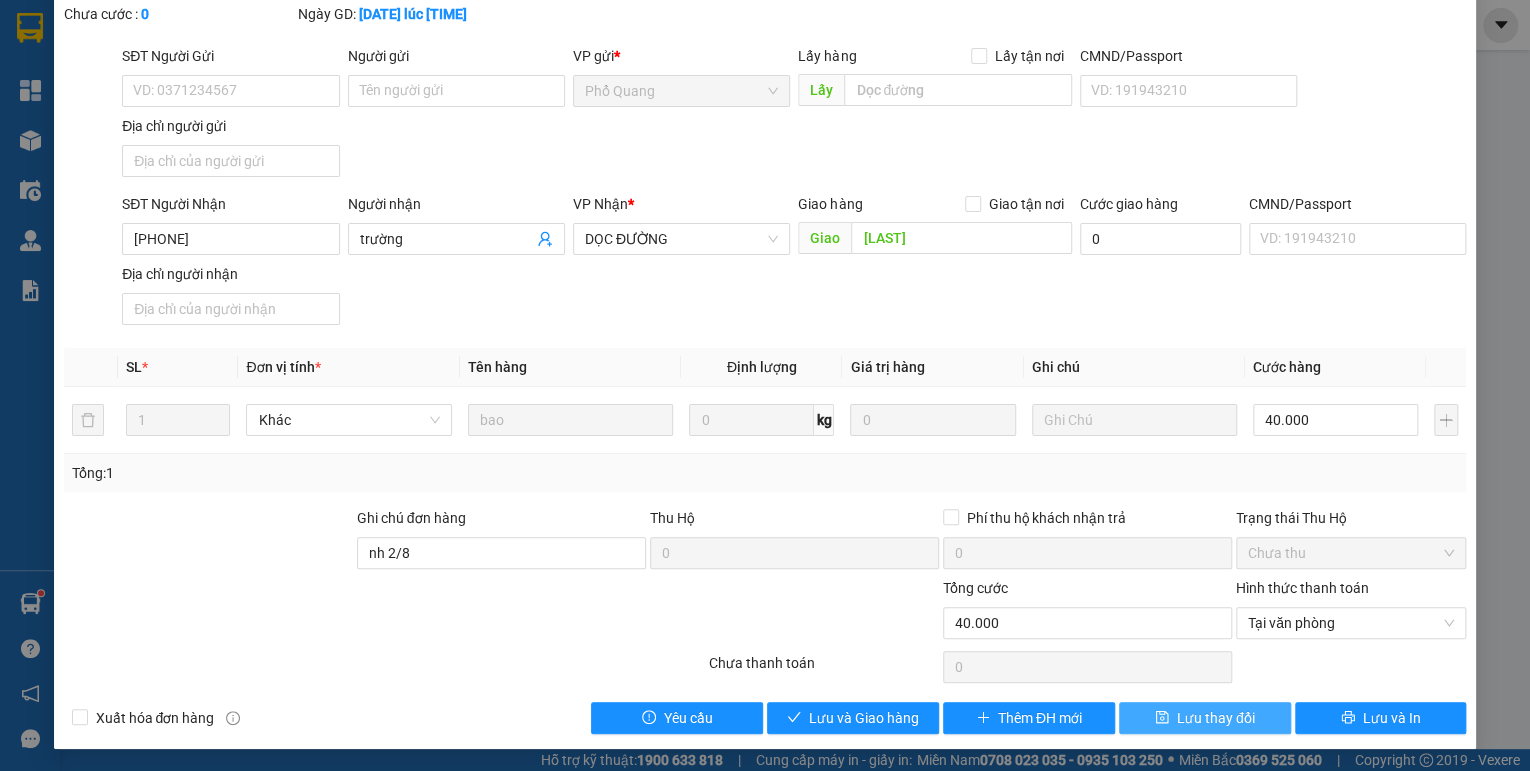 click on "Lưu thay đổi" at bounding box center [1216, 718] 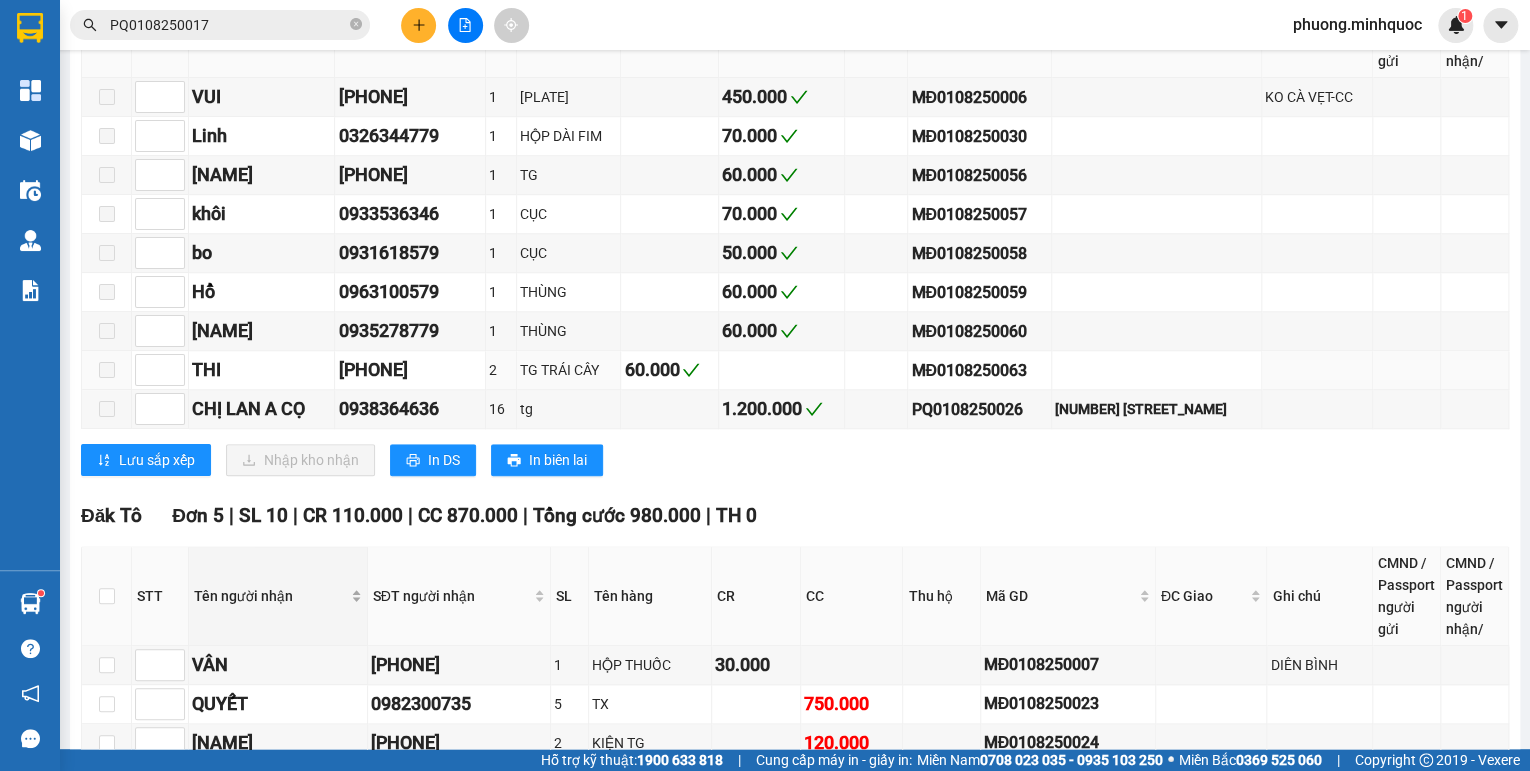 scroll, scrollTop: 960, scrollLeft: 0, axis: vertical 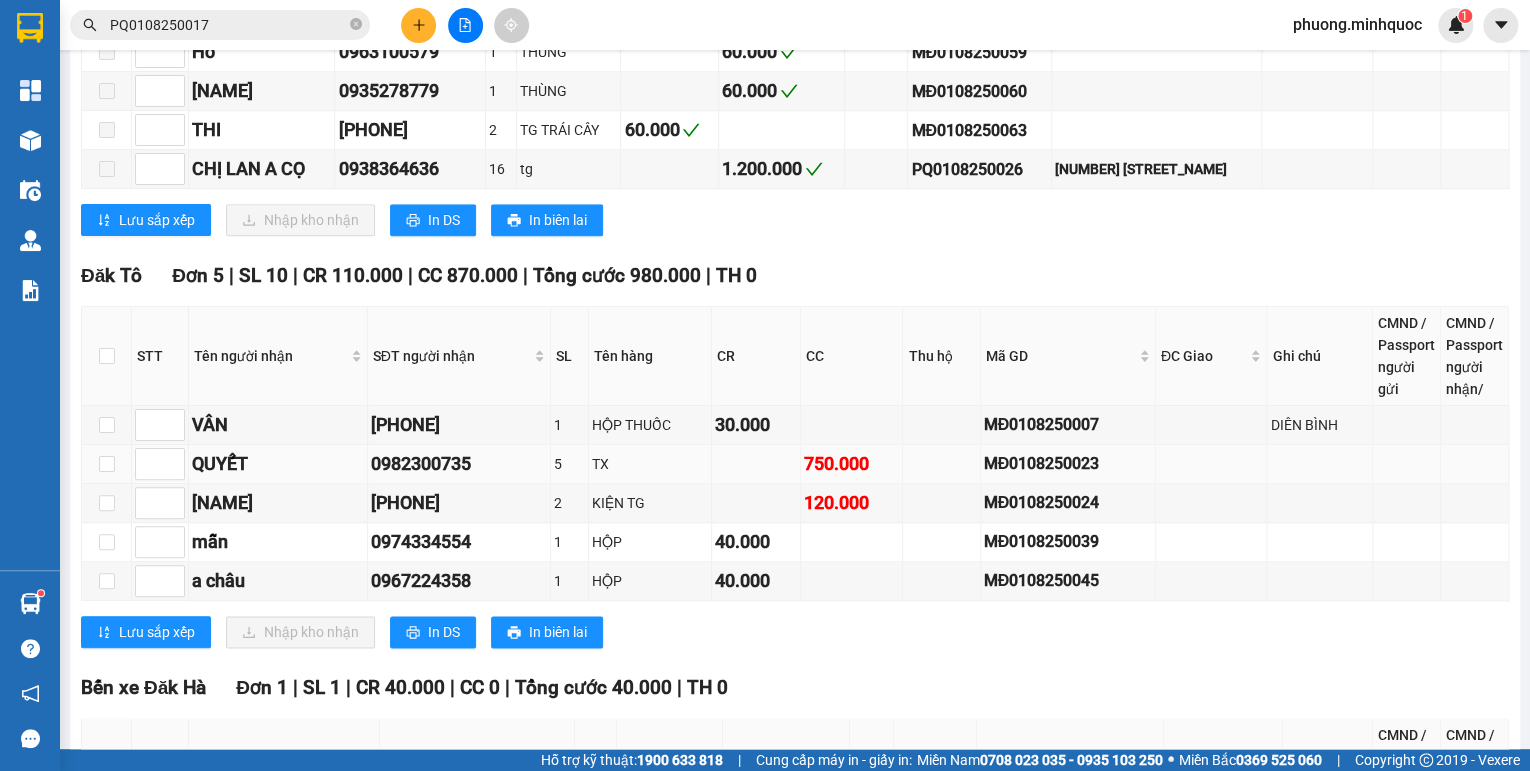 click on "MĐ0108250023" at bounding box center [1068, 463] 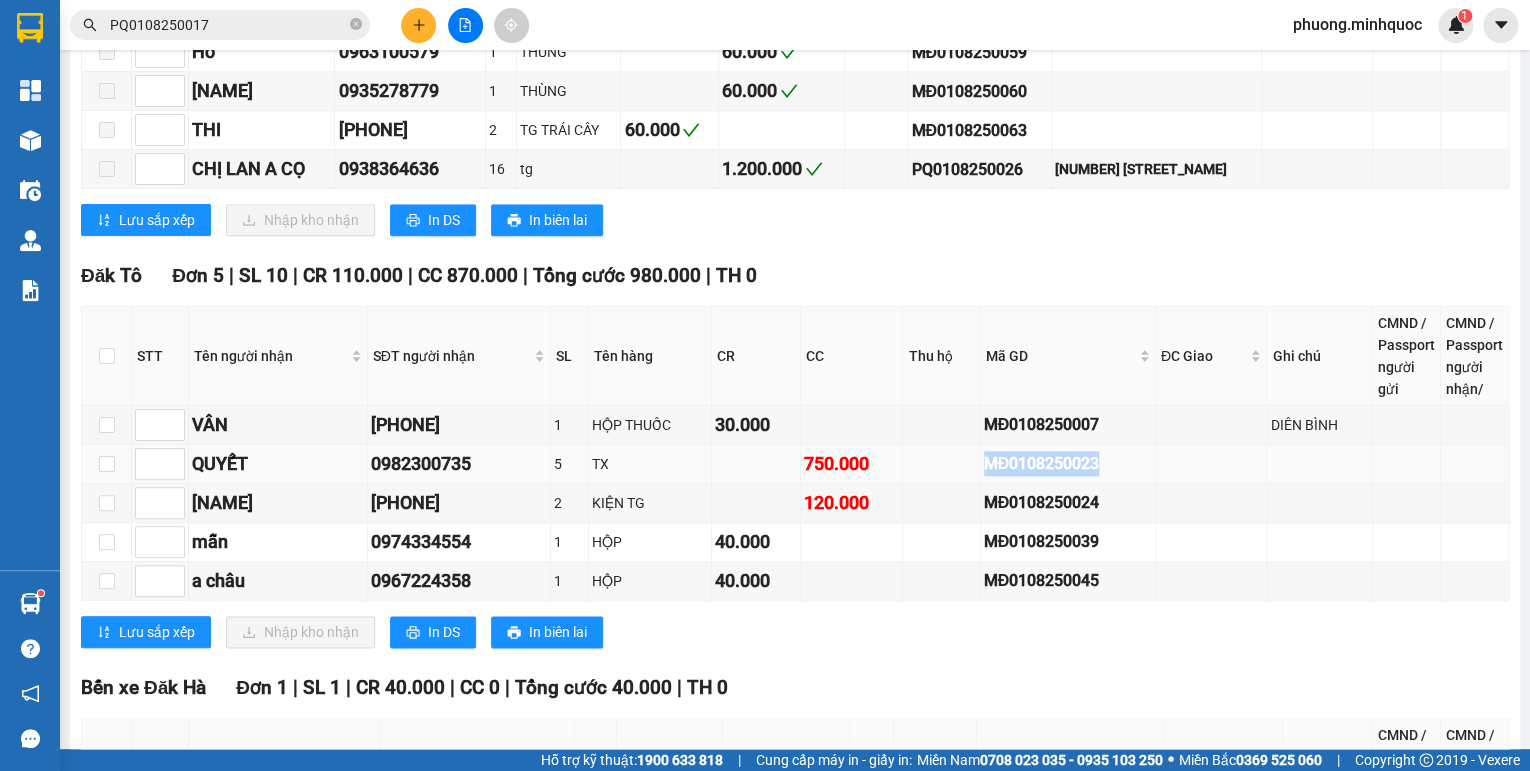 click on "MĐ0108250023" at bounding box center [1068, 463] 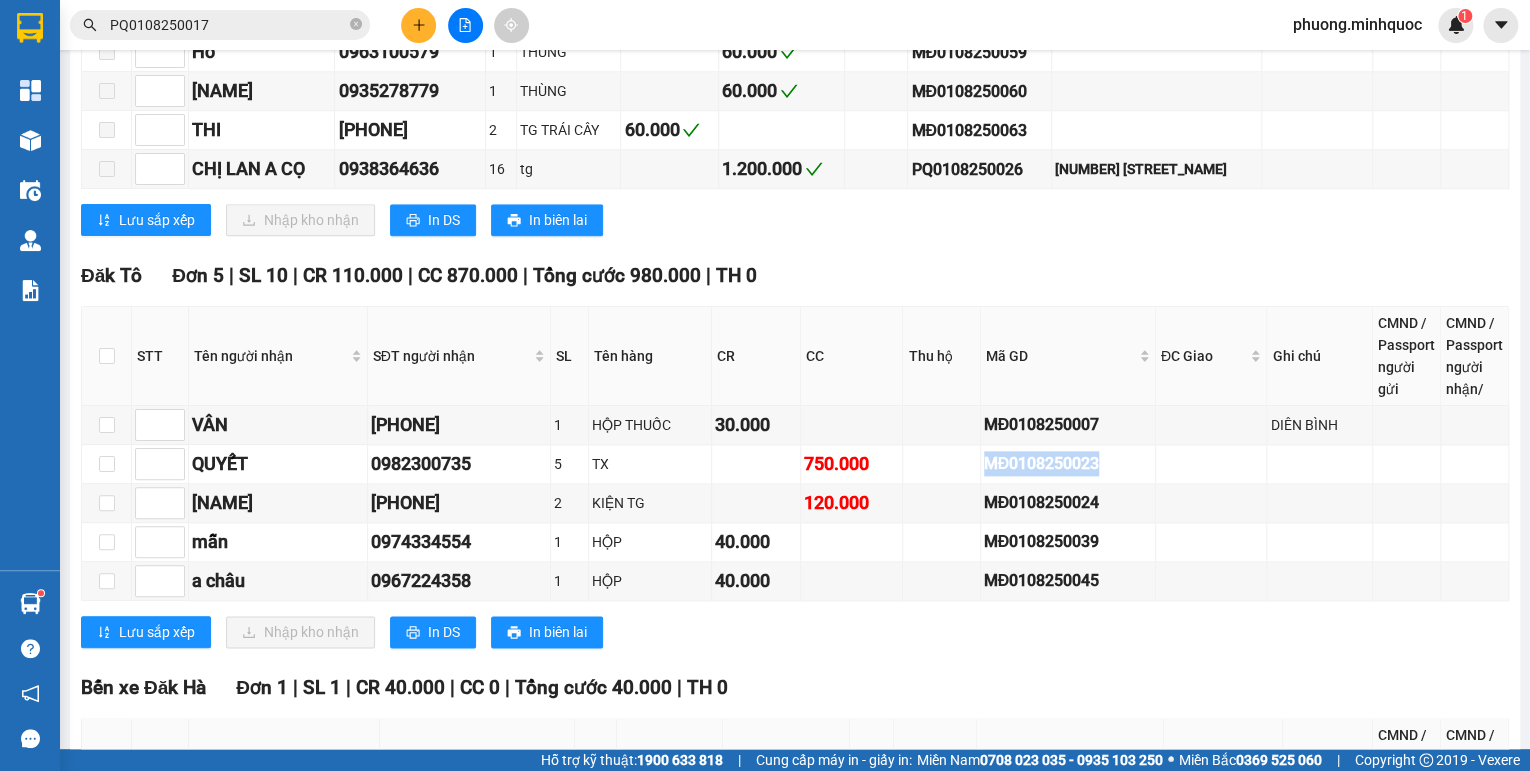 click on "PQ0108250017" at bounding box center [228, 25] 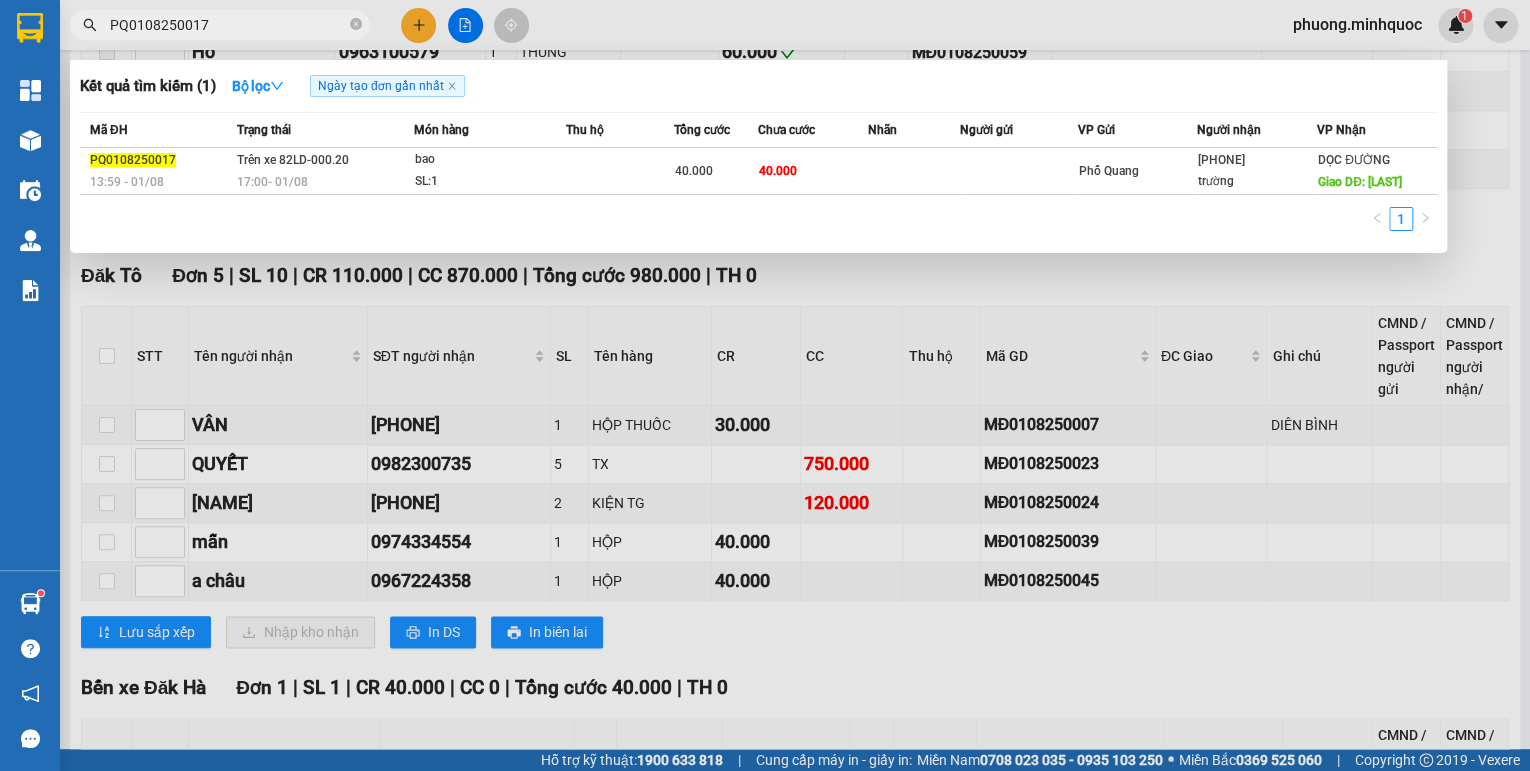 click on "PQ0108250017" at bounding box center (228, 25) 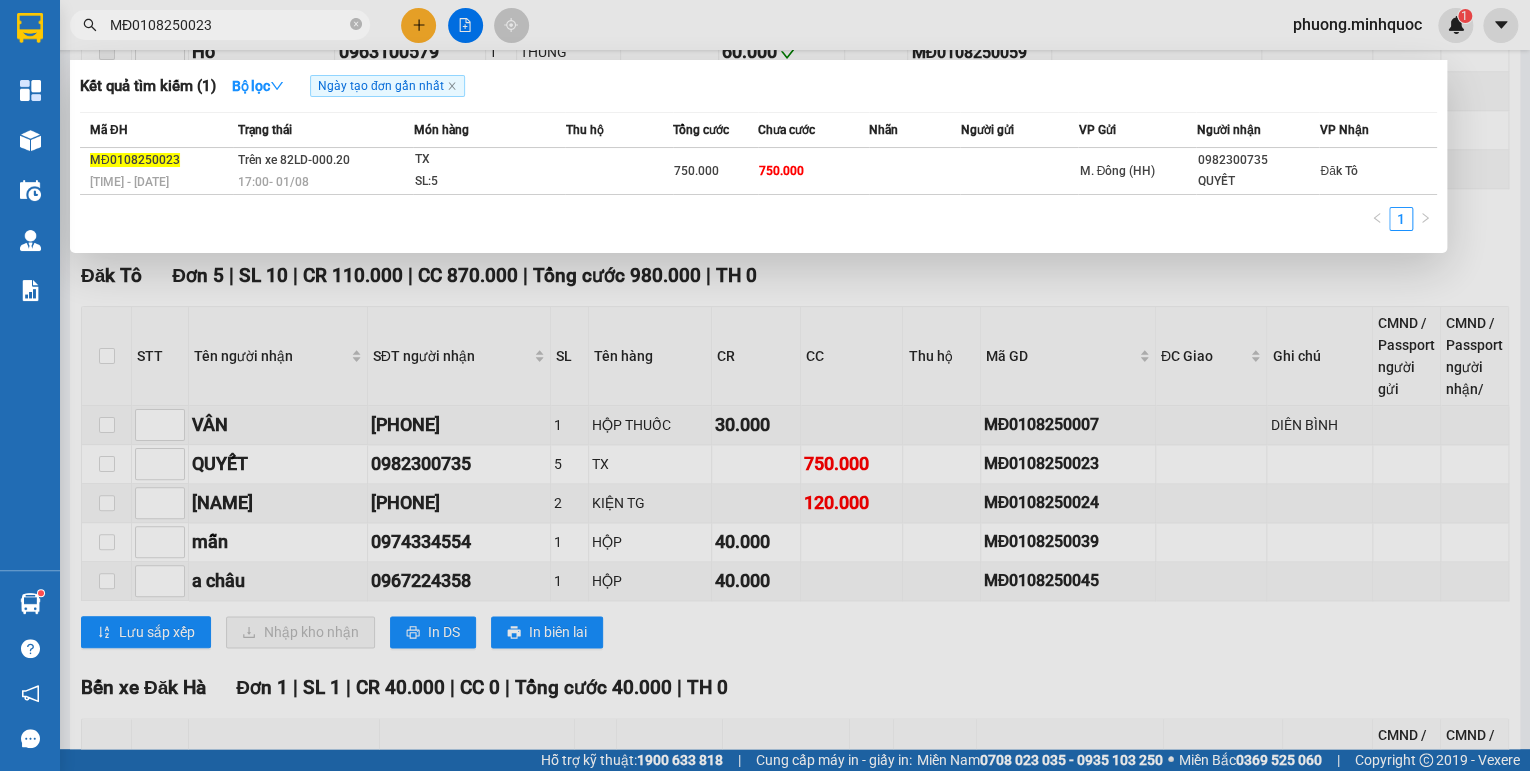 type on "MĐ0108250023" 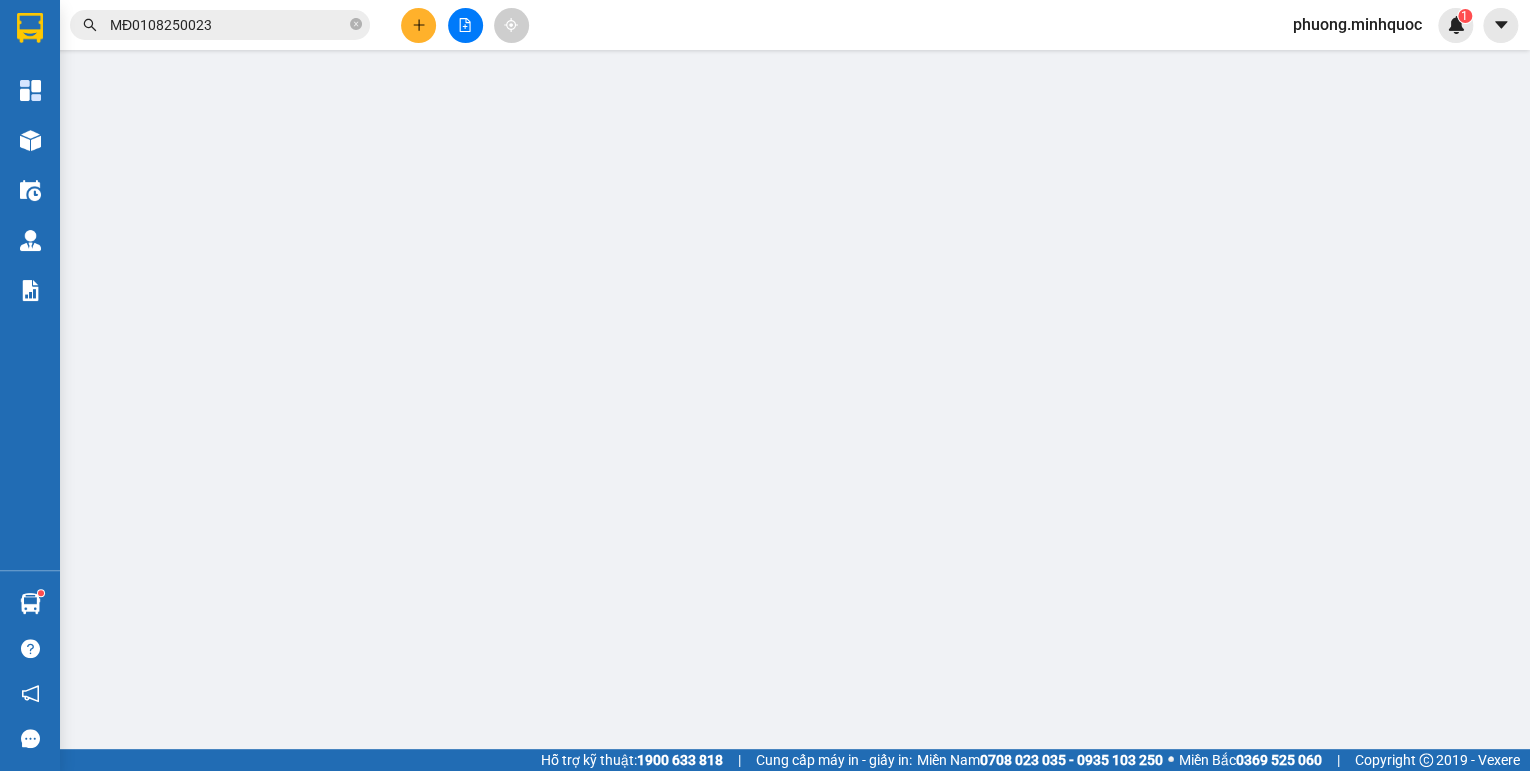 scroll, scrollTop: 0, scrollLeft: 0, axis: both 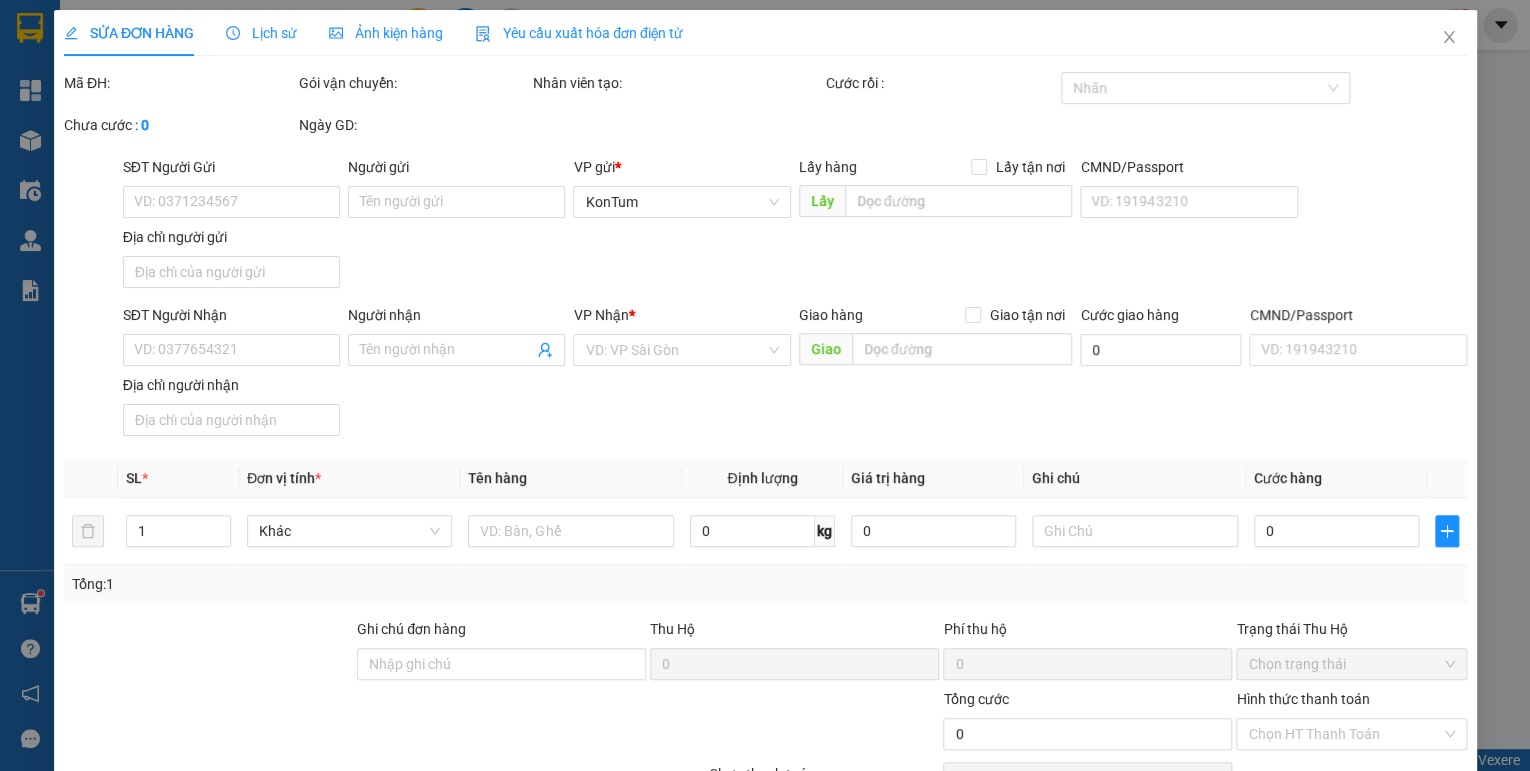 type on "0982300735" 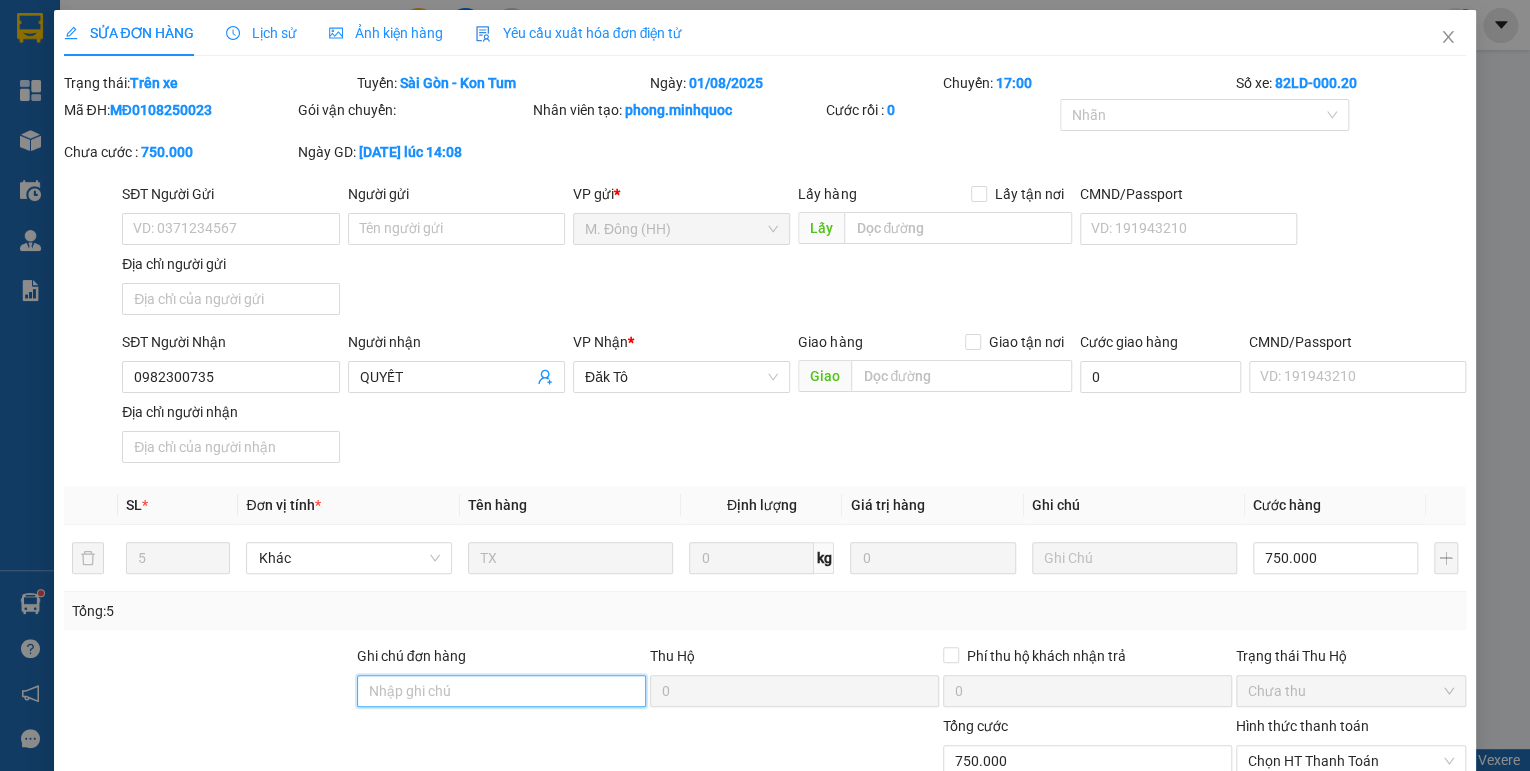 click on "Ghi chú đơn hàng" at bounding box center [501, 691] 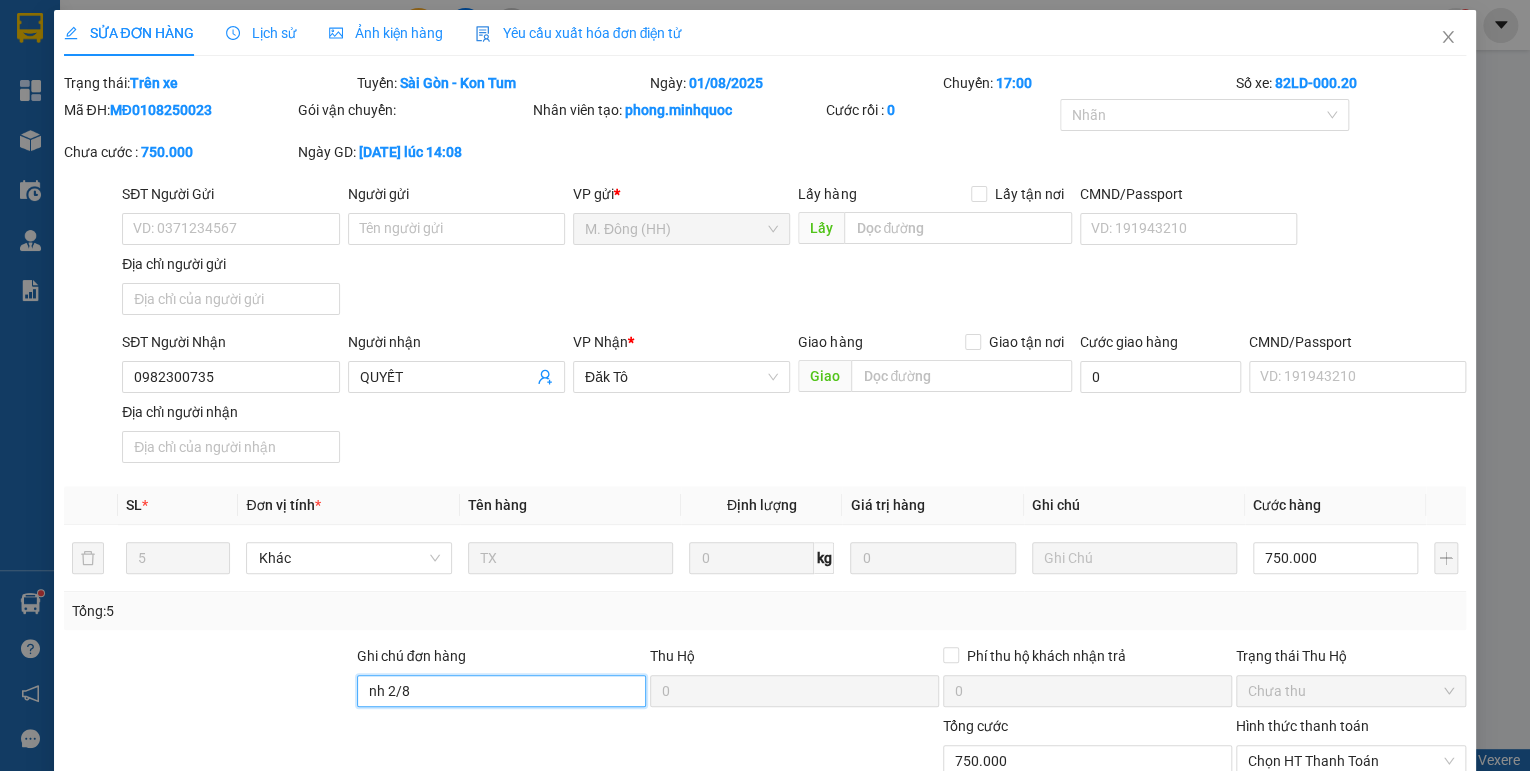 scroll, scrollTop: 138, scrollLeft: 0, axis: vertical 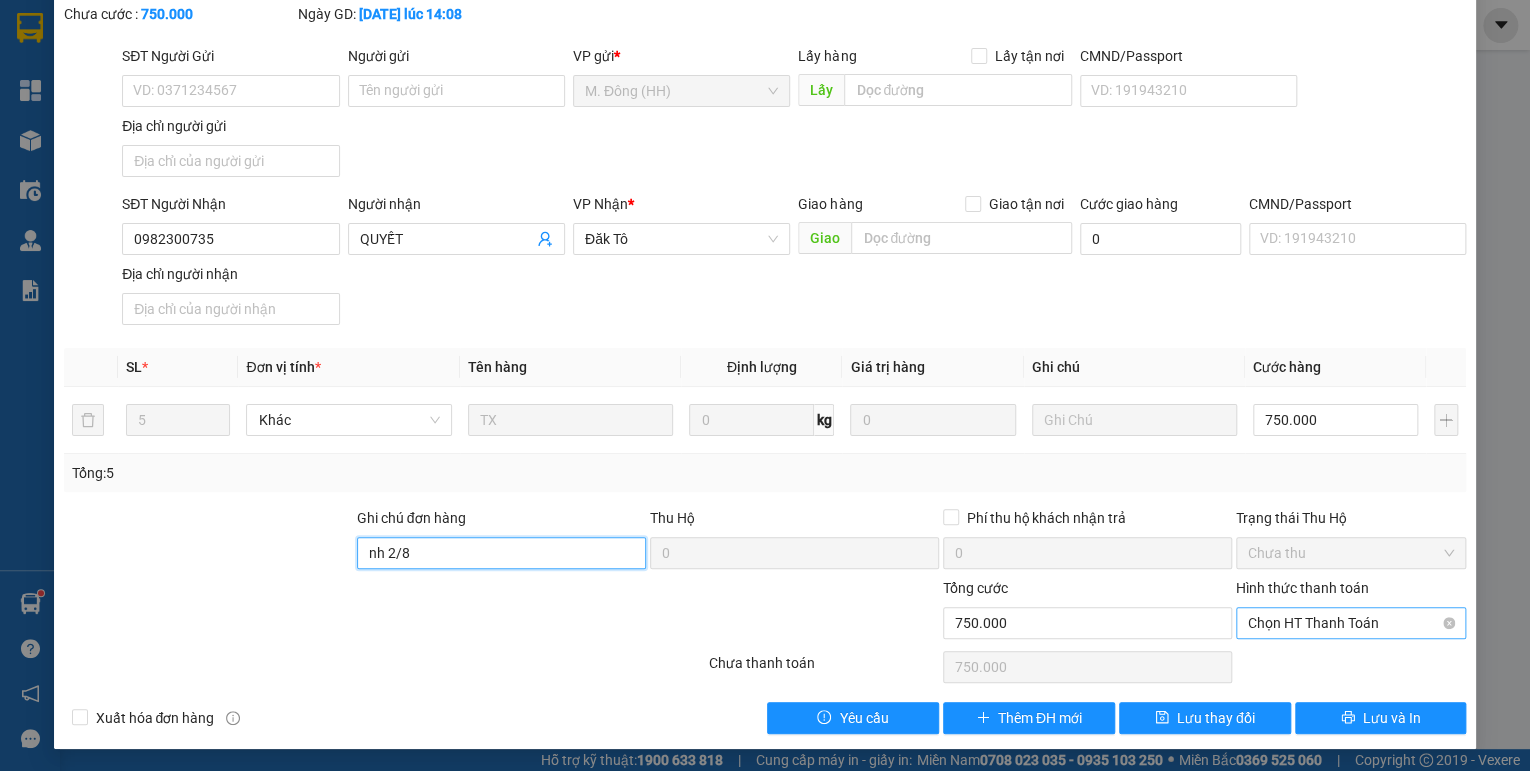 click on "Chọn HT Thanh Toán" at bounding box center (1351, 623) 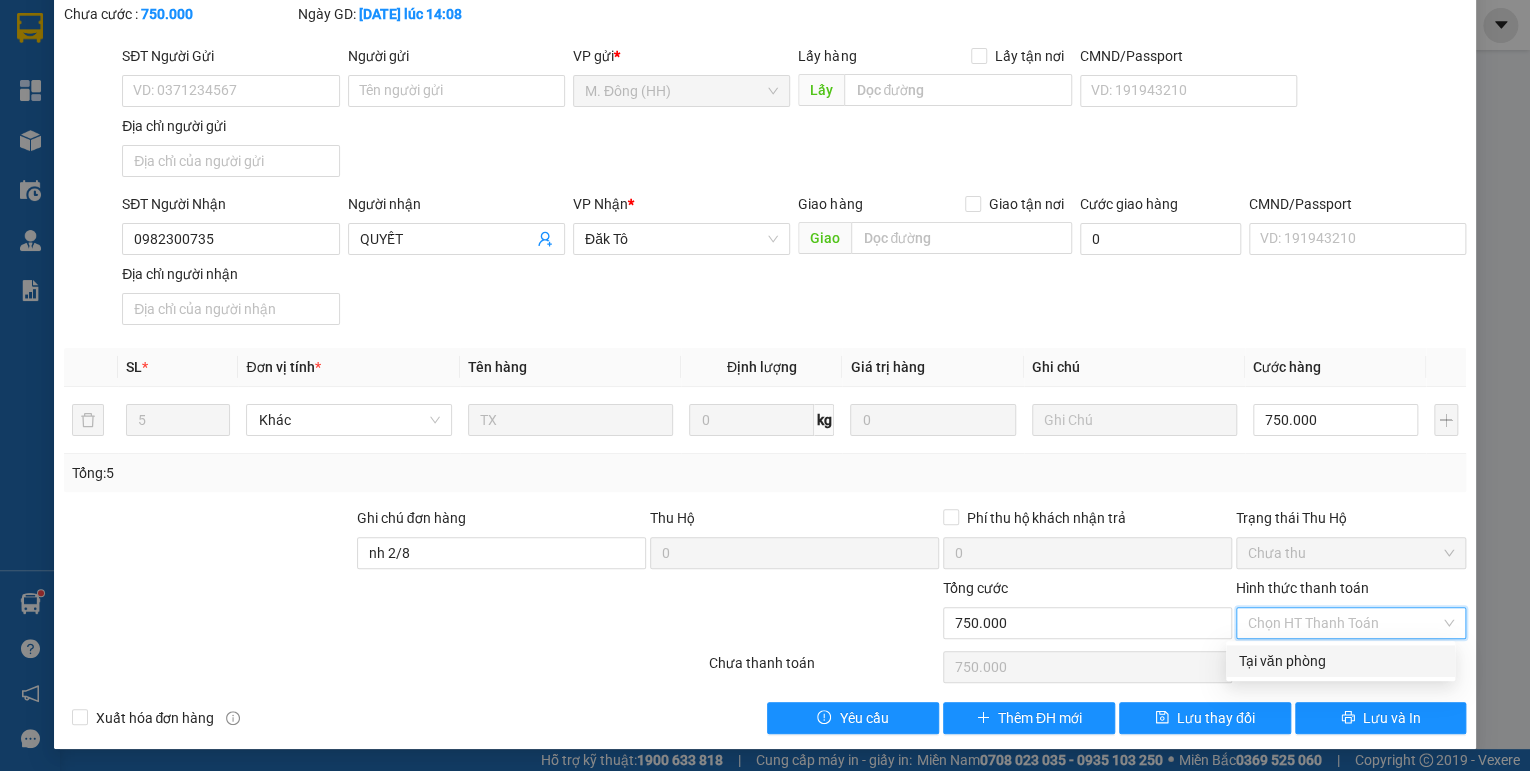click on "Tại văn phòng" at bounding box center (1340, 661) 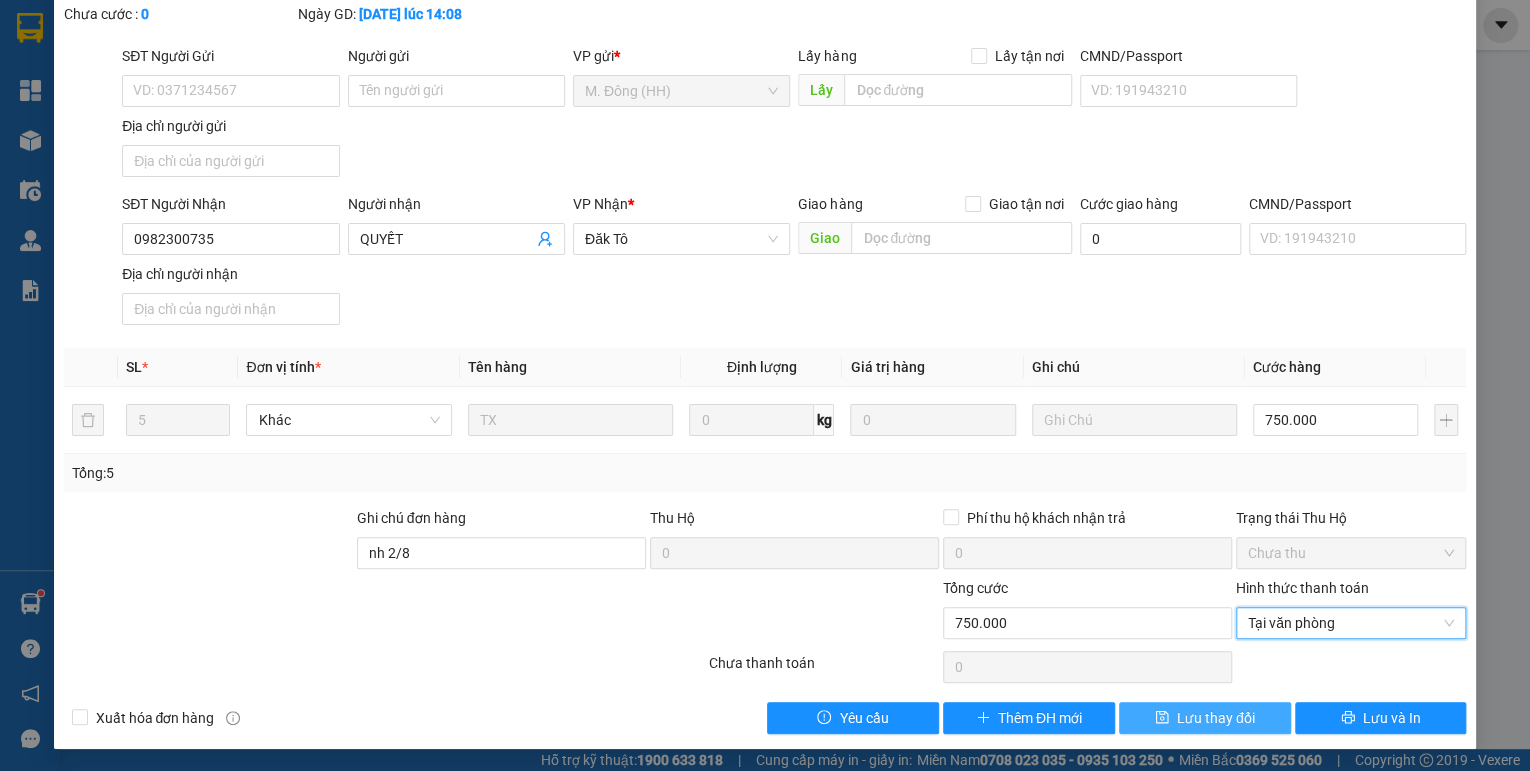 click on "Lưu thay đổi" at bounding box center [1216, 718] 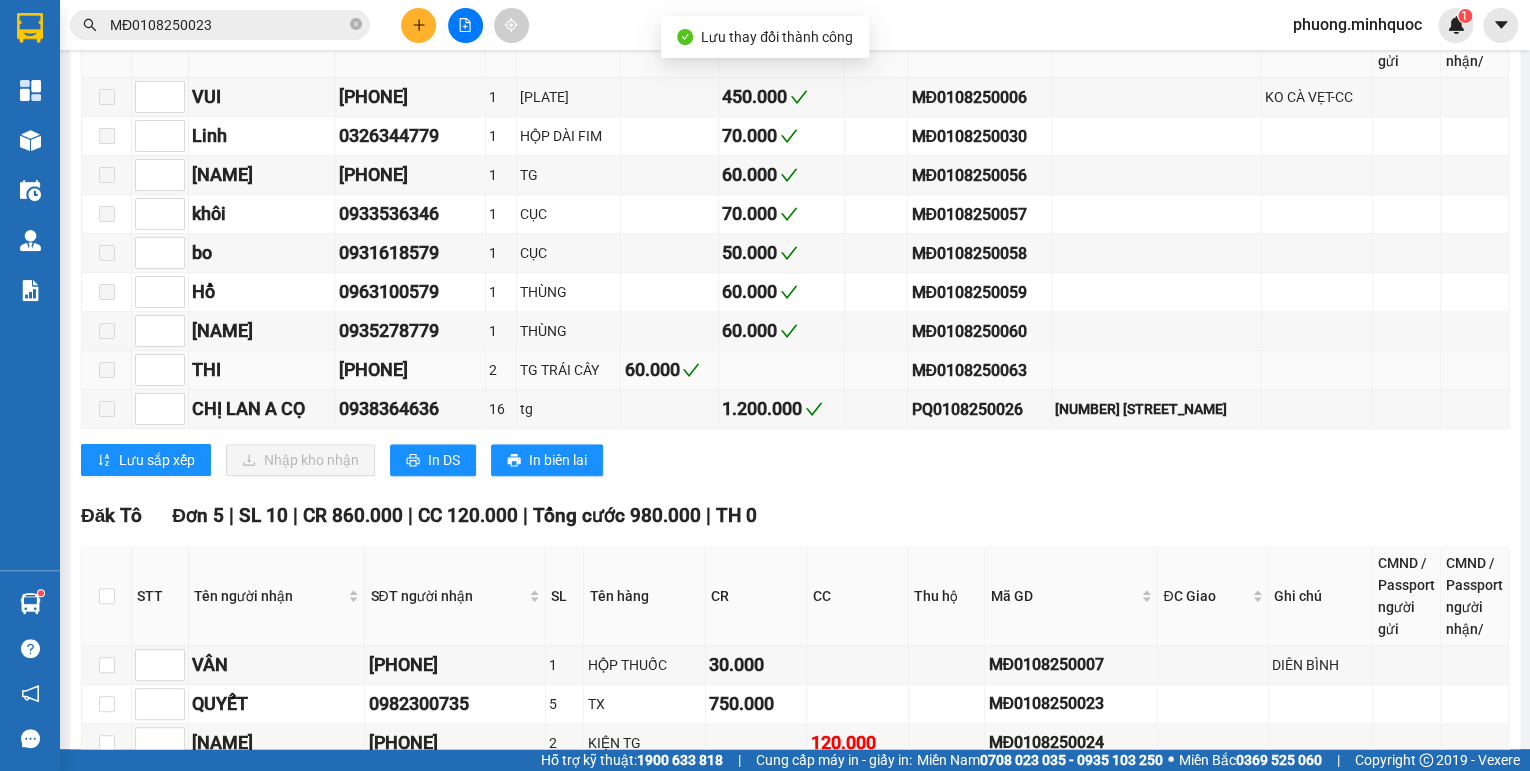 scroll, scrollTop: 1040, scrollLeft: 0, axis: vertical 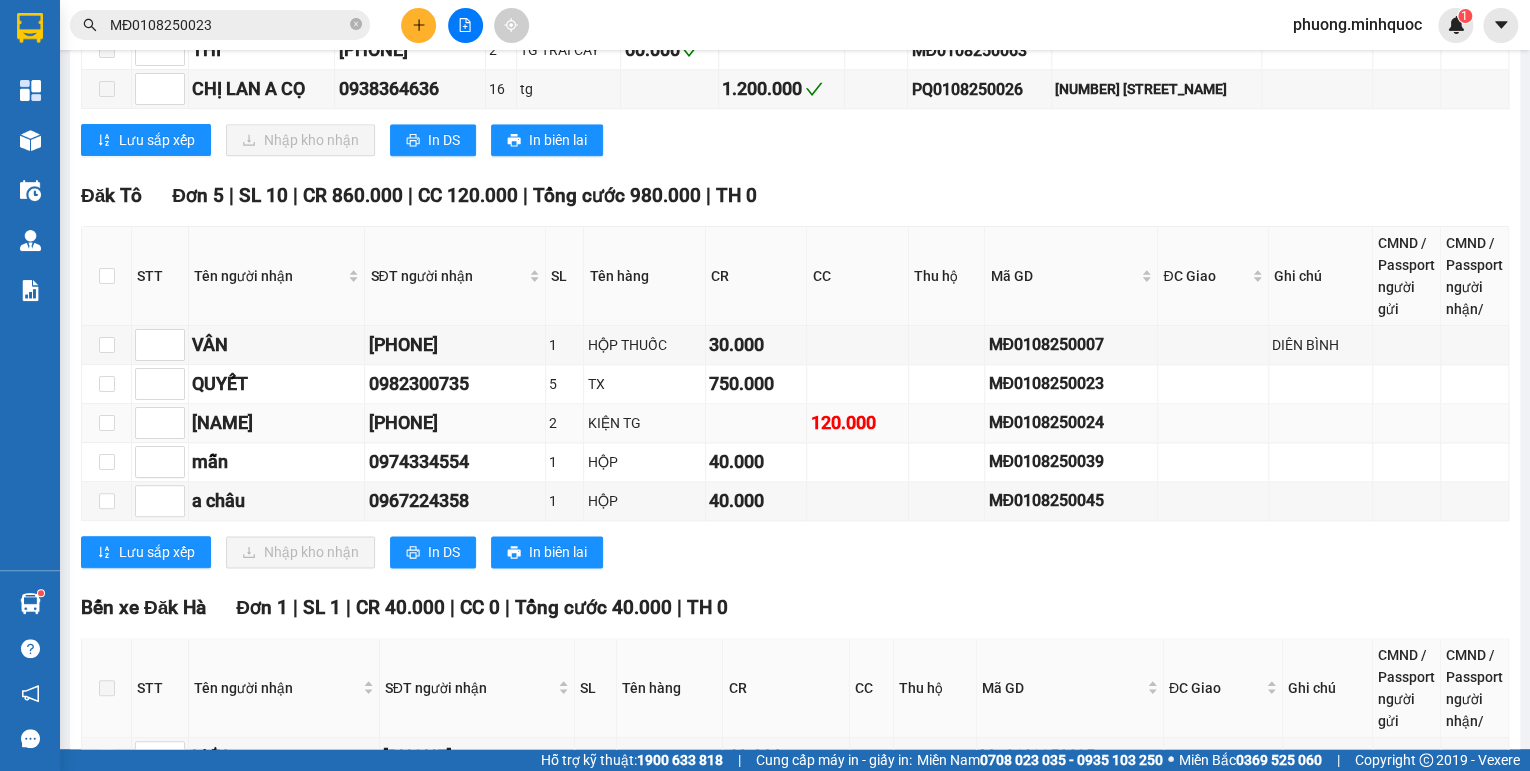 click on "MĐ0108250024" at bounding box center [1071, 422] 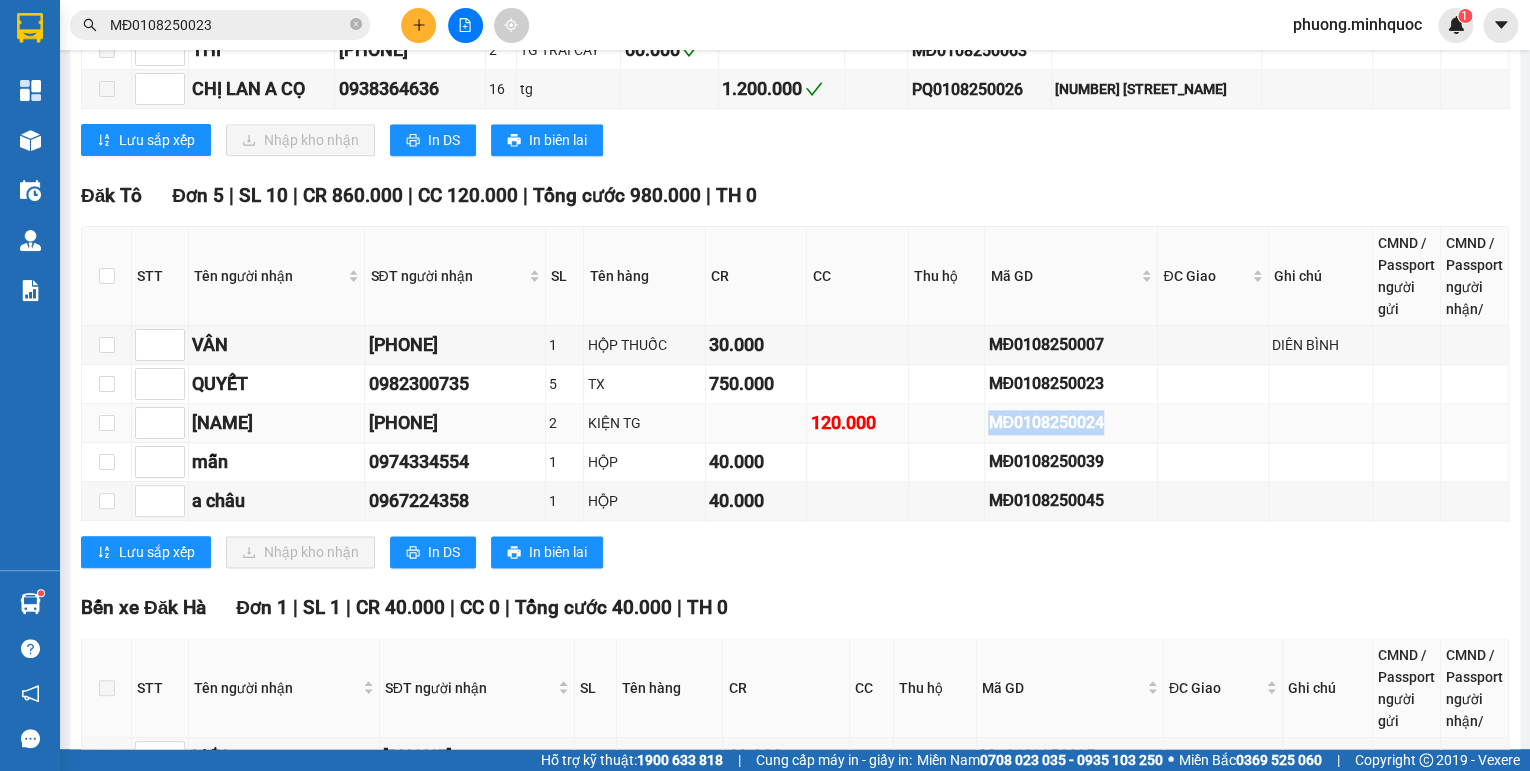 click on "MĐ0108250024" at bounding box center [1071, 422] 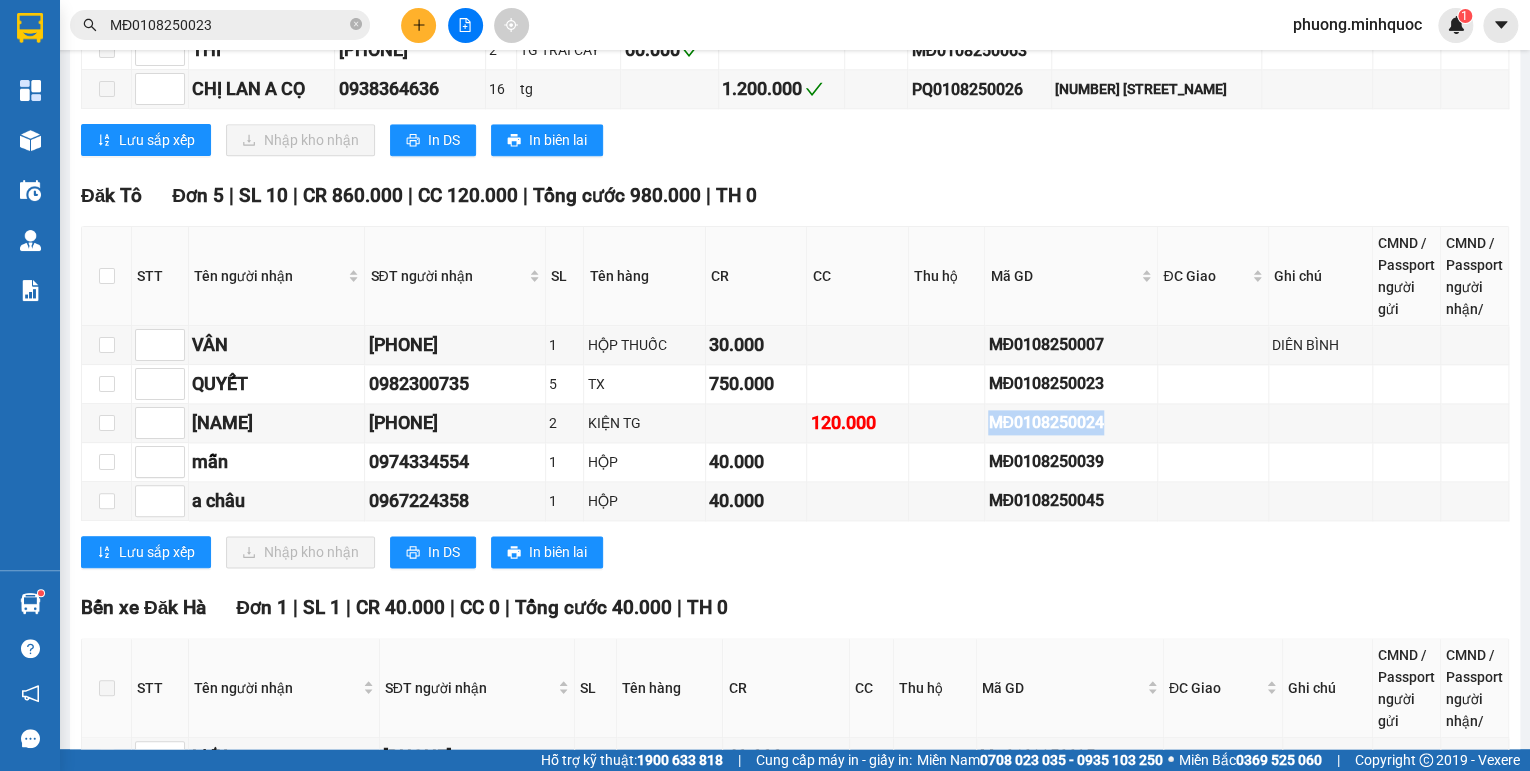 click on "MĐ0108250023" at bounding box center (228, 25) 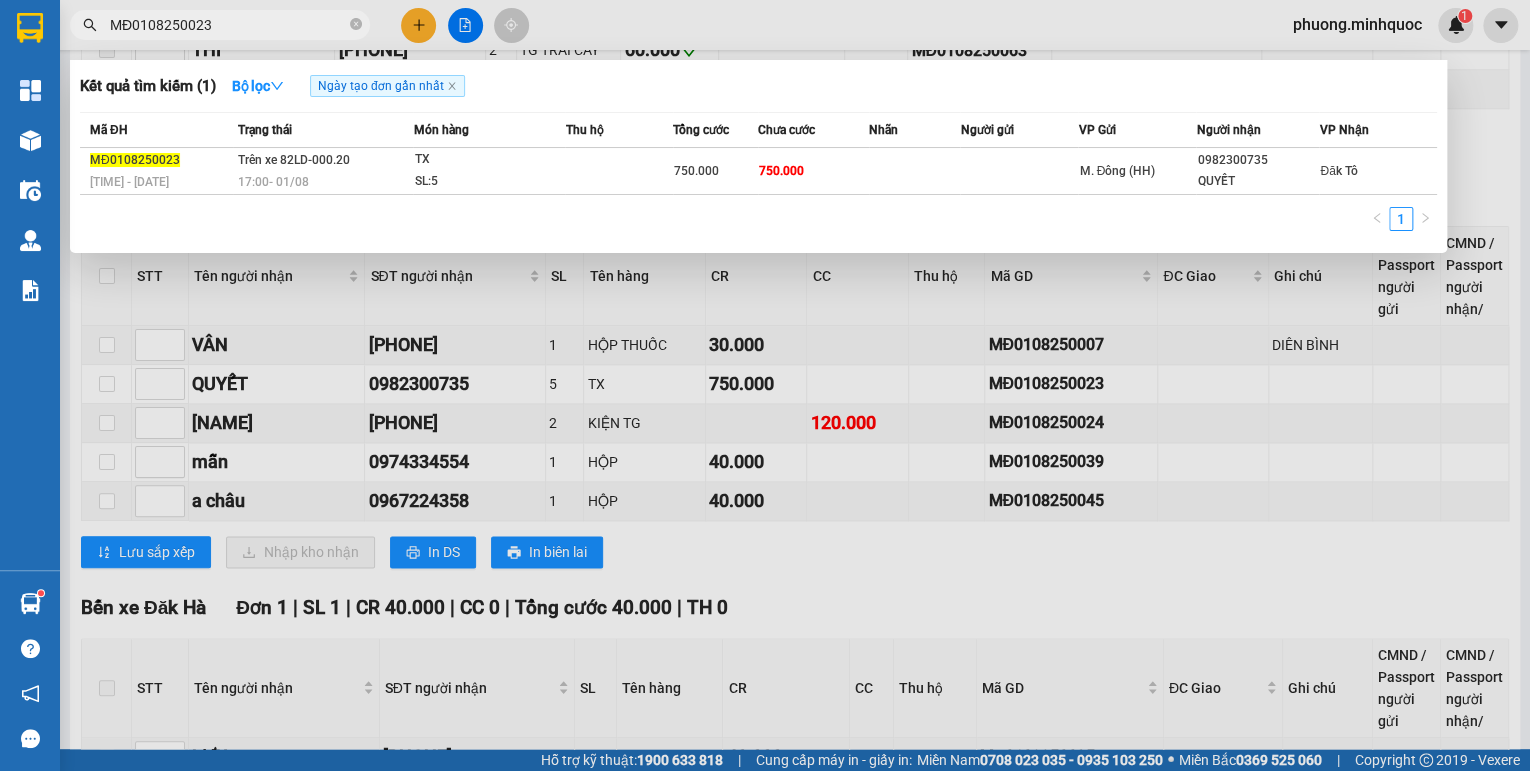 click on "MĐ0108250023" at bounding box center (228, 25) 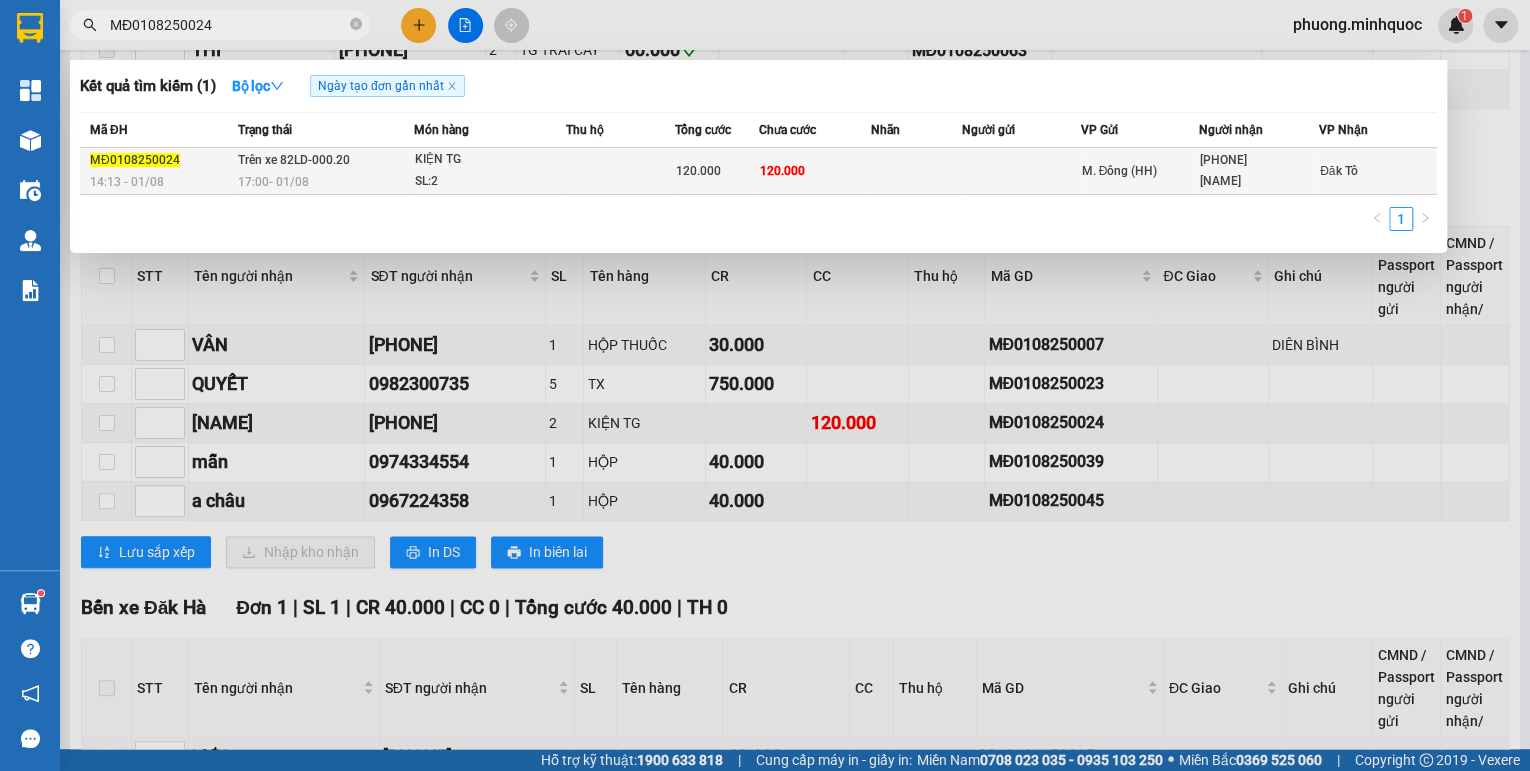type on "MĐ0108250024" 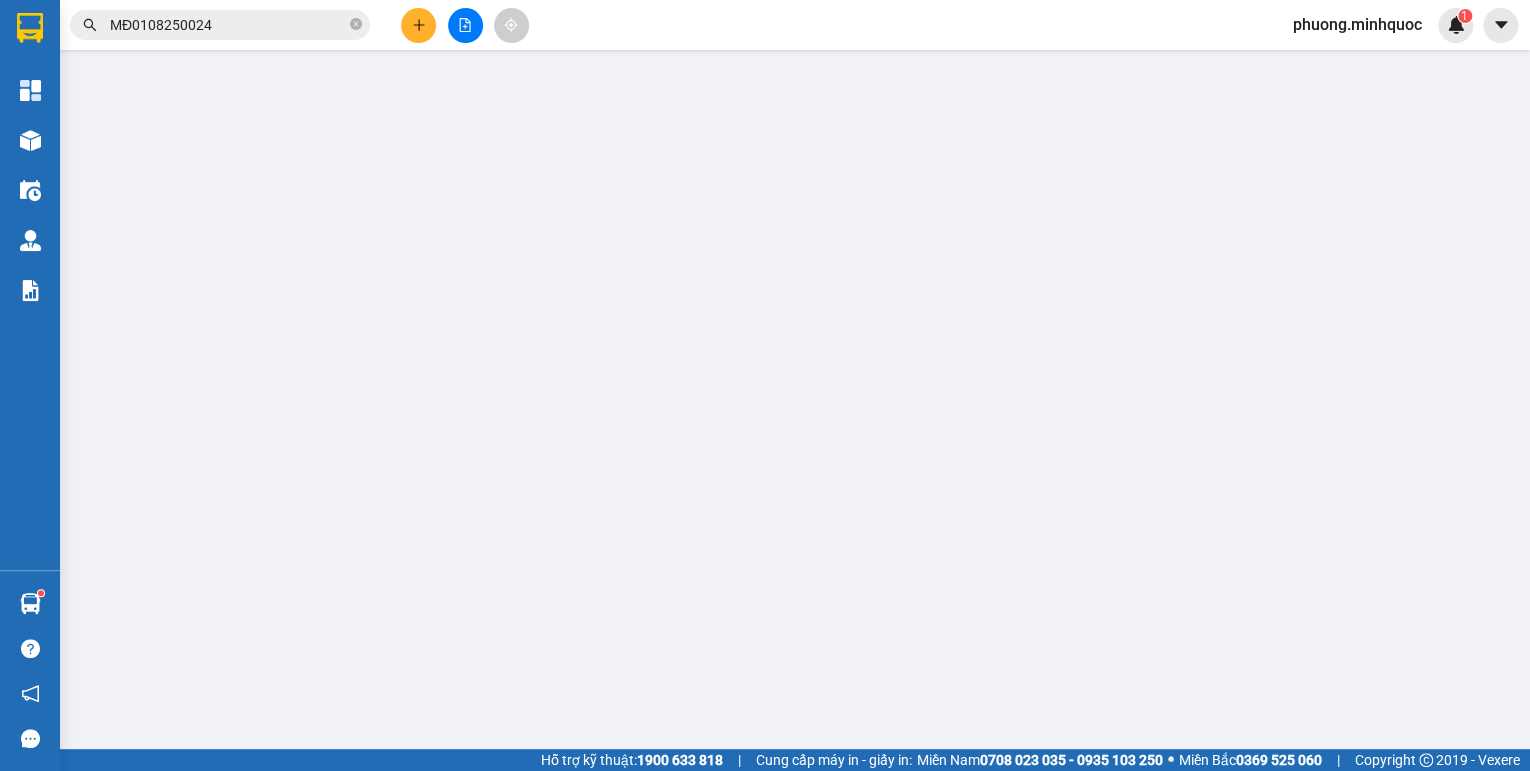 scroll, scrollTop: 0, scrollLeft: 0, axis: both 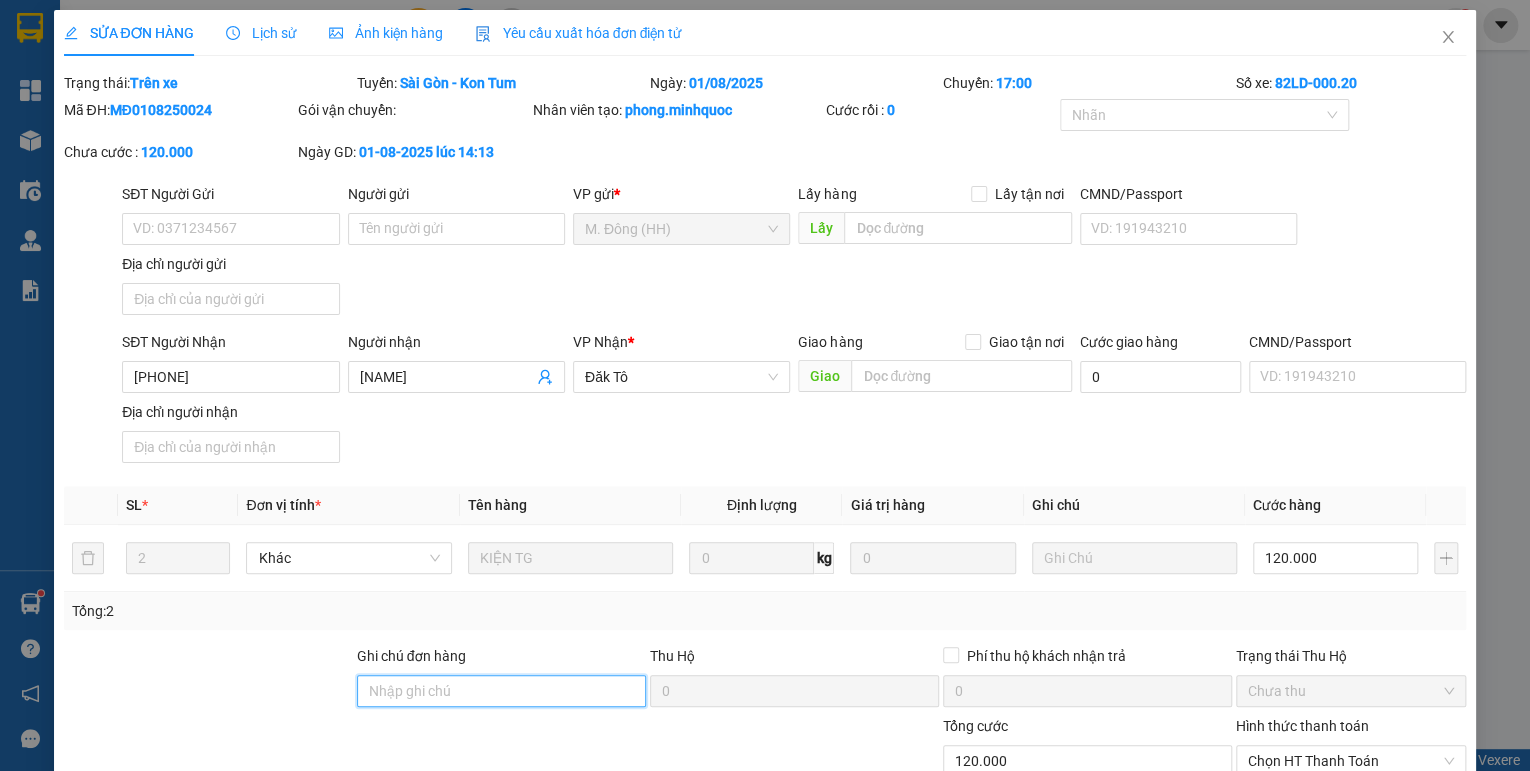 type on "[PHONE]" 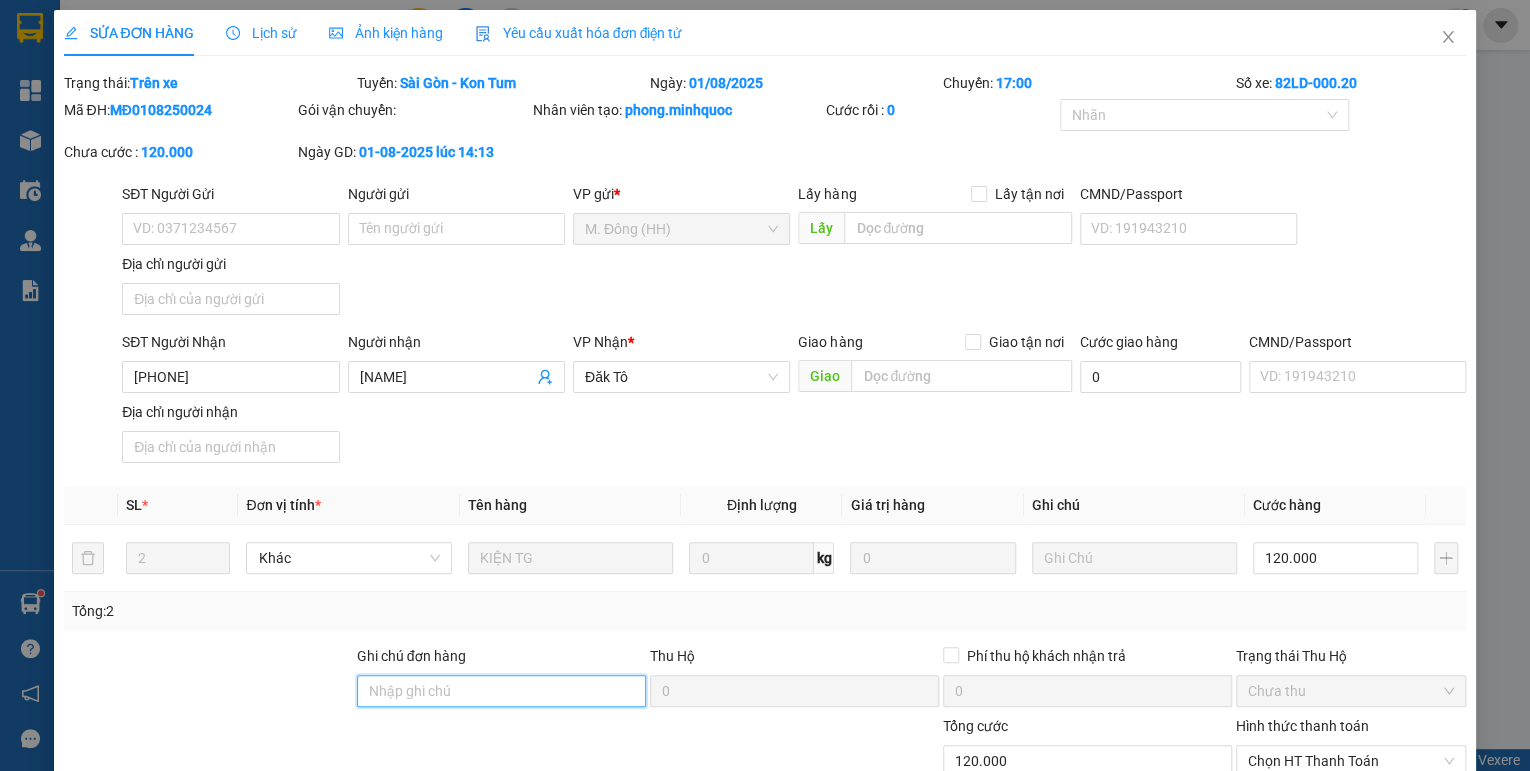 type on "[NAME]" 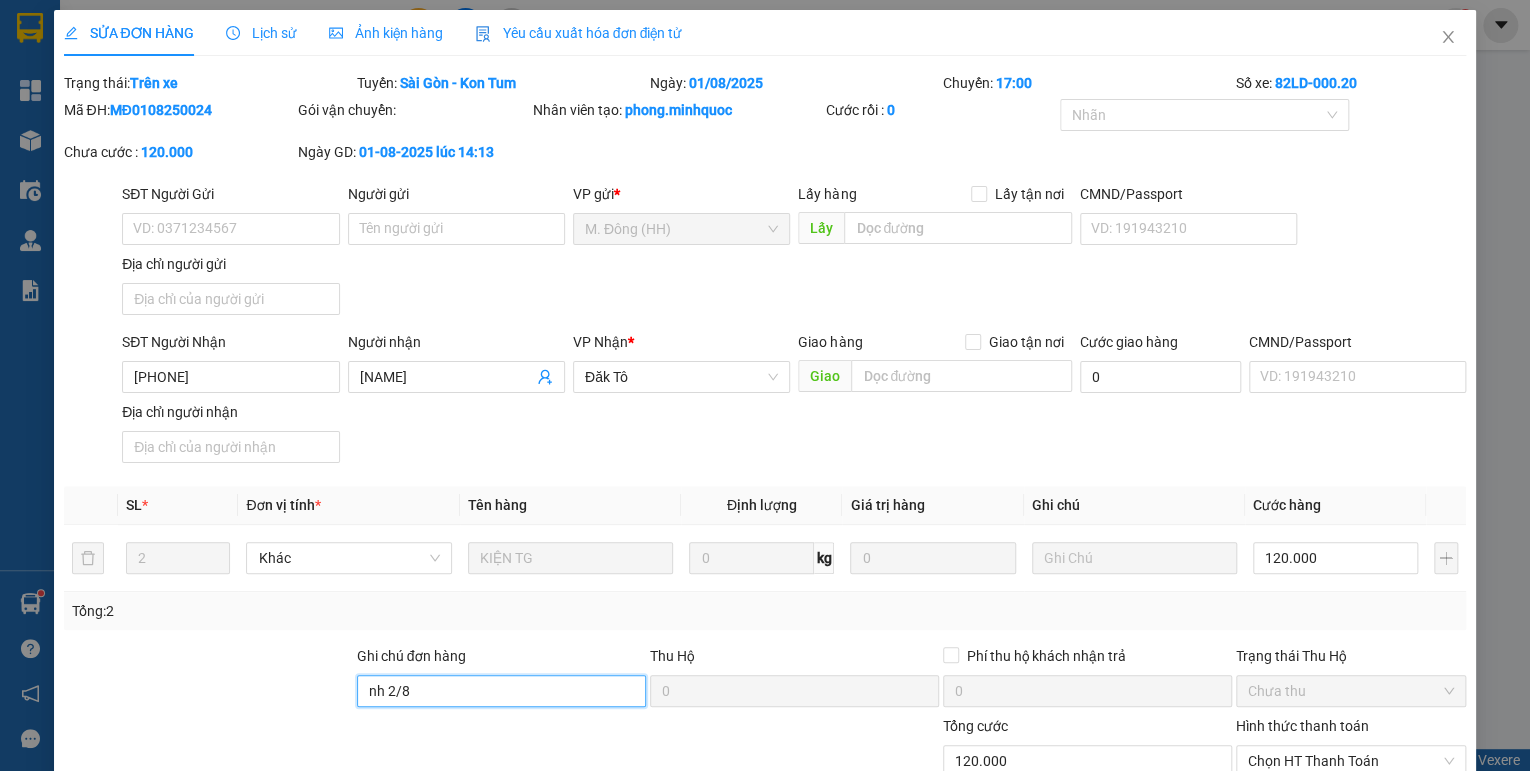 scroll, scrollTop: 138, scrollLeft: 0, axis: vertical 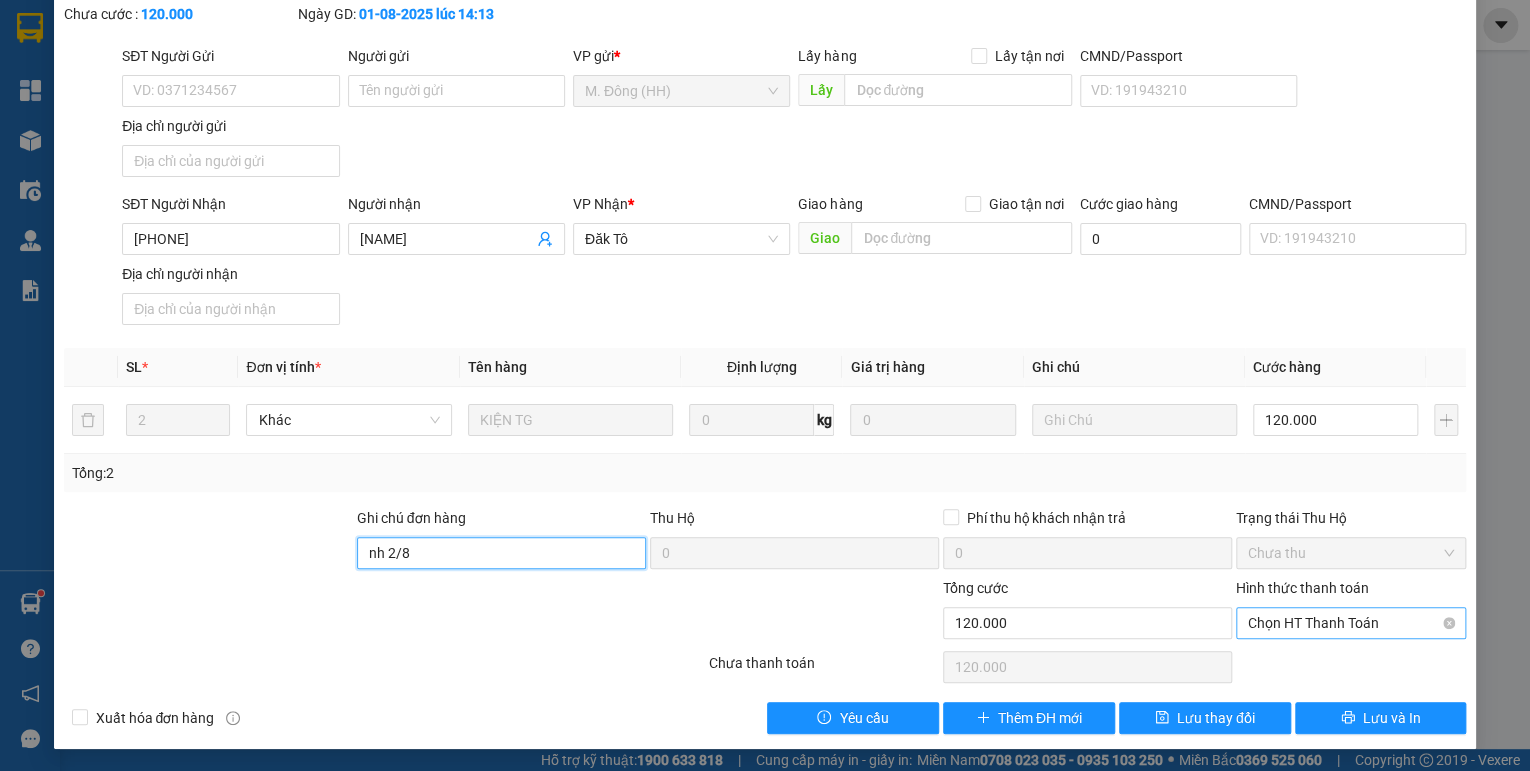 click on "Chọn HT Thanh Toán" at bounding box center (1351, 623) 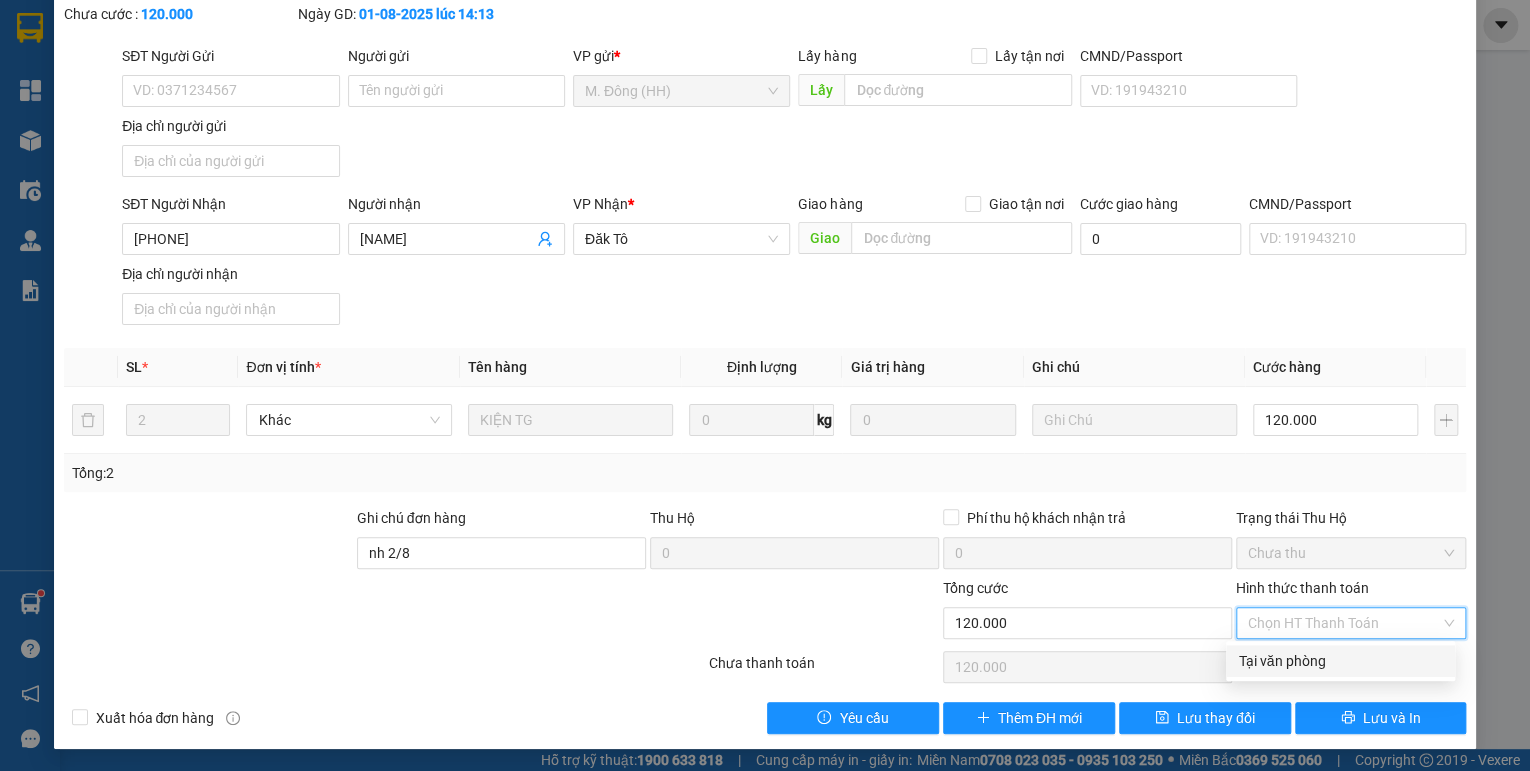 click on "Tại văn phòng" at bounding box center (1340, 661) 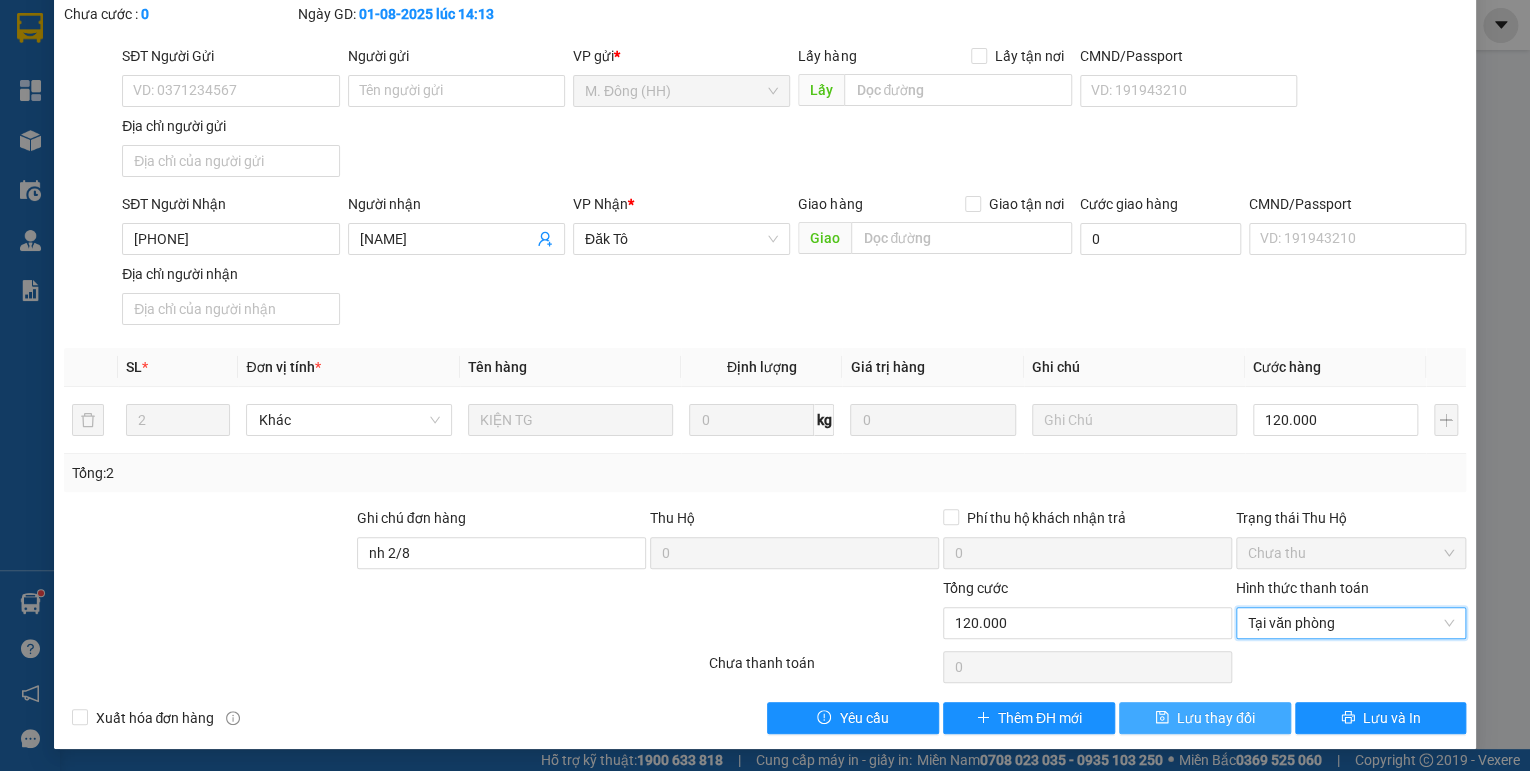 click on "Lưu thay đổi" at bounding box center [1216, 718] 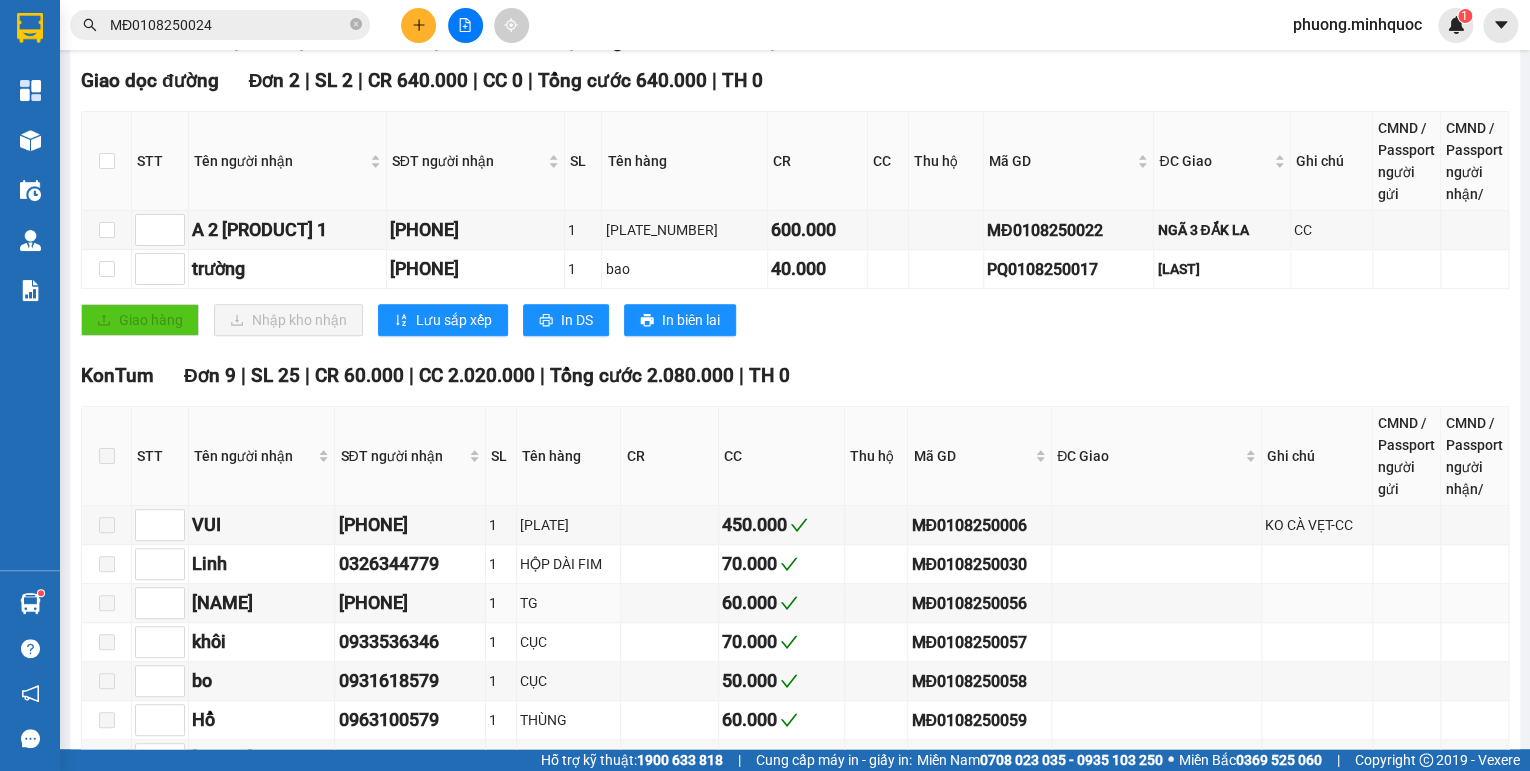 scroll, scrollTop: 52, scrollLeft: 0, axis: vertical 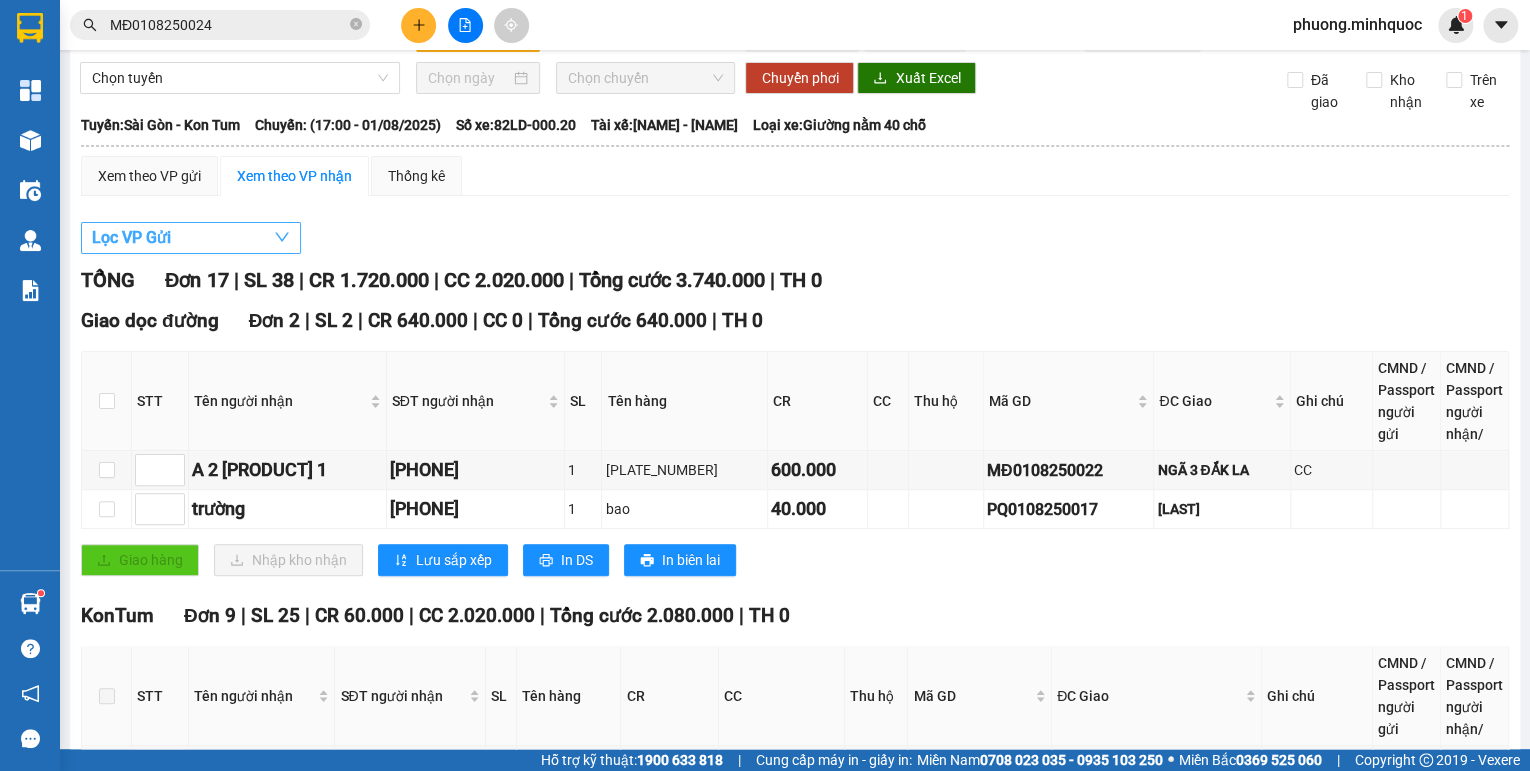 click on "Lọc VP Gửi" at bounding box center (191, 238) 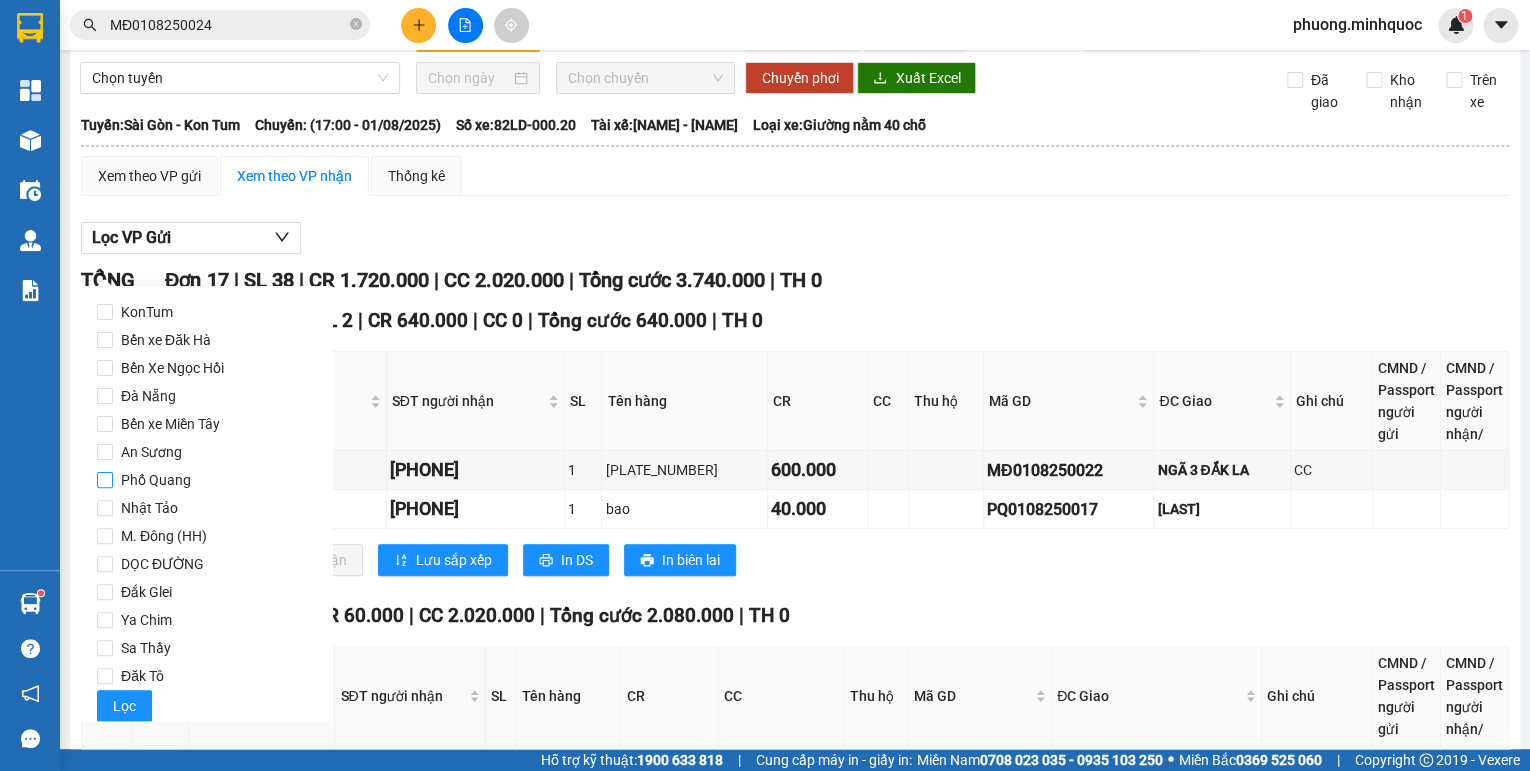 click on "Phổ Quang" at bounding box center (156, 480) 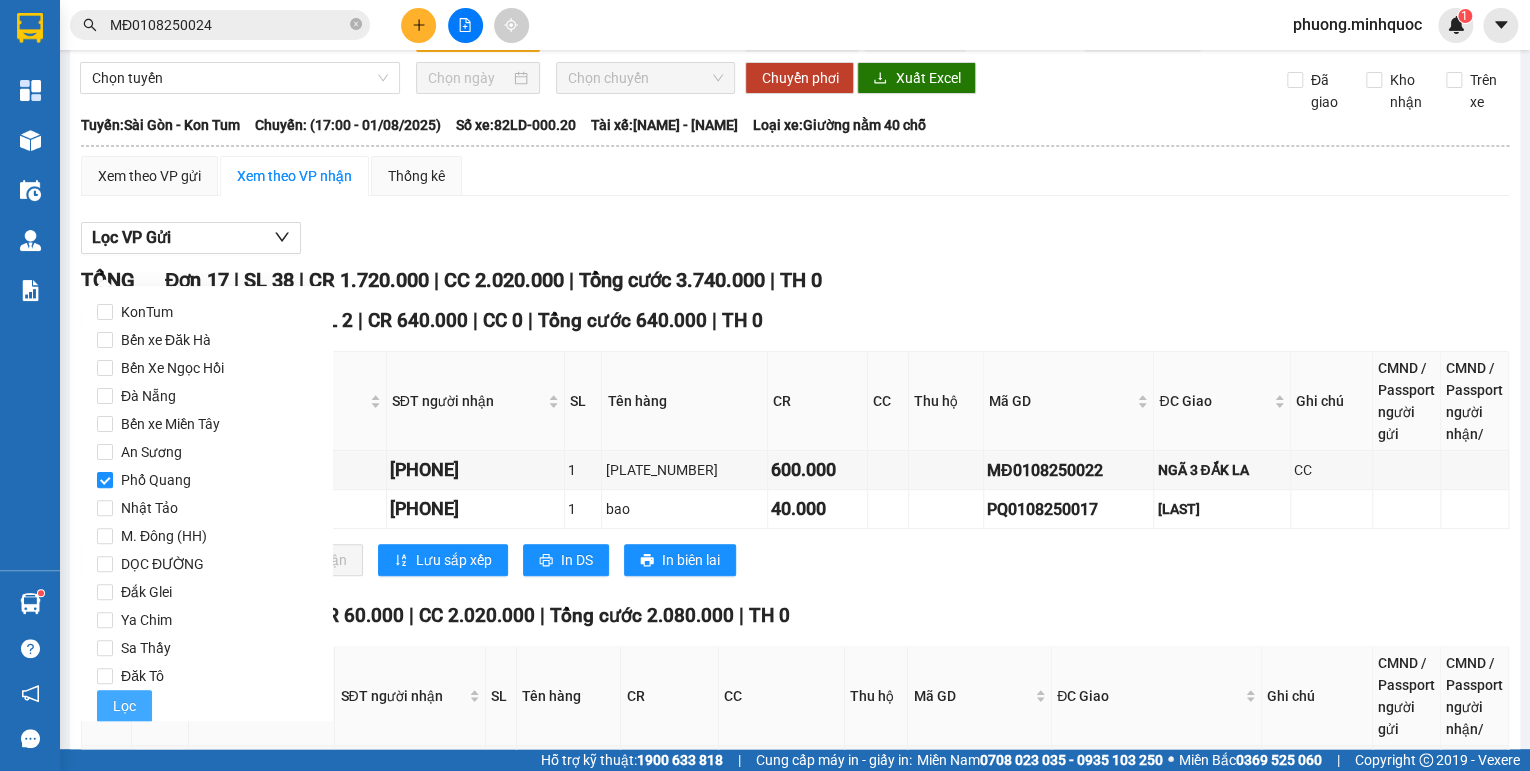 click on "Lọc" at bounding box center (124, 706) 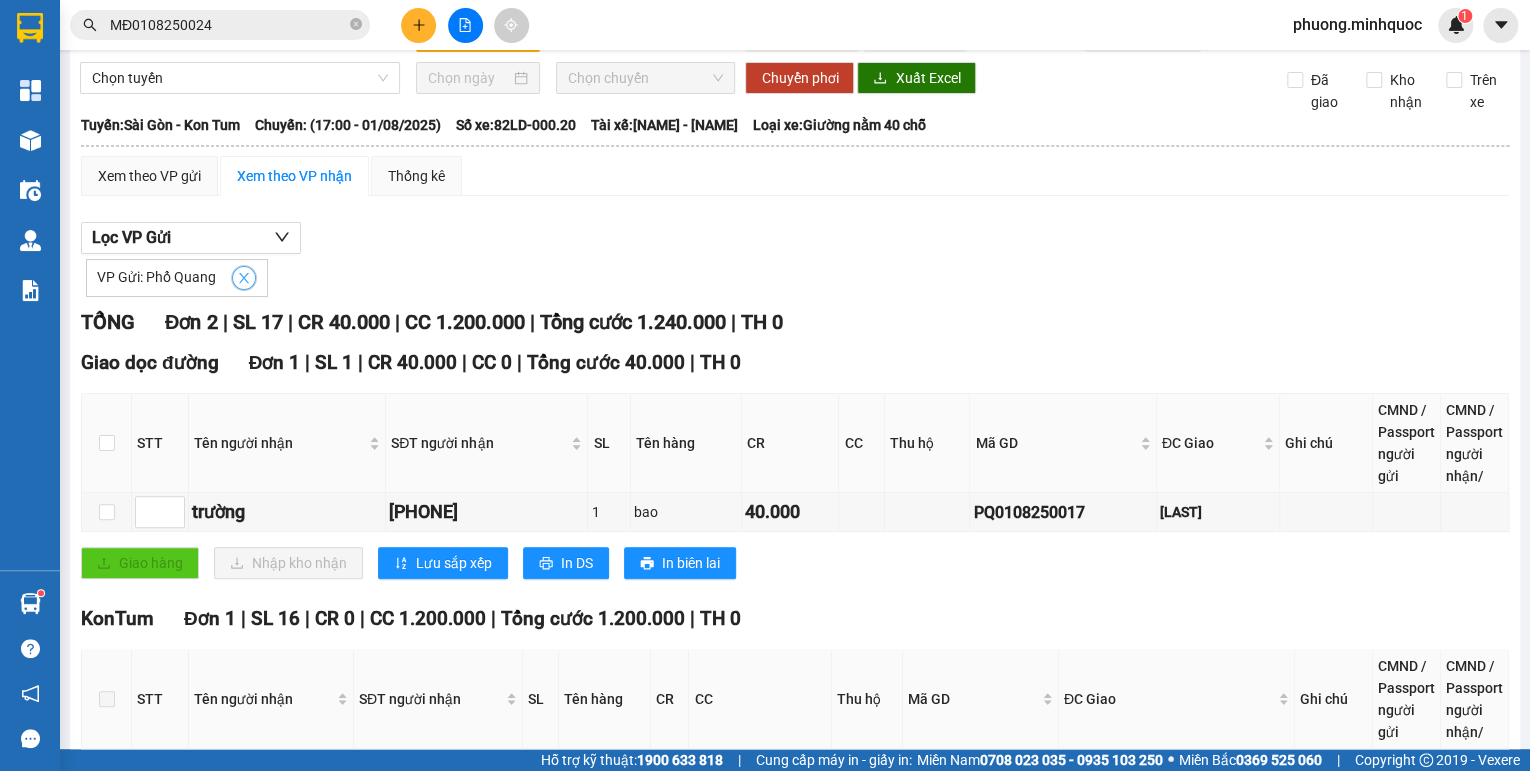 click at bounding box center [244, 278] 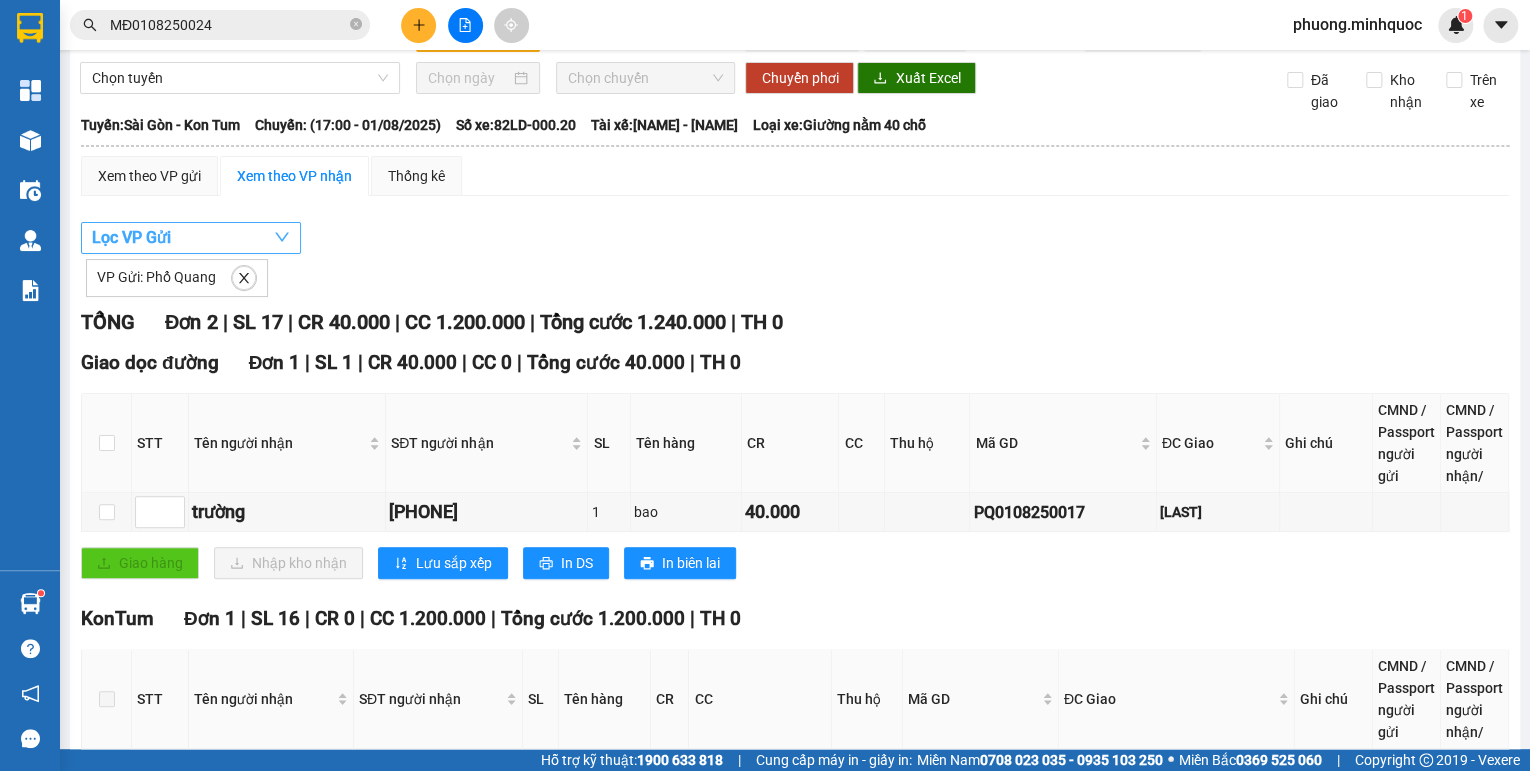 checkbox on "false" 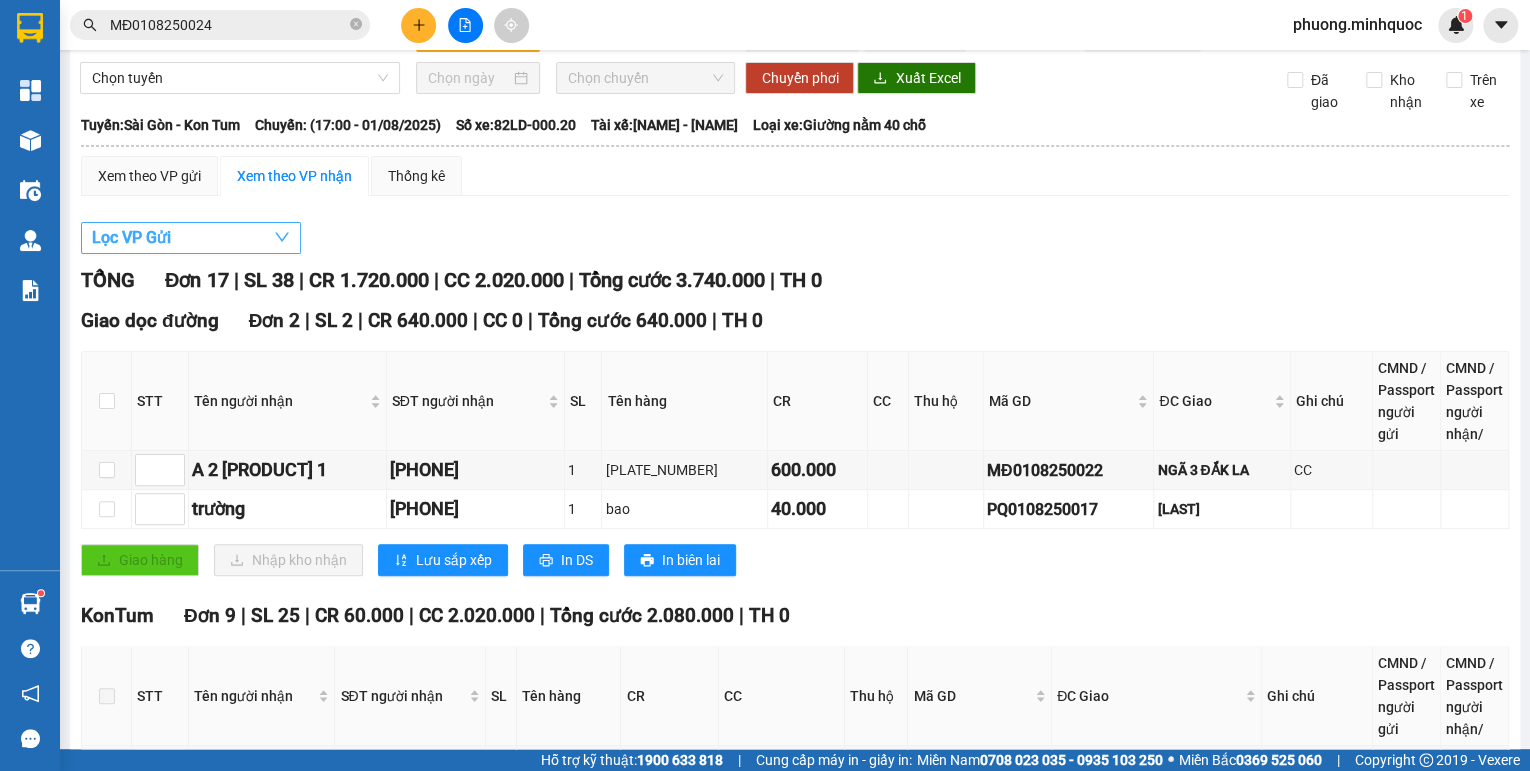click on "Lọc VP Gửi" at bounding box center (191, 238) 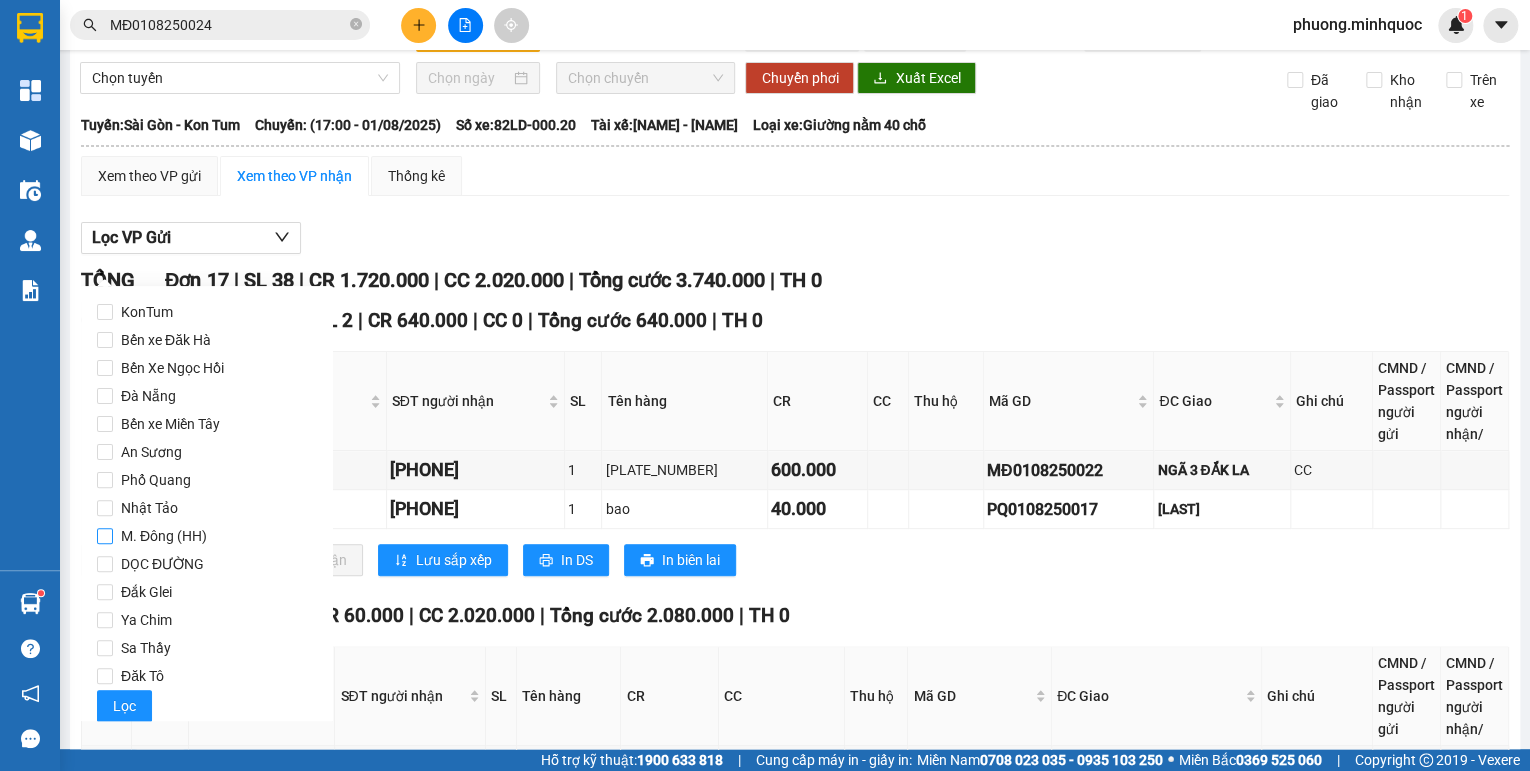 click on "M. Đông (HH)" at bounding box center [164, 536] 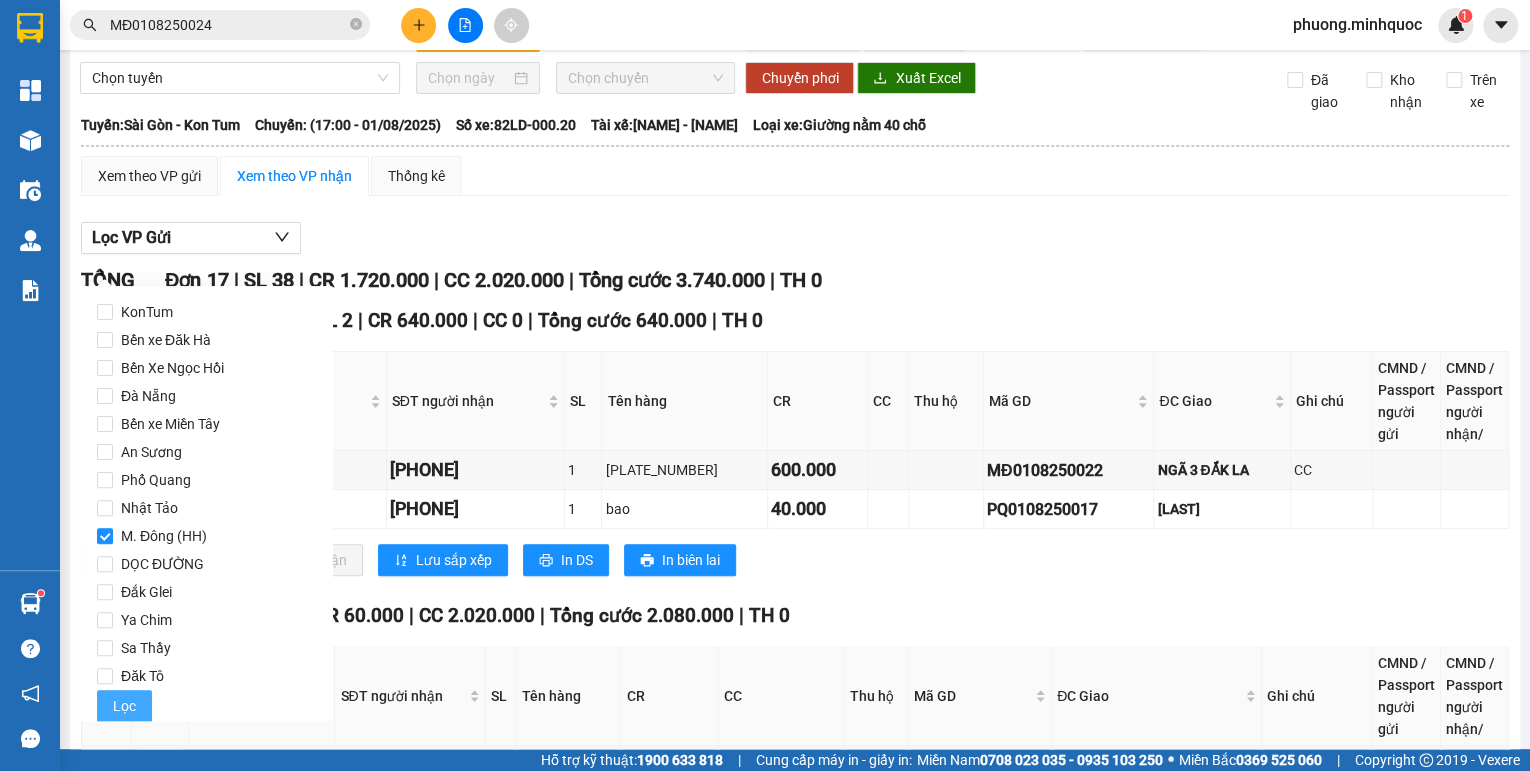 click on "Lọc" at bounding box center (124, 706) 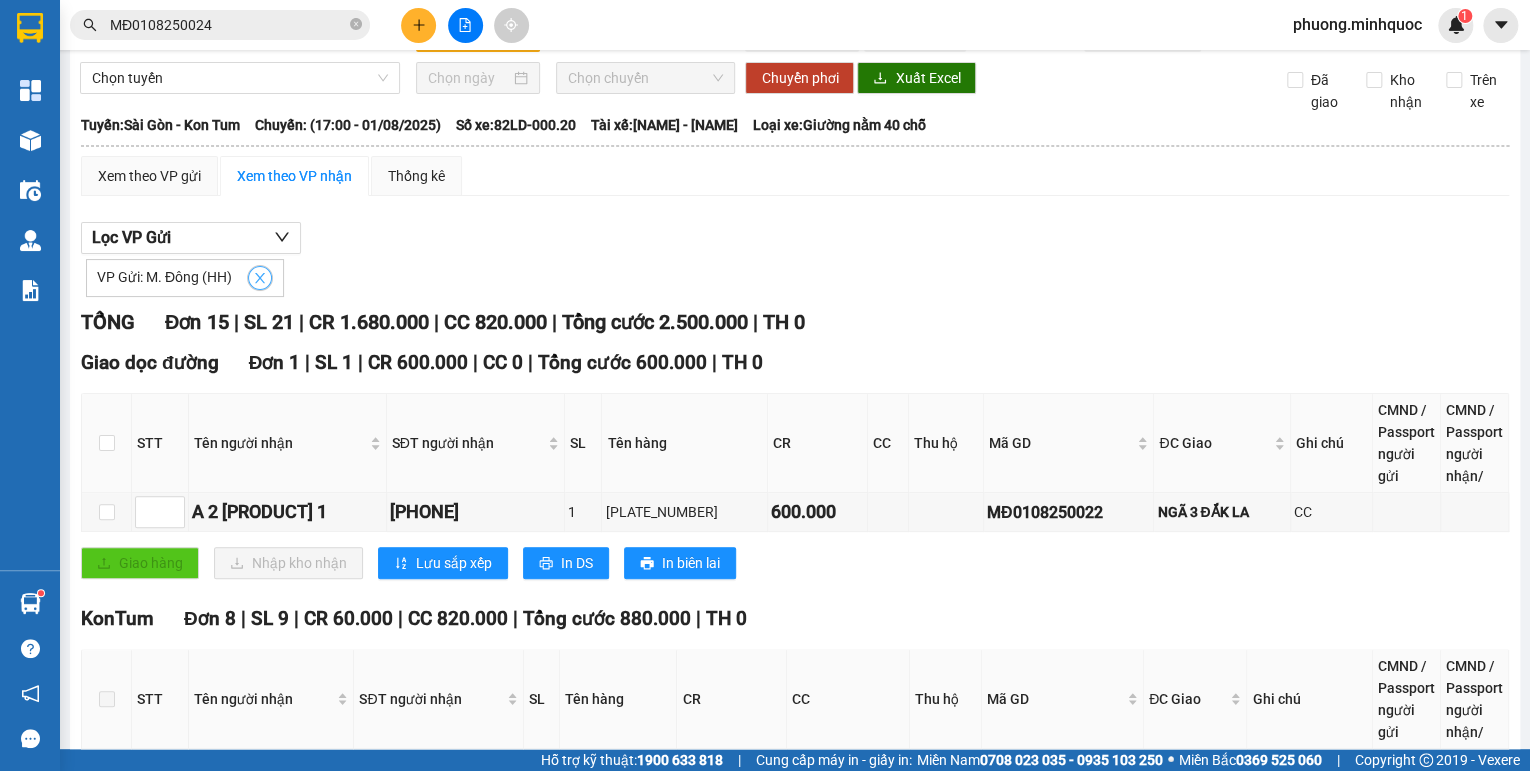 drag, startPoint x: 260, startPoint y: 291, endPoint x: 320, endPoint y: 265, distance: 65.39113 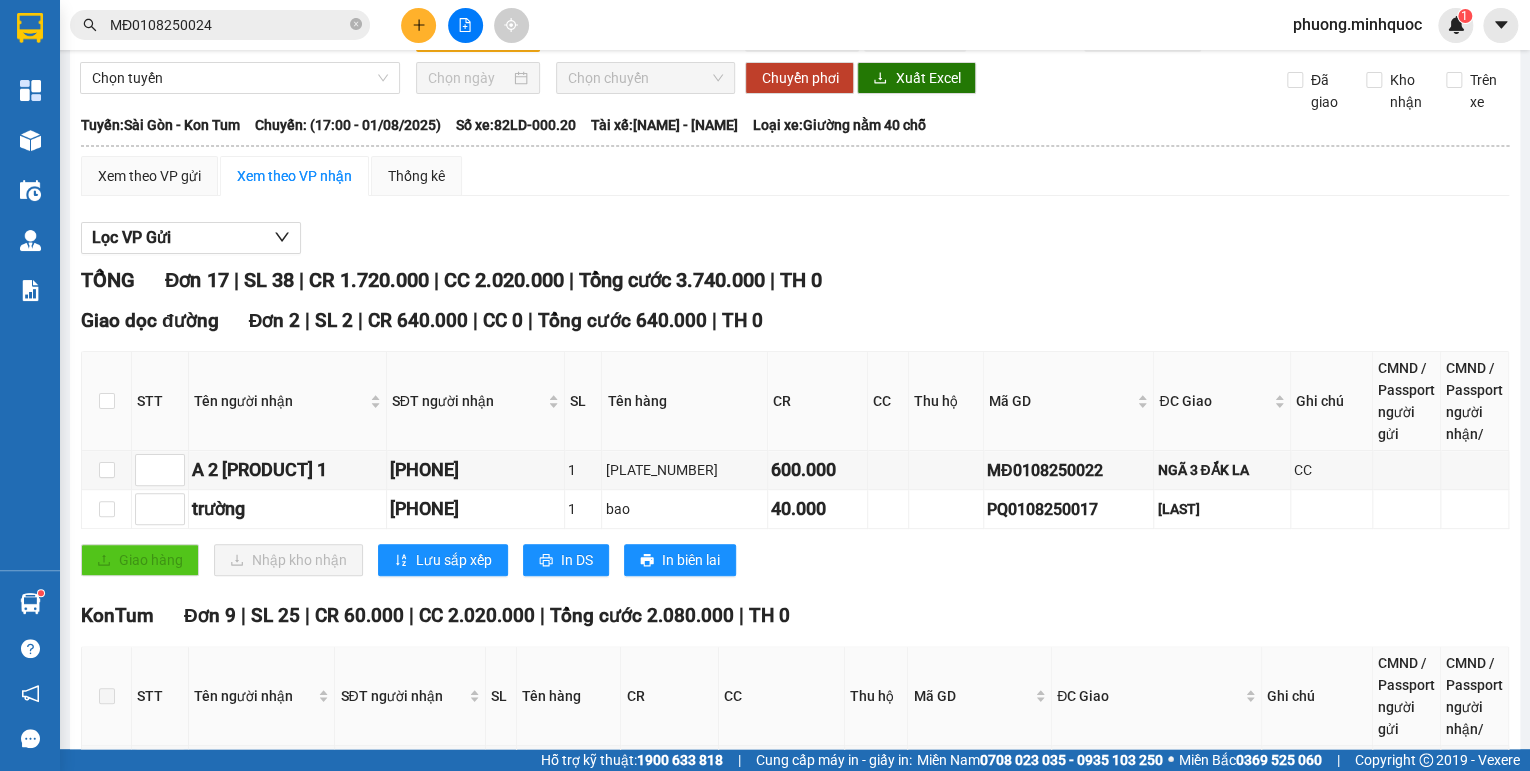 click on "Chọn chuyến" at bounding box center (646, 78) 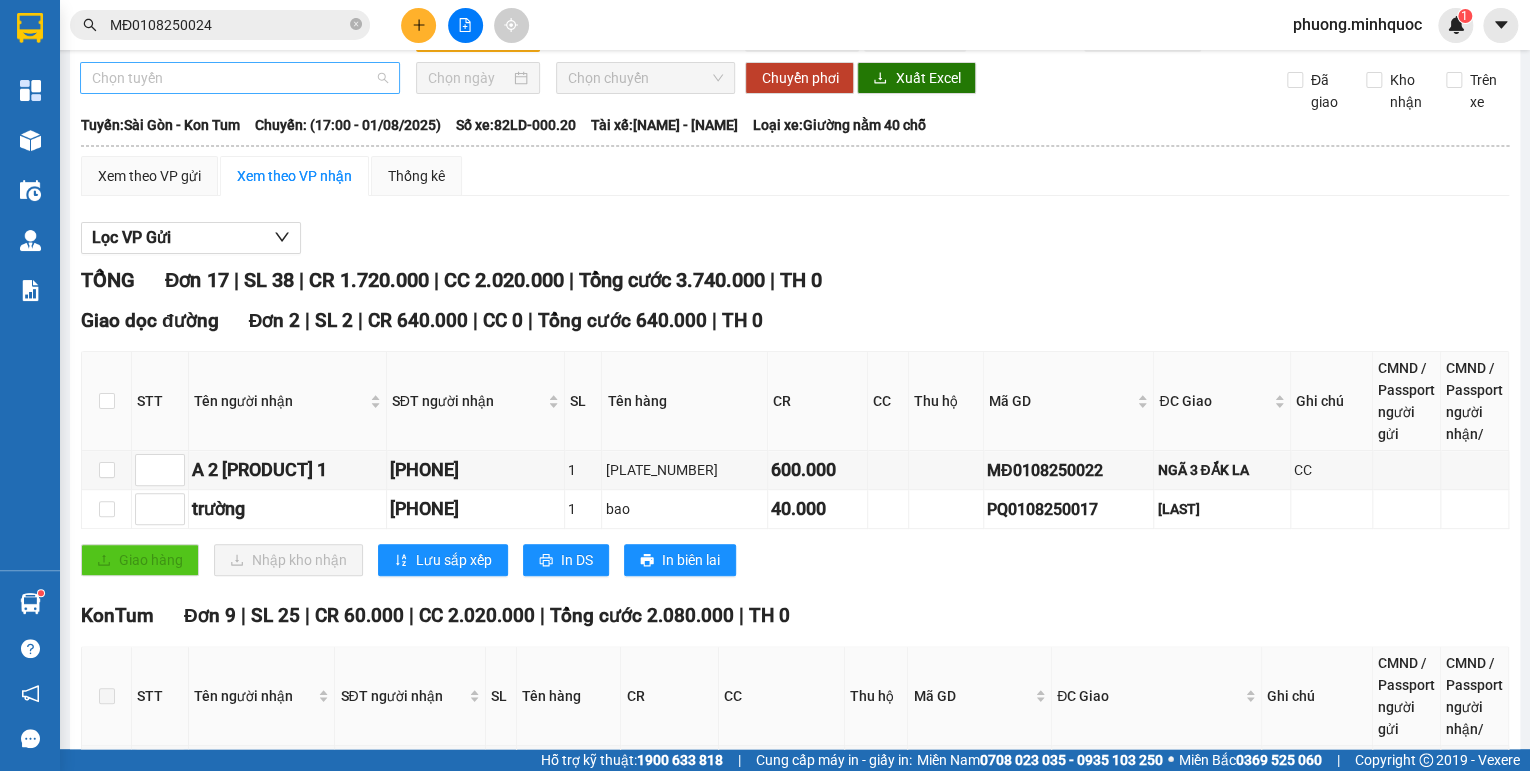 click on "Chọn tuyến" at bounding box center [240, 78] 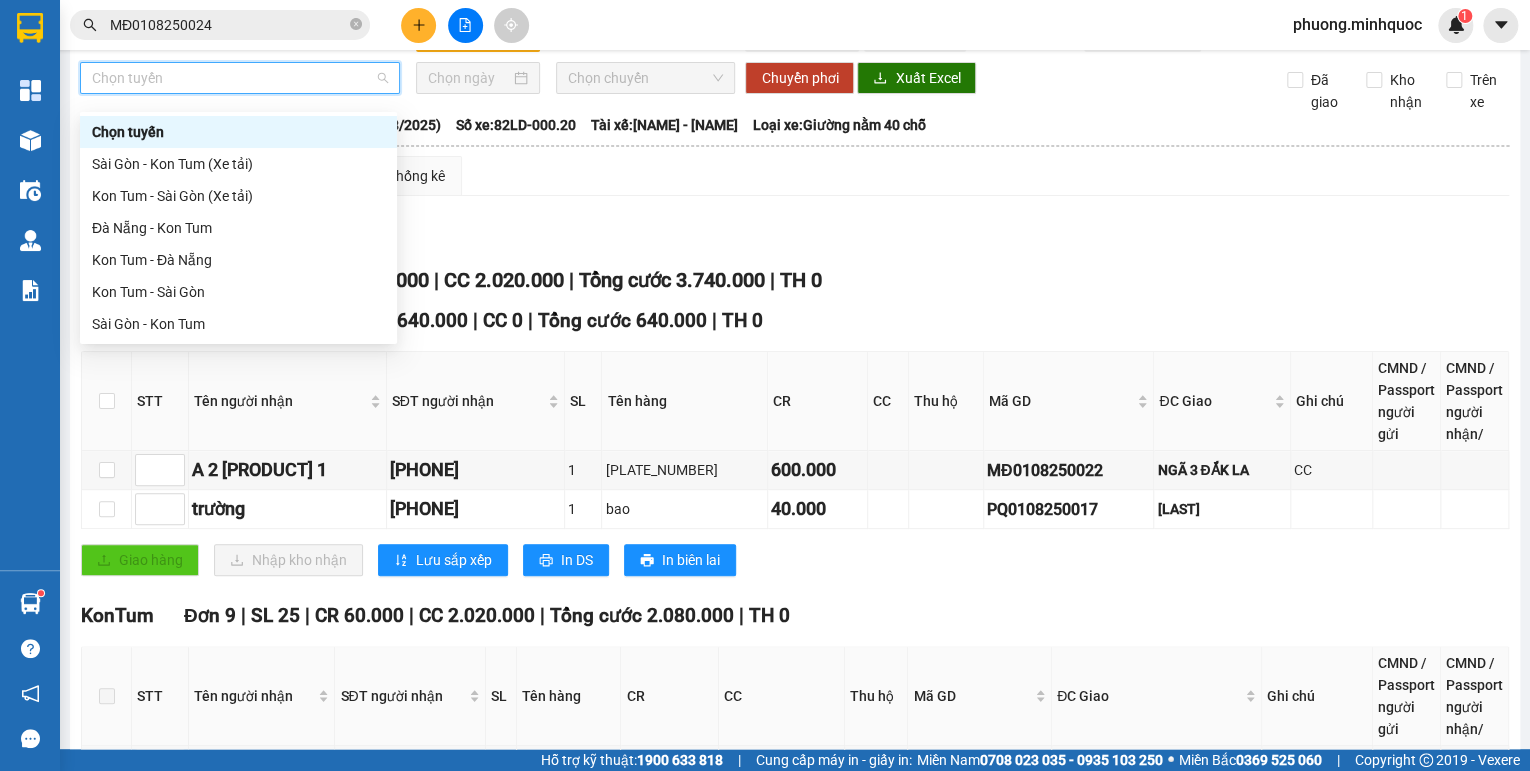 click on "Xem theo VP gửi Xem theo VP nhận Thống kê" at bounding box center [795, 176] 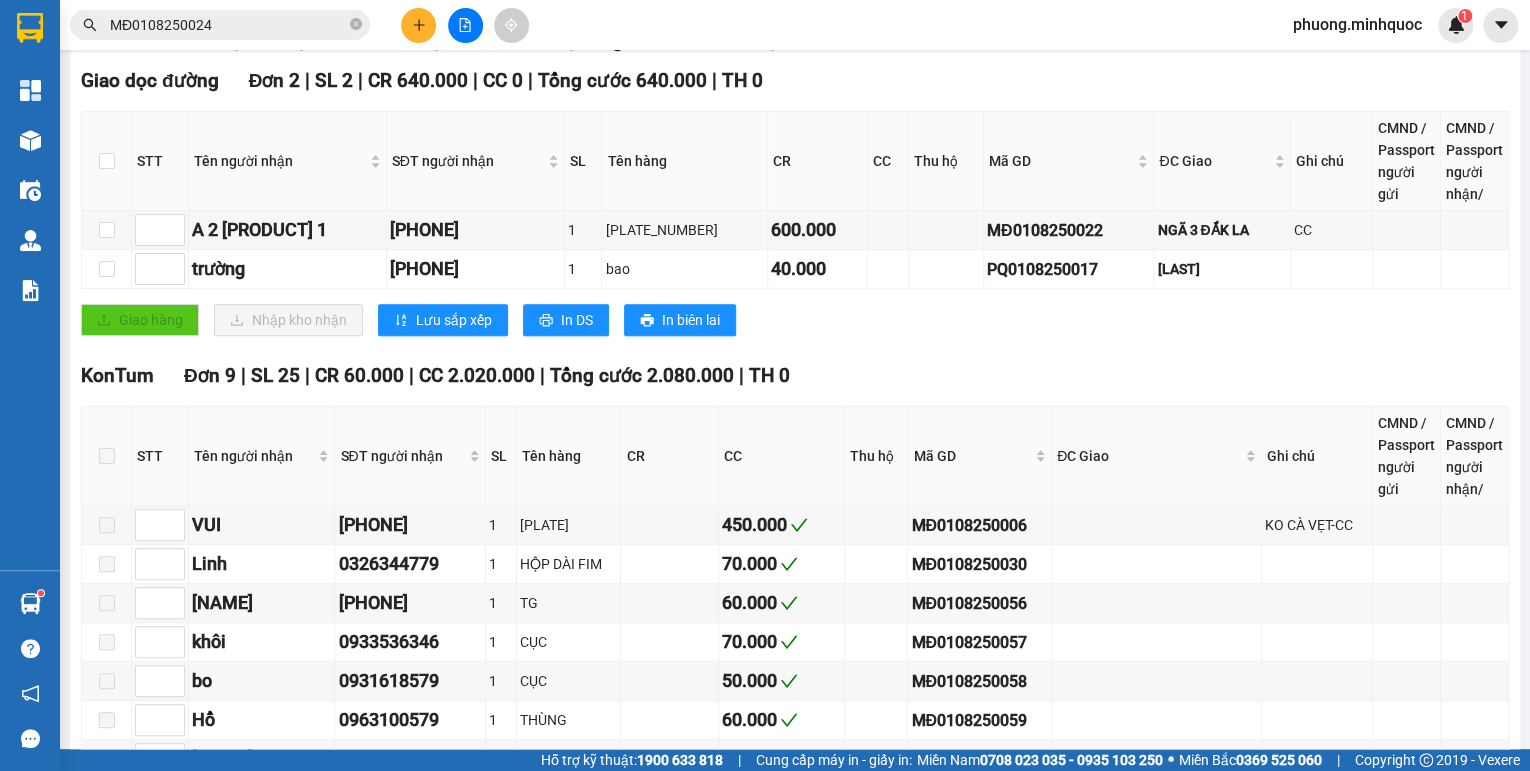 scroll, scrollTop: 52, scrollLeft: 0, axis: vertical 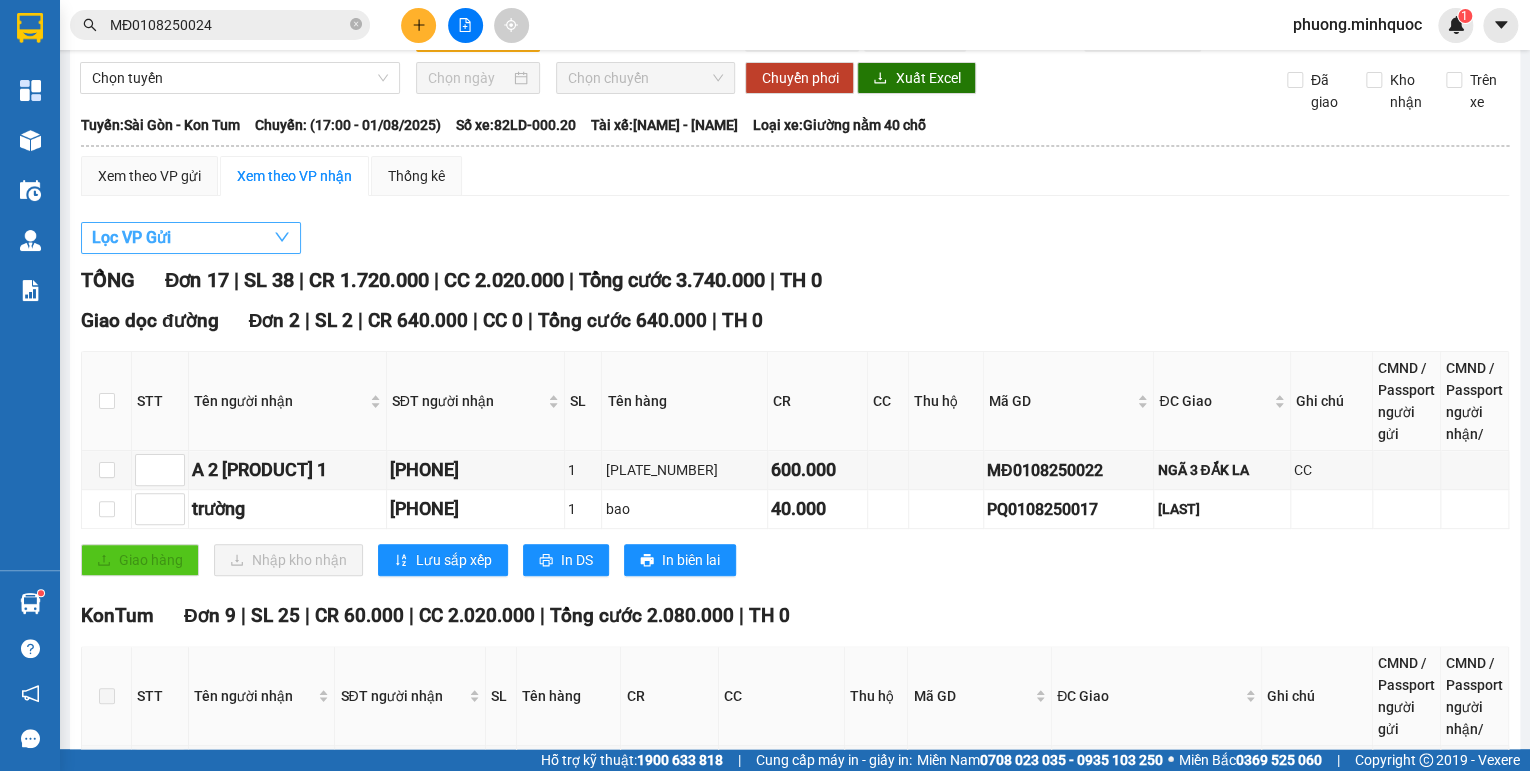 click on "Lọc VP Gửi" at bounding box center (191, 238) 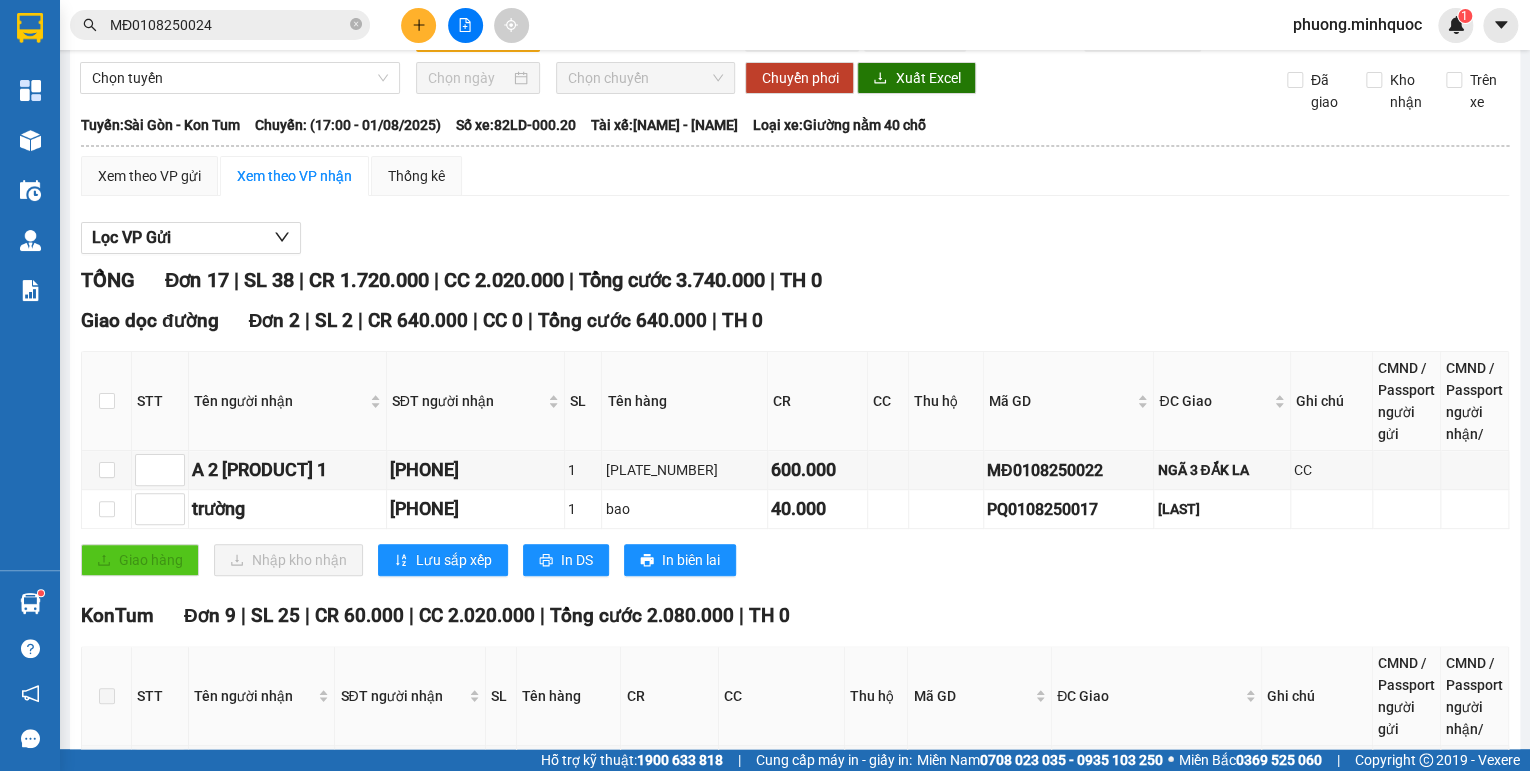 click on "Xem theo VP gửi Xem theo VP nhận Thống kê" at bounding box center [795, 176] 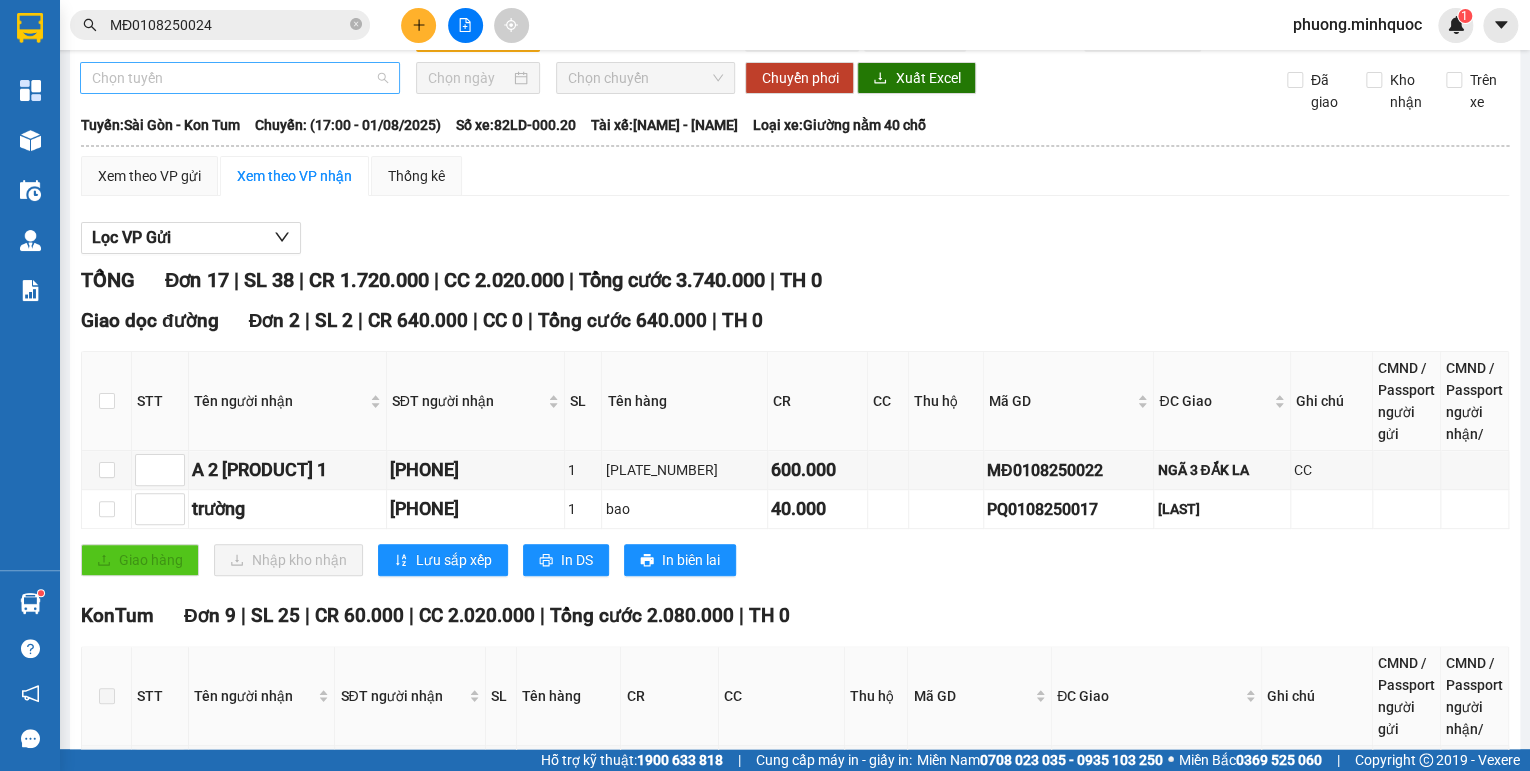 click on "Chọn tuyến" at bounding box center (240, 78) 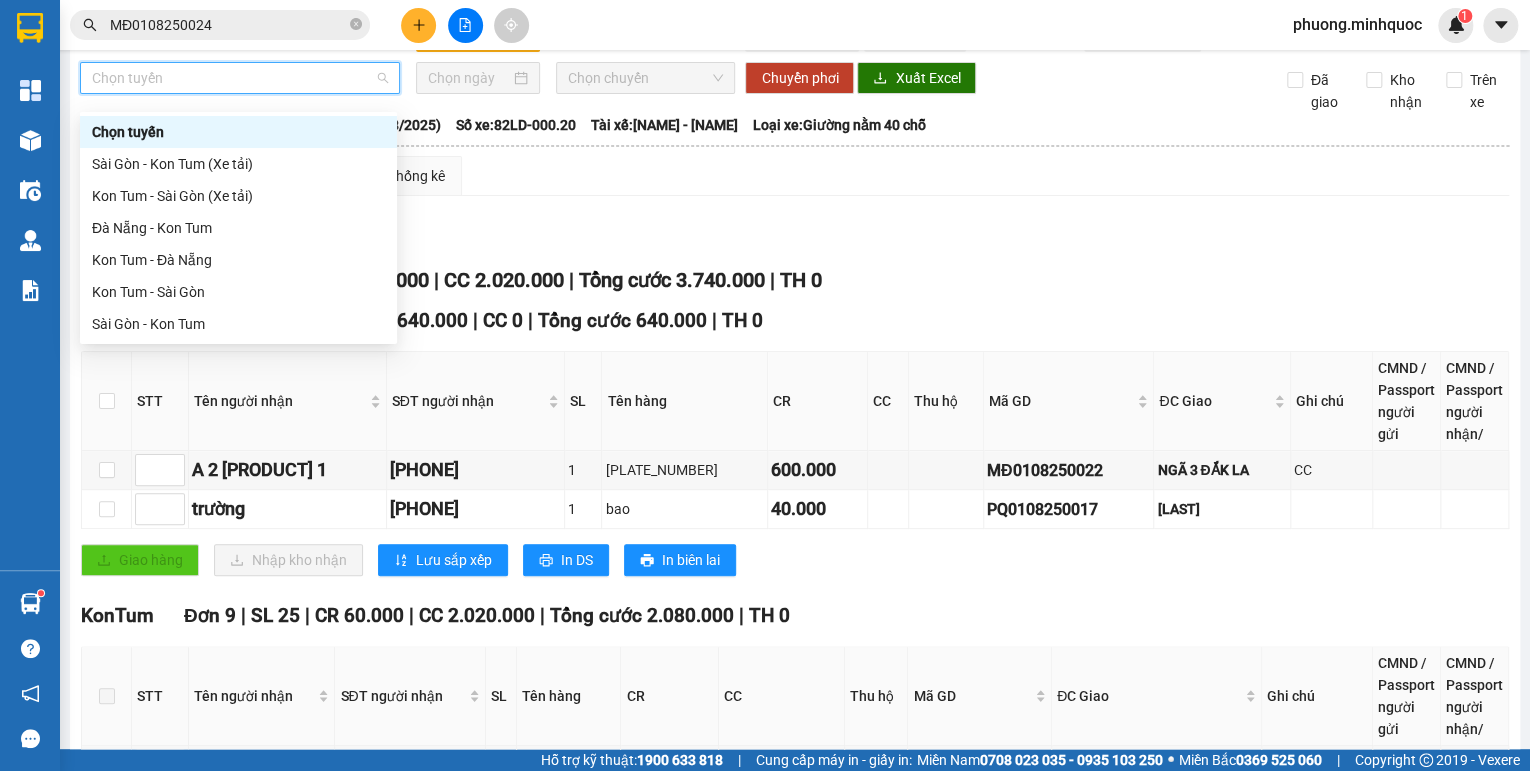 scroll, scrollTop: 0, scrollLeft: 0, axis: both 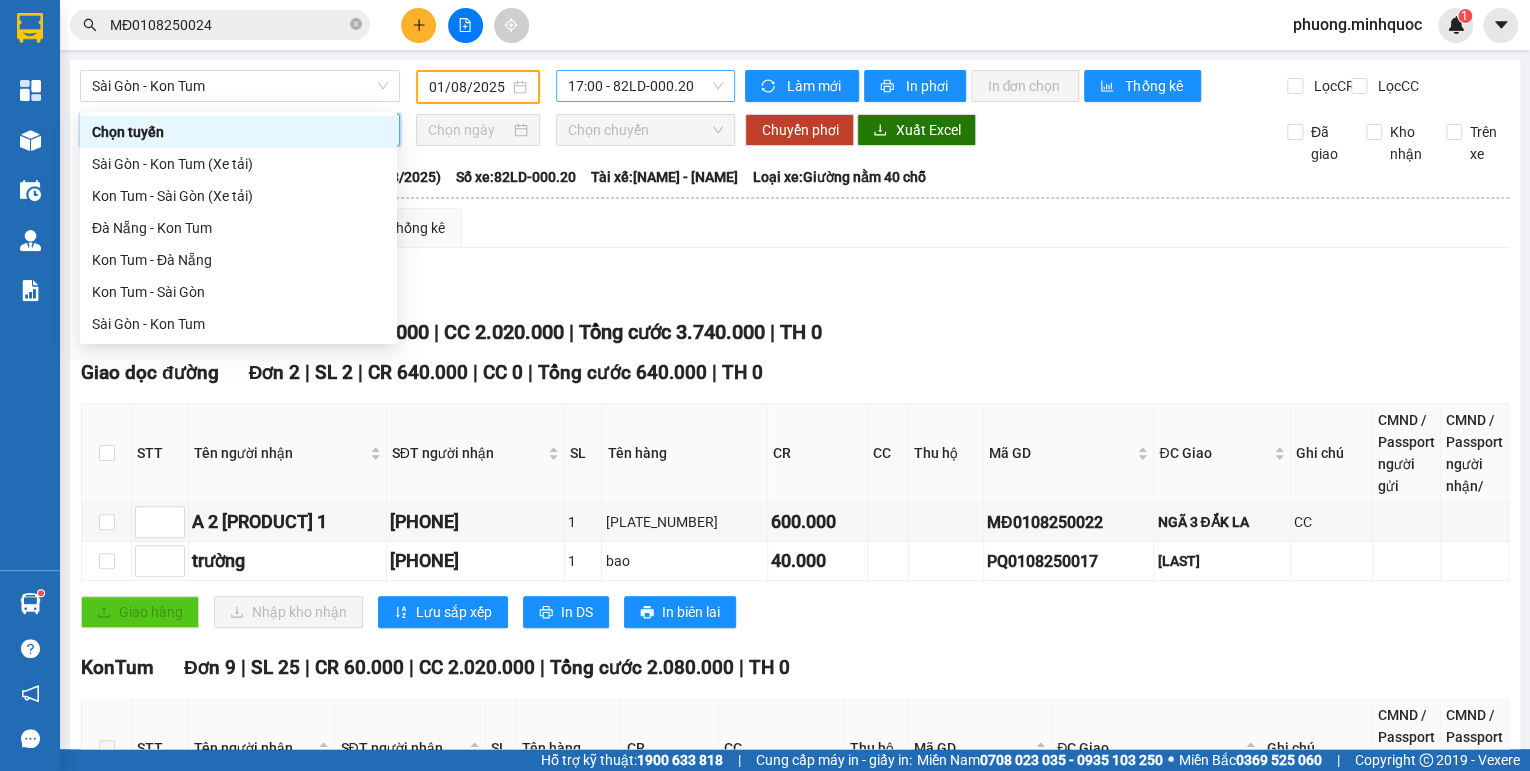click on "17:00     - 82LD-000.20" at bounding box center (646, 86) 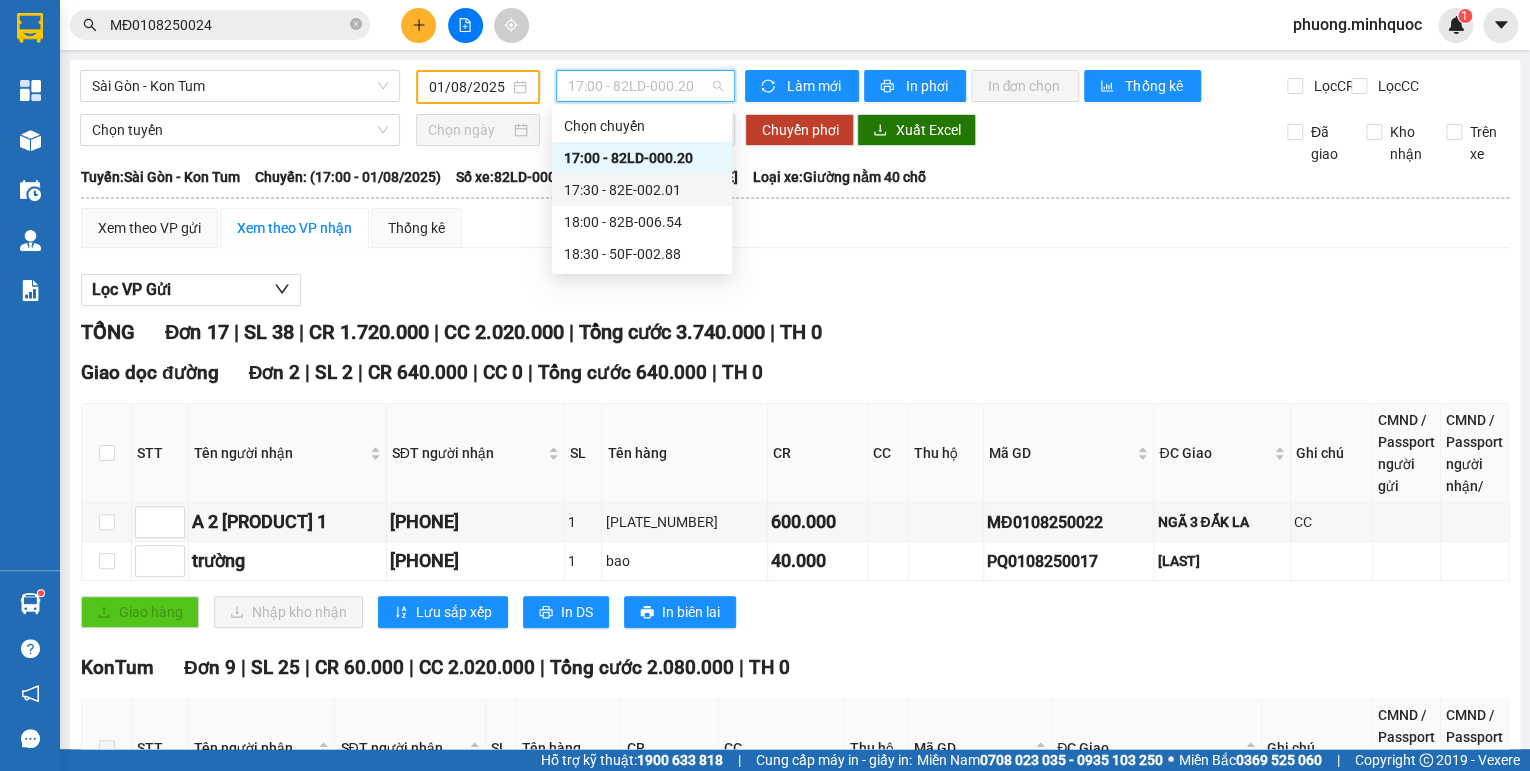 click on "17:30     - 82E-002.01" at bounding box center [642, 190] 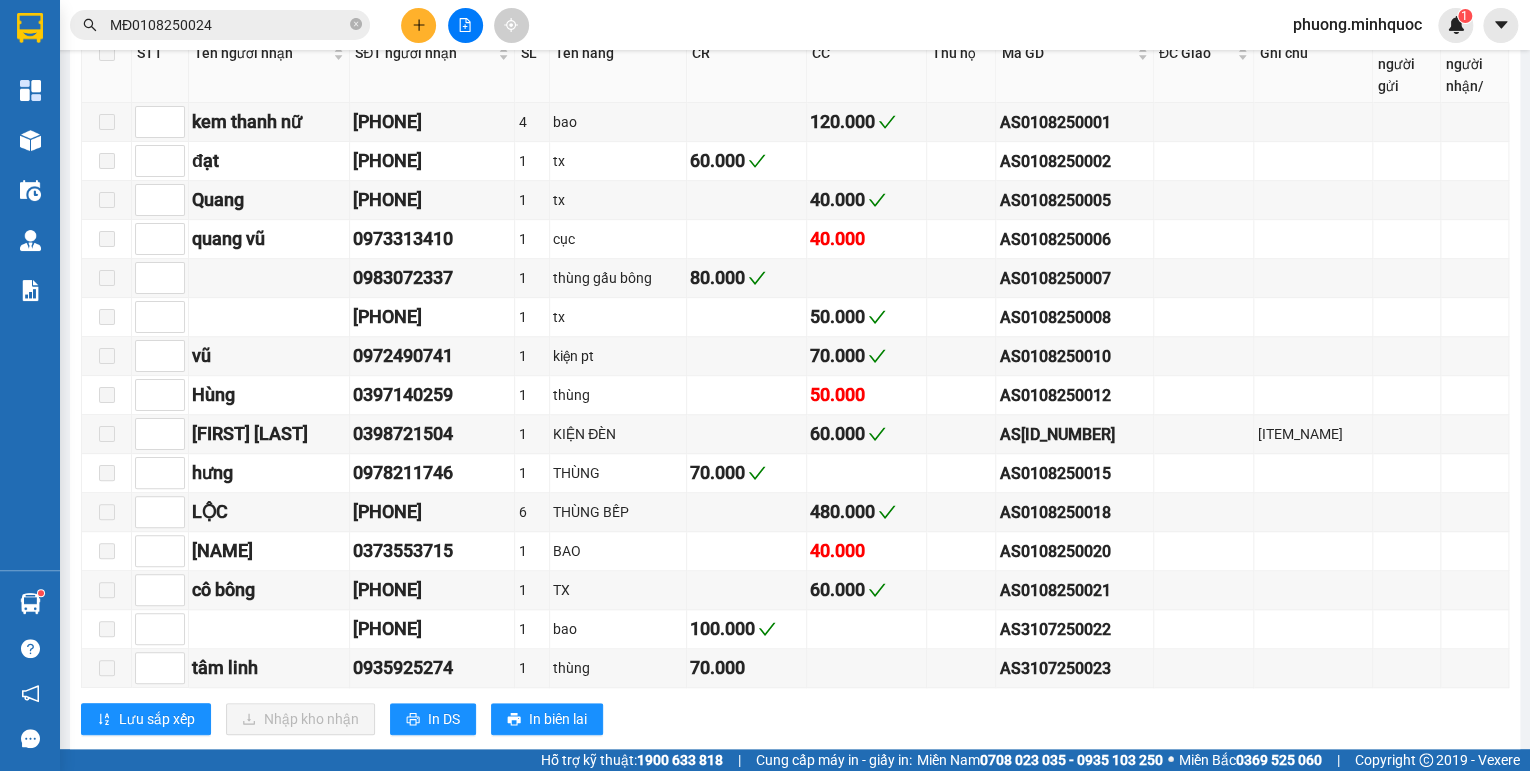 scroll, scrollTop: 800, scrollLeft: 0, axis: vertical 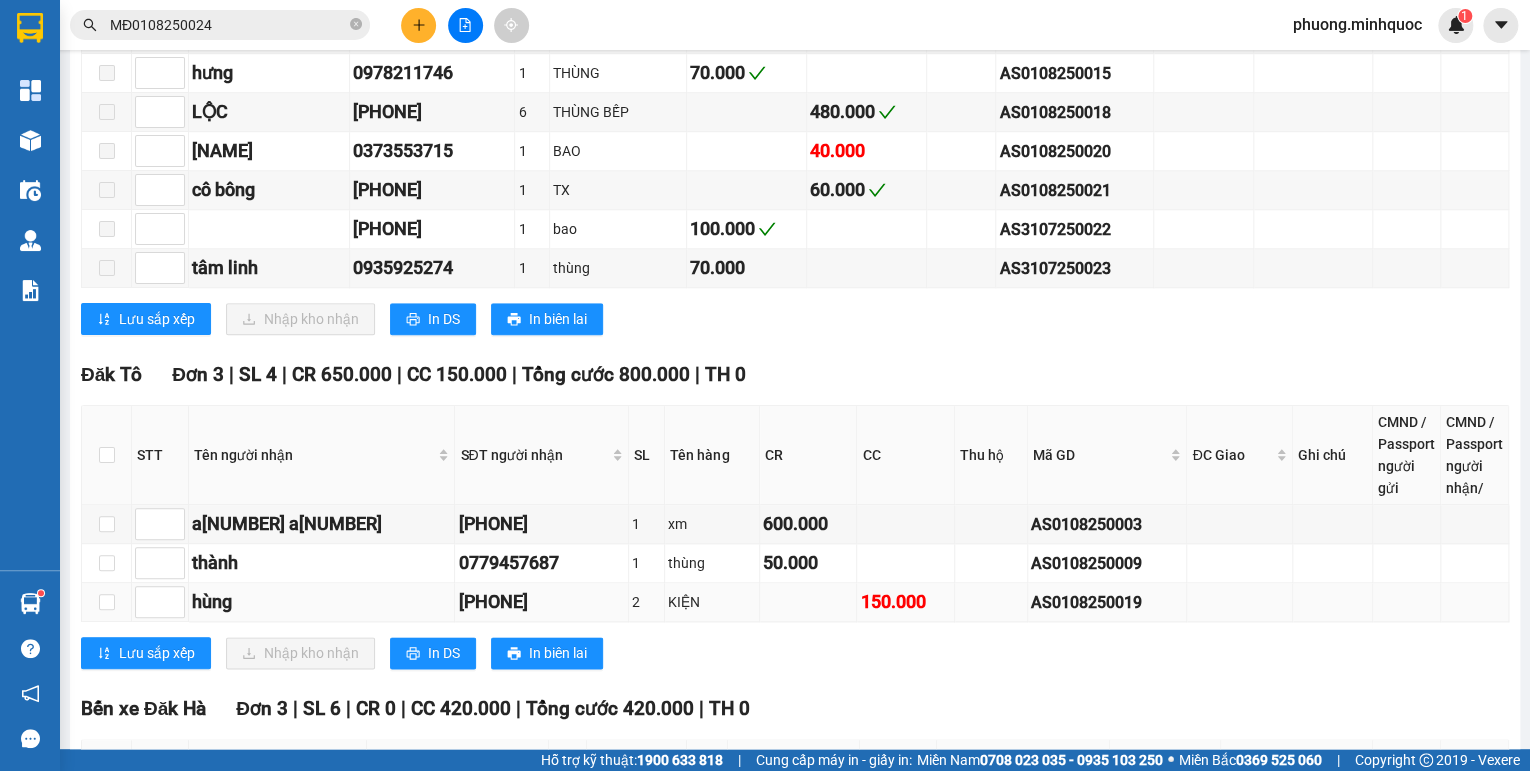 click on "AS0108250019" at bounding box center (1107, 602) 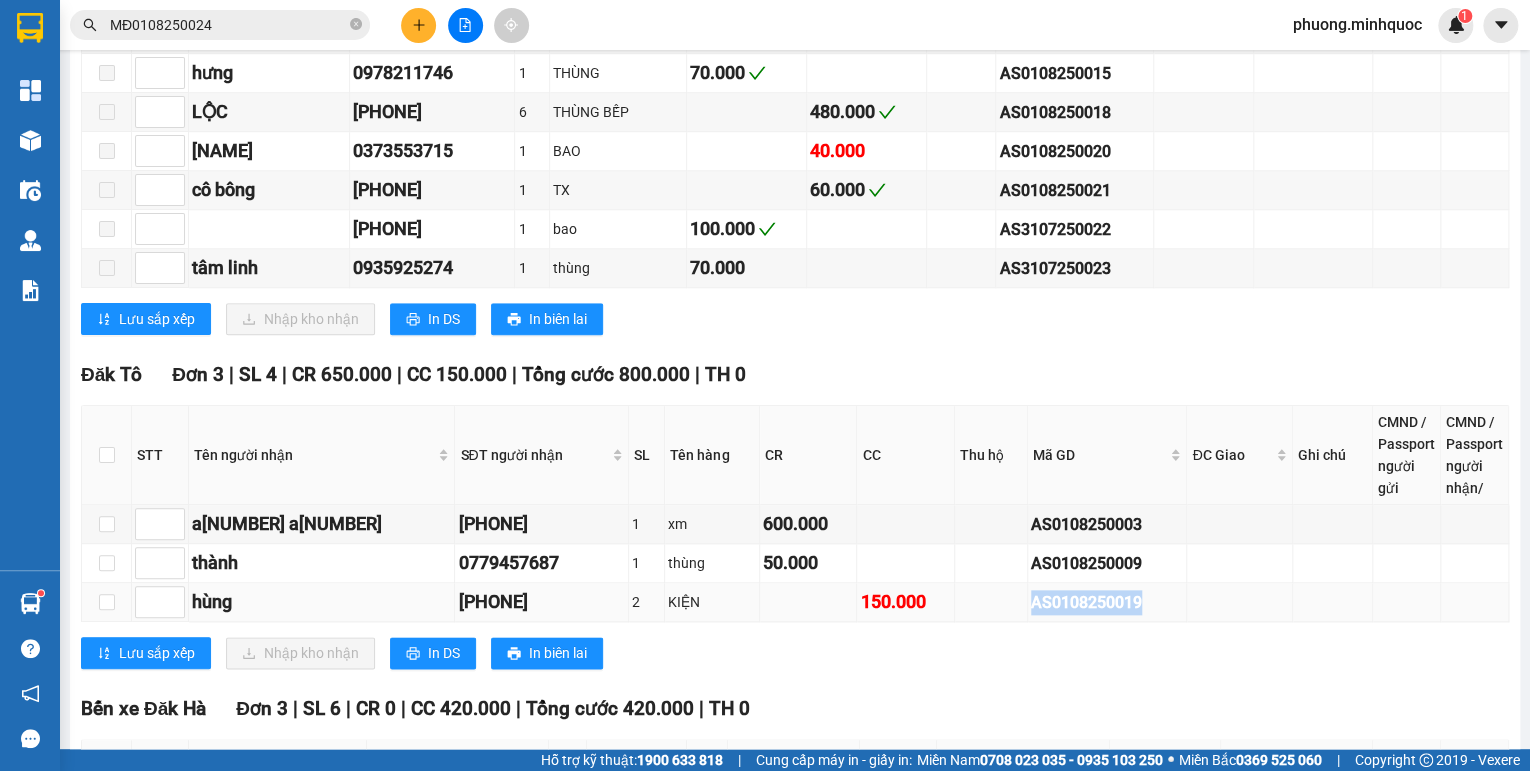 click on "AS0108250019" at bounding box center [1107, 602] 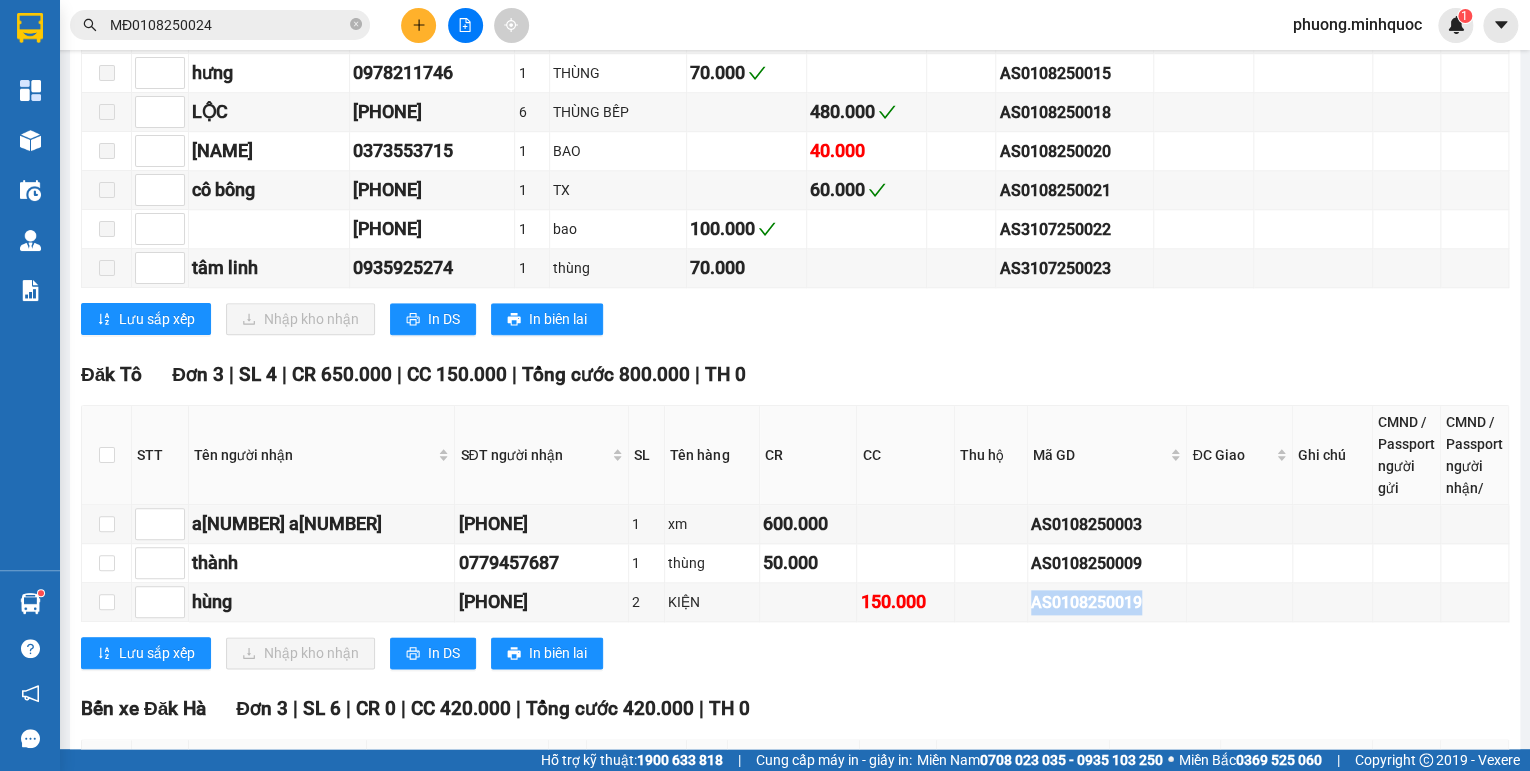 click on "MĐ0108250024" at bounding box center [228, 25] 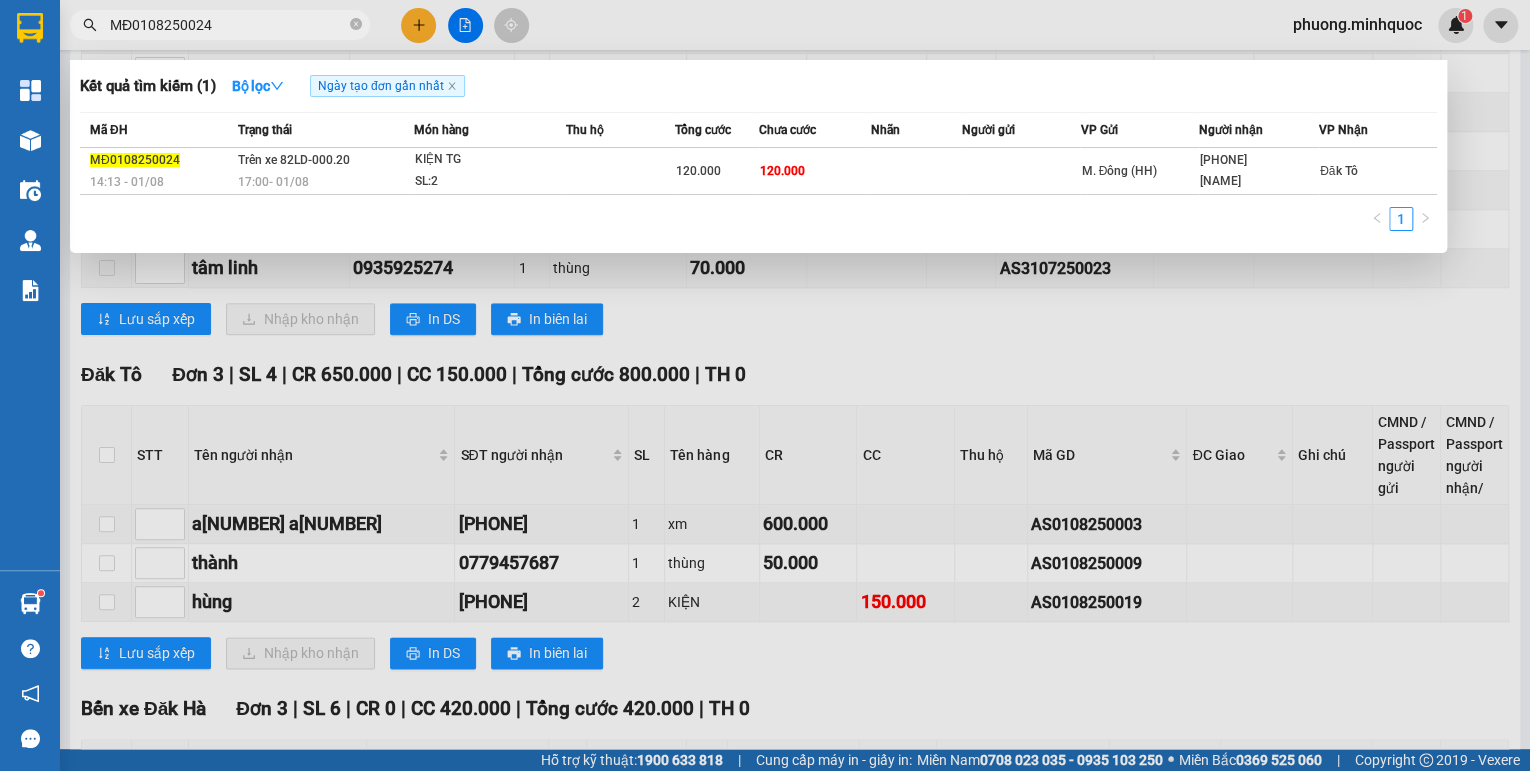 click on "MĐ0108250024" at bounding box center (228, 25) 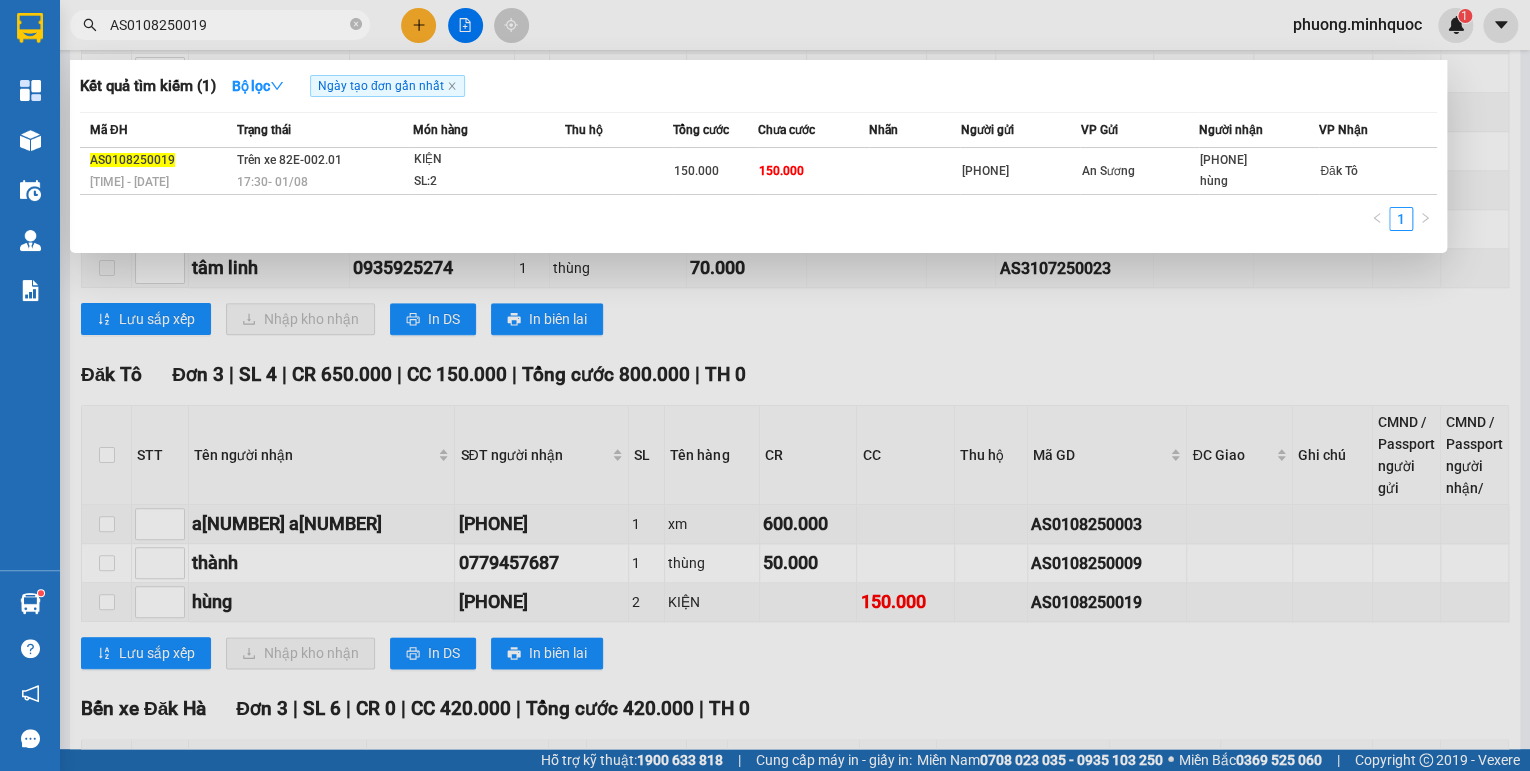 type on "AS0108250019" 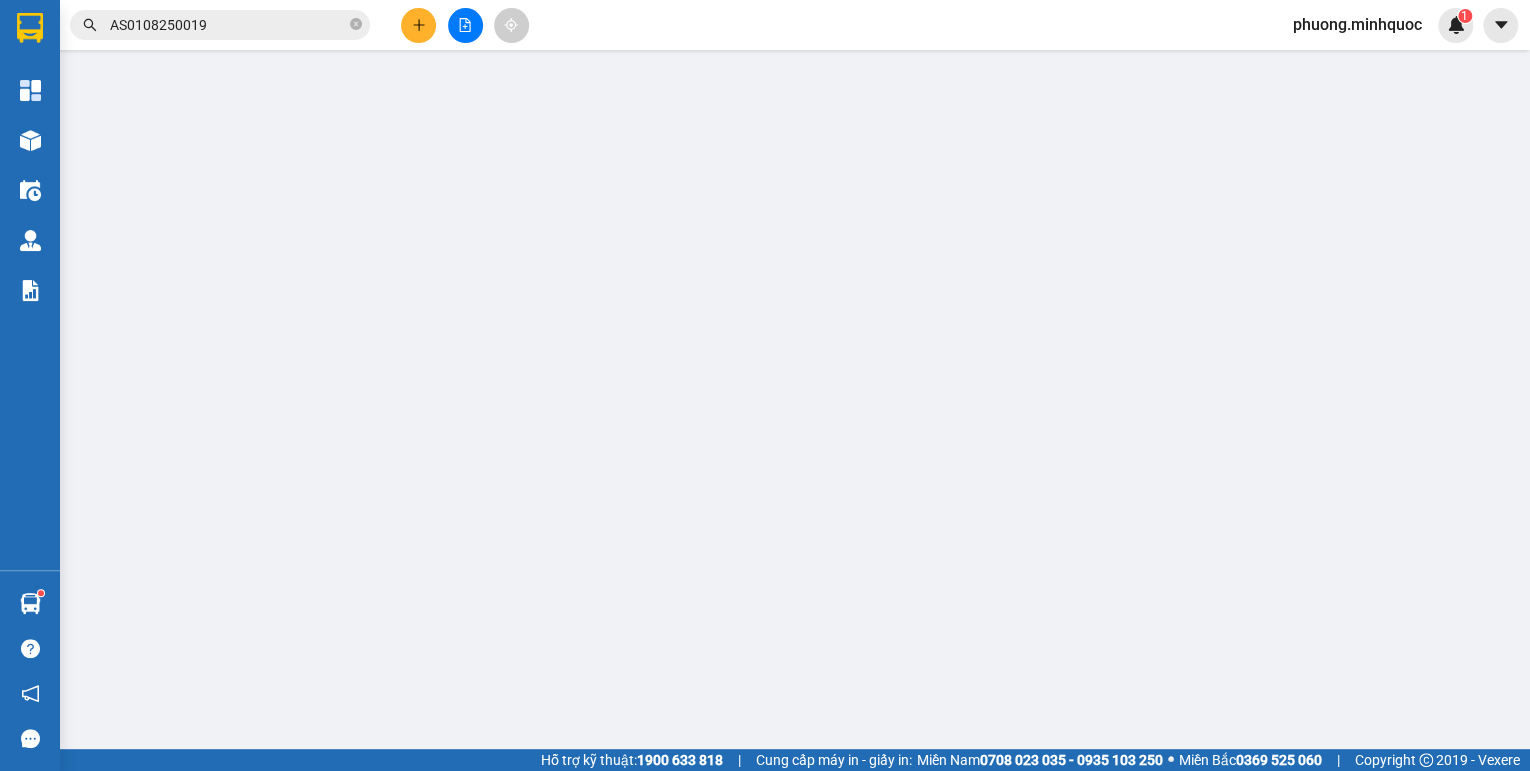 scroll, scrollTop: 0, scrollLeft: 0, axis: both 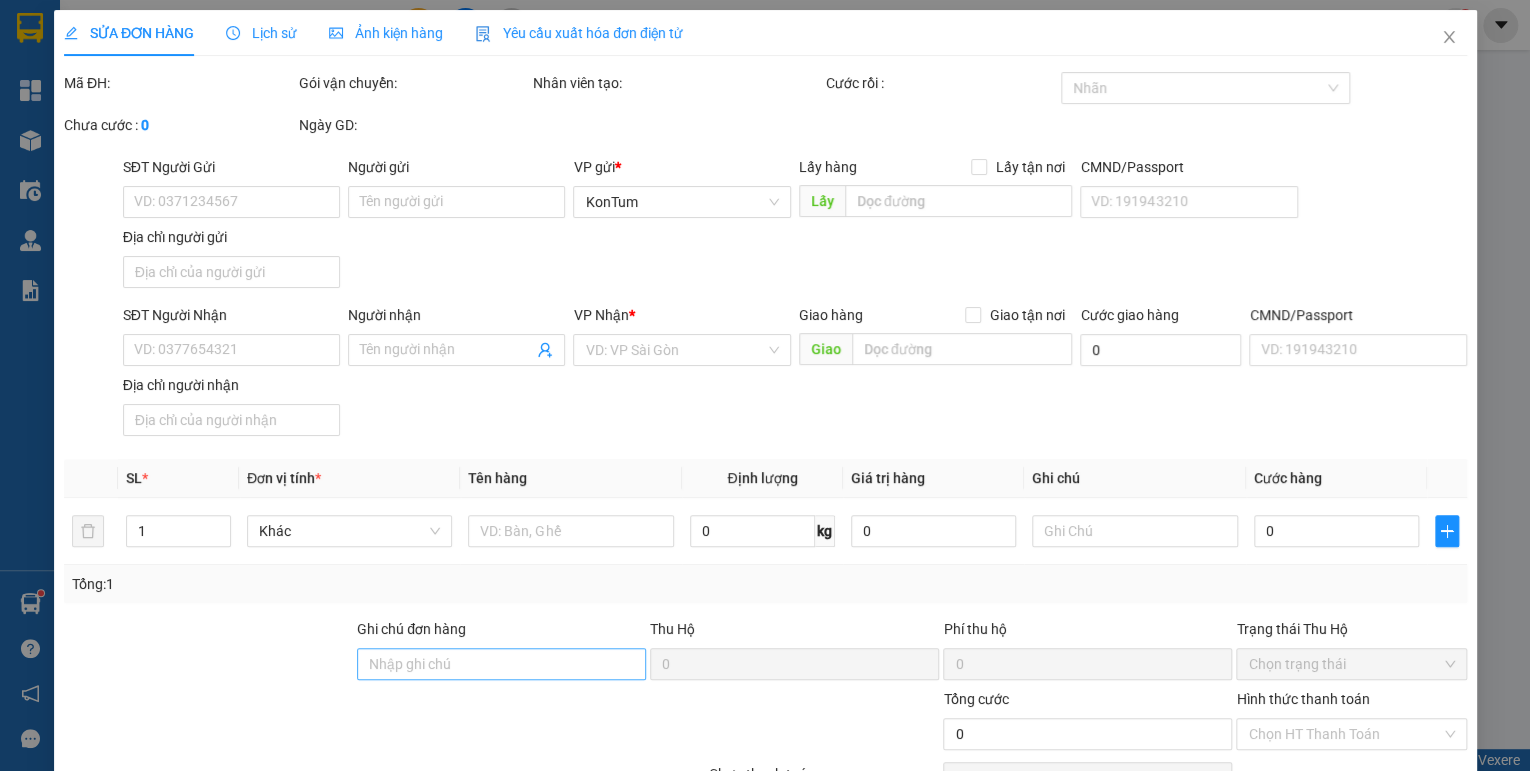 type on "[PHONE]" 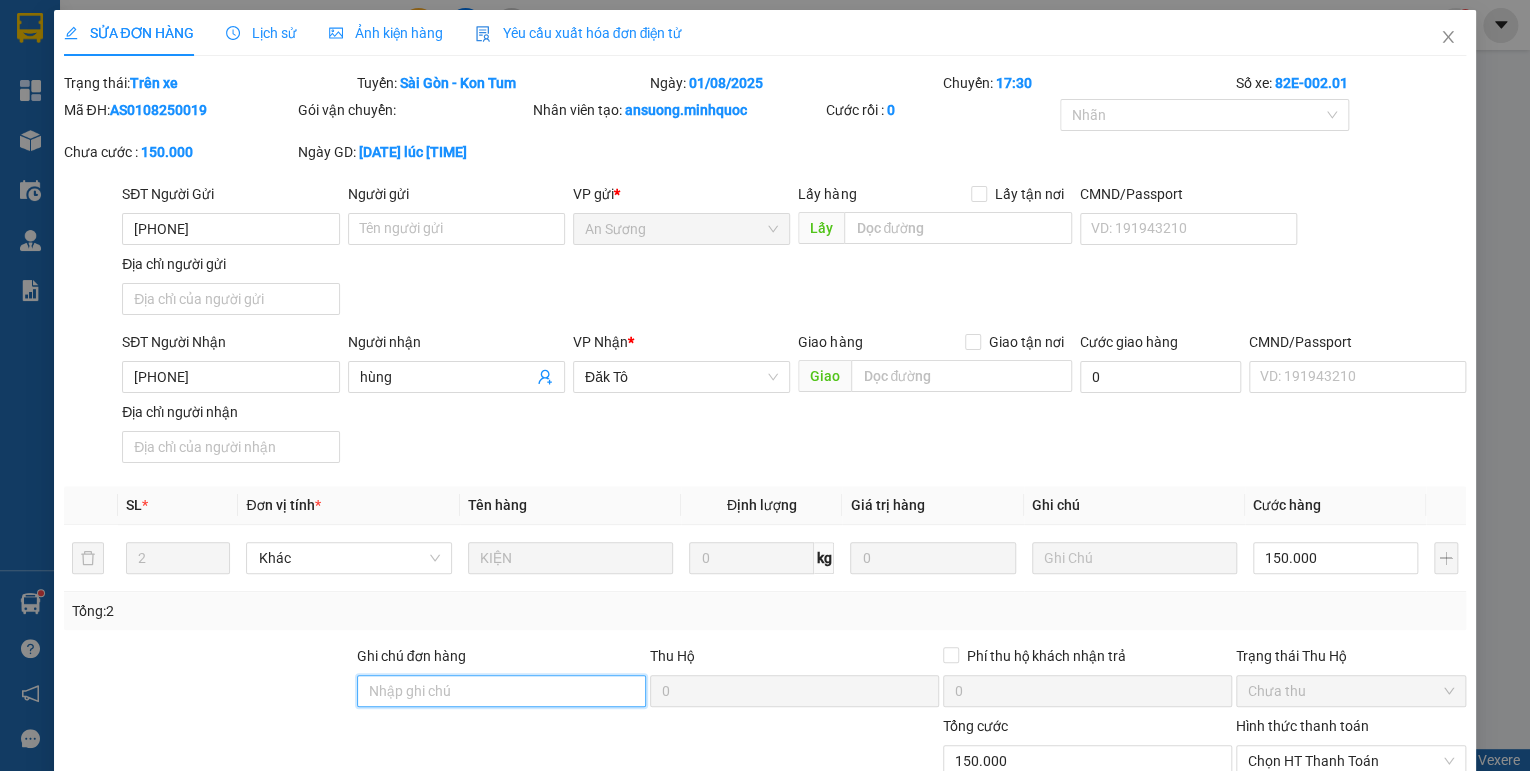 click on "Ghi chú đơn hàng" at bounding box center (501, 691) 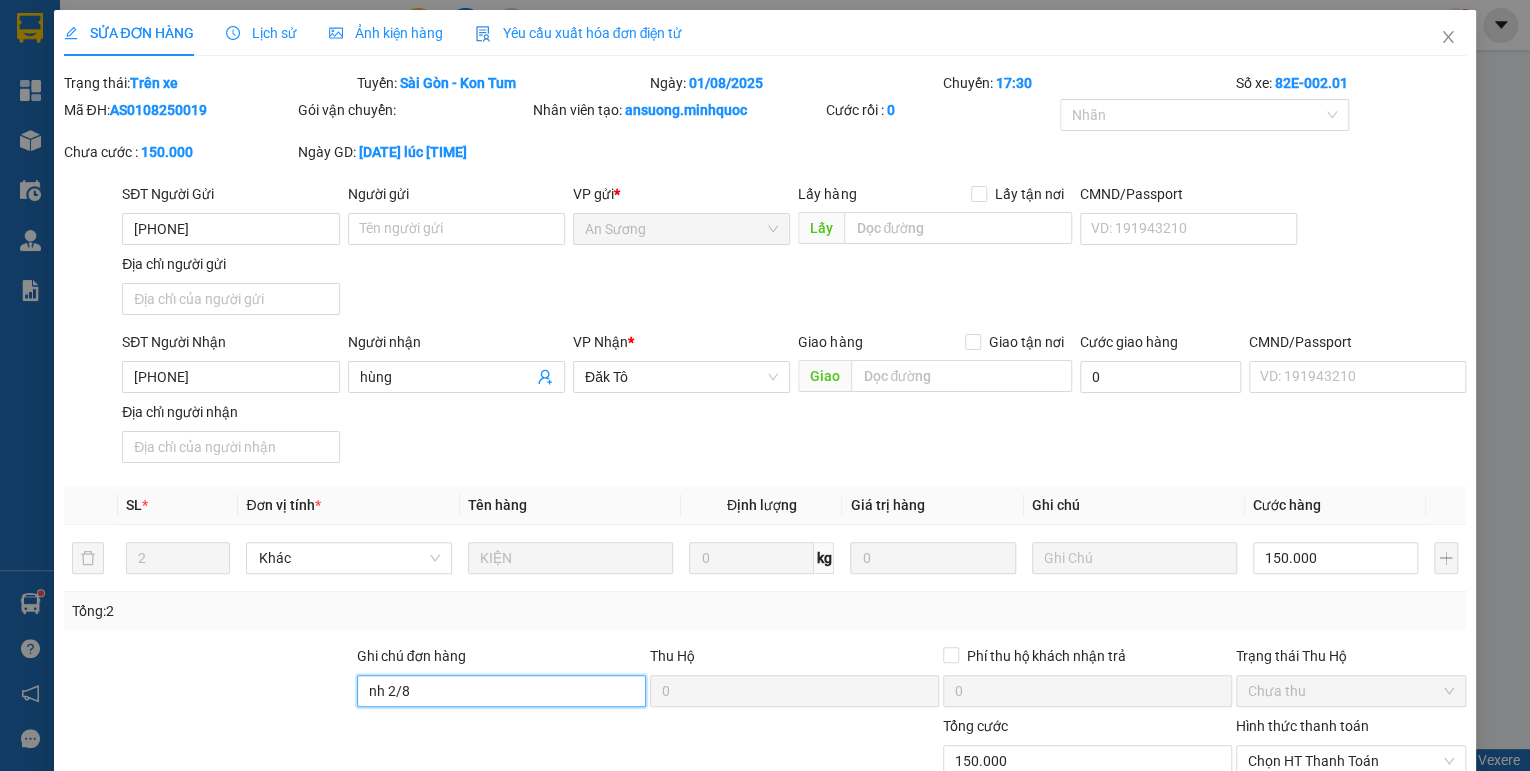 scroll, scrollTop: 138, scrollLeft: 0, axis: vertical 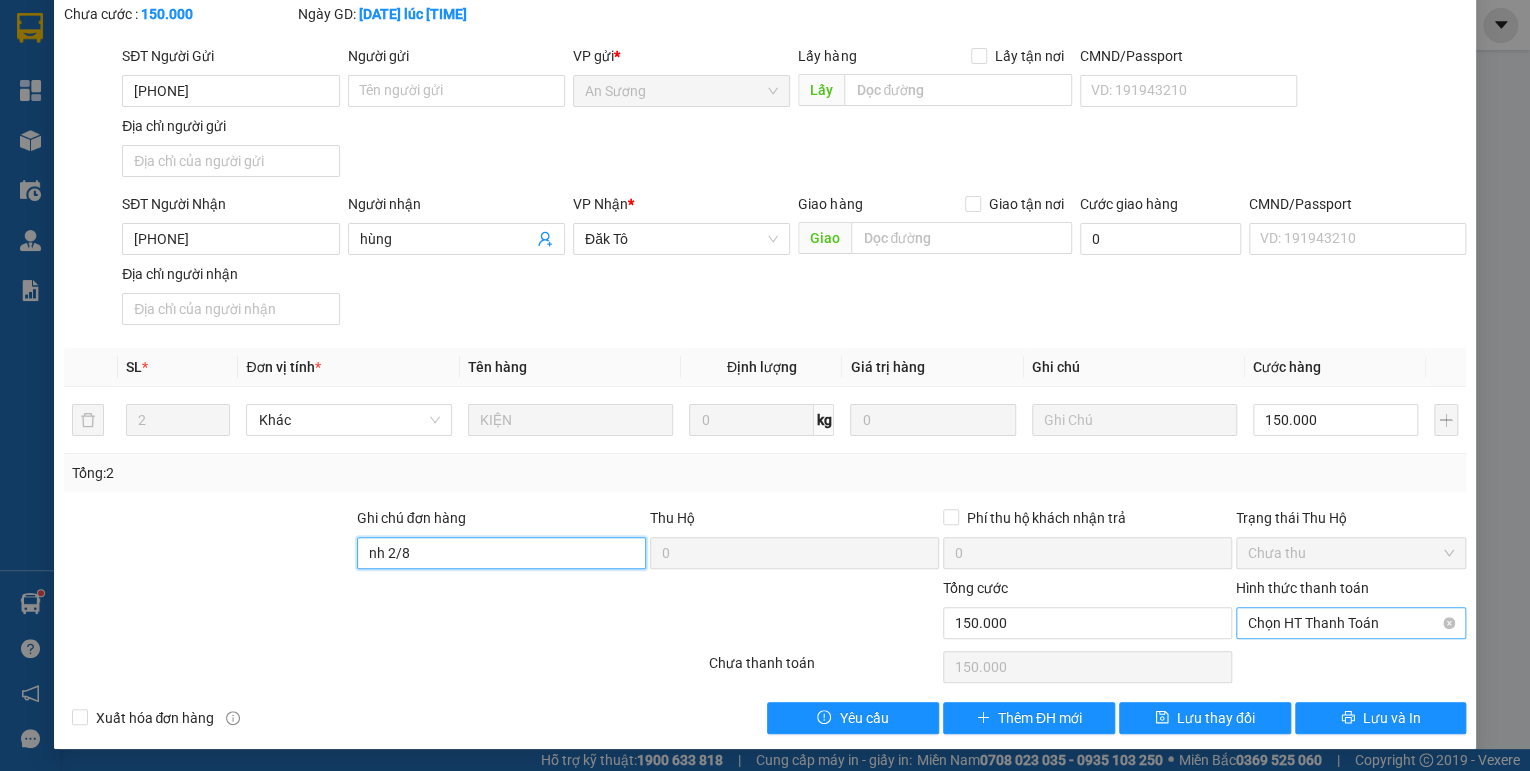 click on "Chọn HT Thanh Toán" at bounding box center [1351, 623] 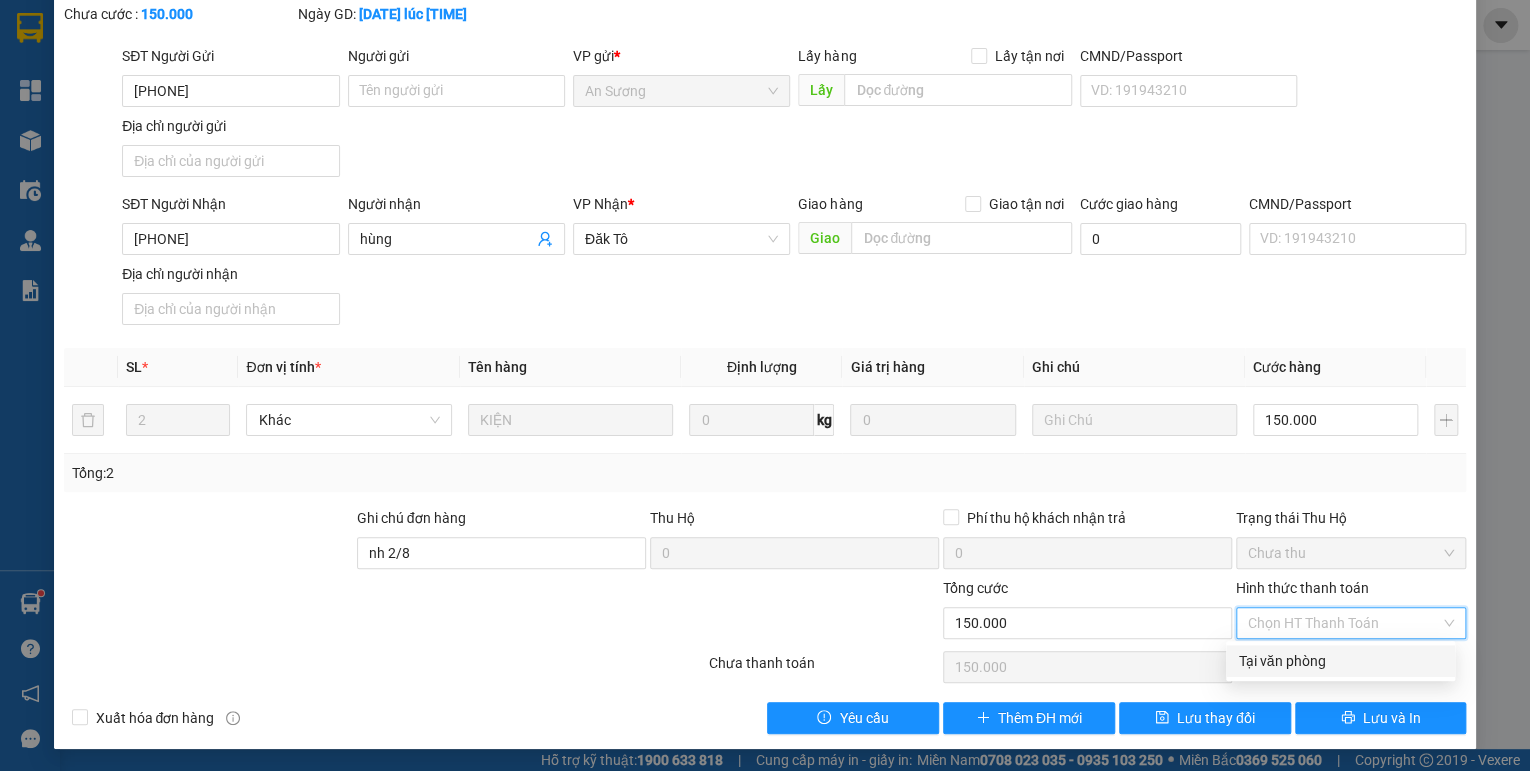 click on "Tại văn phòng" at bounding box center (1340, 661) 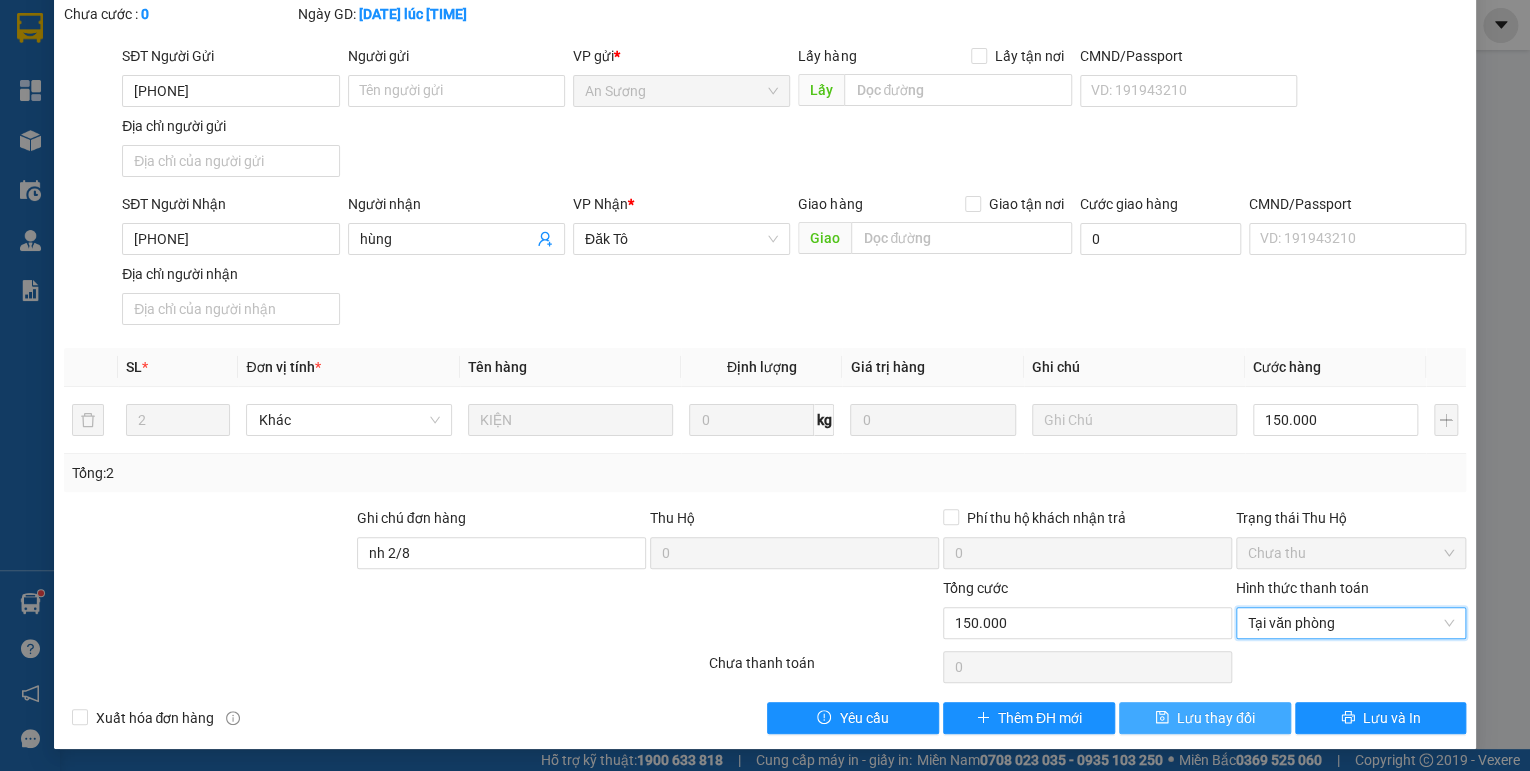 click on "Lưu thay đổi" at bounding box center [1216, 718] 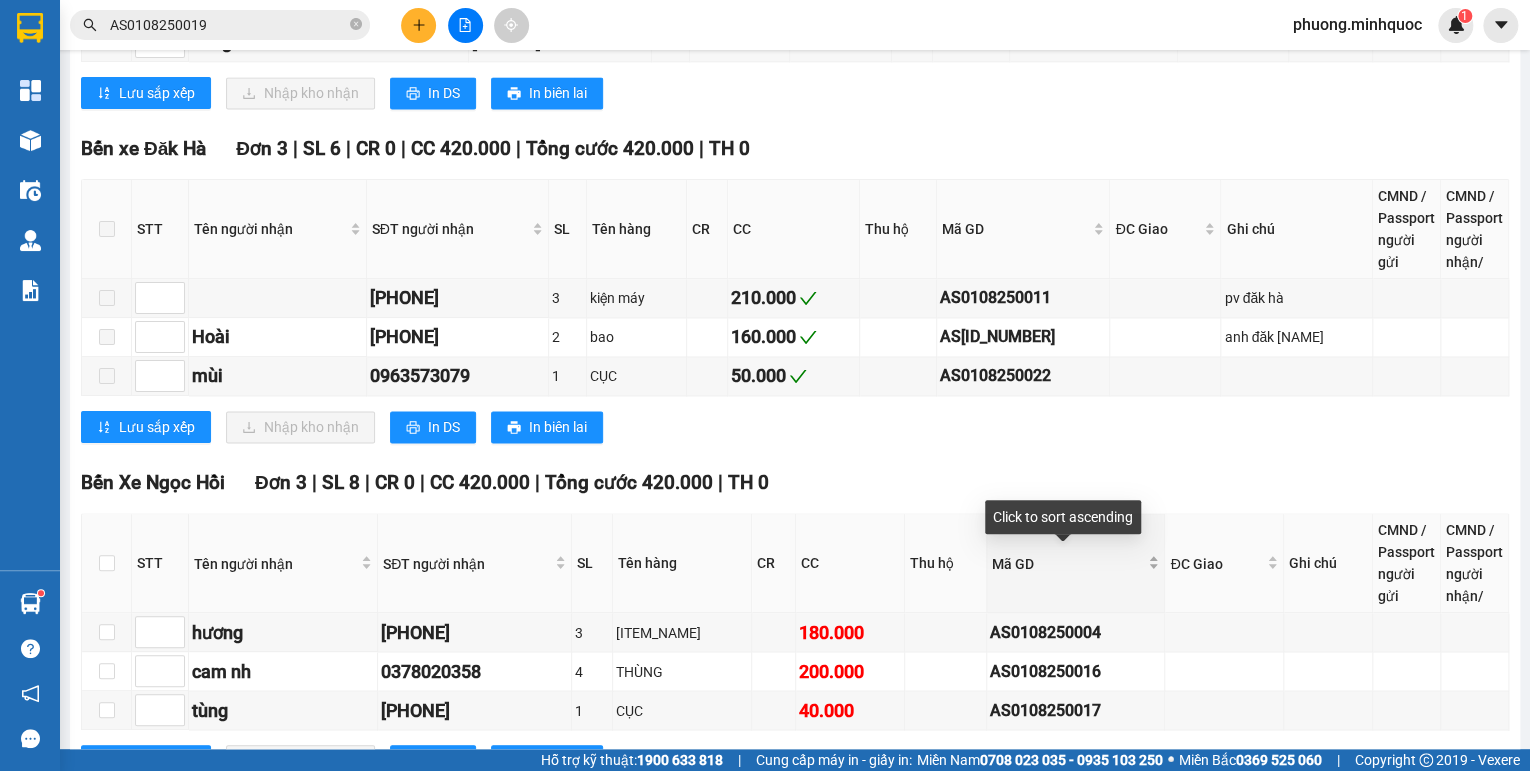 scroll, scrollTop: 1441, scrollLeft: 0, axis: vertical 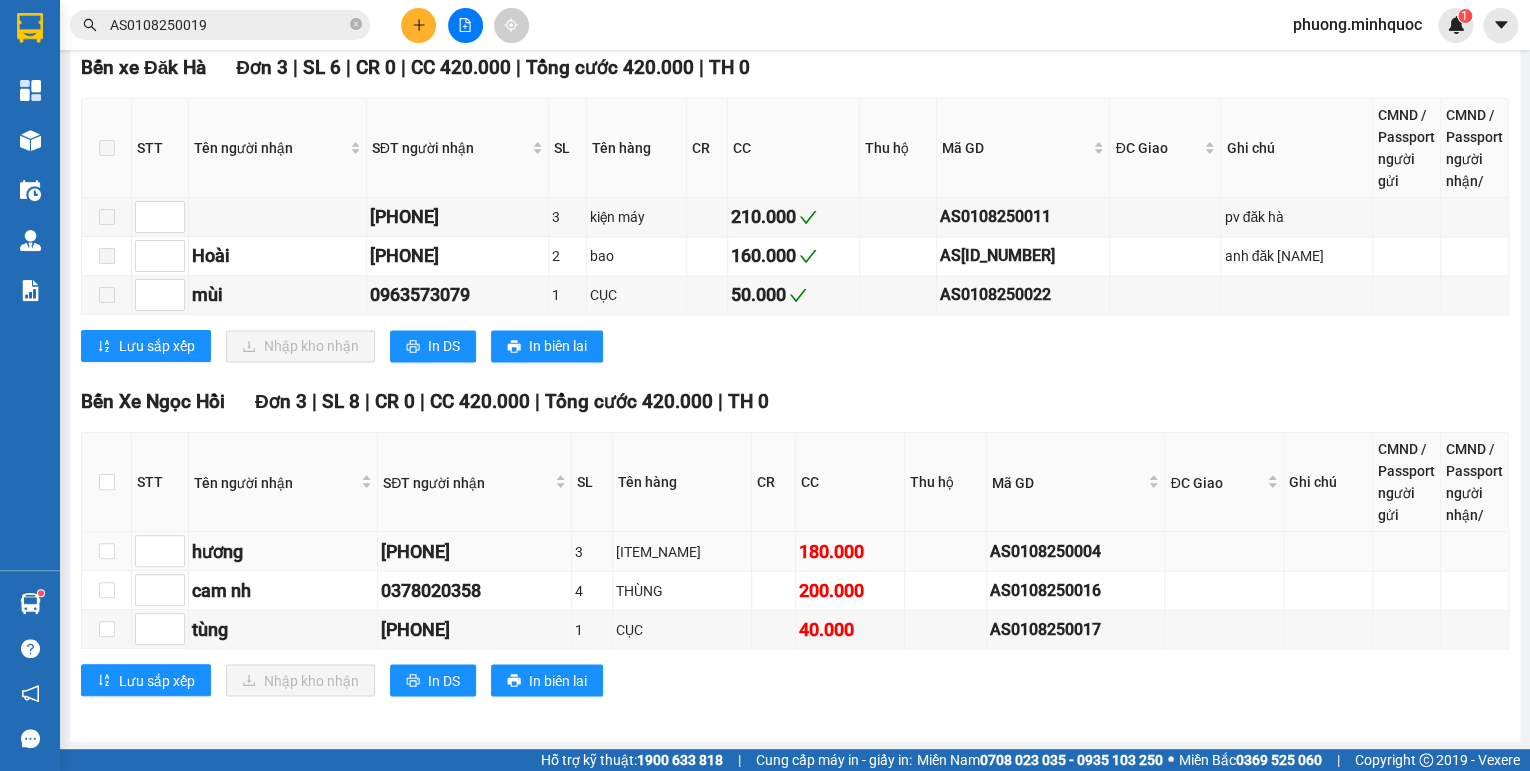 click on "AS0108250004" at bounding box center [1076, 550] 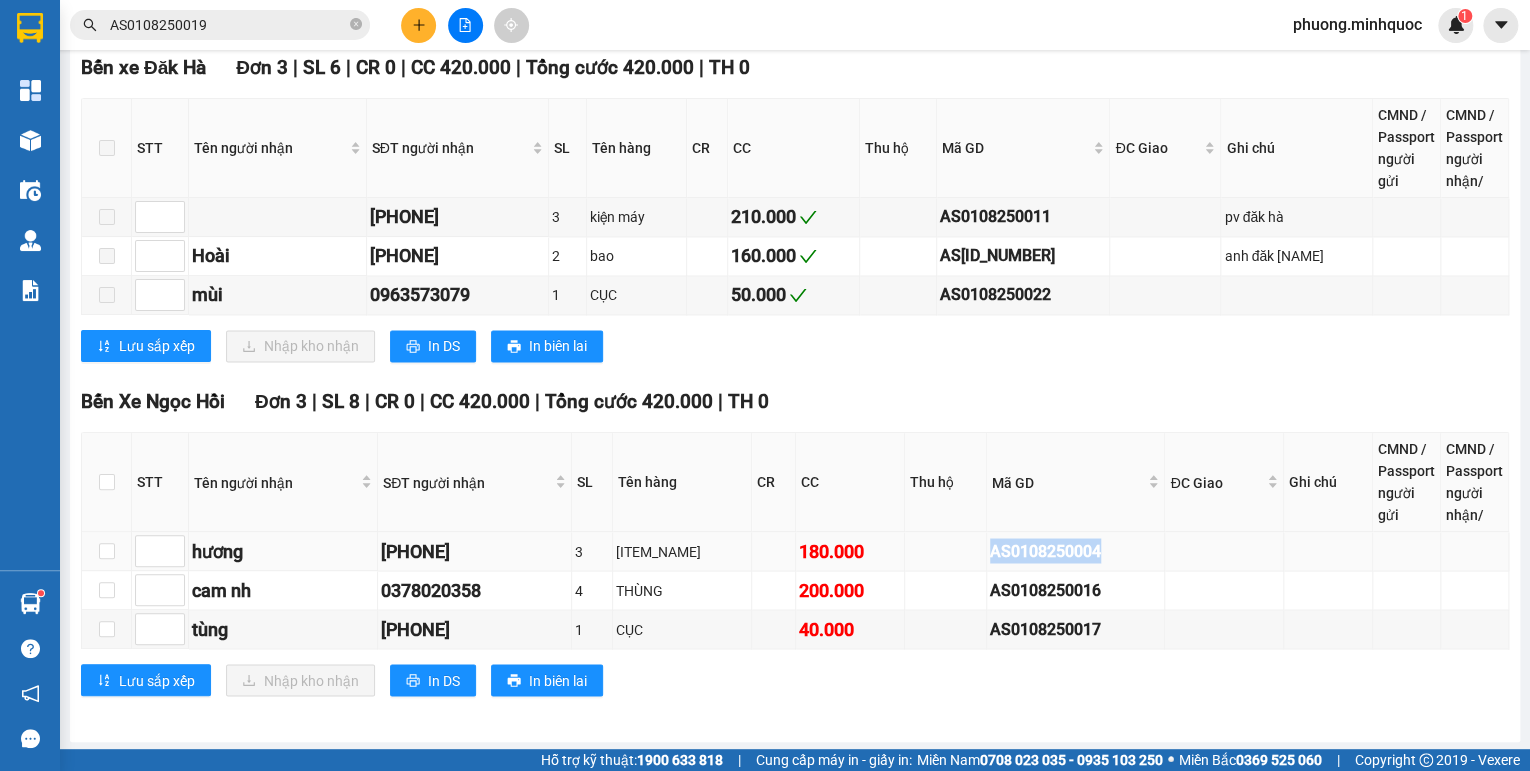 click on "AS0108250004" at bounding box center [1076, 550] 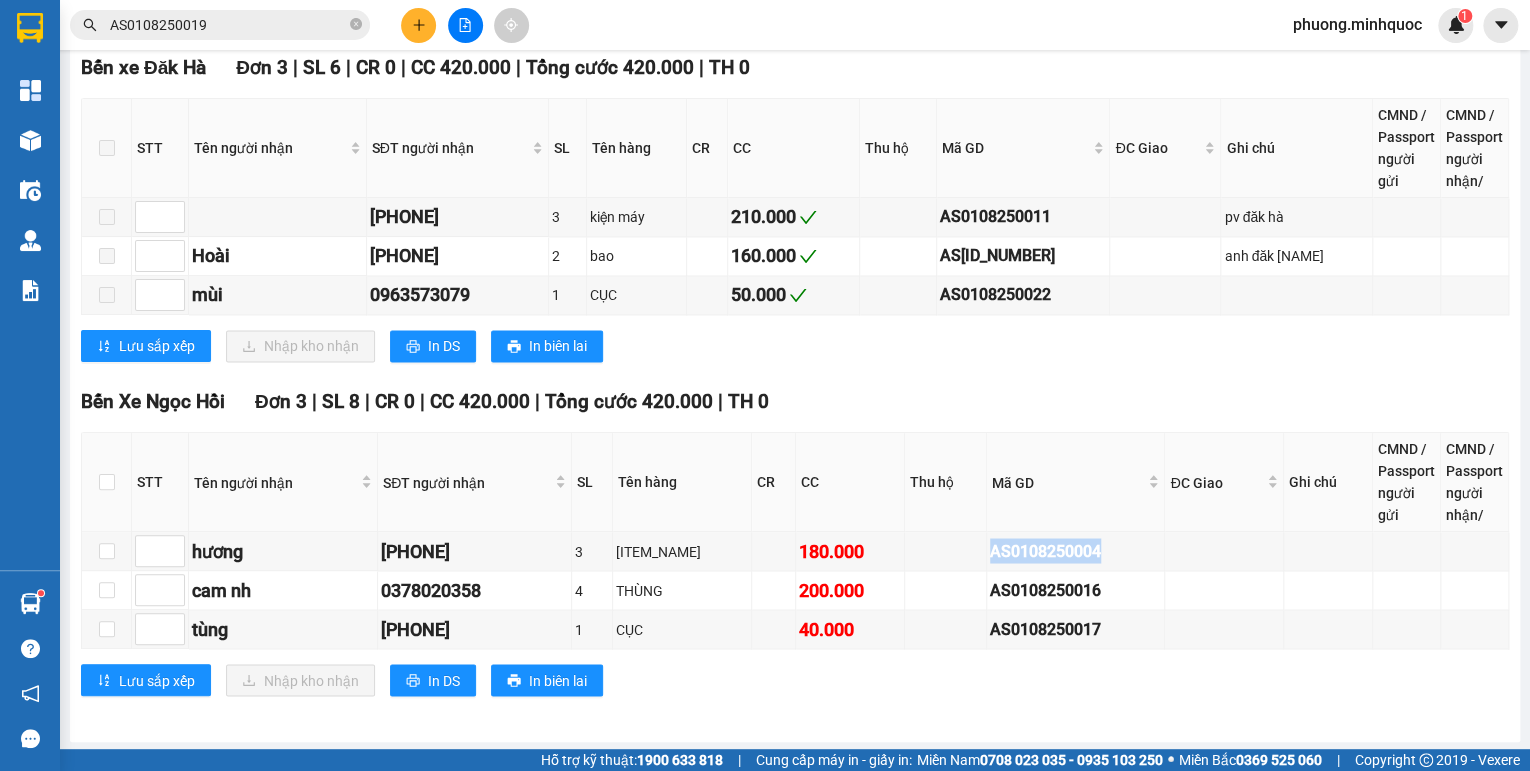 click on "AS0108250019" at bounding box center (228, 25) 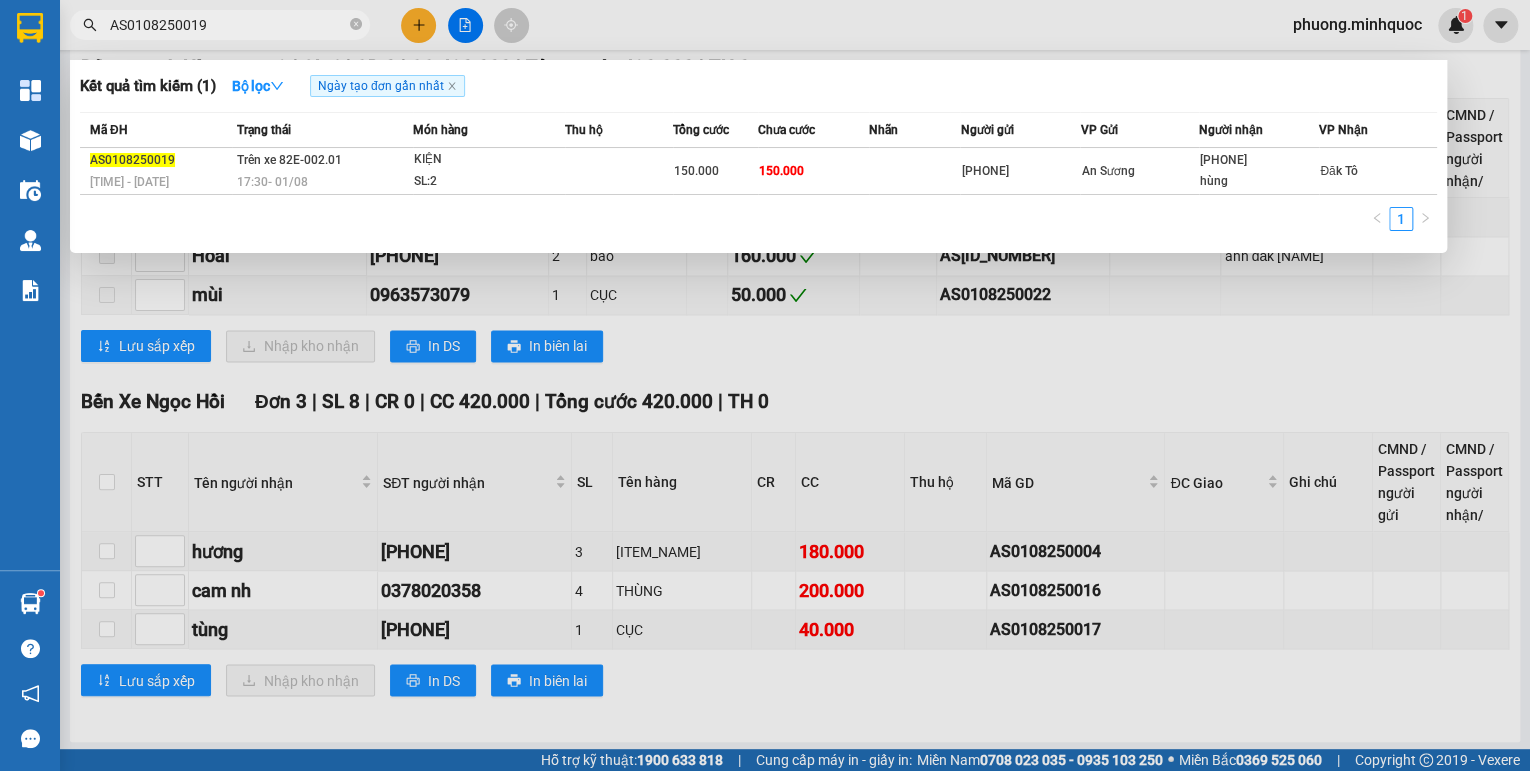 click on "AS0108250019" at bounding box center (228, 25) 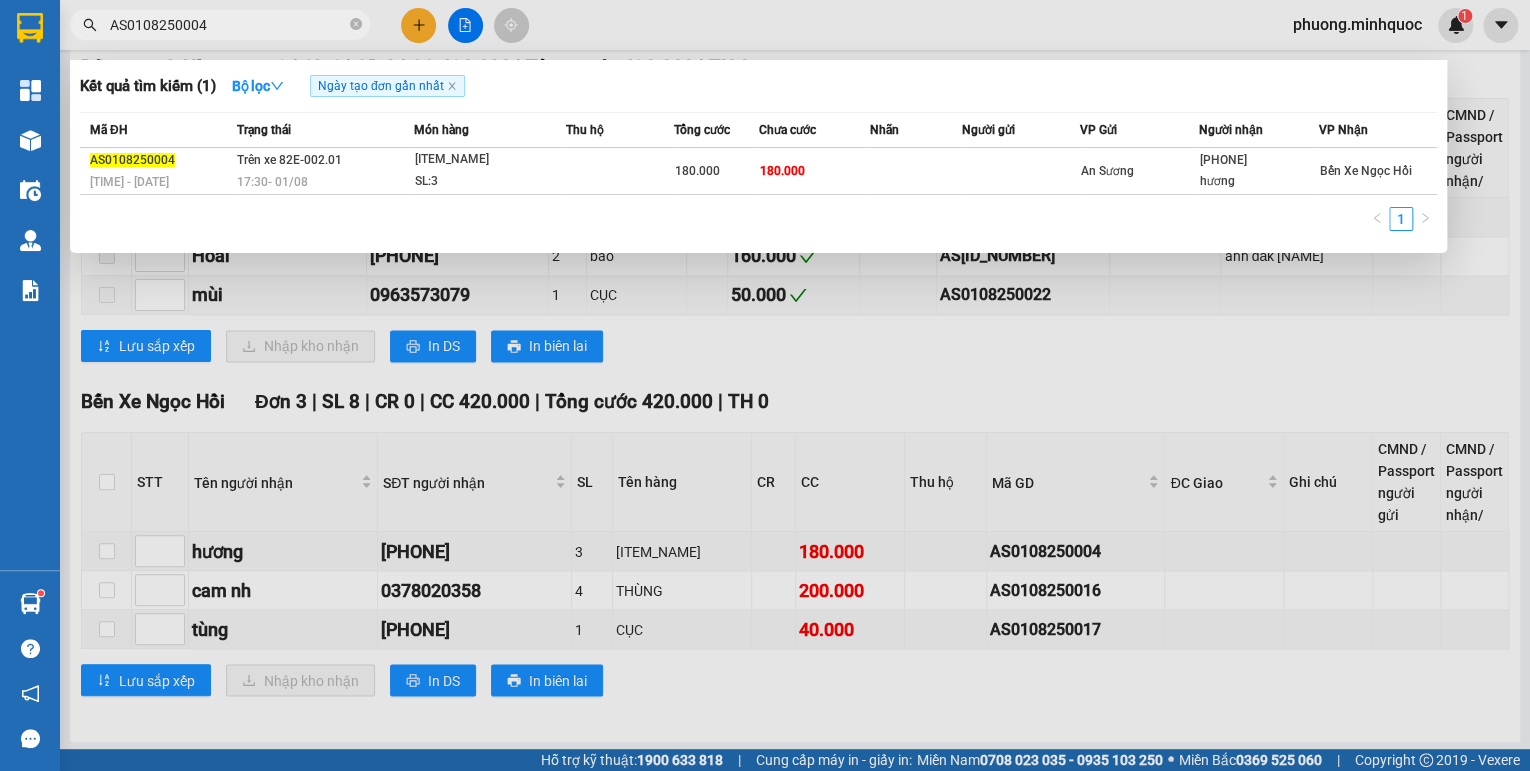 type on "AS0108250004" 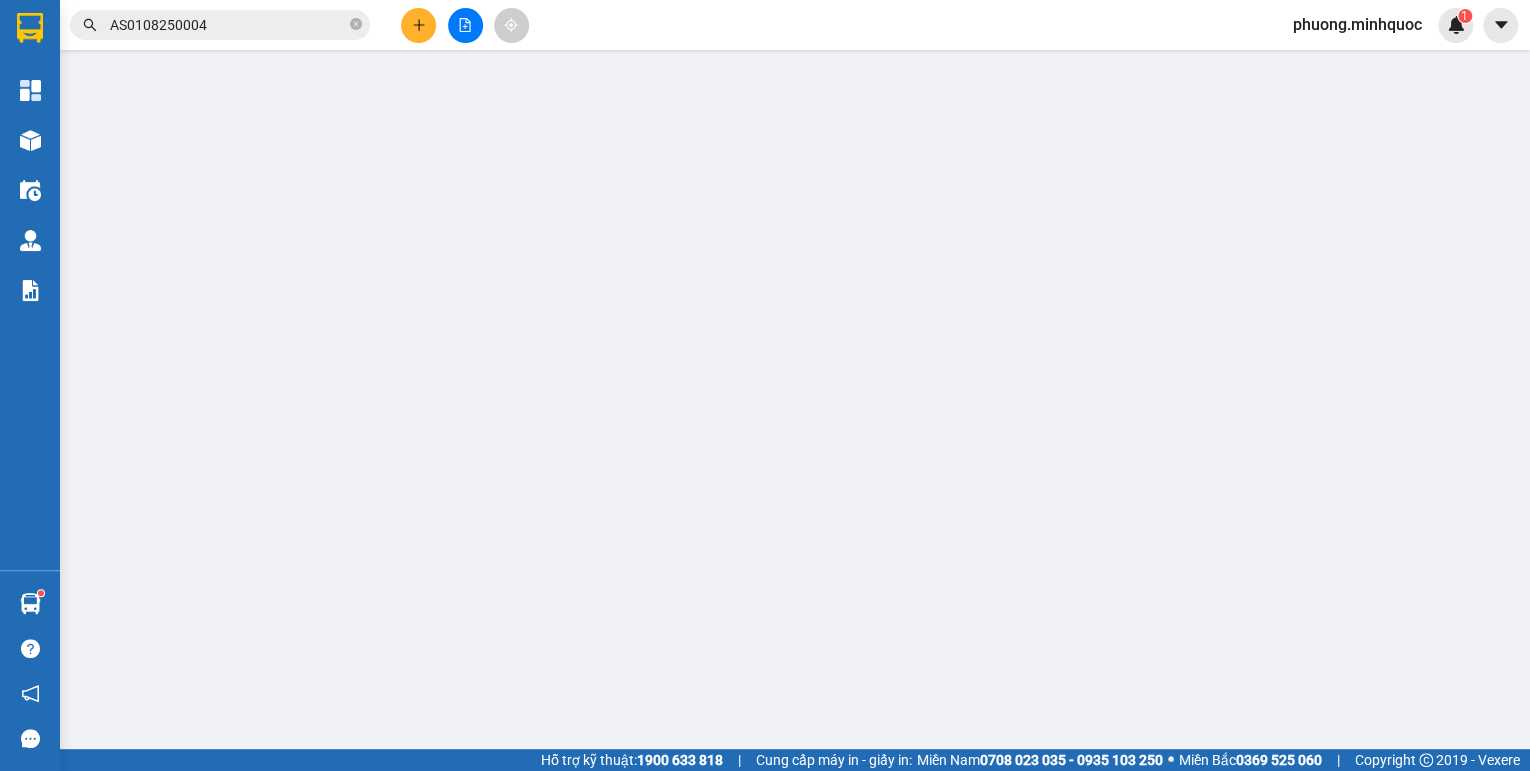 scroll, scrollTop: 0, scrollLeft: 0, axis: both 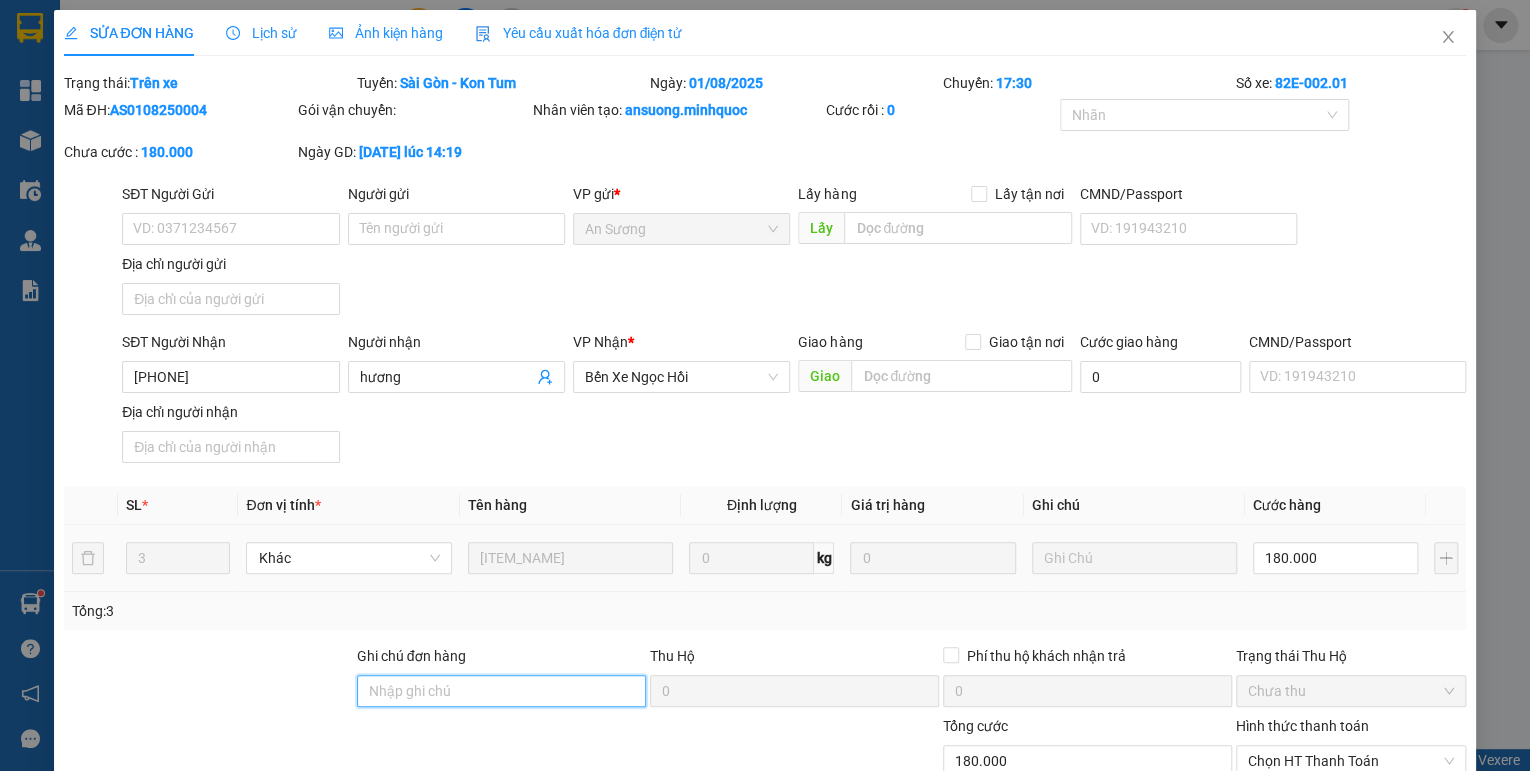 click on "Ghi chú đơn hàng" at bounding box center [501, 691] 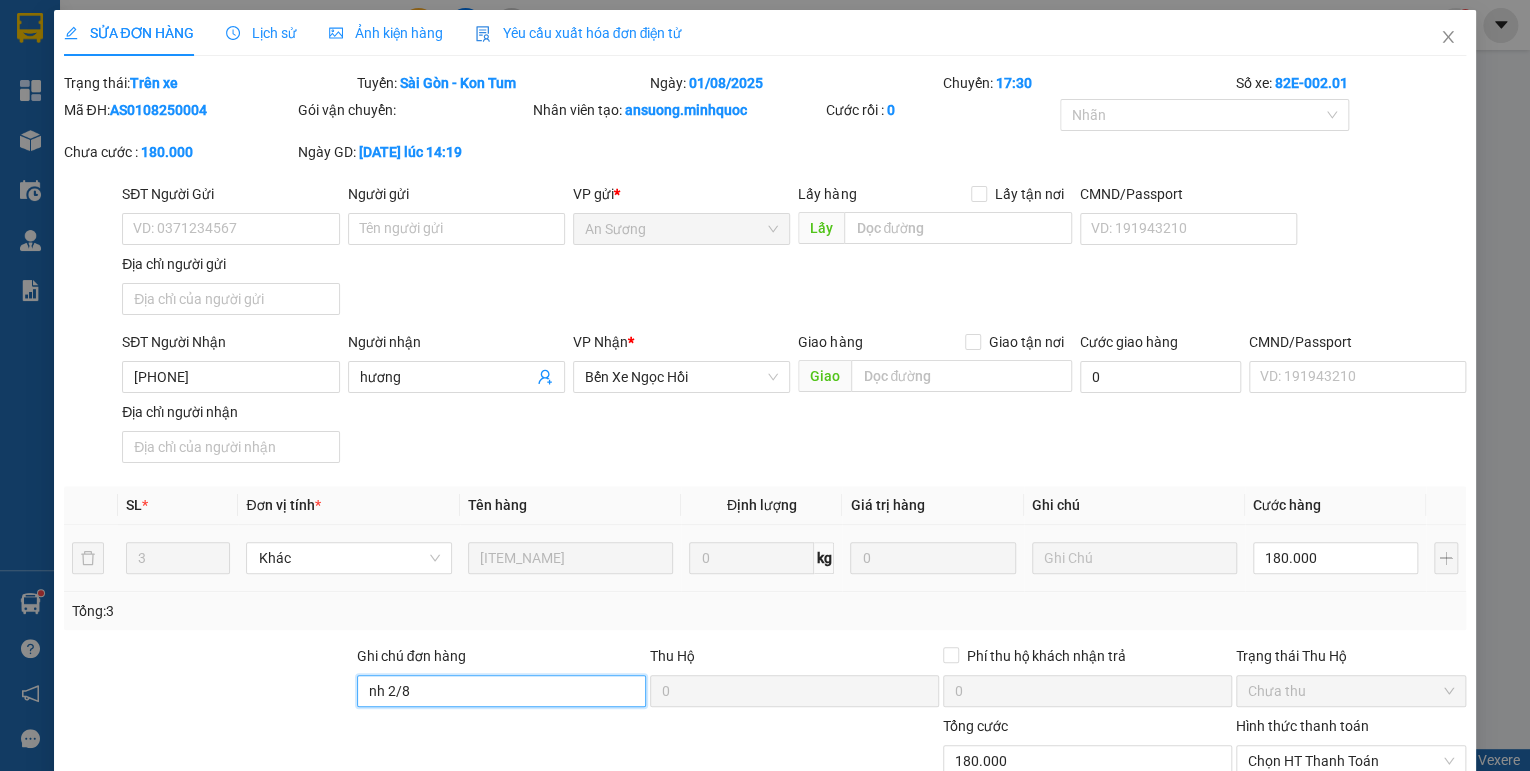 scroll, scrollTop: 138, scrollLeft: 0, axis: vertical 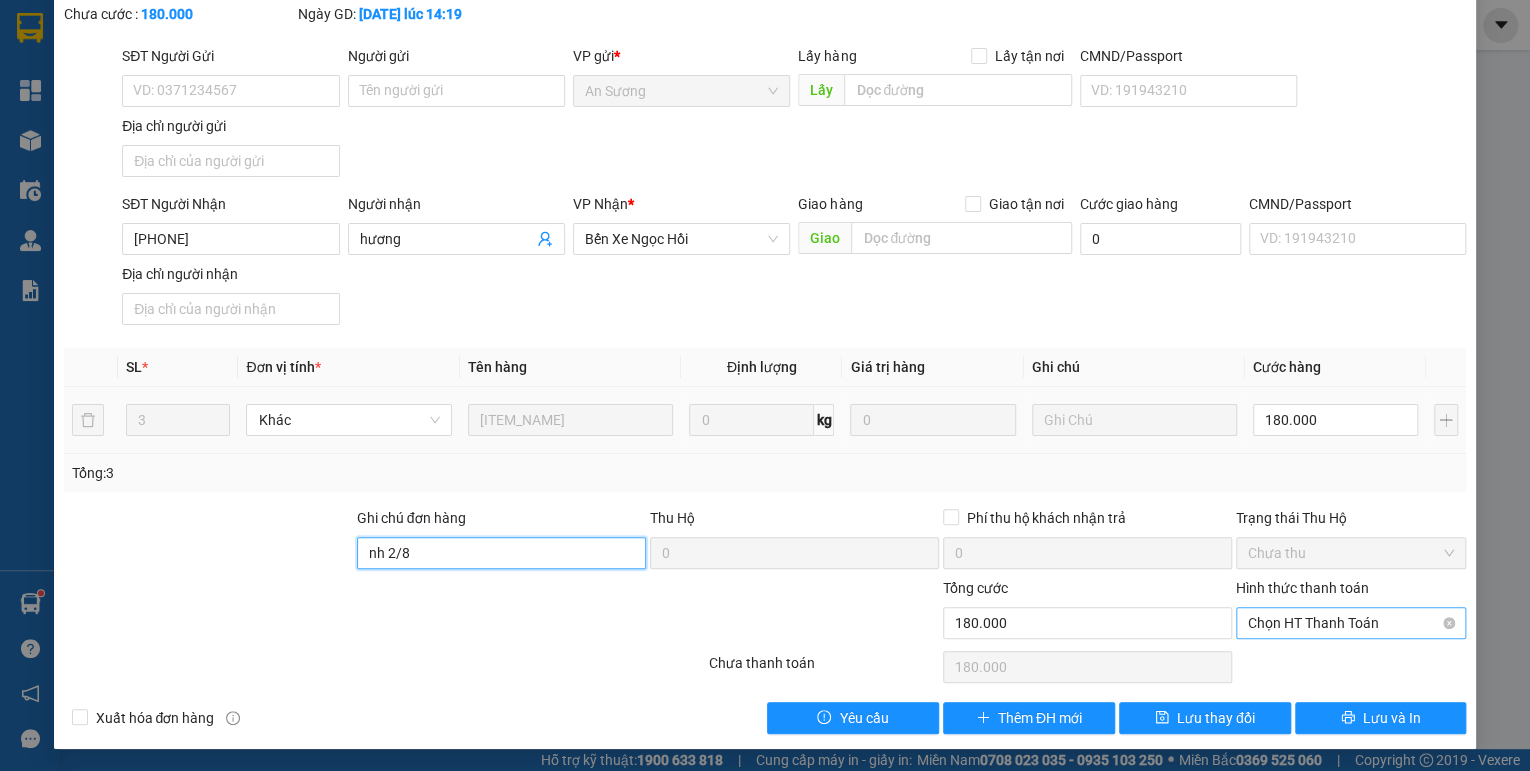 click on "Chọn HT Thanh Toán" at bounding box center (1351, 623) 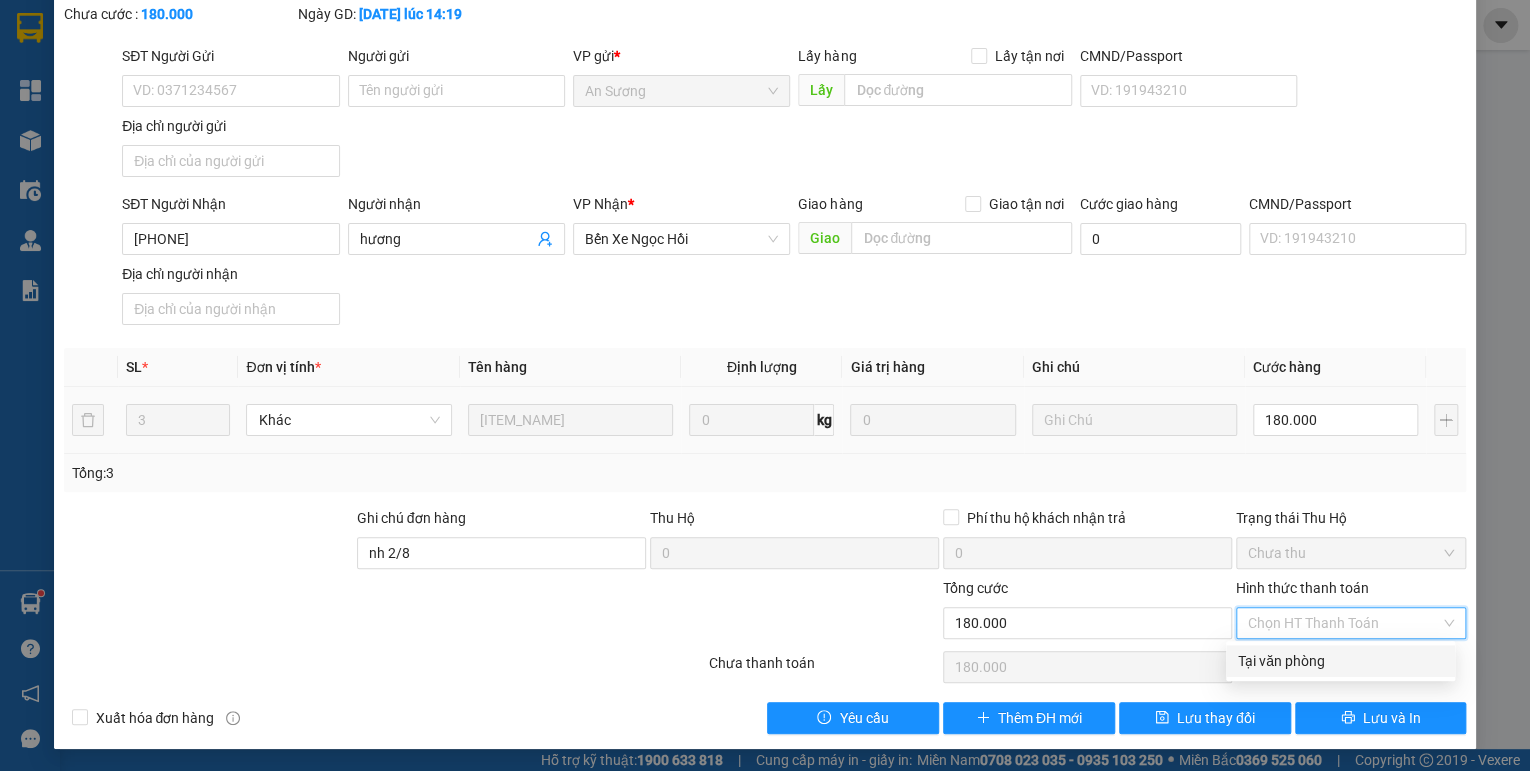click on "Tại văn phòng" at bounding box center (1340, 661) 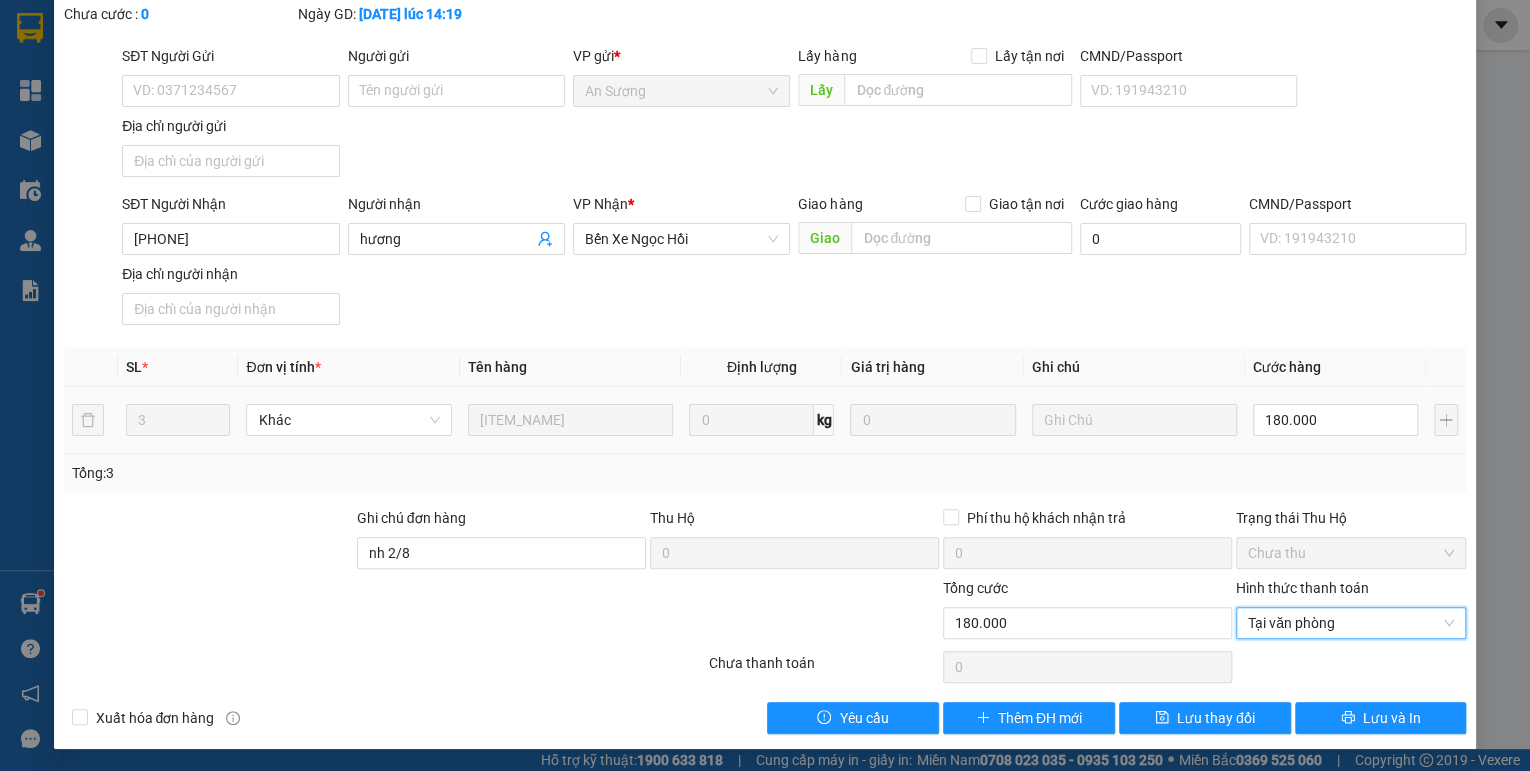 click on "Total Paid Fee 0 Total UnPaid Fee 180.000 Cash Collection Total Fee Trạng thái: Trên xe Tuyến: Sài Gòn - Kon Tum Ngày: 01/08/2025 Chuyến: 17:30 Số xe: 82E-002.01 Mã ĐH: AS0108250004 Gói vận chuyển: Nhân viên tạo: ansuong.minhquoc Cước rồi : 0 Nhãn Chưa cước : 0 Ngày GD: 01-08-2025 lúc 14:19 SĐT Người Gửi VD: [PHONE] Người gửi Tên người gửi VP gửi * An Sương Lấy hàng Lấy tận nơi Lấy CMND/Passport VD: [ID_NUMBER] Địa chỉ người gửi SĐT Người Nhận [PHONE] Người nhận hương VP Nhận * Bến Xe Ngọc Hồi Giao hàng Giao tận nơi Giao Cước giao hàng 0 CMND/Passport VD: [ID_NUMBER] Địa chỉ người nhận SL * Đơn vị tính * Tên hàng Định lượng Giá trị hàng Ghi chú Cước hàng 3 Khác thùng cam 0 kg 0 180.000 Tổng: 3 Ghi chú đơn hàng nh 2/8 Thu Hộ 0 Phí thu hộ khách nhận trả 0 Trạng thái Thu Hộ Chưa thu 180.000 0" at bounding box center [765, 334] 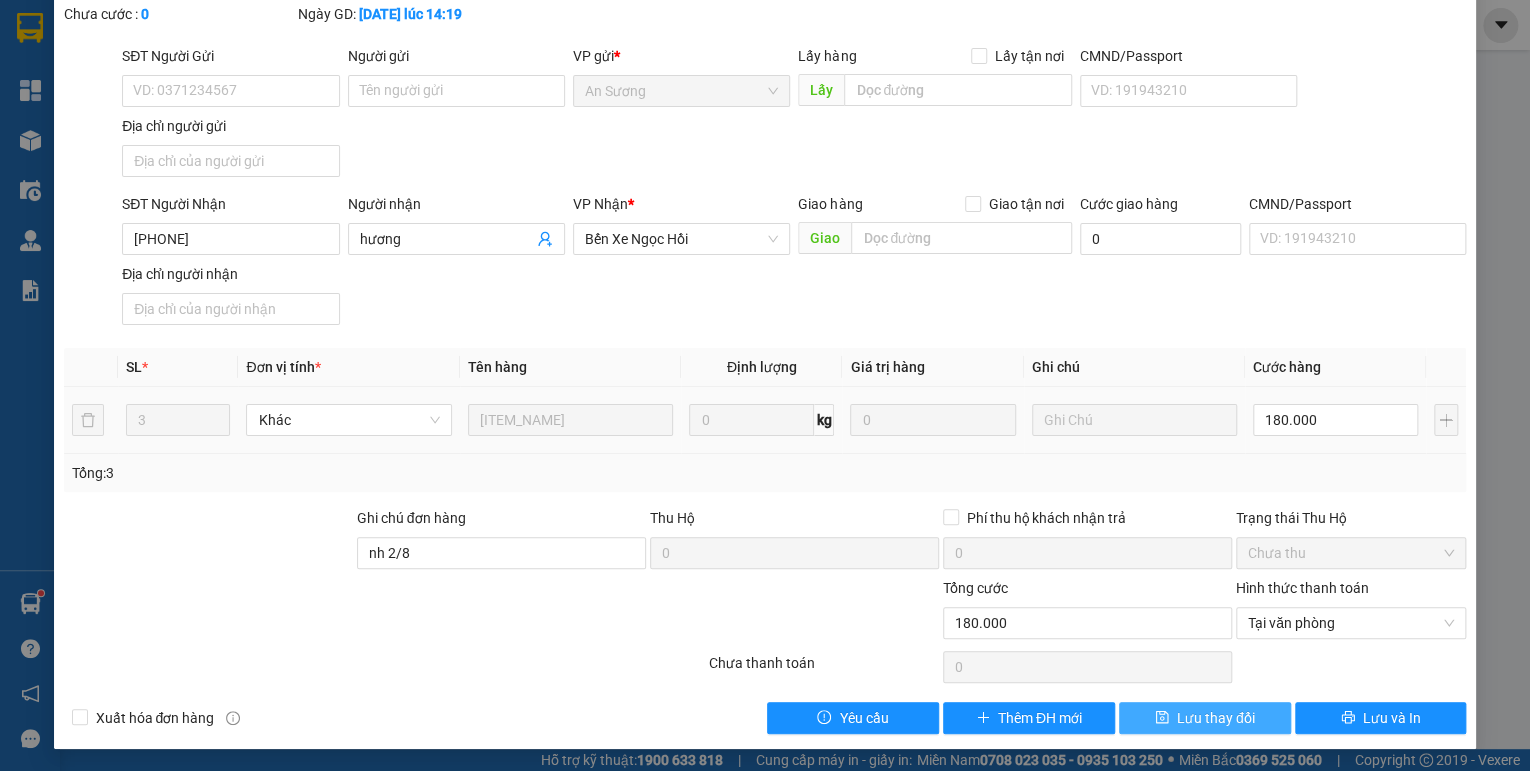 click on "Lưu thay đổi" at bounding box center (1216, 718) 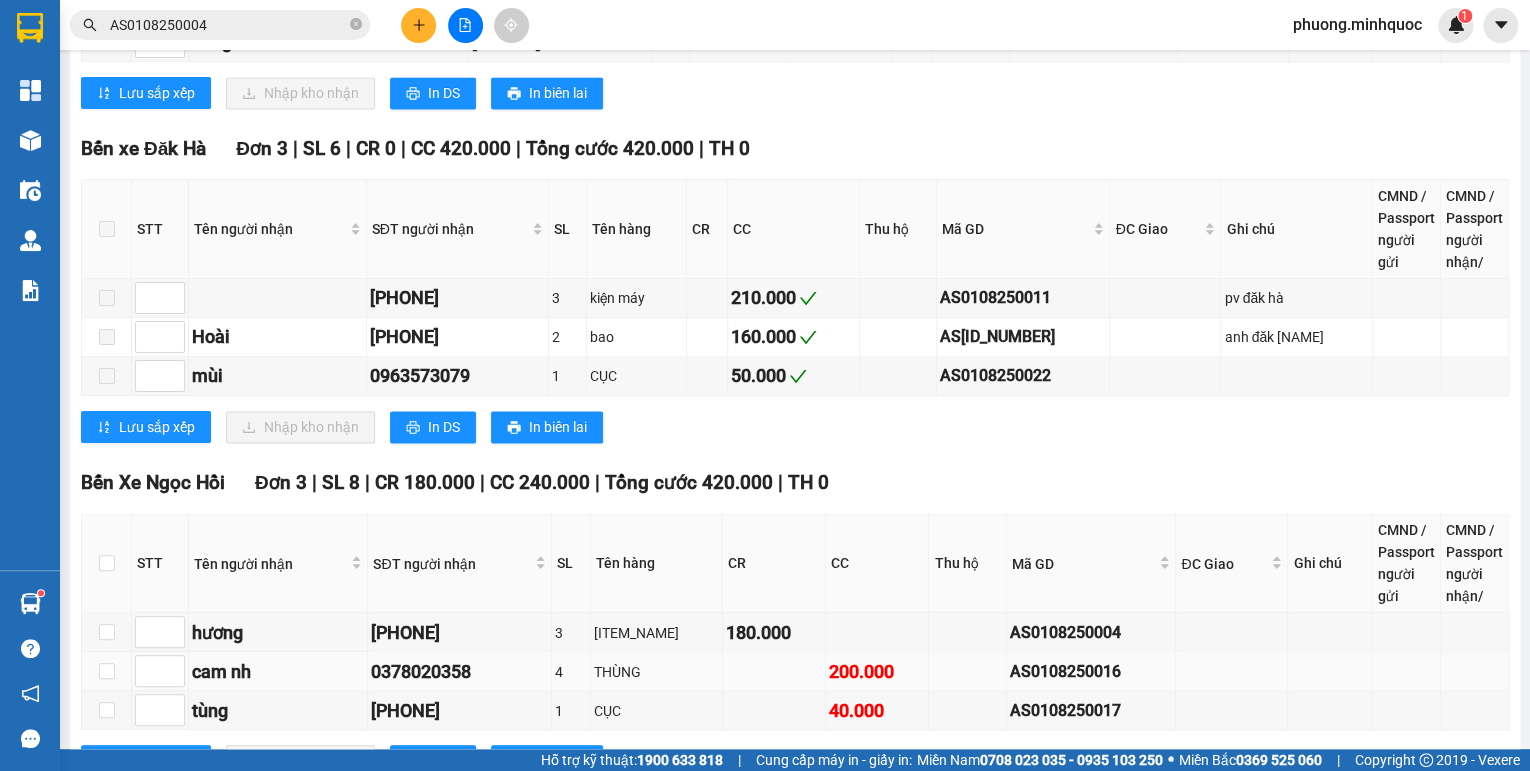 scroll, scrollTop: 1441, scrollLeft: 0, axis: vertical 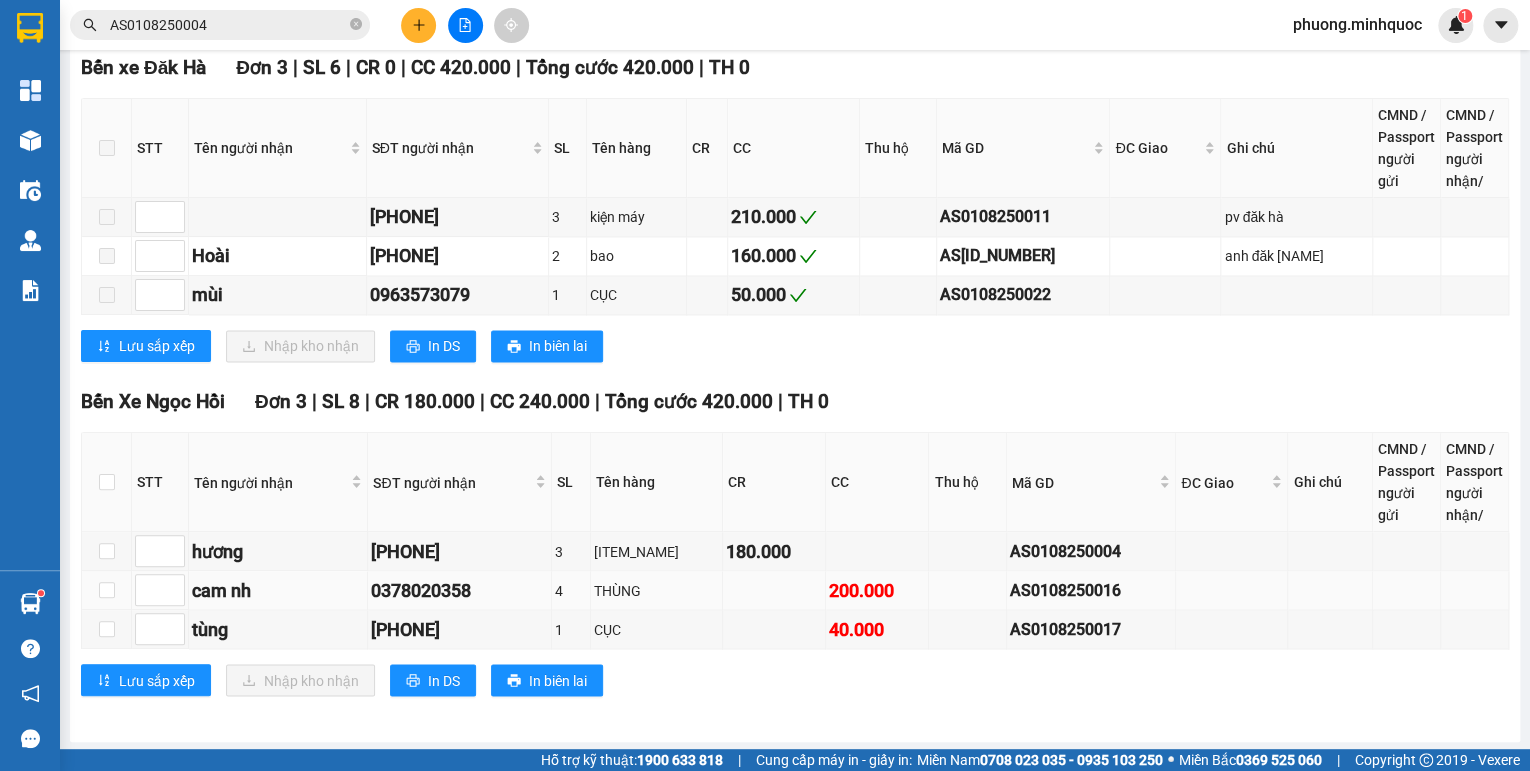click on "AS0108250016" at bounding box center [1091, 589] 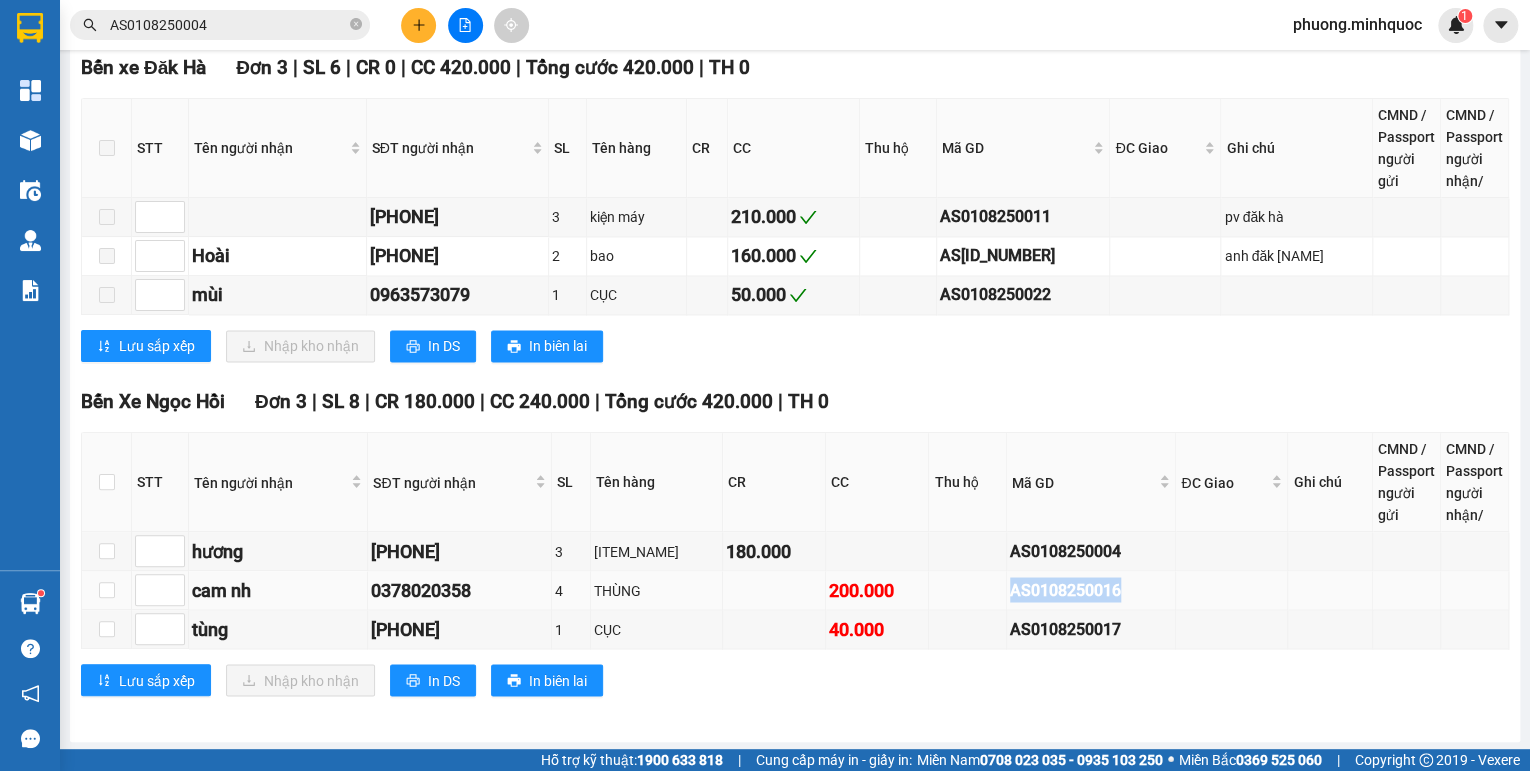 click on "AS0108250016" at bounding box center (1091, 589) 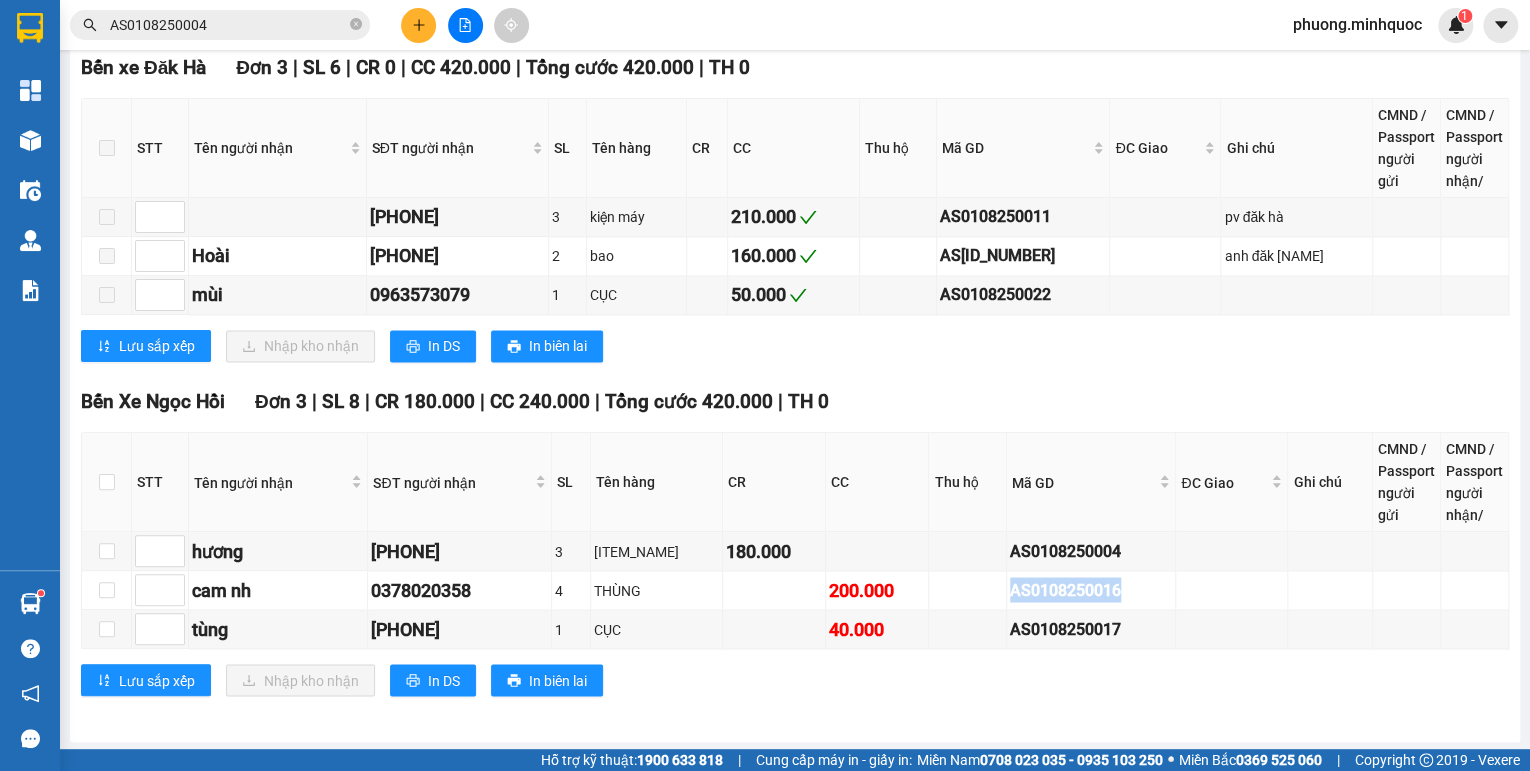 click on "AS0108250004" at bounding box center [228, 25] 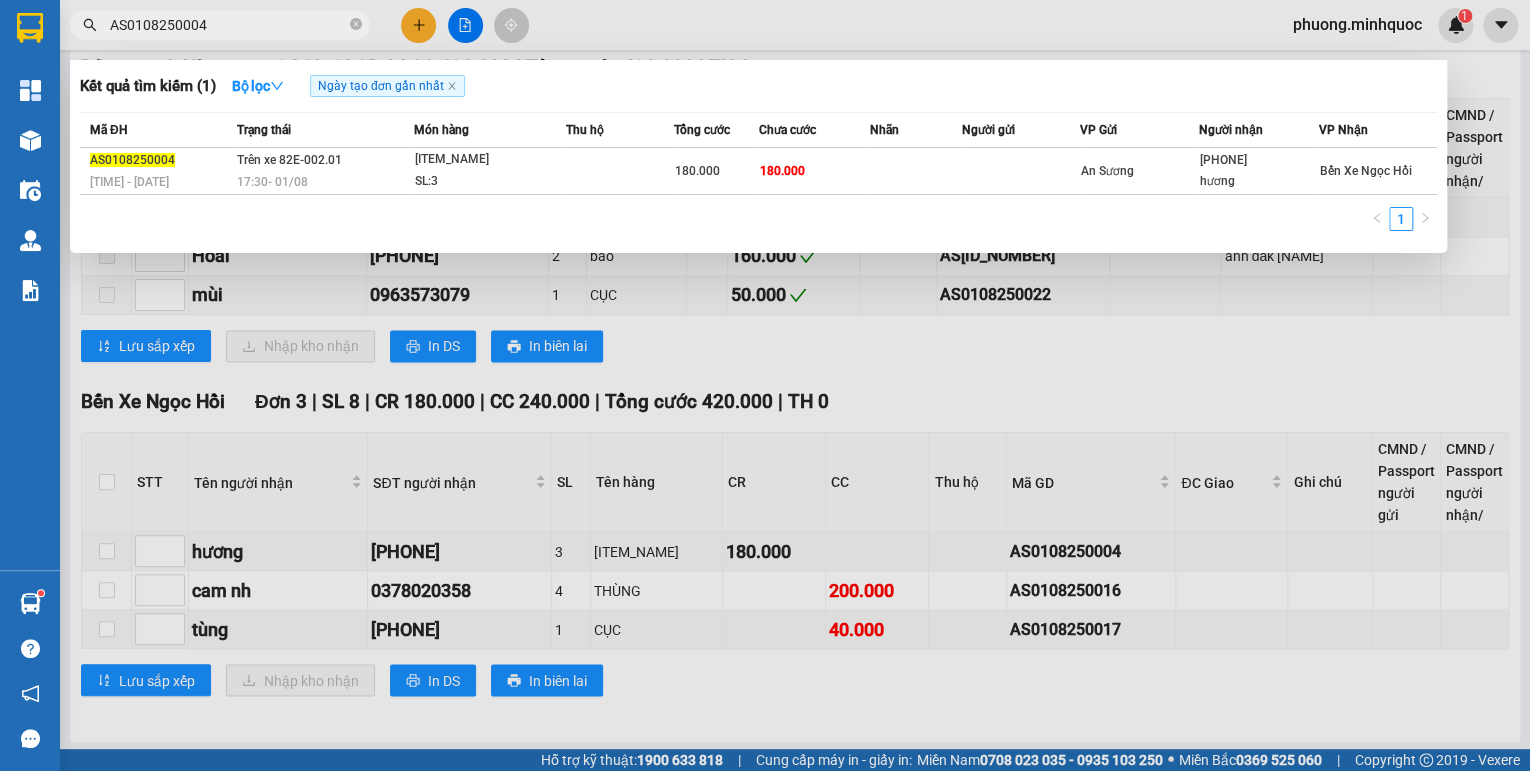 click on "AS0108250004" at bounding box center (228, 25) 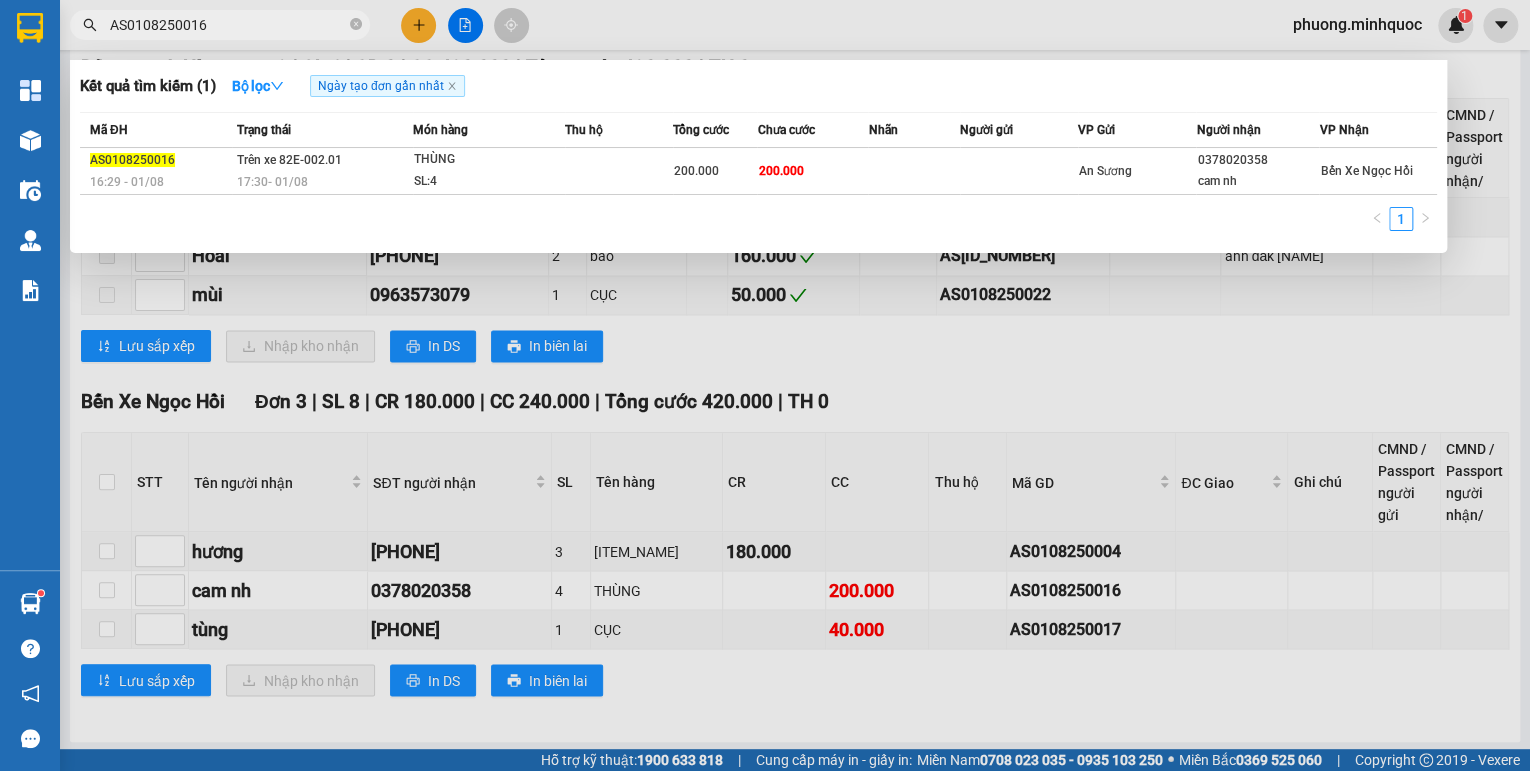 type on "AS0108250016" 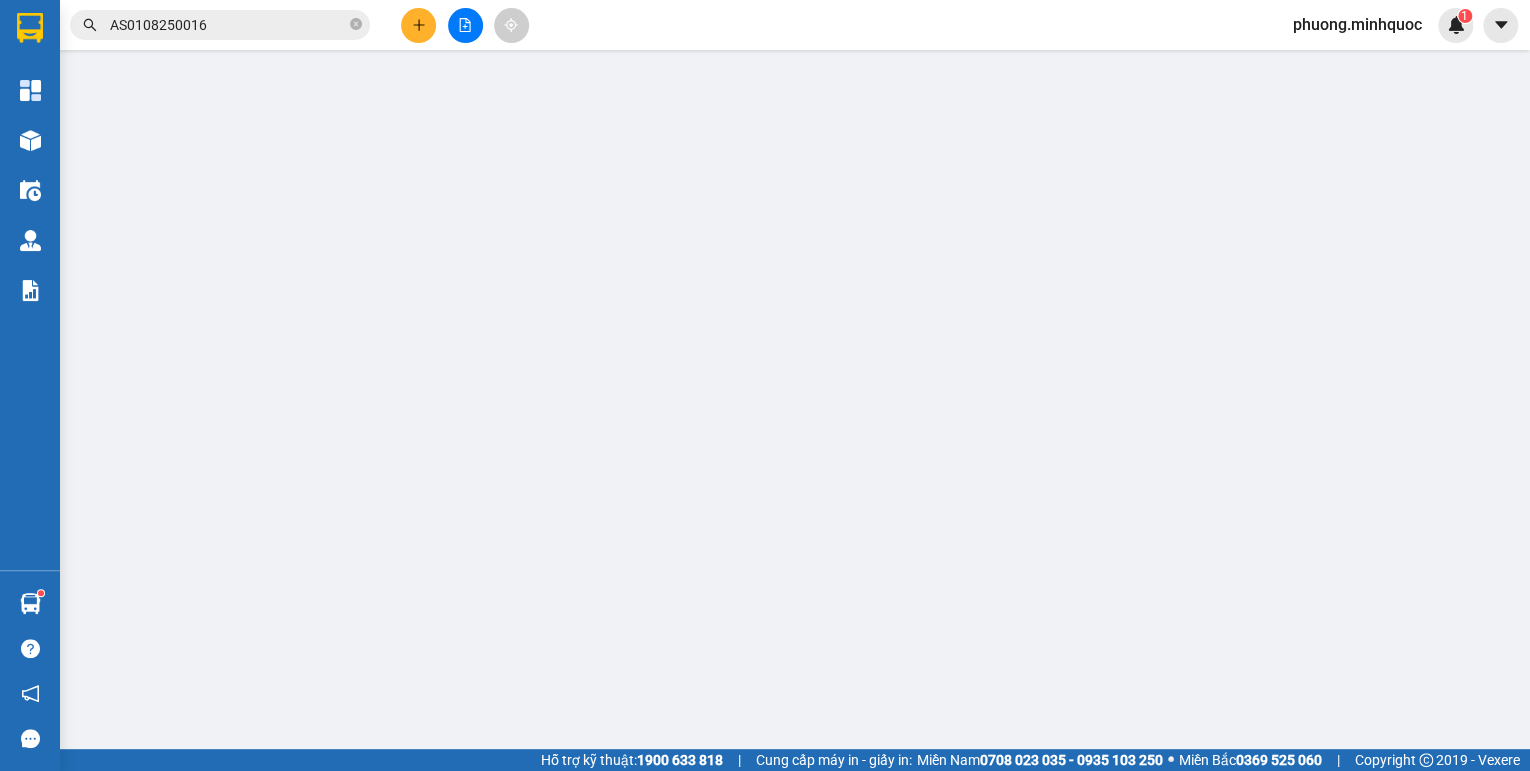 scroll, scrollTop: 0, scrollLeft: 0, axis: both 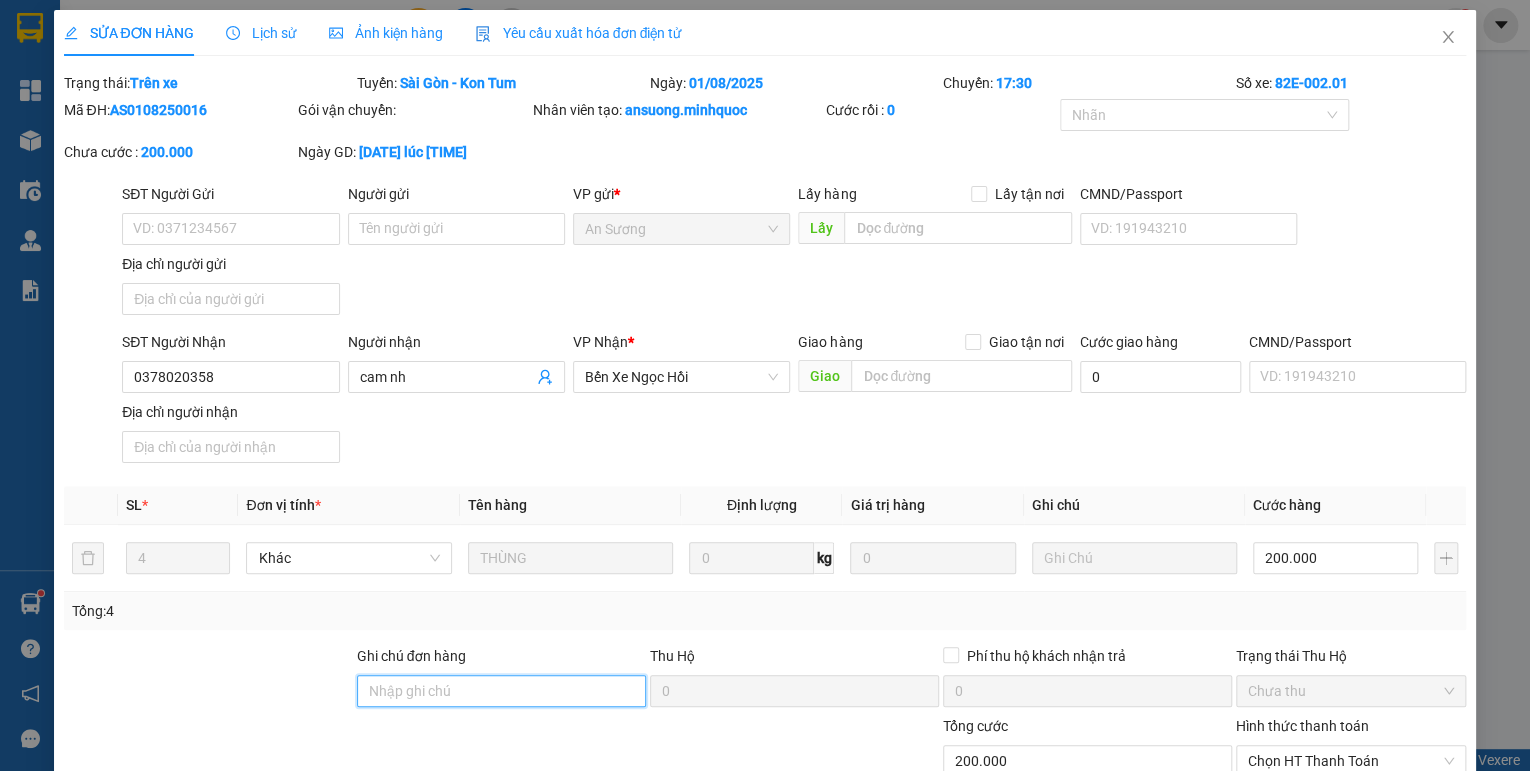click on "Ghi chú đơn hàng" at bounding box center (501, 691) 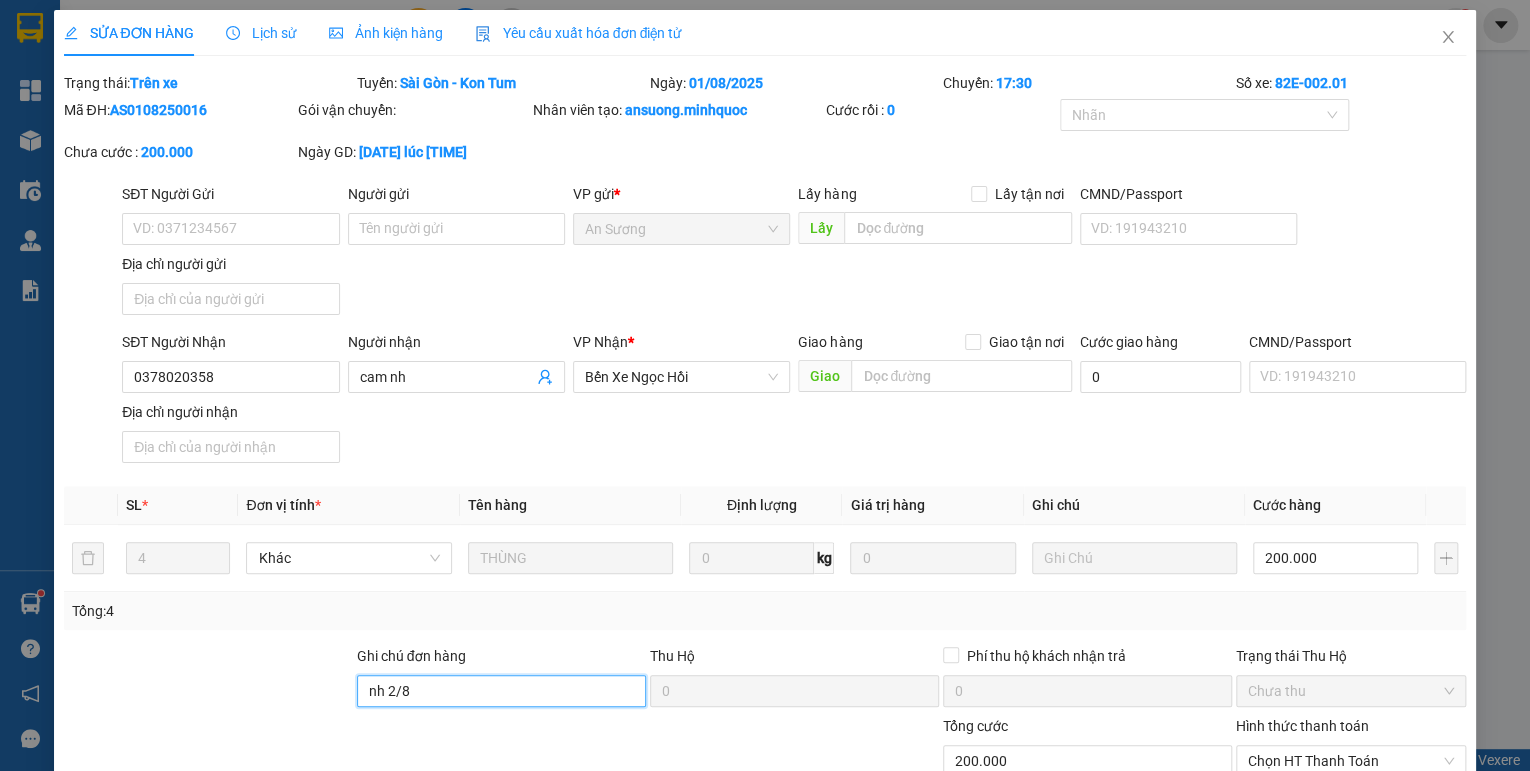 scroll, scrollTop: 80, scrollLeft: 0, axis: vertical 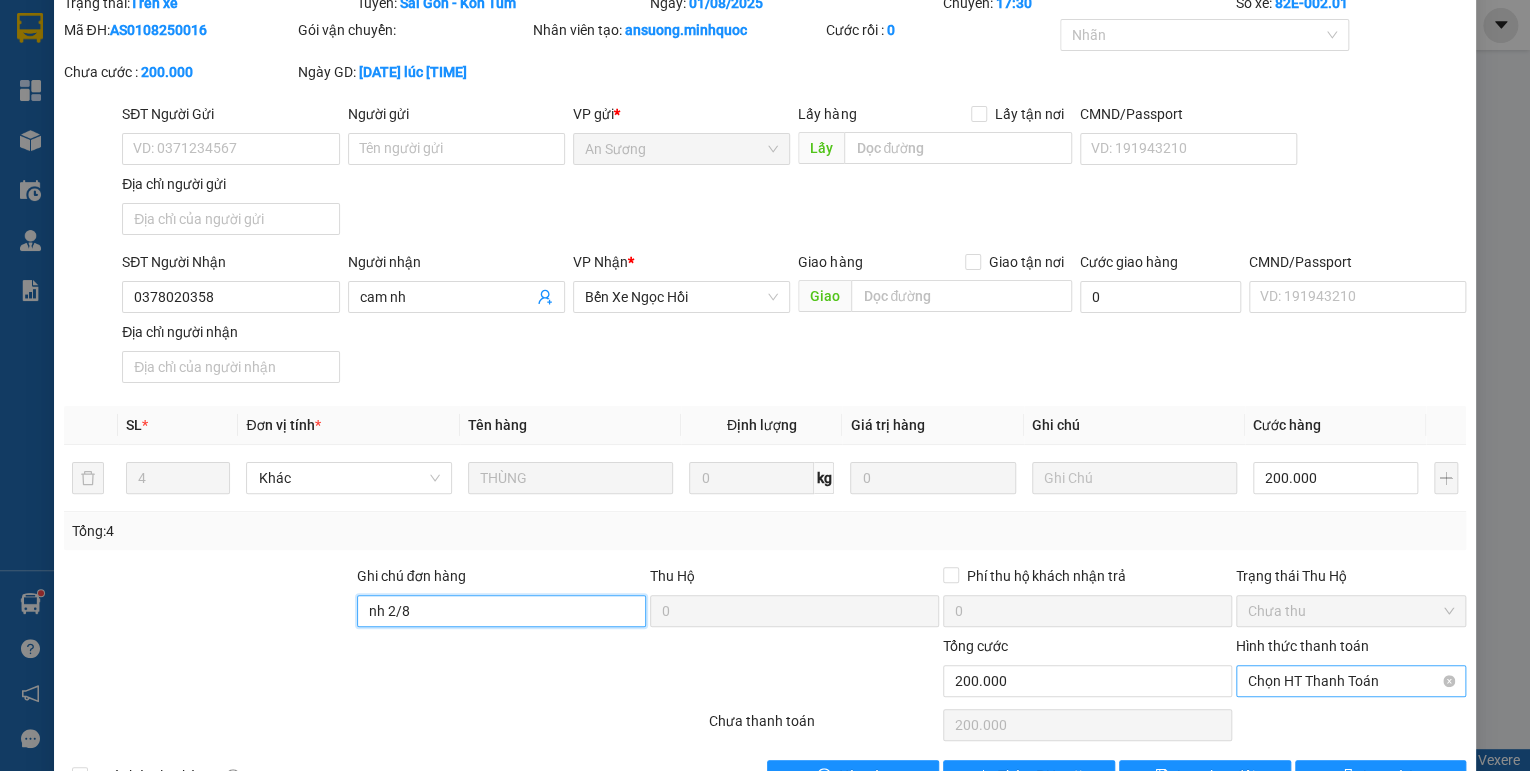 click on "Chọn HT Thanh Toán" at bounding box center [1351, 681] 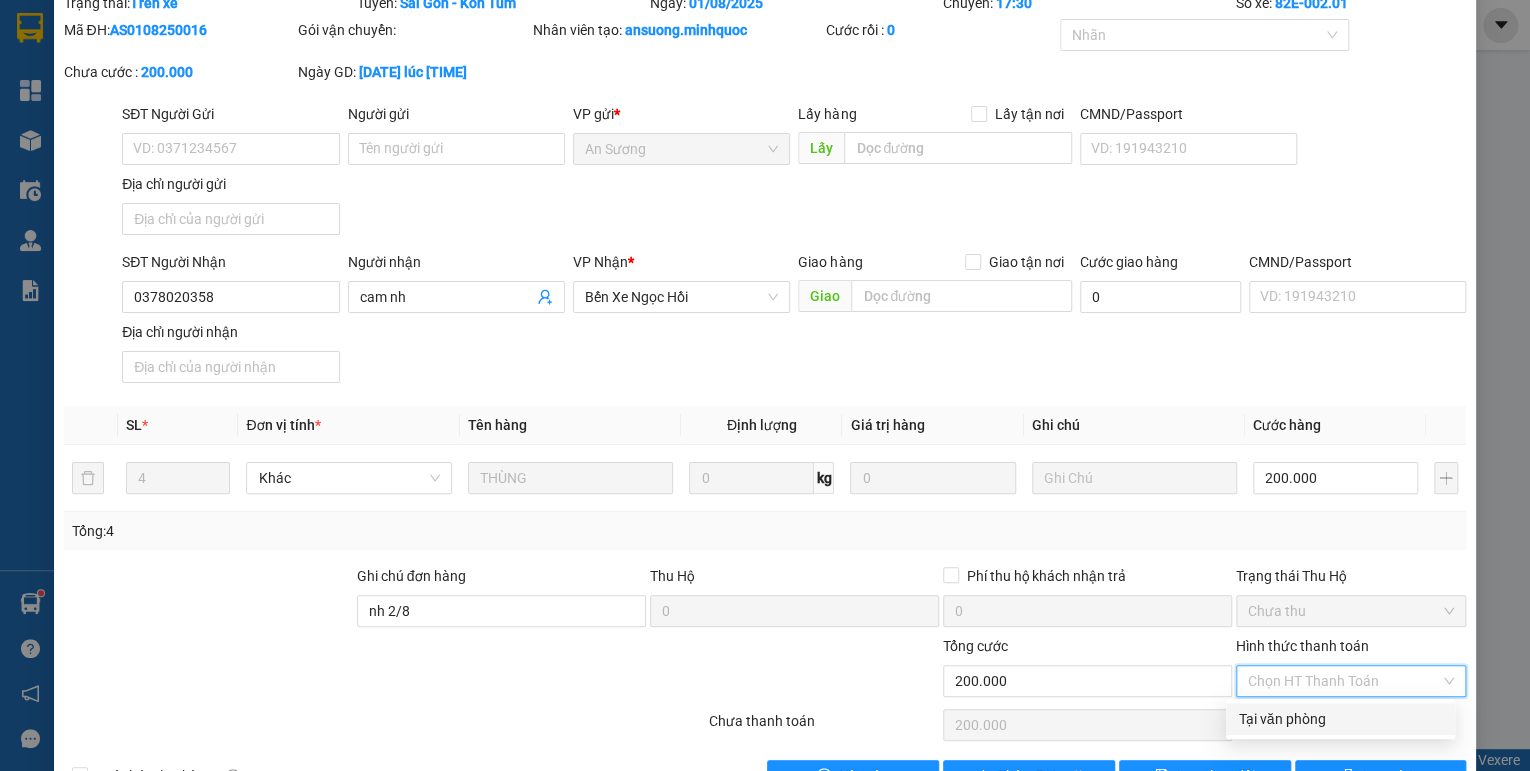 click on "Tại văn phòng" at bounding box center [1340, 719] 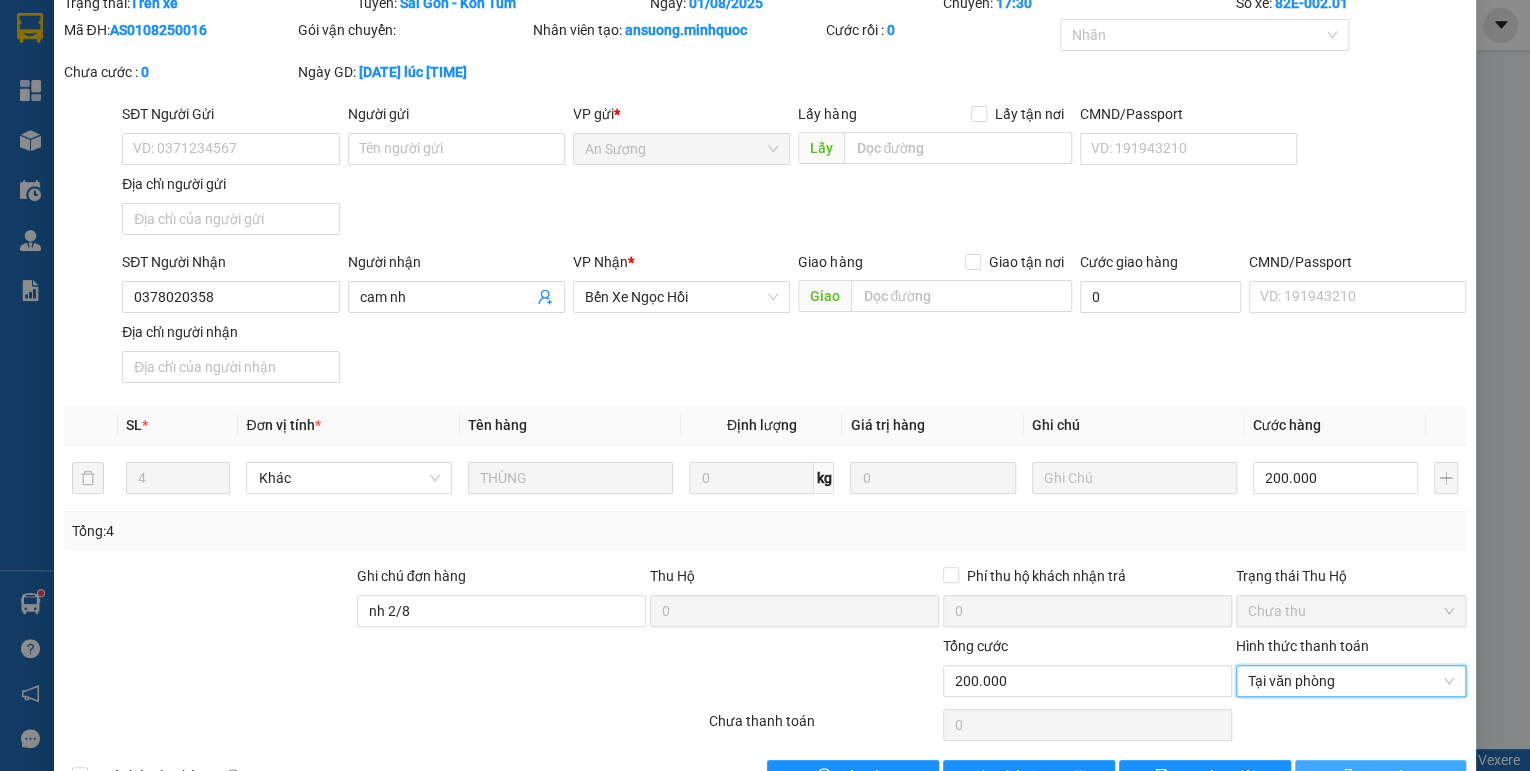 scroll, scrollTop: 138, scrollLeft: 0, axis: vertical 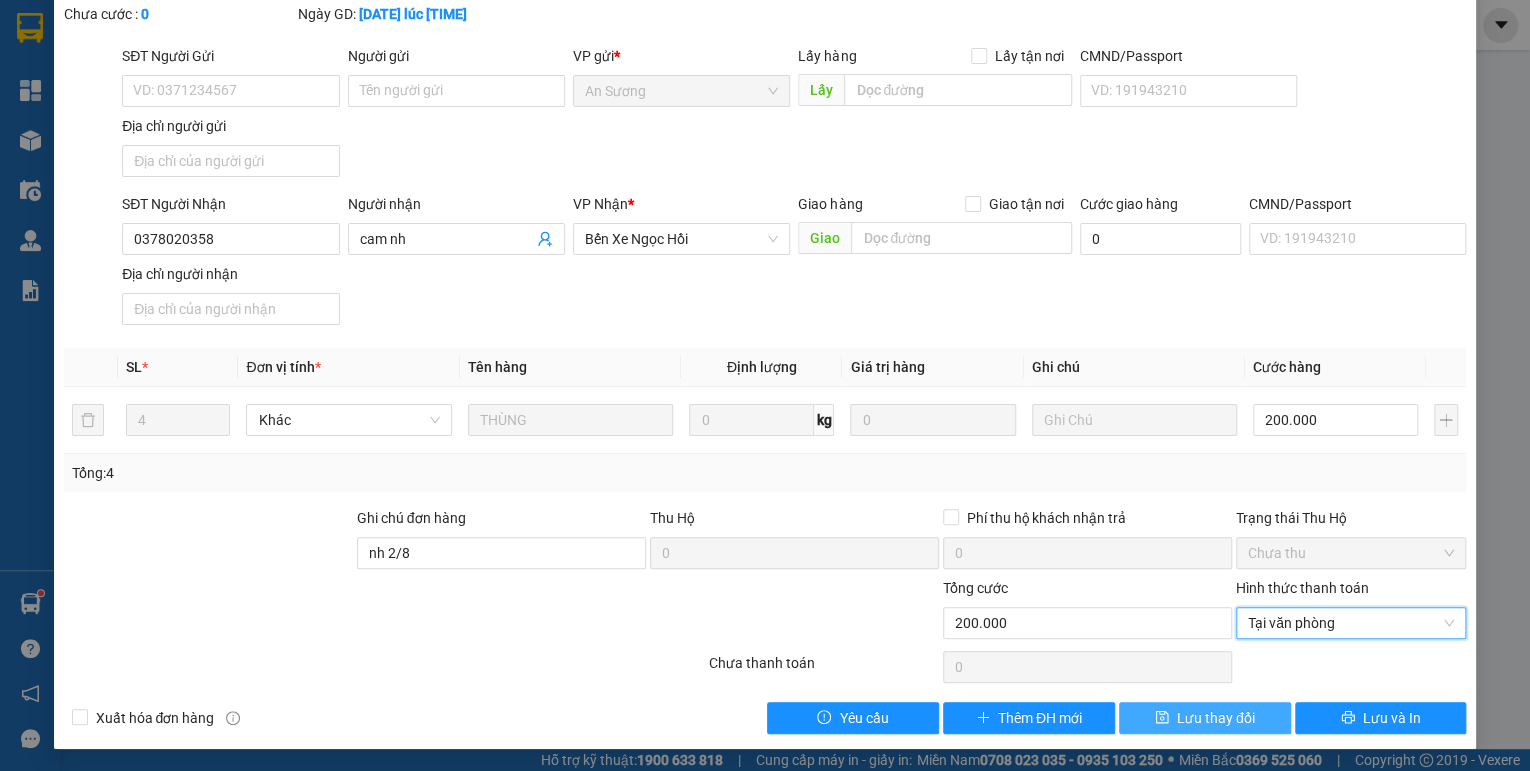 click on "Lưu thay đổi" at bounding box center [1205, 718] 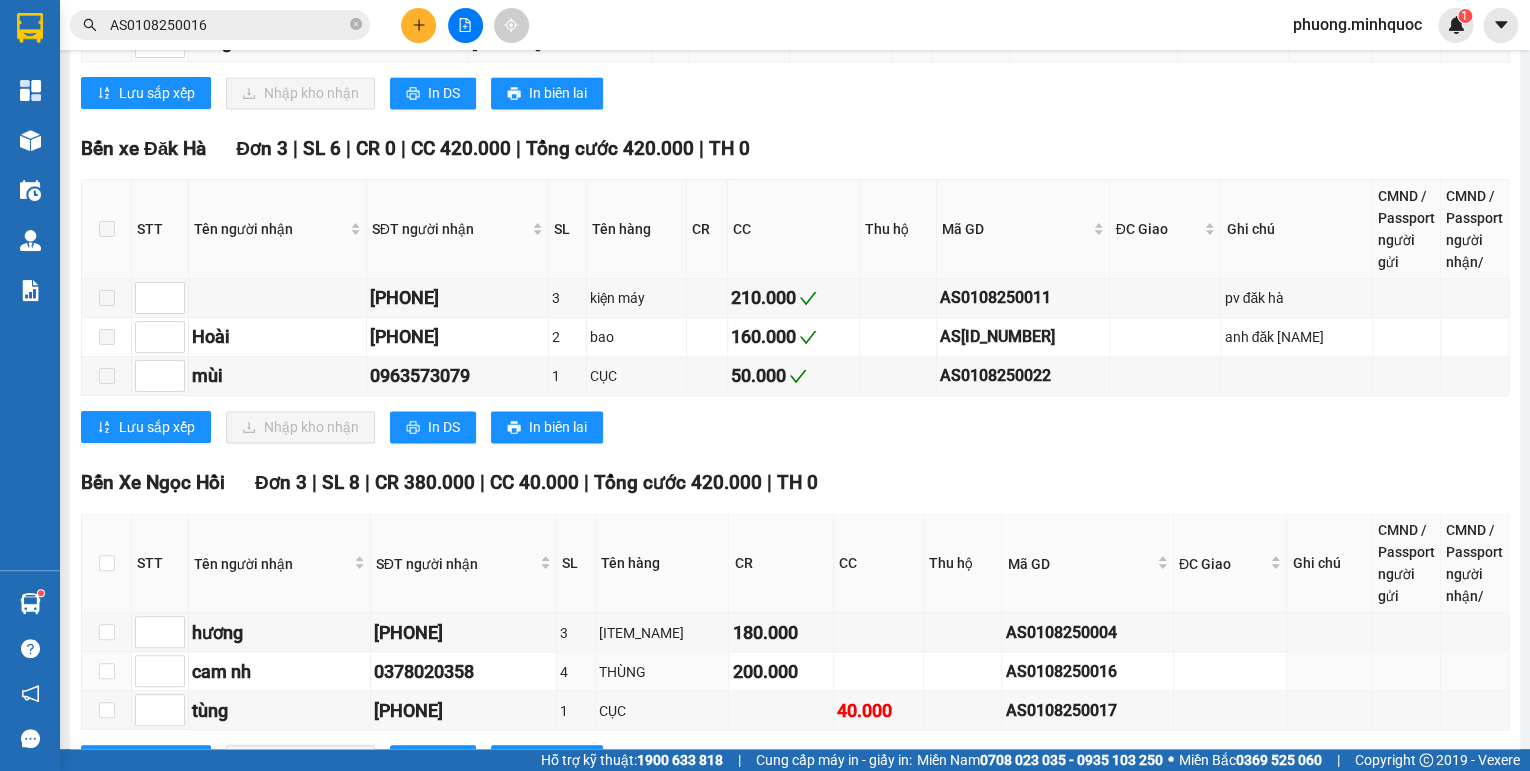 scroll, scrollTop: 1441, scrollLeft: 0, axis: vertical 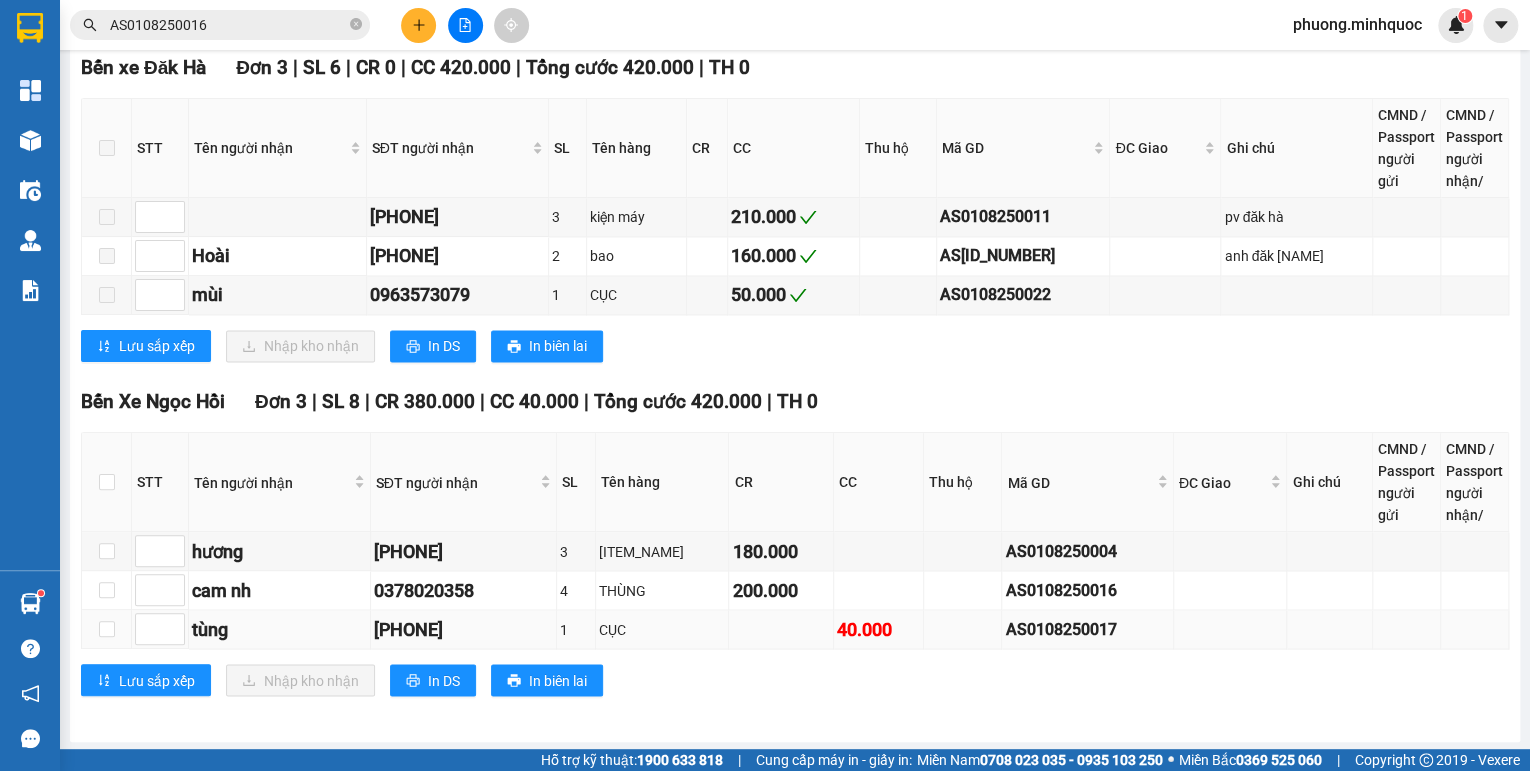 click on "AS0108250017" at bounding box center (1087, 628) 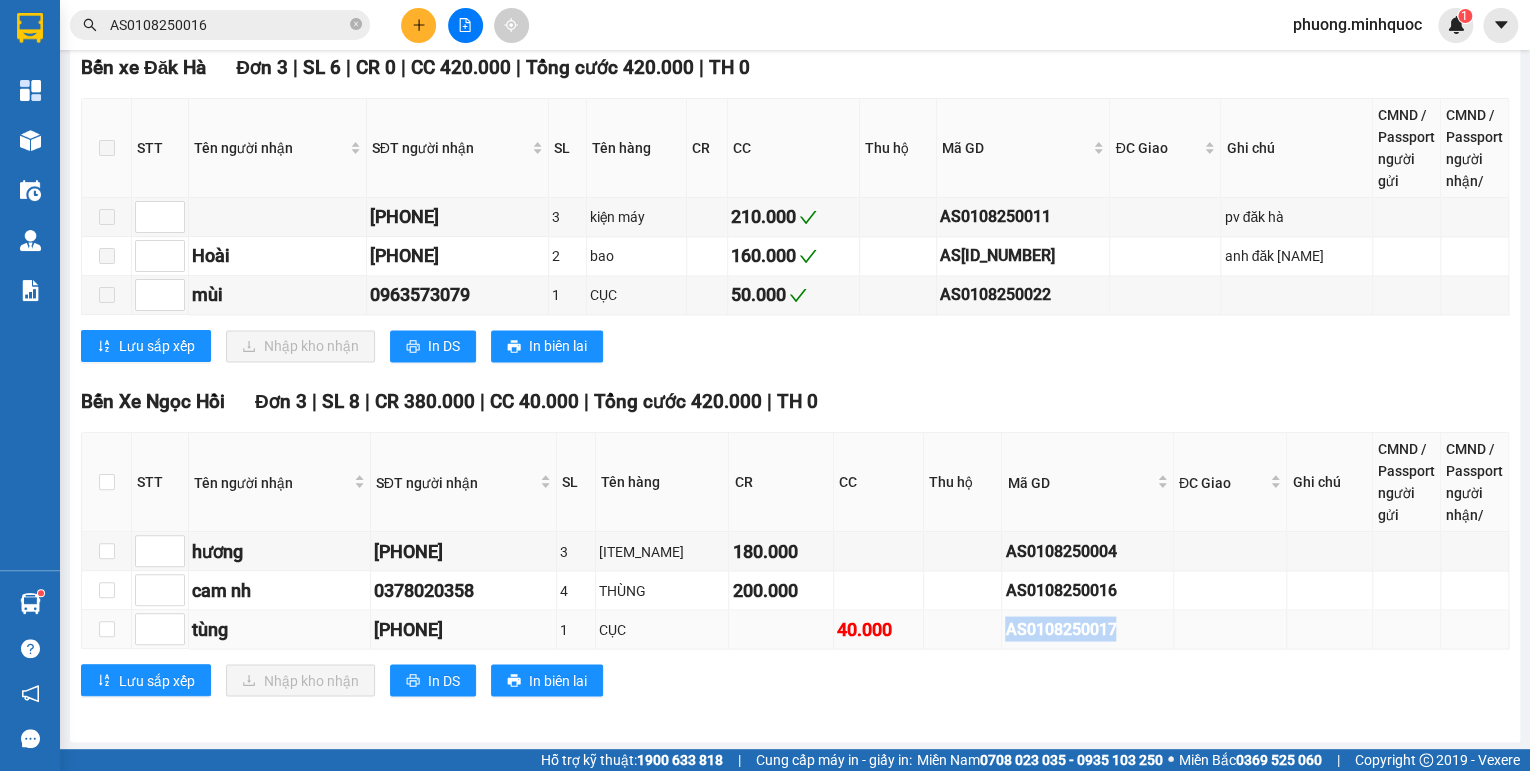 click on "AS0108250017" at bounding box center [1087, 628] 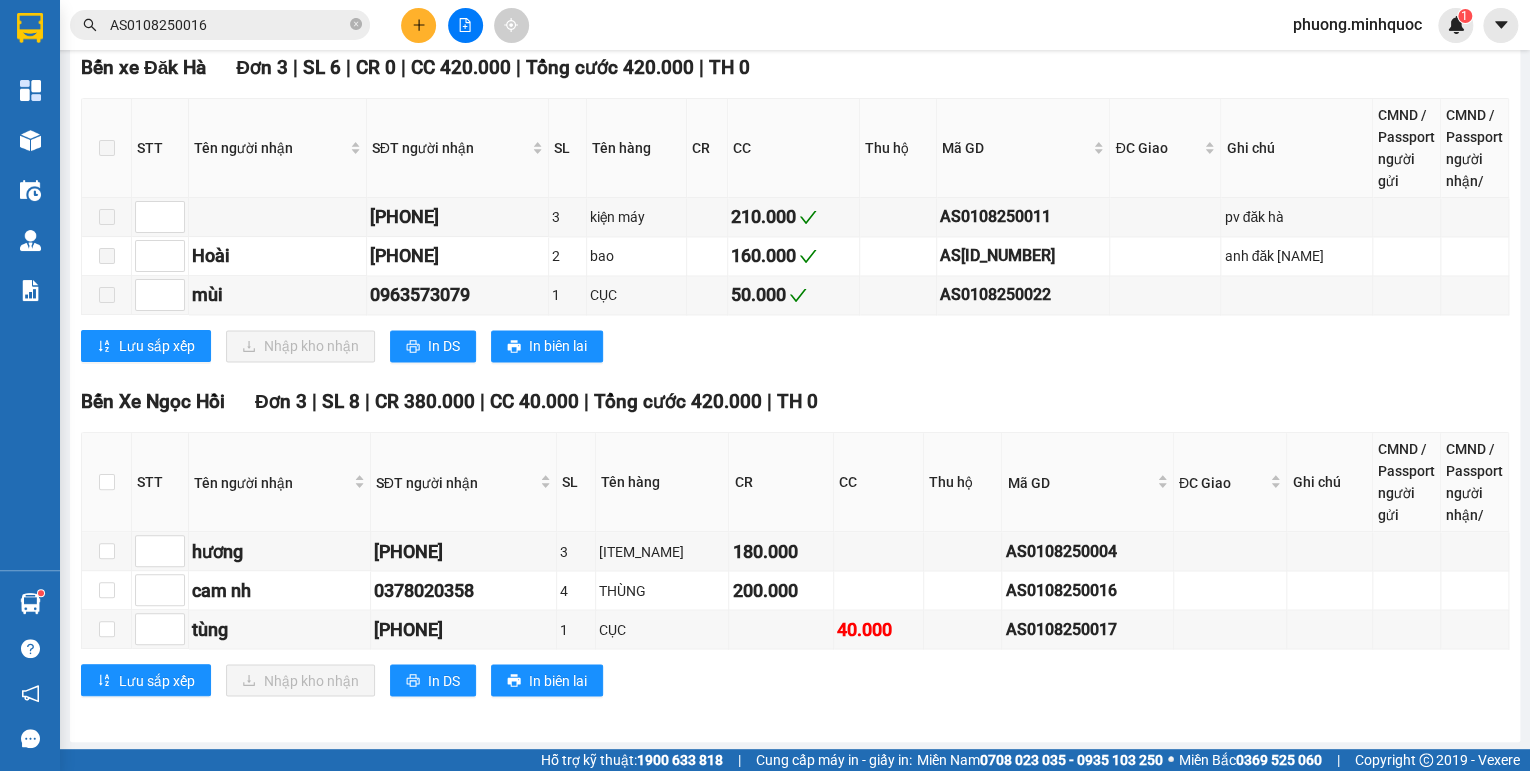 click on "AS0108250016" at bounding box center [228, 25] 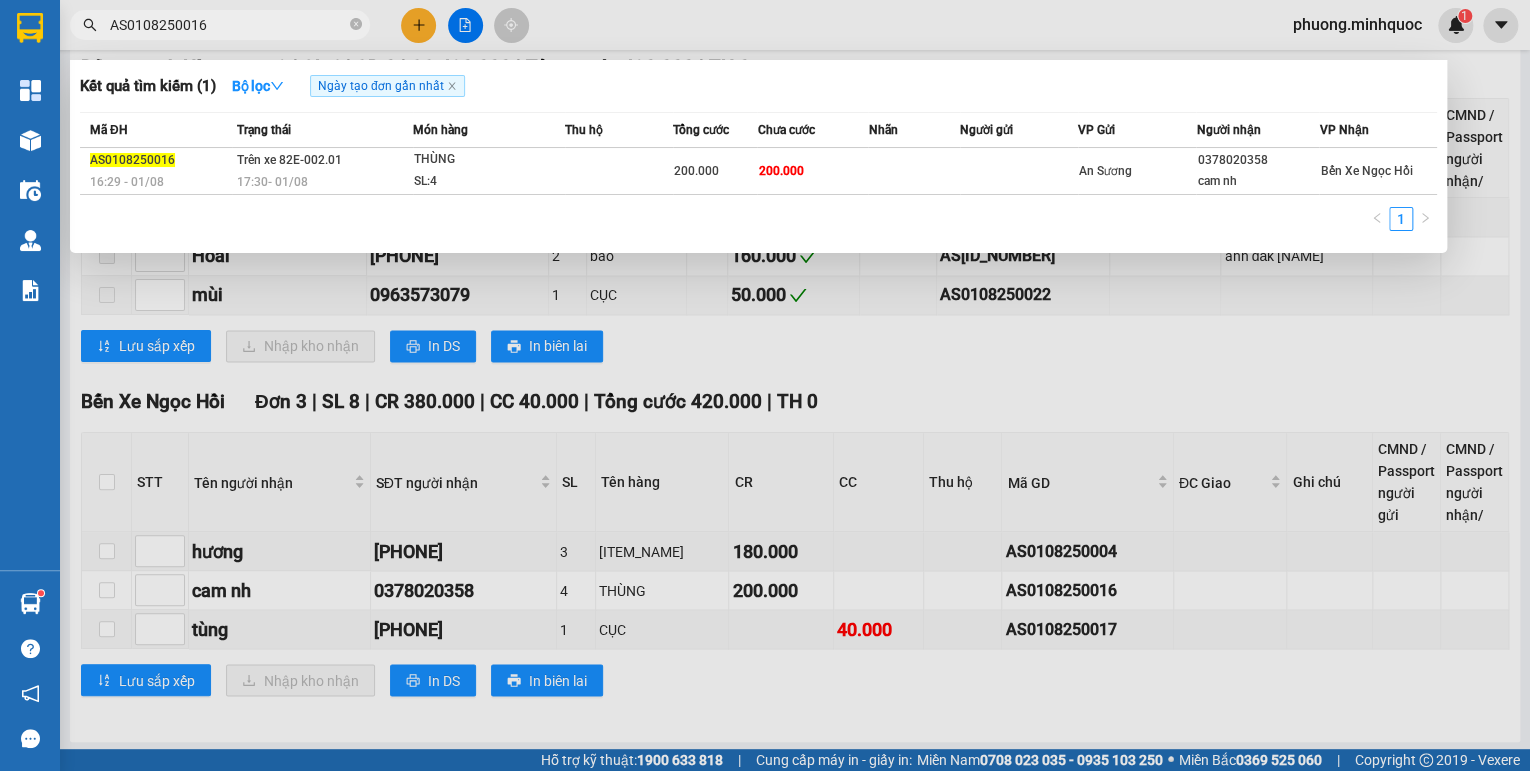 click on "AS0108250016" at bounding box center [228, 25] 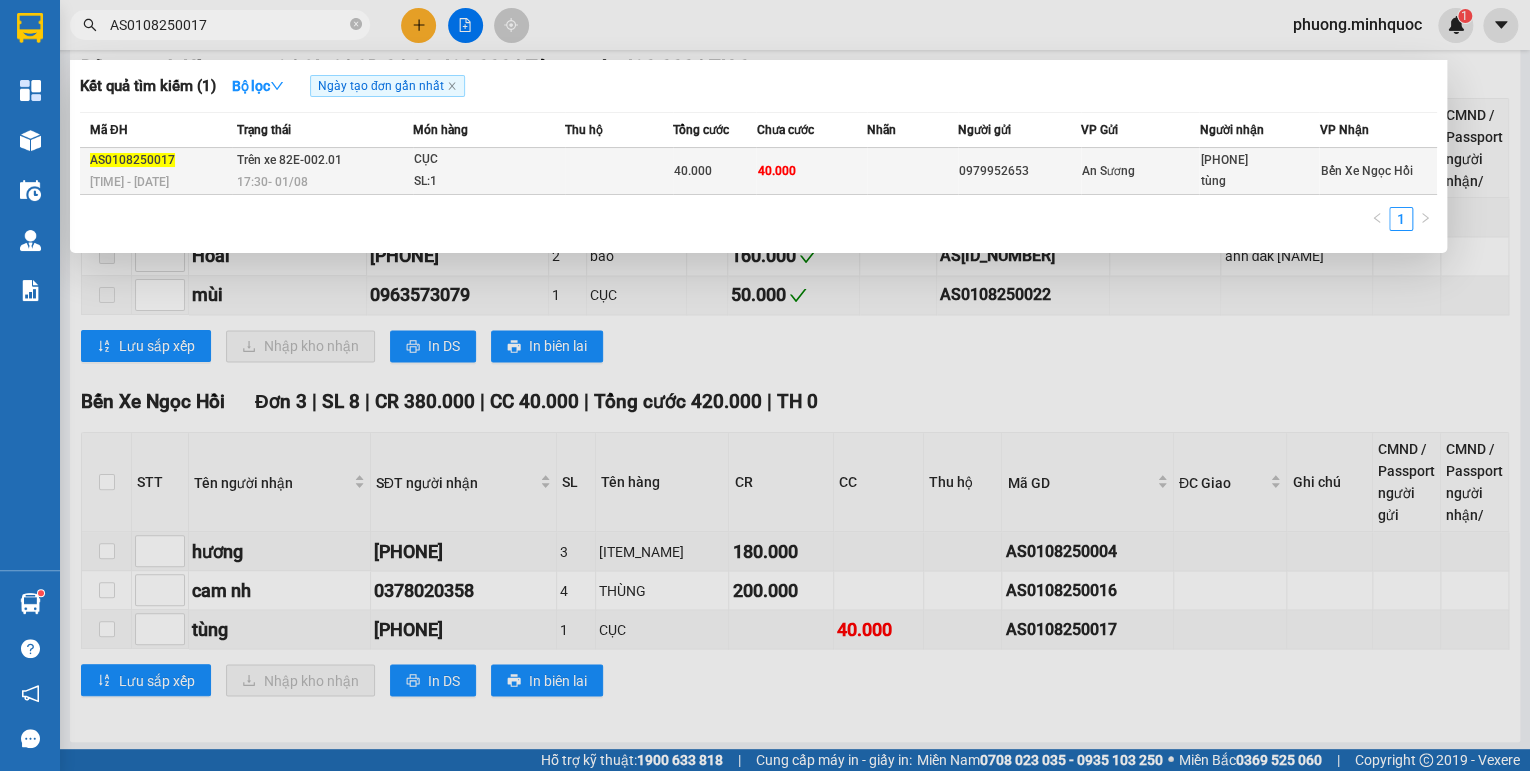 type on "AS0108250017" 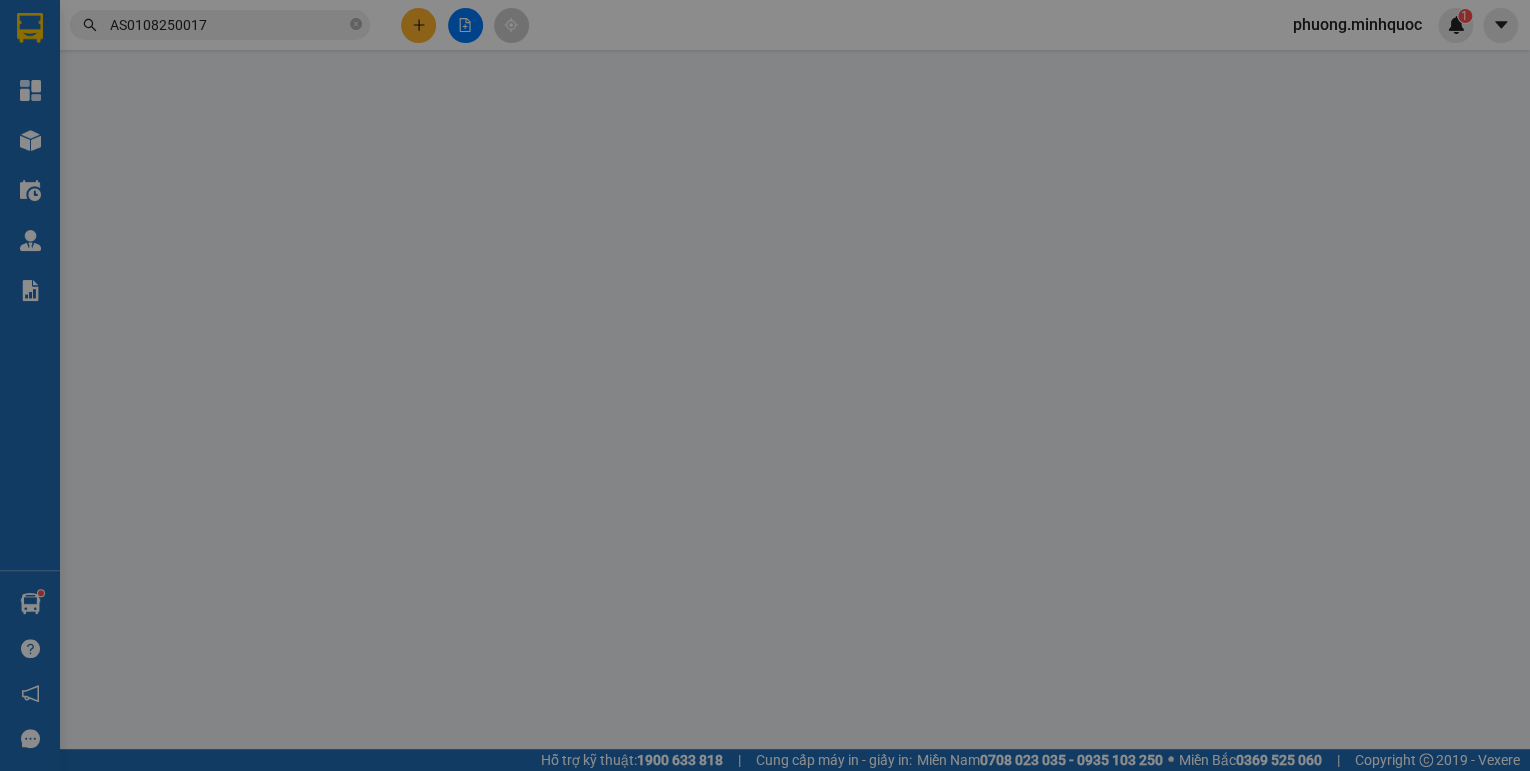 scroll, scrollTop: 0, scrollLeft: 0, axis: both 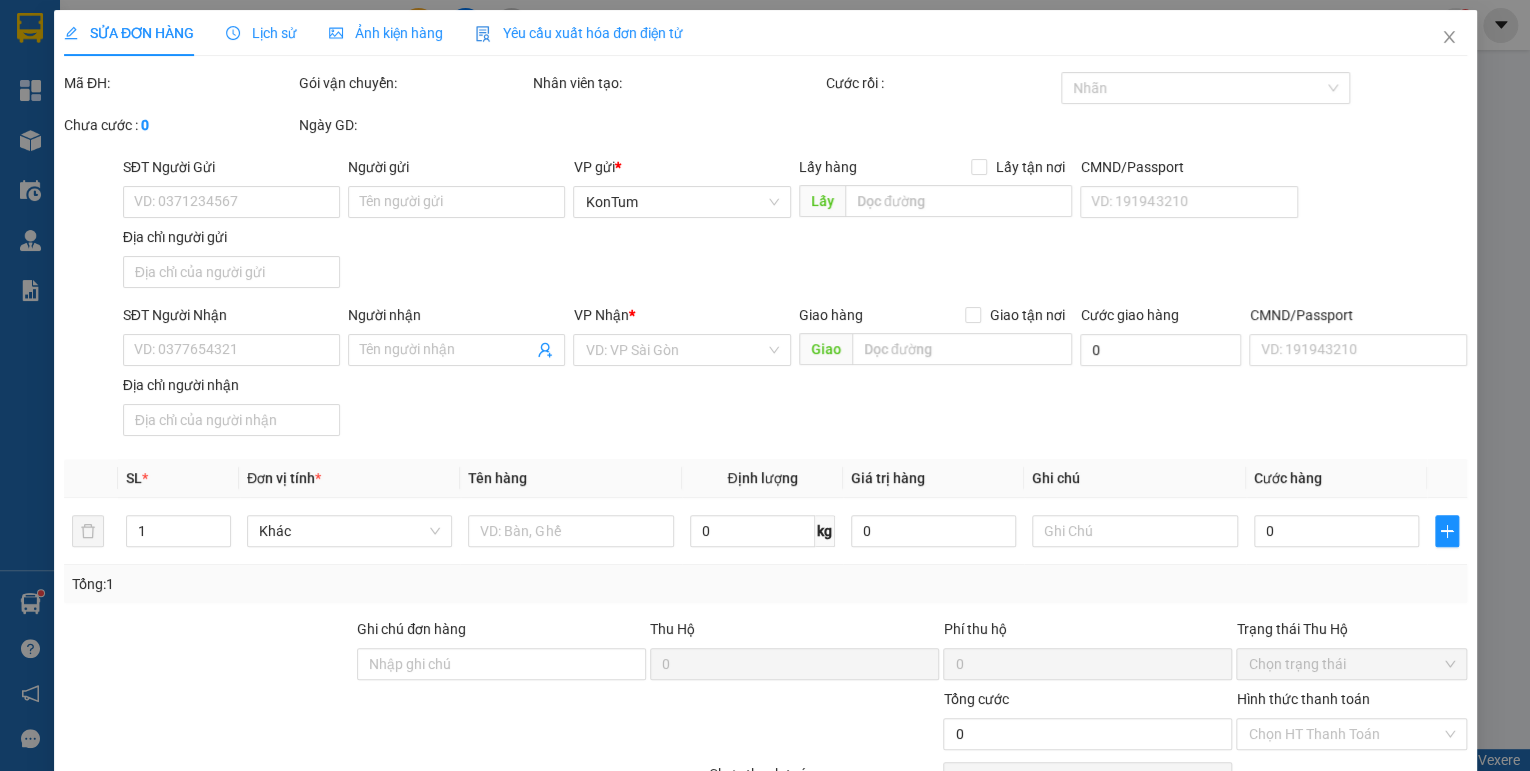 type on "0979952653" 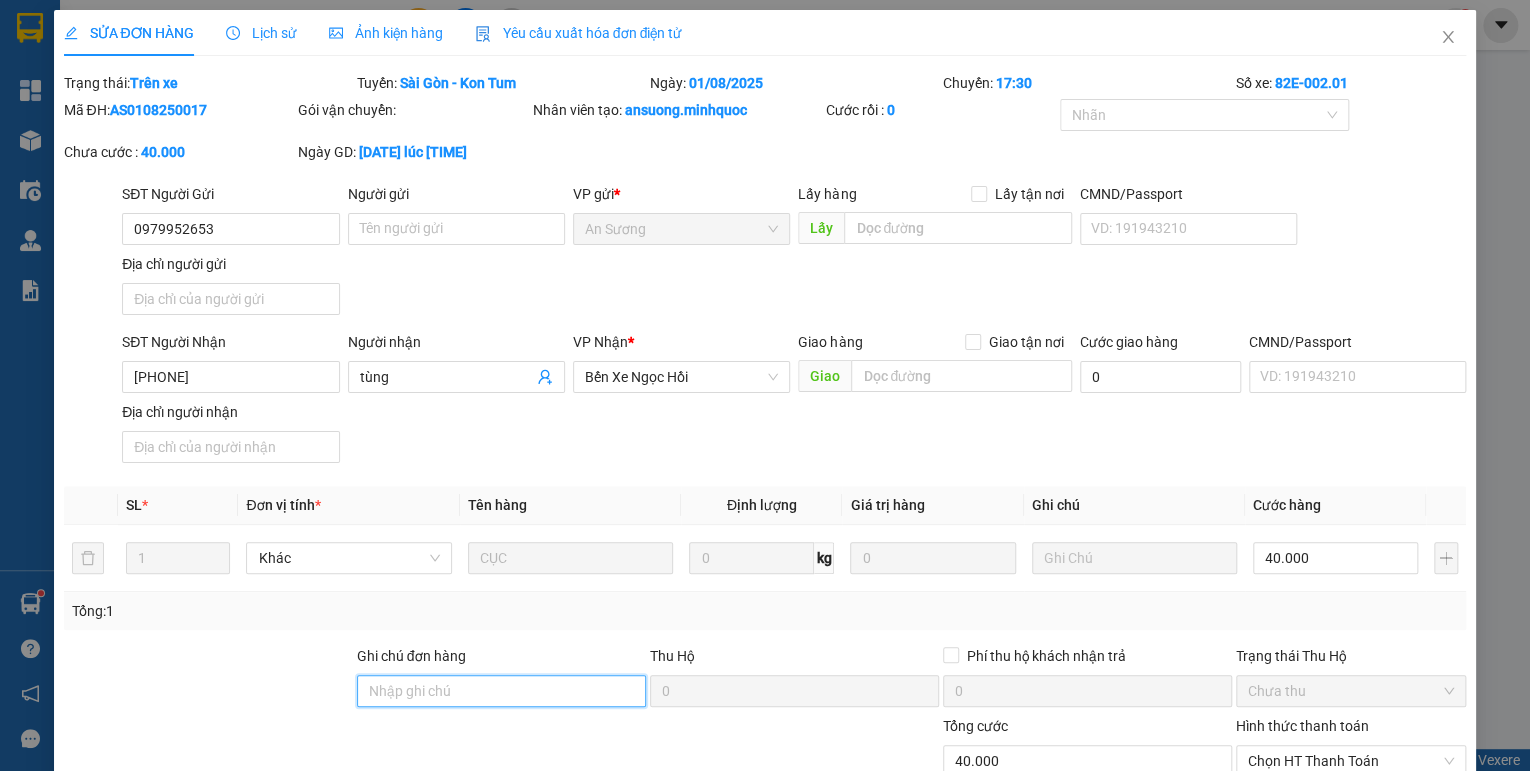 click on "Ghi chú đơn hàng" at bounding box center (501, 691) 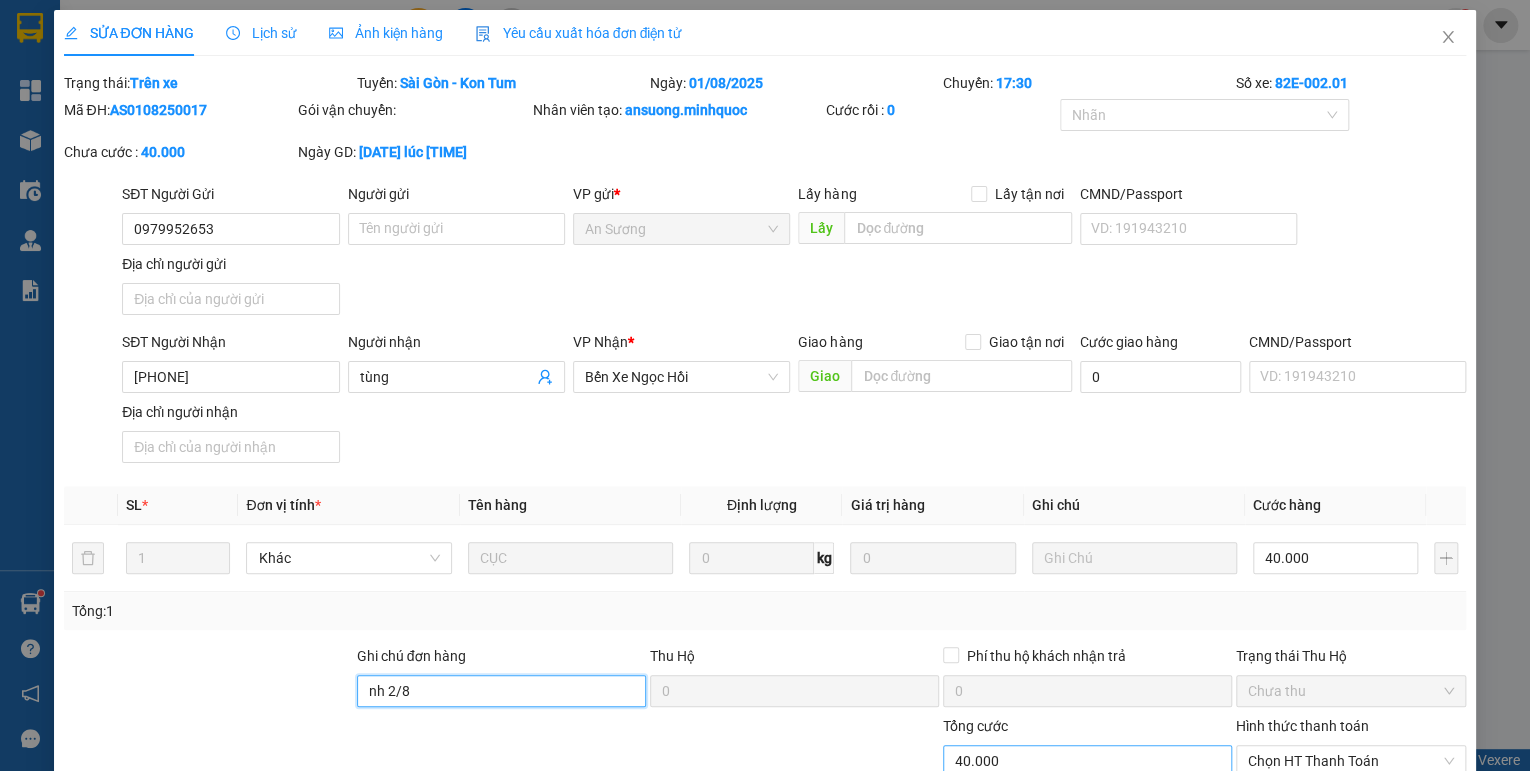 scroll, scrollTop: 138, scrollLeft: 0, axis: vertical 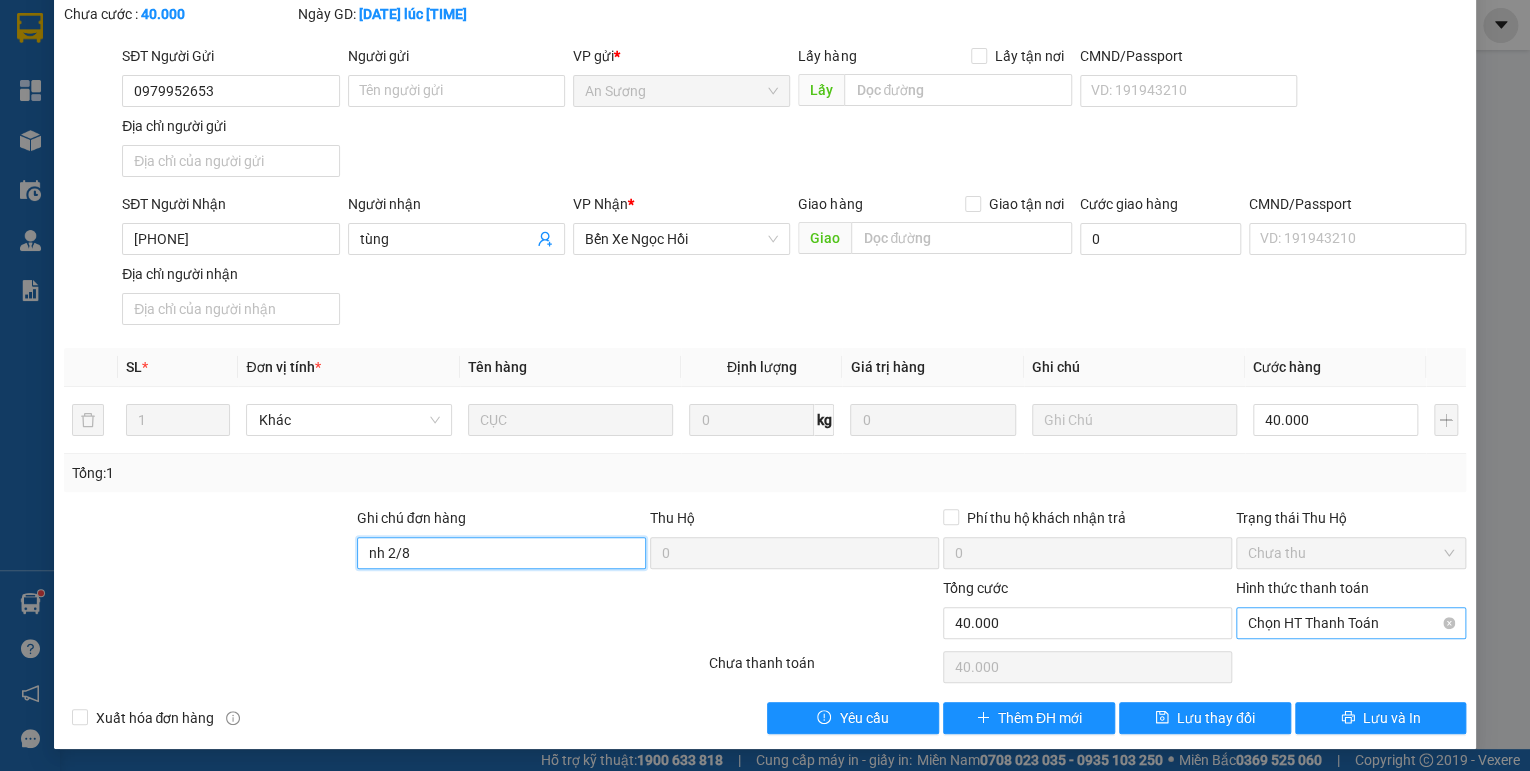 click on "Chọn HT Thanh Toán" at bounding box center (1351, 623) 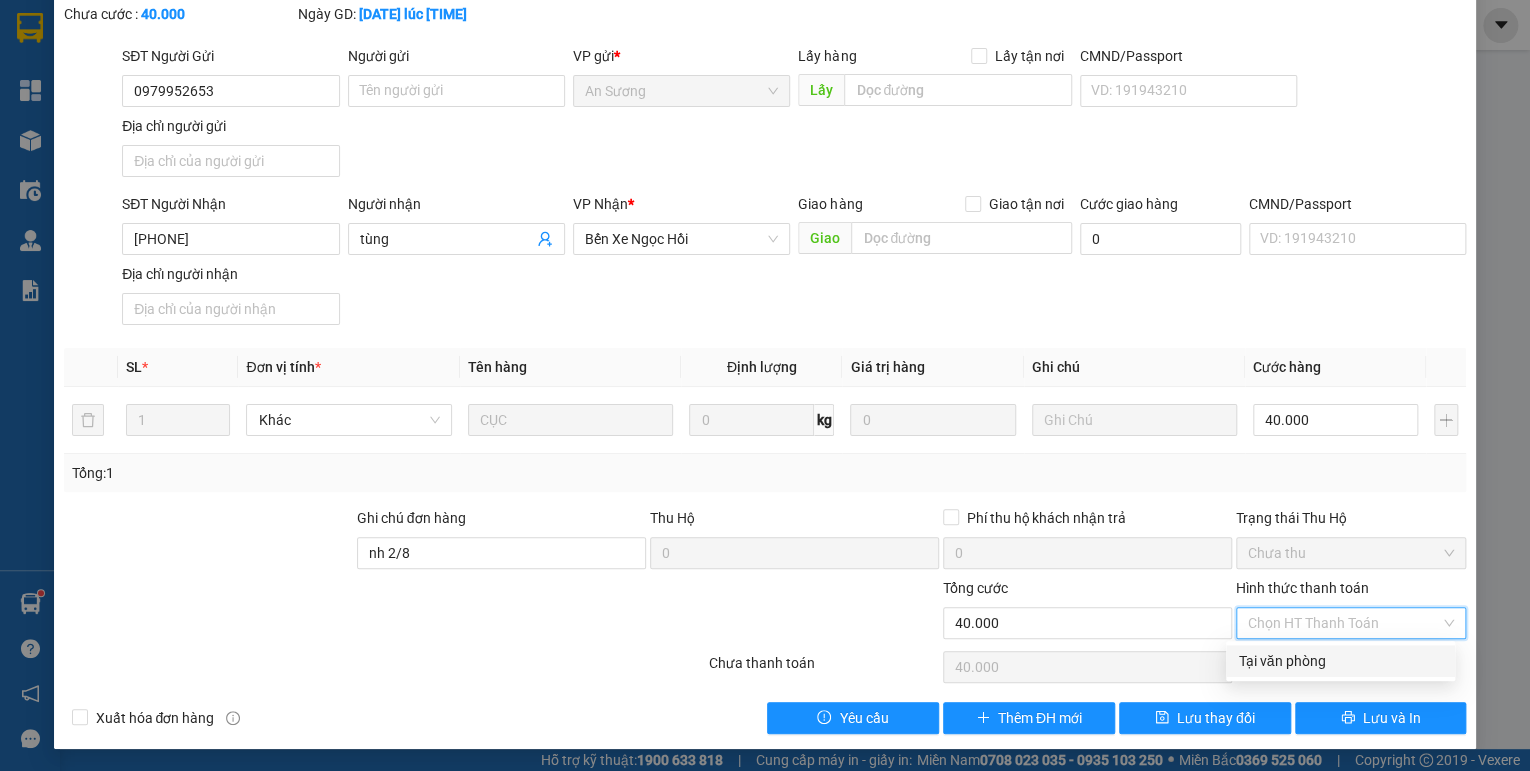 click on "Tại văn phòng" at bounding box center [1340, 661] 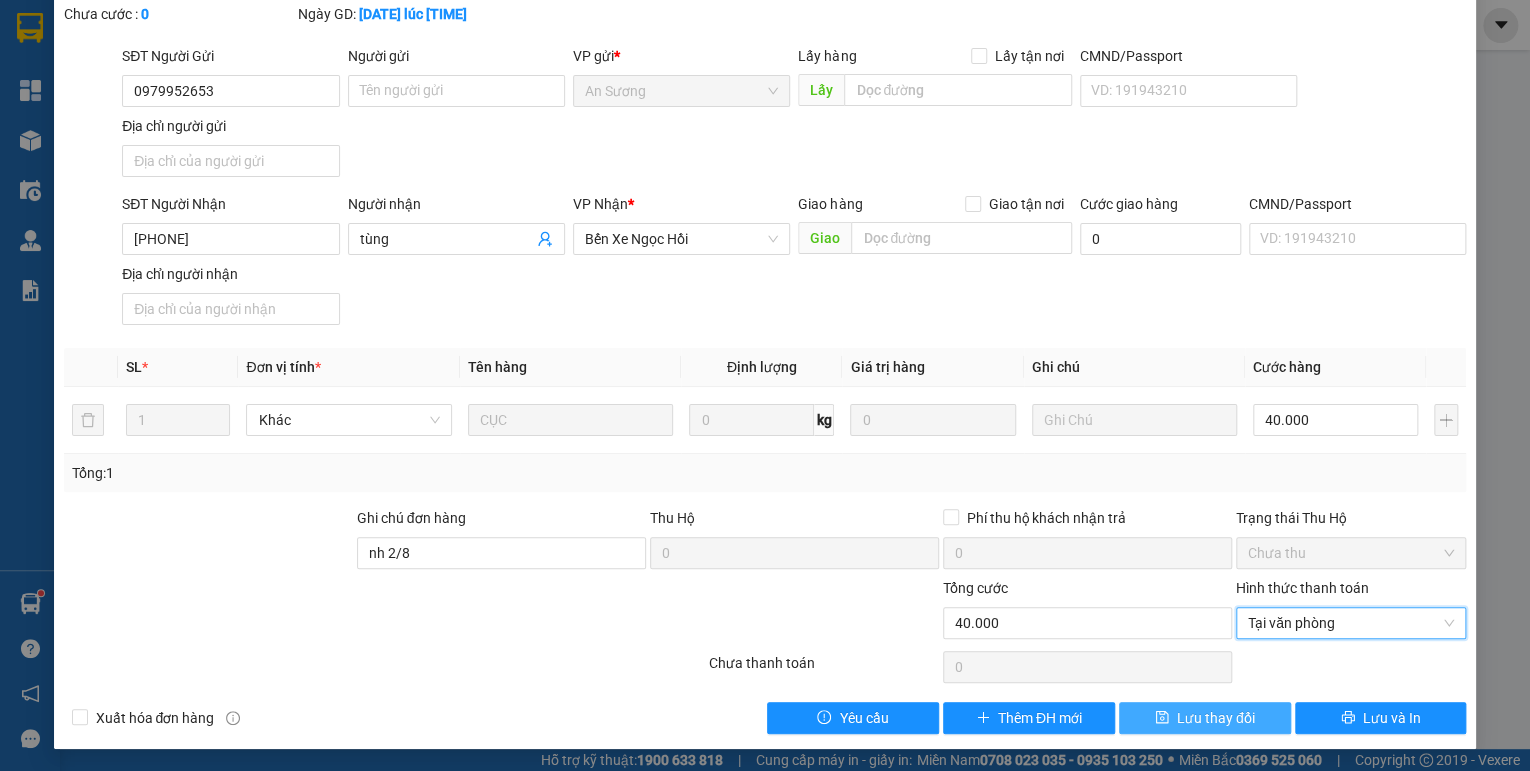 click on "Lưu thay đổi" at bounding box center [1216, 718] 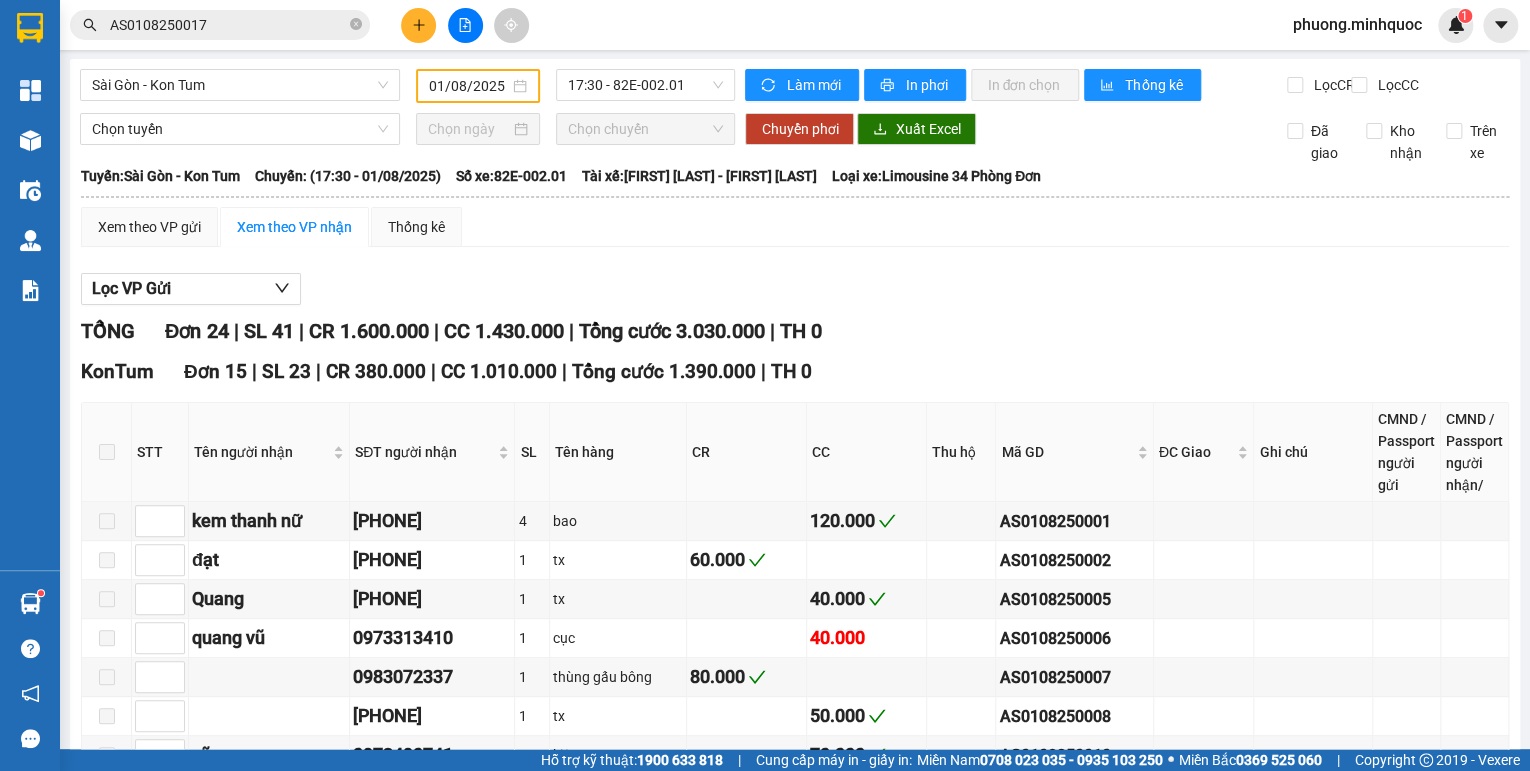 scroll, scrollTop: 0, scrollLeft: 0, axis: both 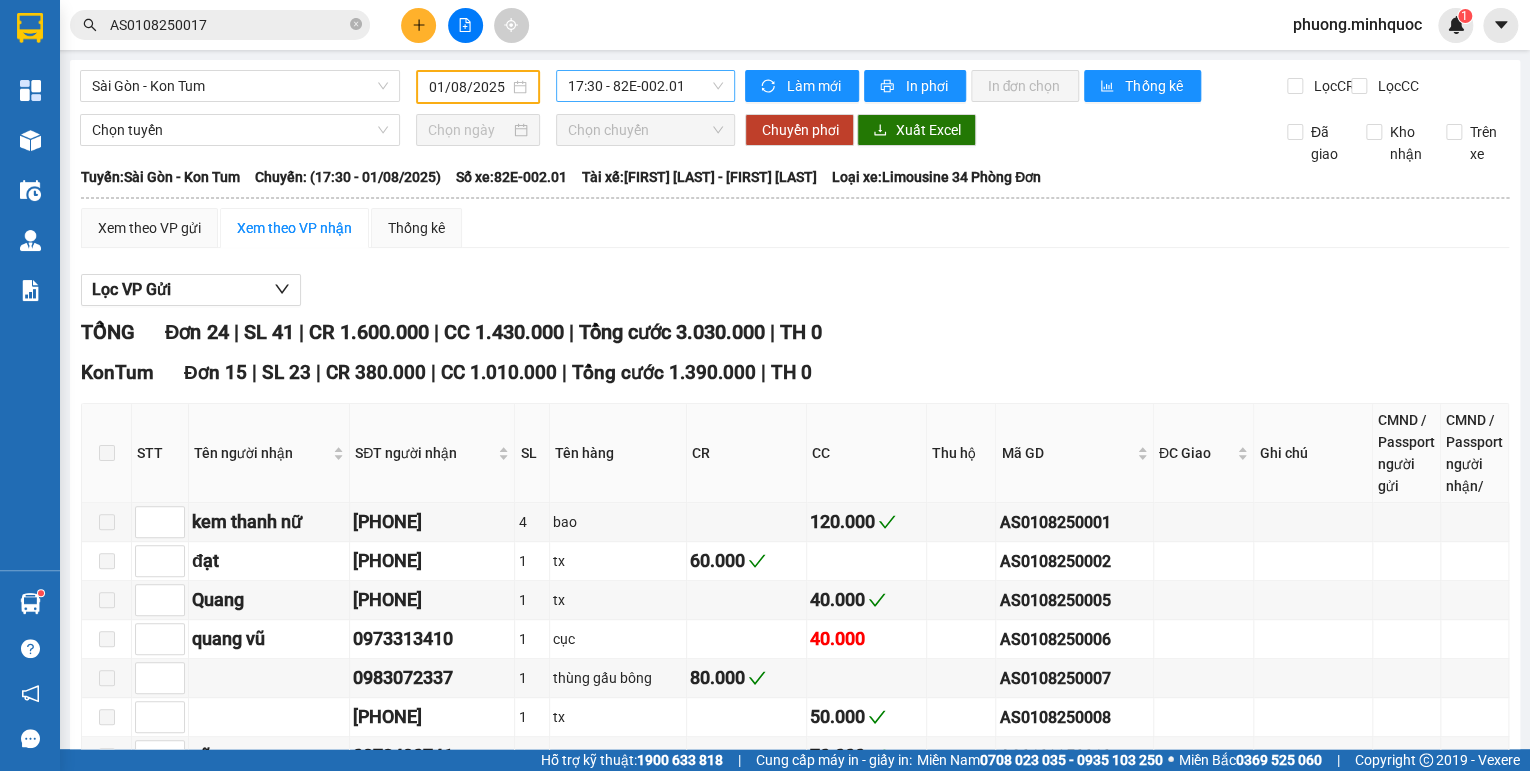 click on "17:30     - 82E-002.01" at bounding box center (646, 86) 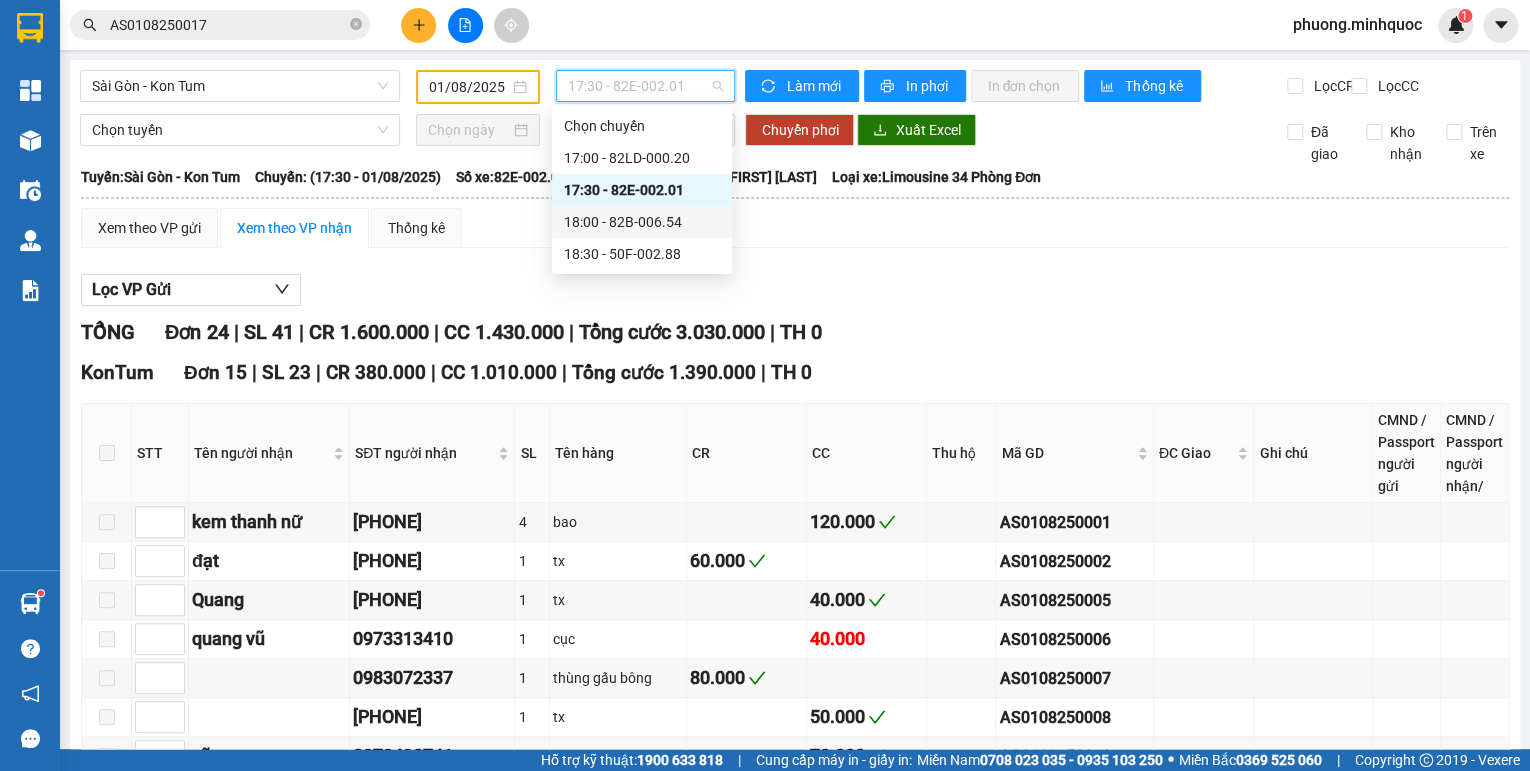click on "18:00     - 82B-006.54" at bounding box center [642, 222] 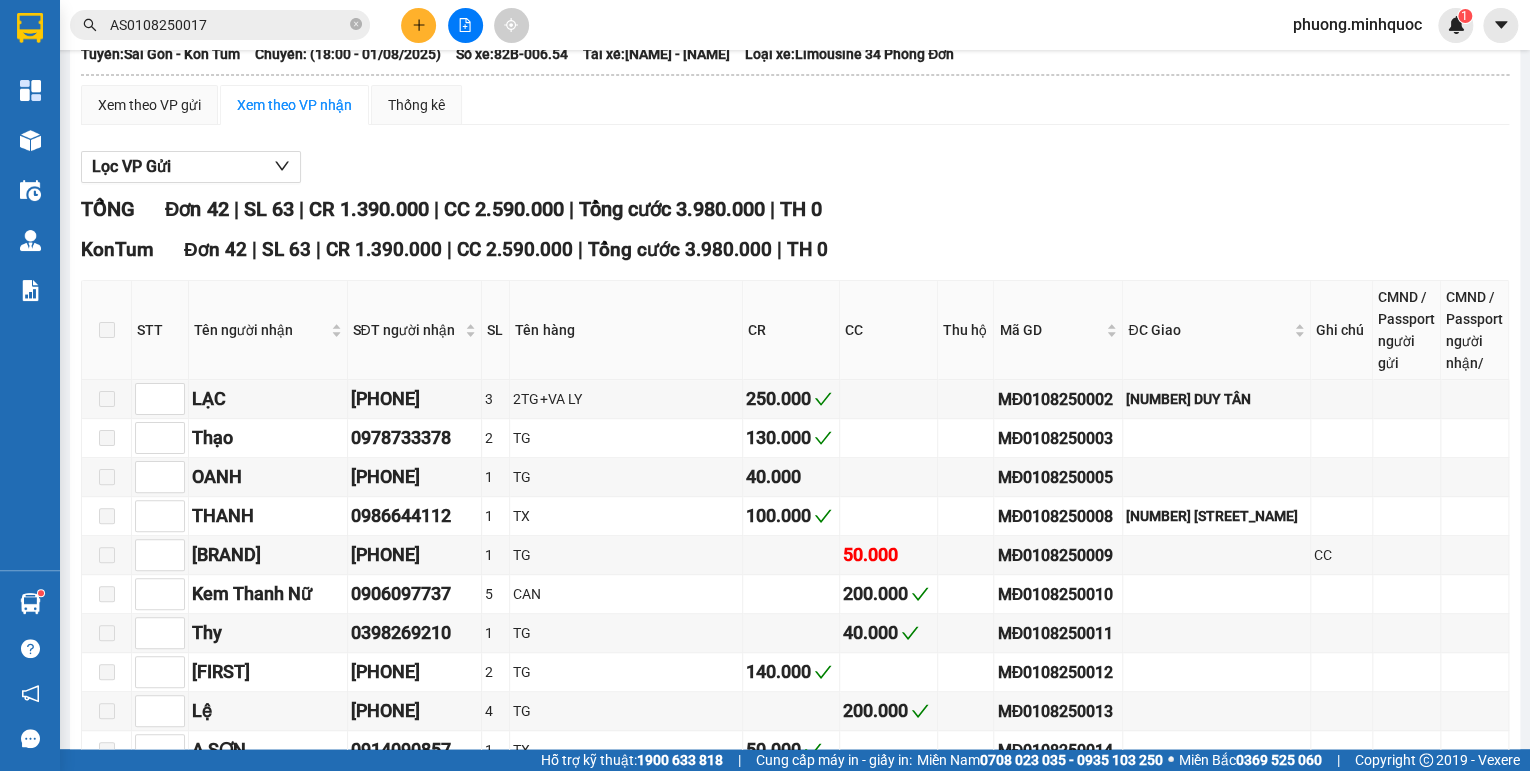 scroll, scrollTop: 0, scrollLeft: 0, axis: both 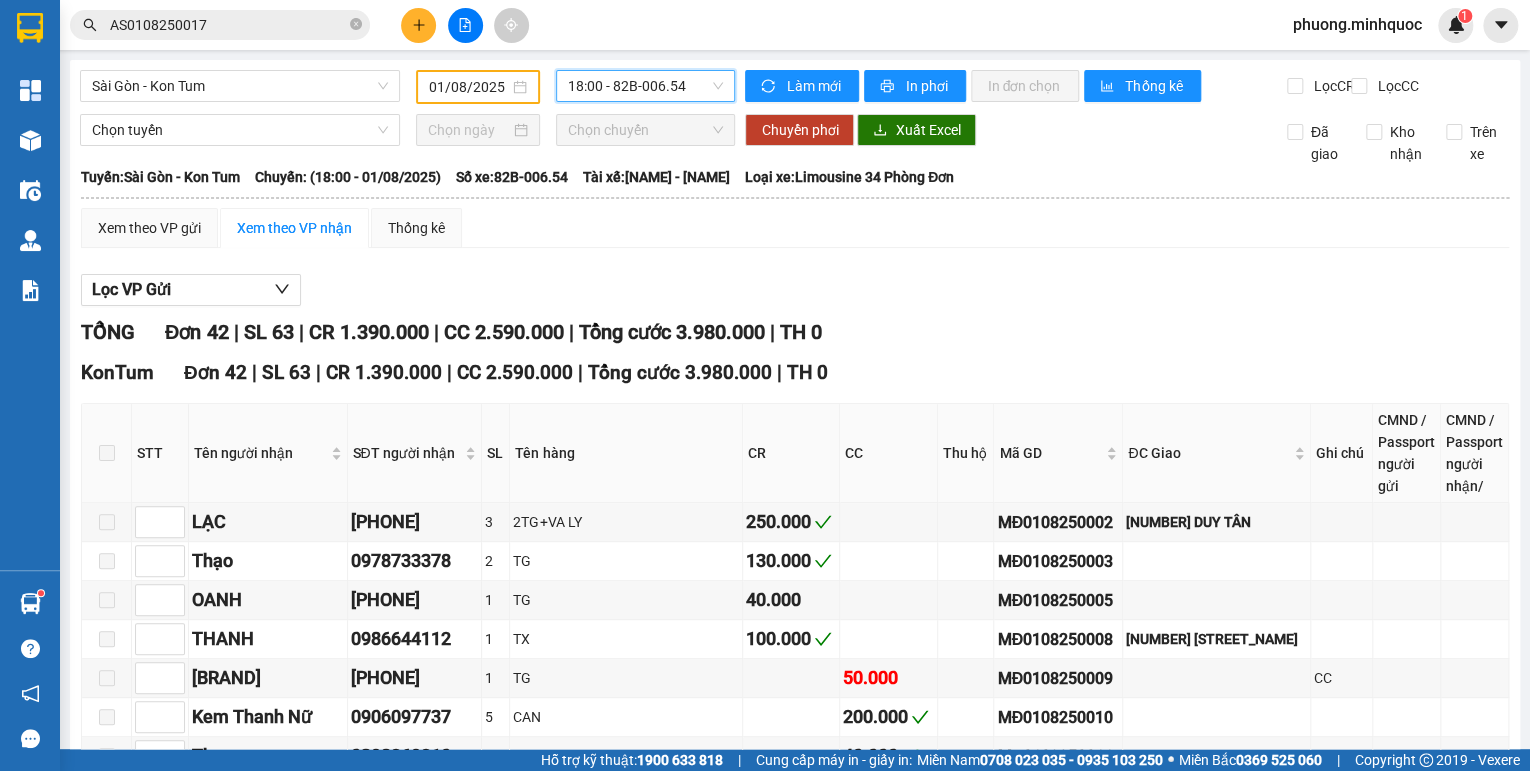 click on "18:00     - 82B-006.54" at bounding box center (646, 86) 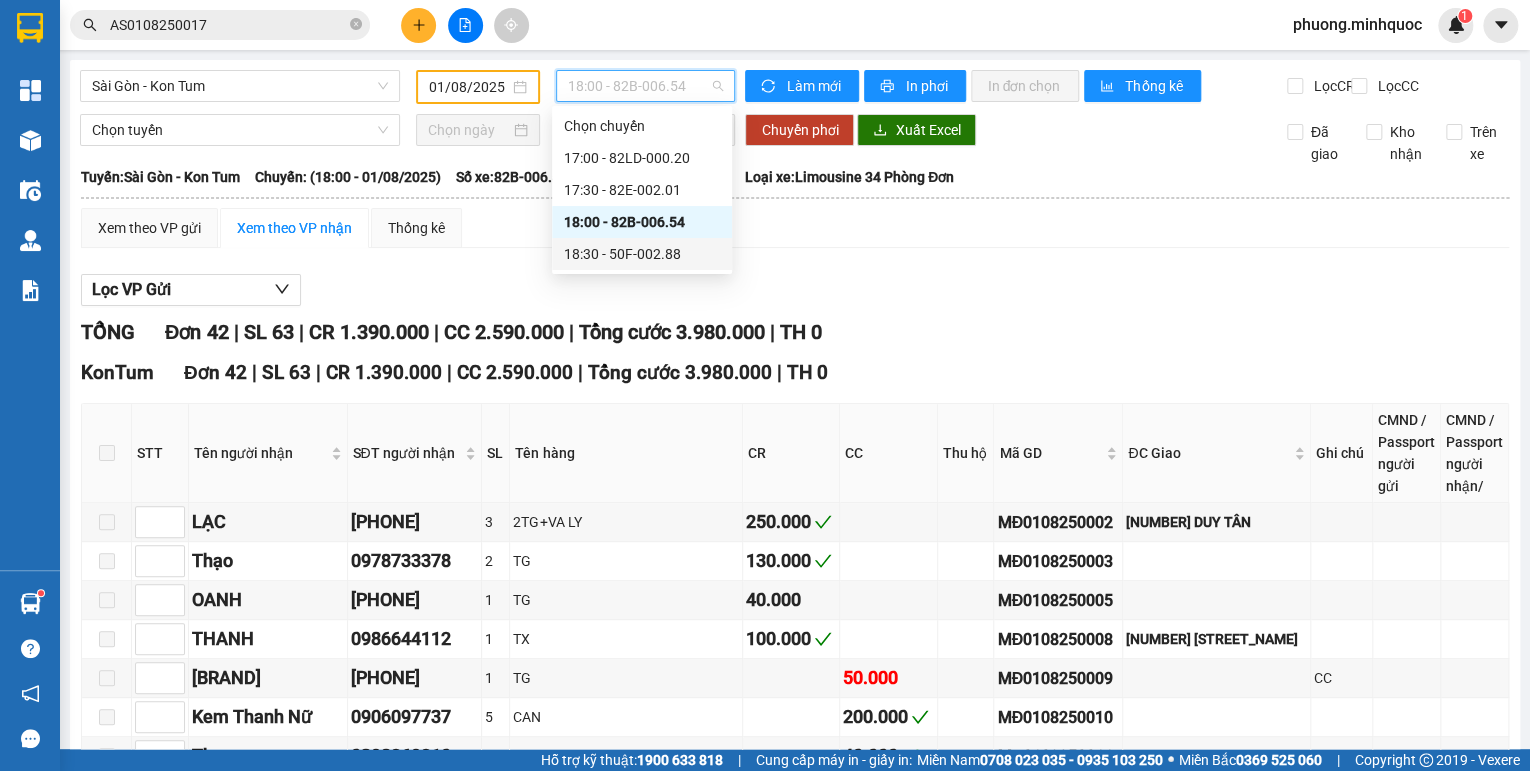 click on "18:30     - 50F-002.88" at bounding box center [642, 254] 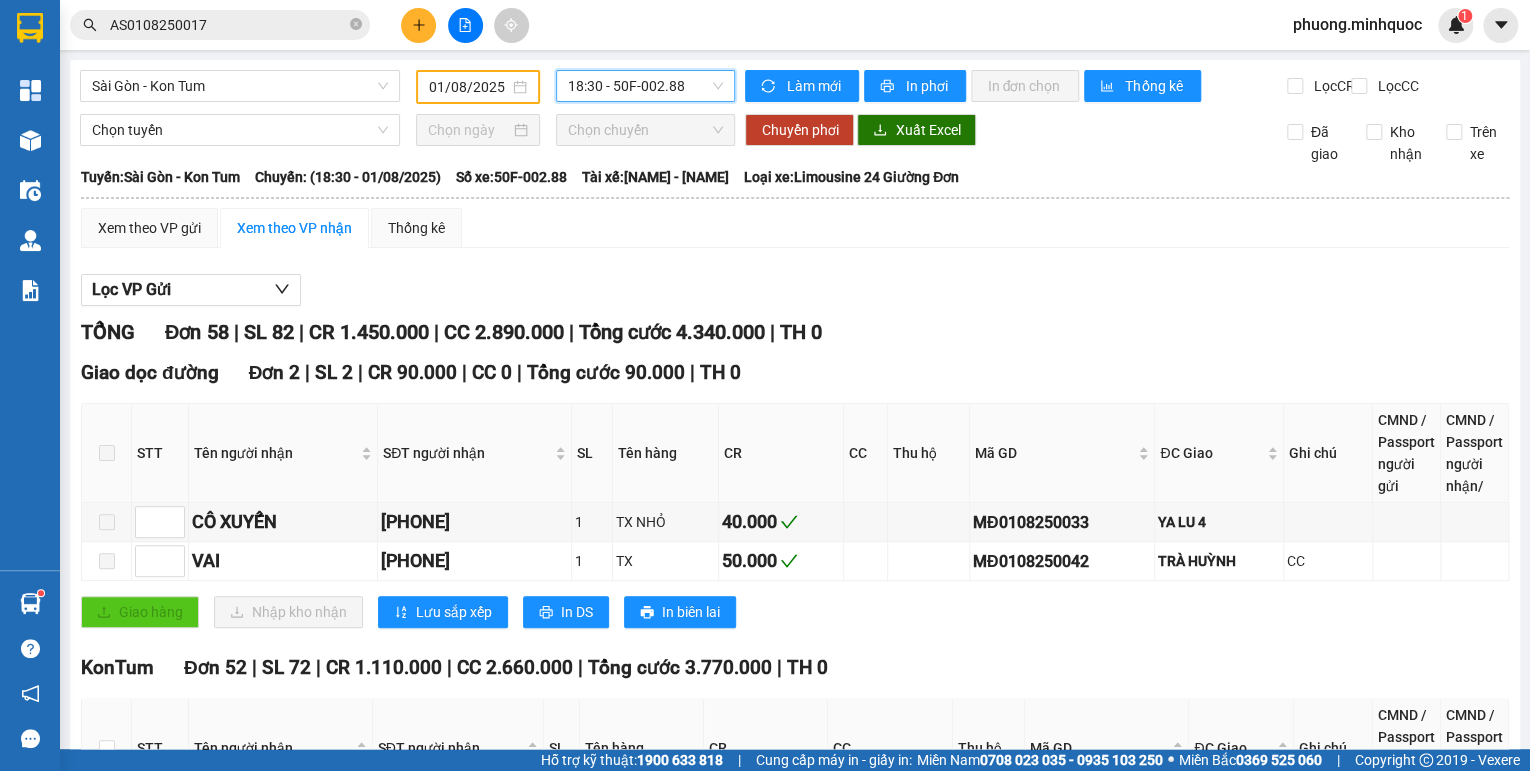 scroll, scrollTop: 240, scrollLeft: 0, axis: vertical 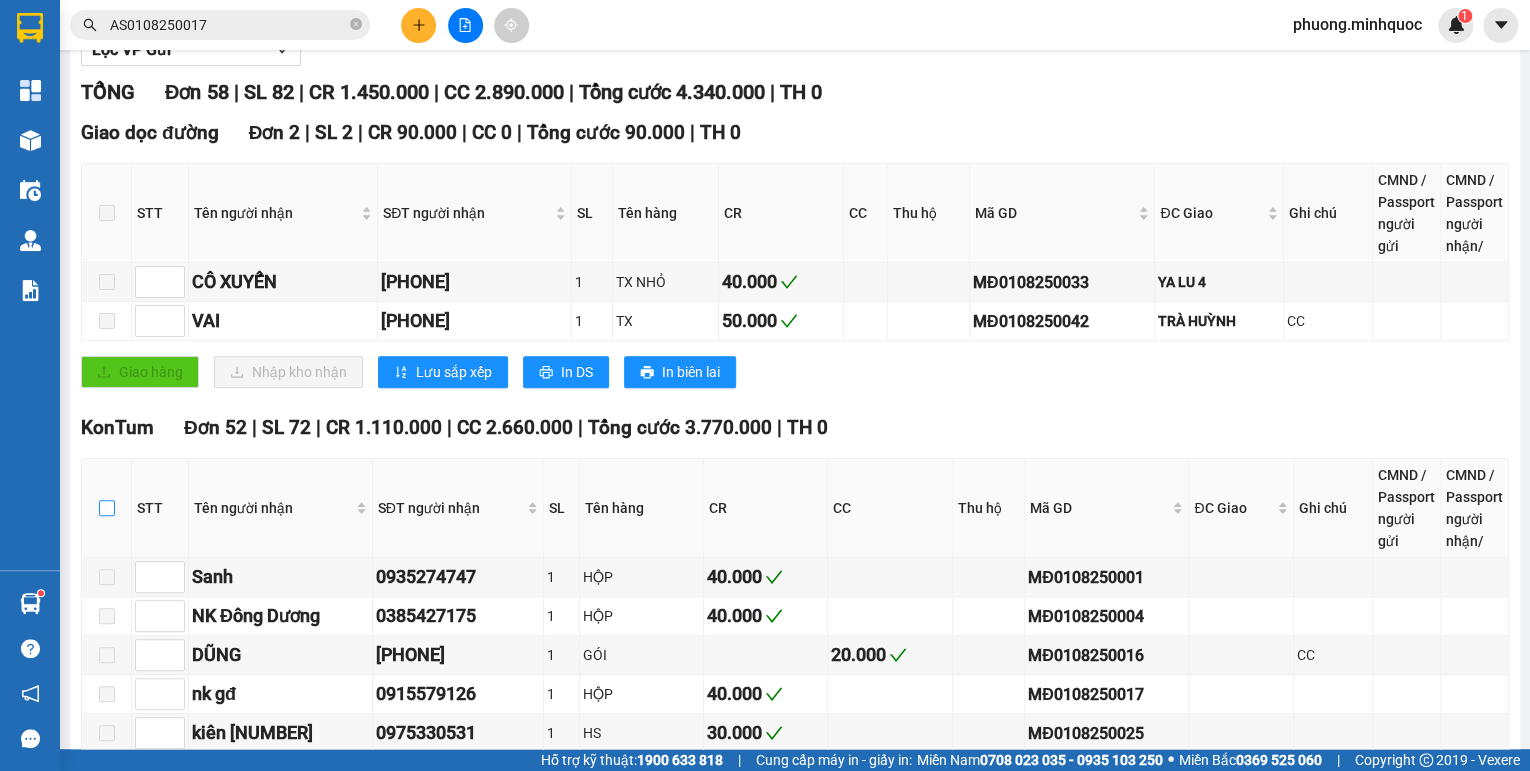 click at bounding box center (107, 508) 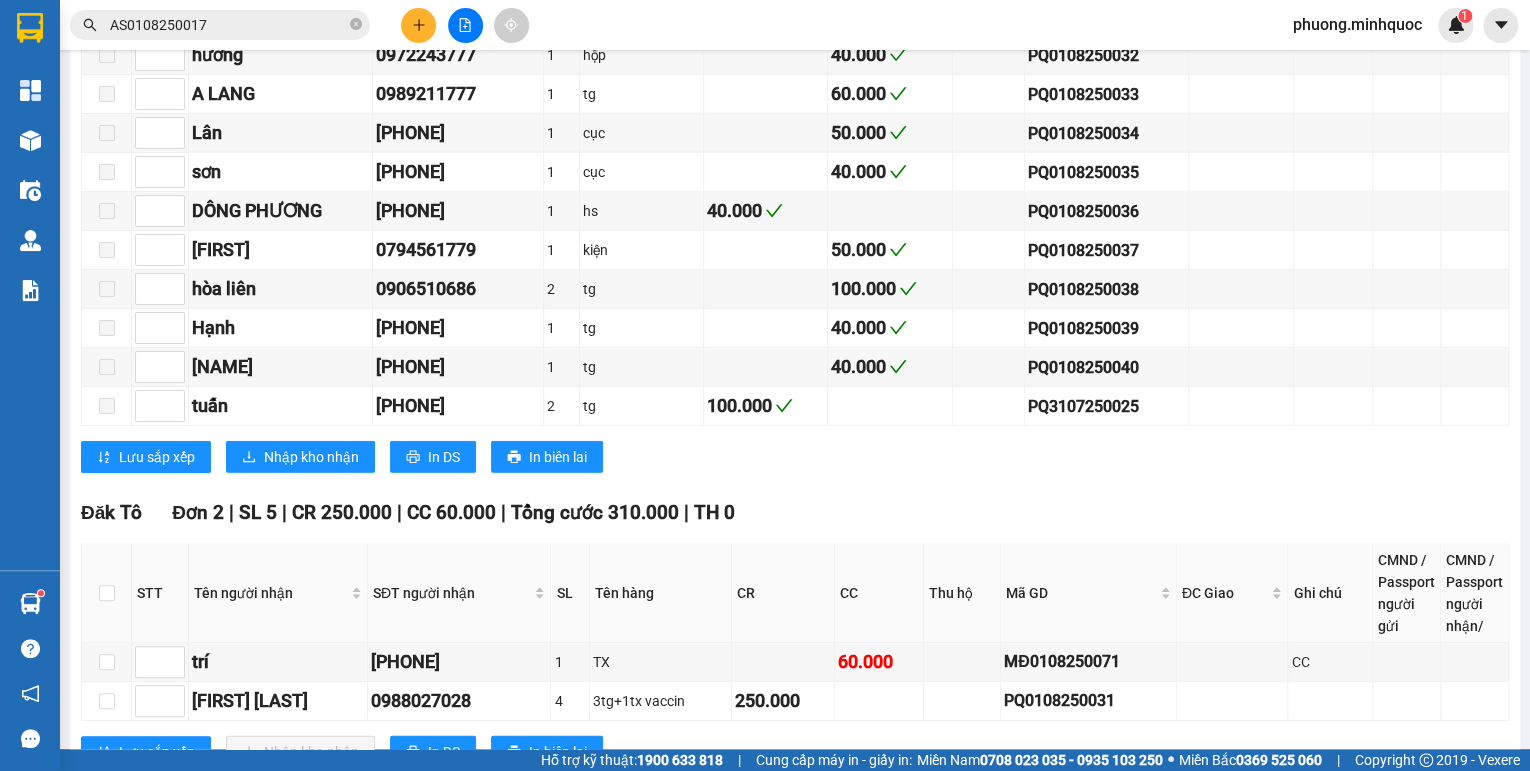 scroll, scrollTop: 2640, scrollLeft: 0, axis: vertical 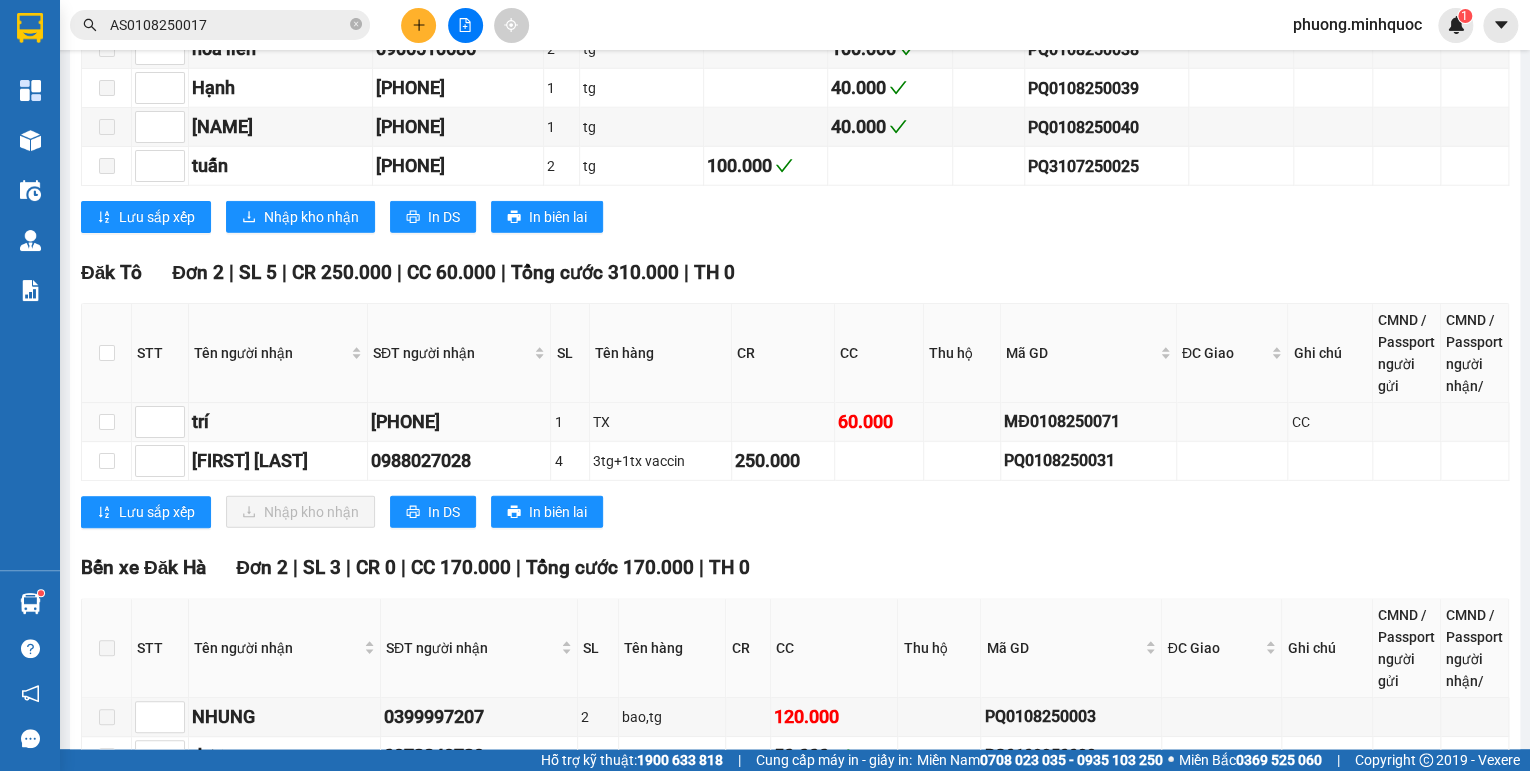 click on "MĐ0108250071" at bounding box center (1088, 421) 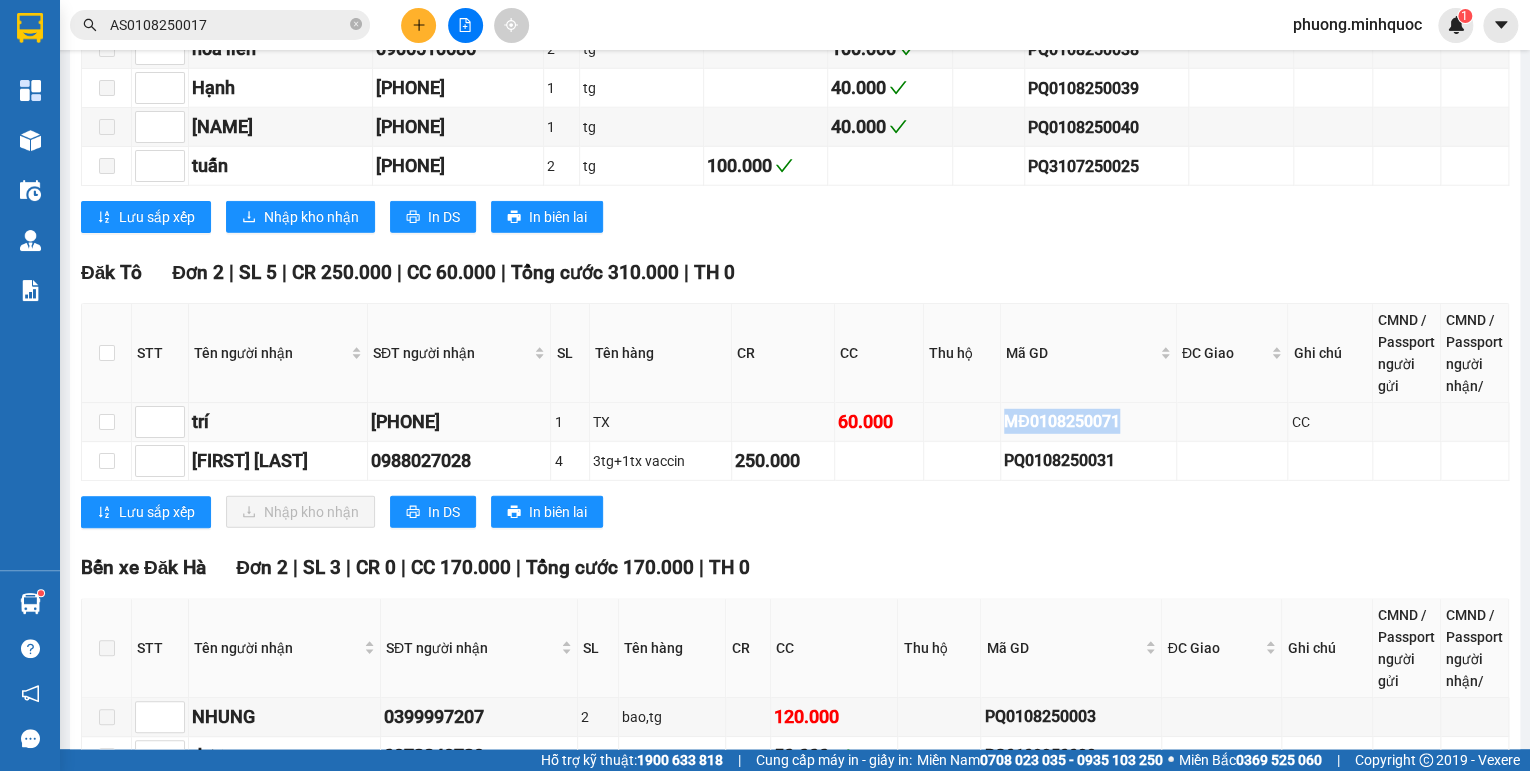 click on "MĐ0108250071" at bounding box center [1088, 421] 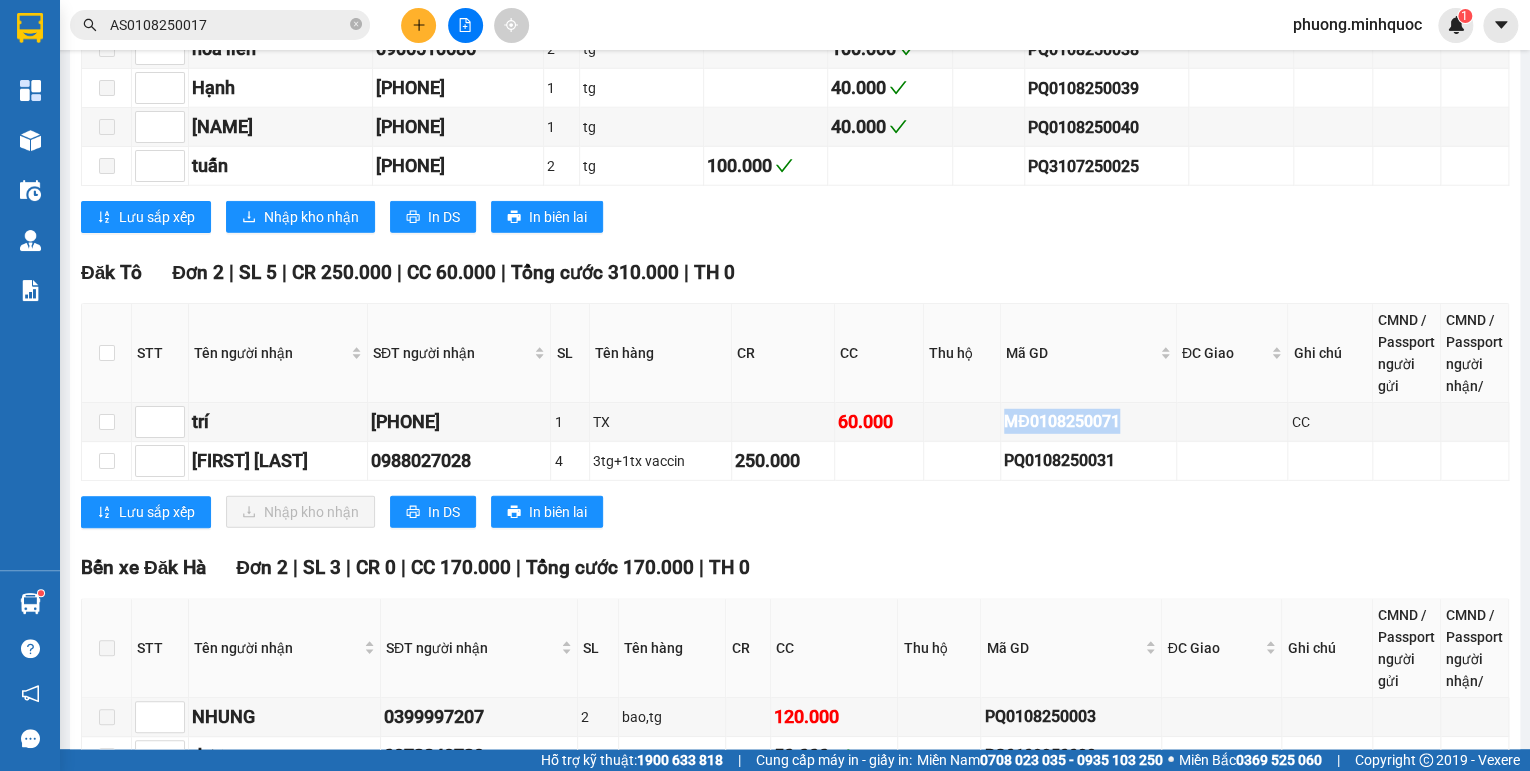 click on "AS0108250017" at bounding box center (228, 25) 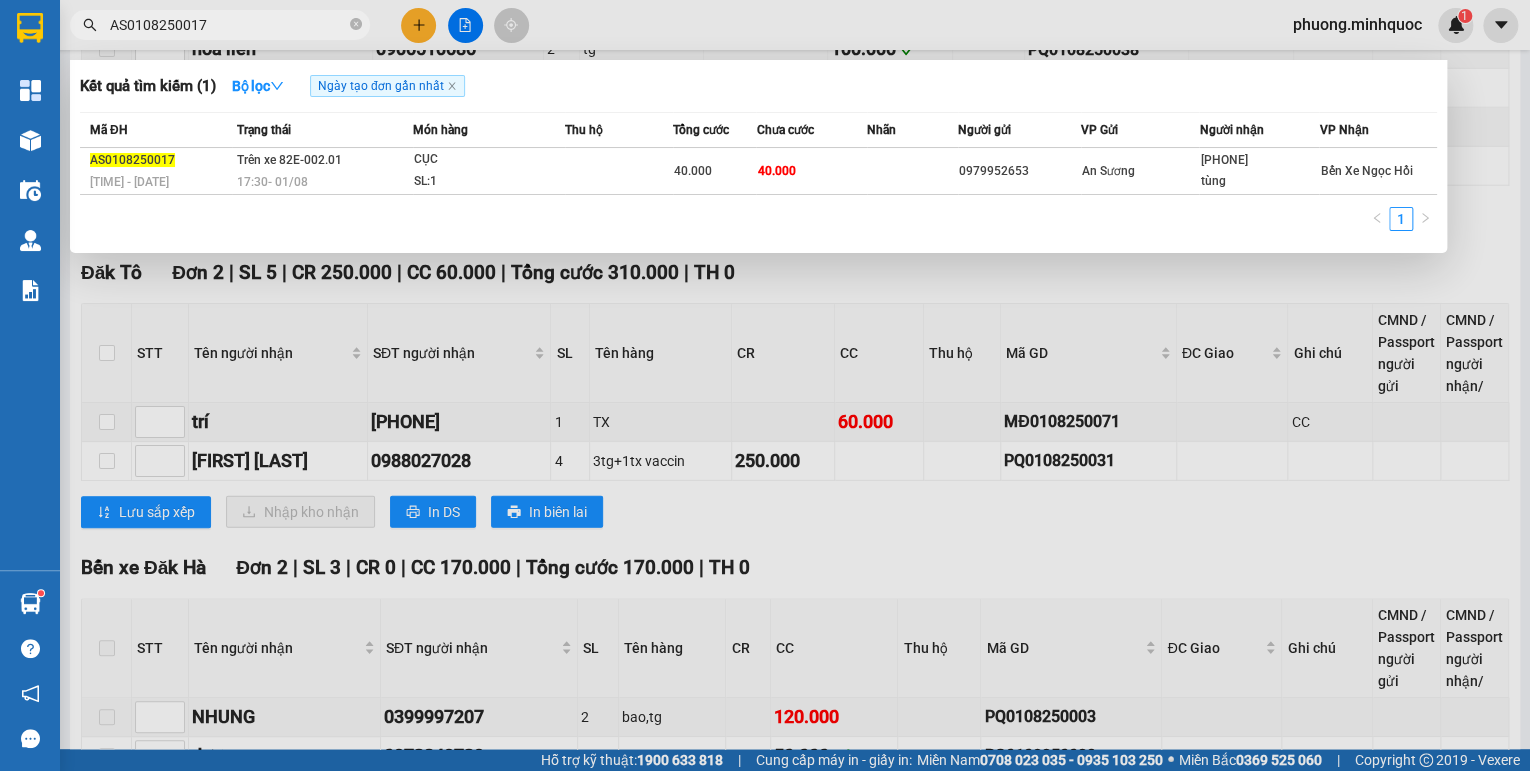 click on "AS0108250017" at bounding box center [228, 25] 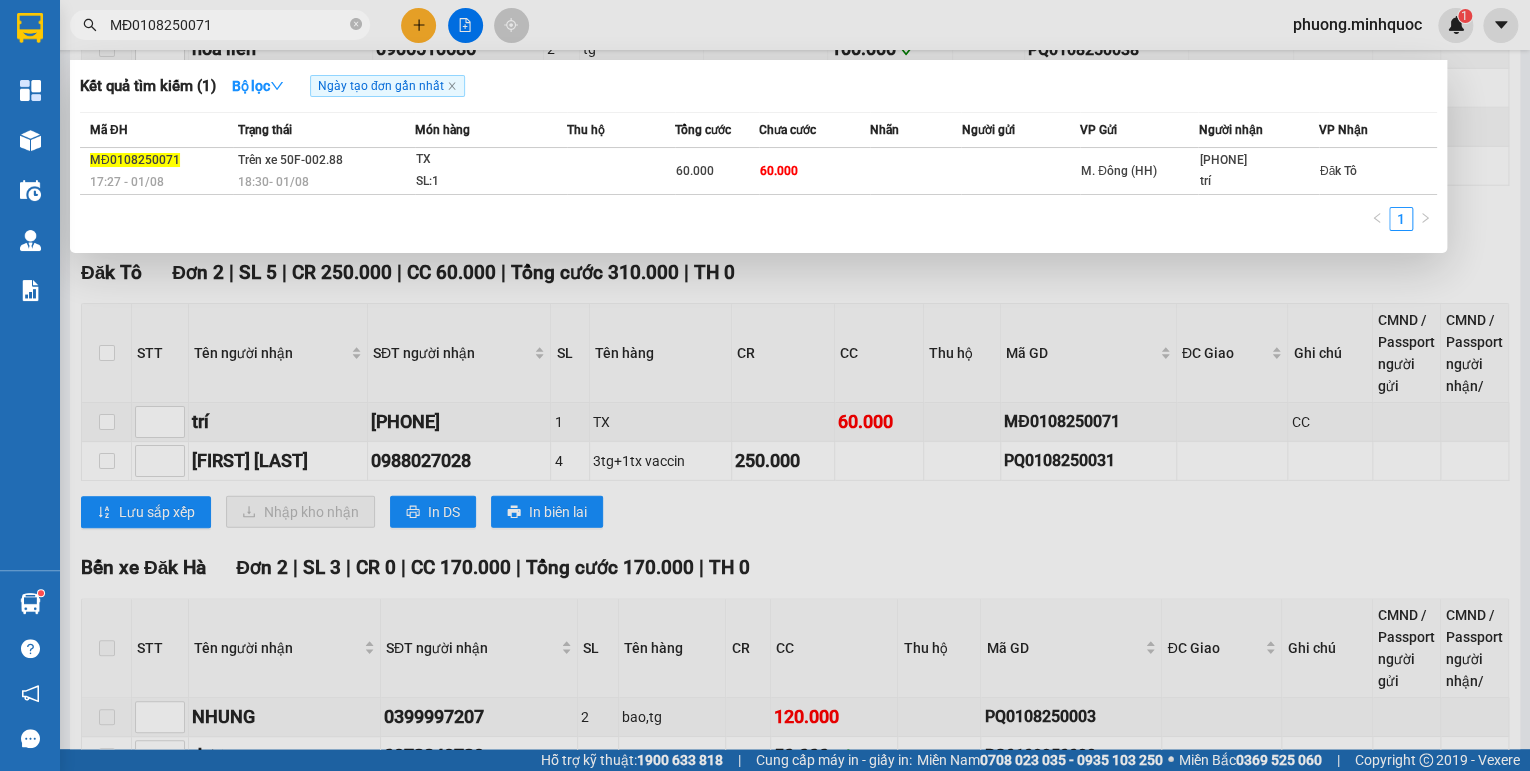 type on "MĐ0108250071" 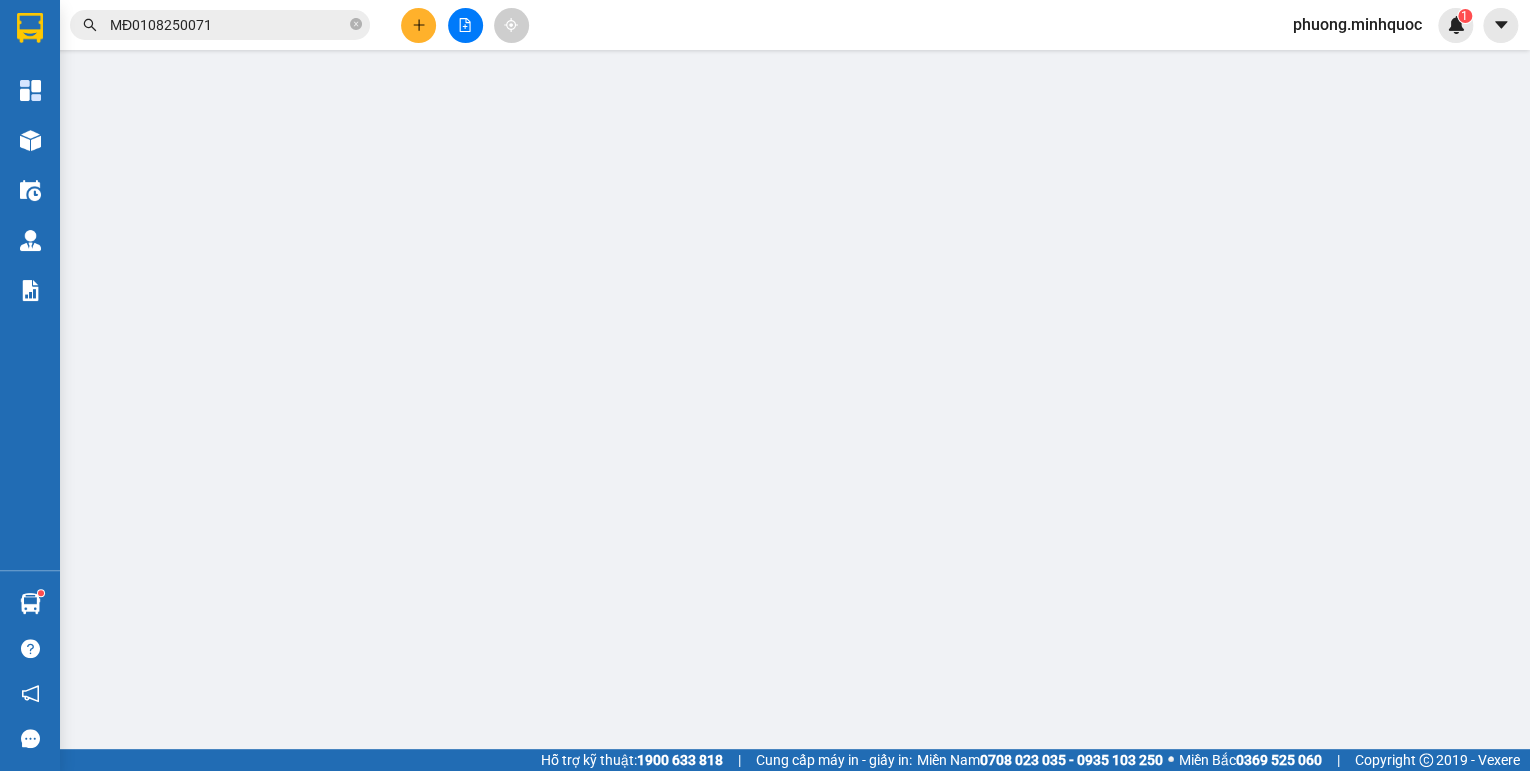 scroll, scrollTop: 0, scrollLeft: 0, axis: both 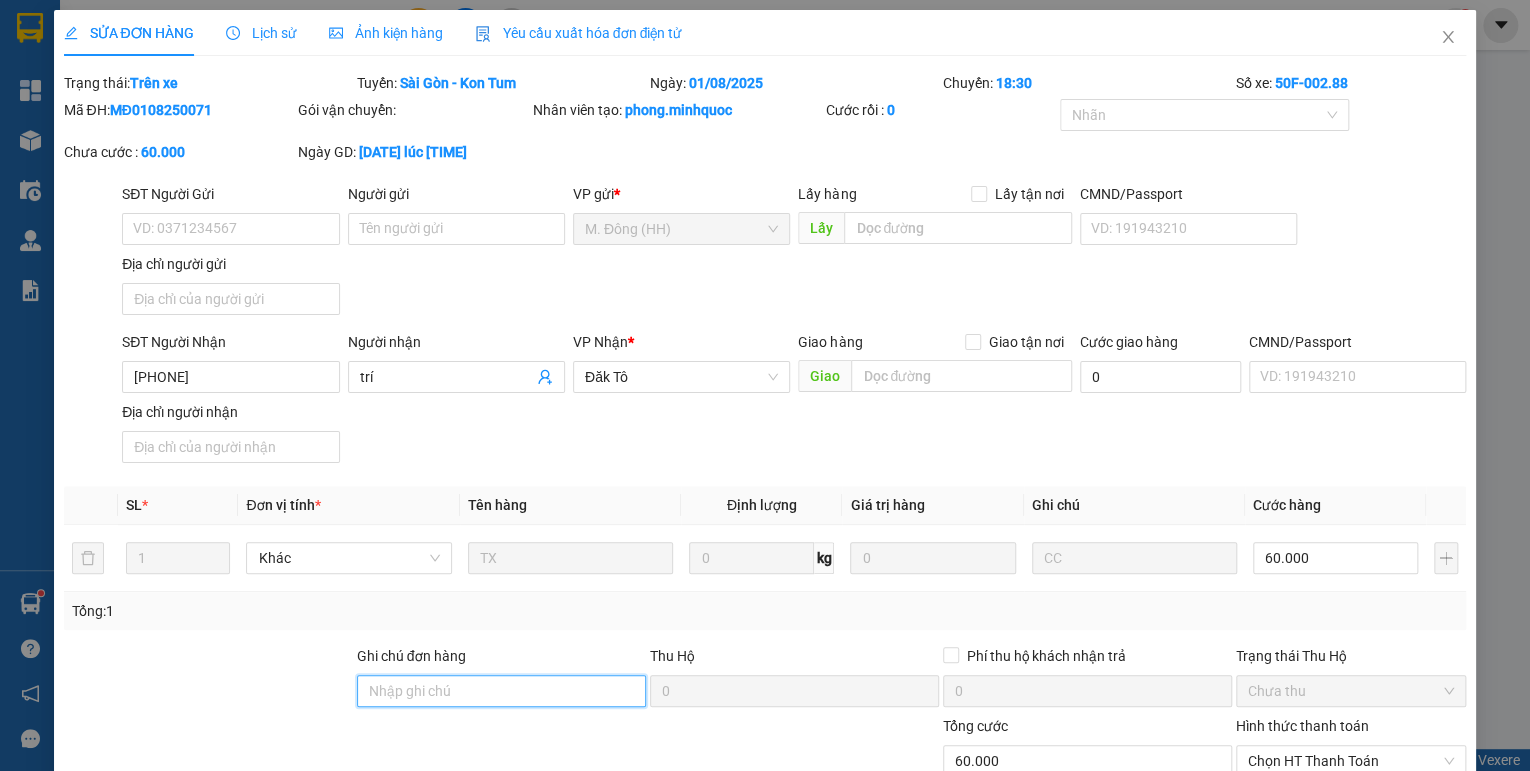 click on "Ghi chú đơn hàng" at bounding box center (501, 691) 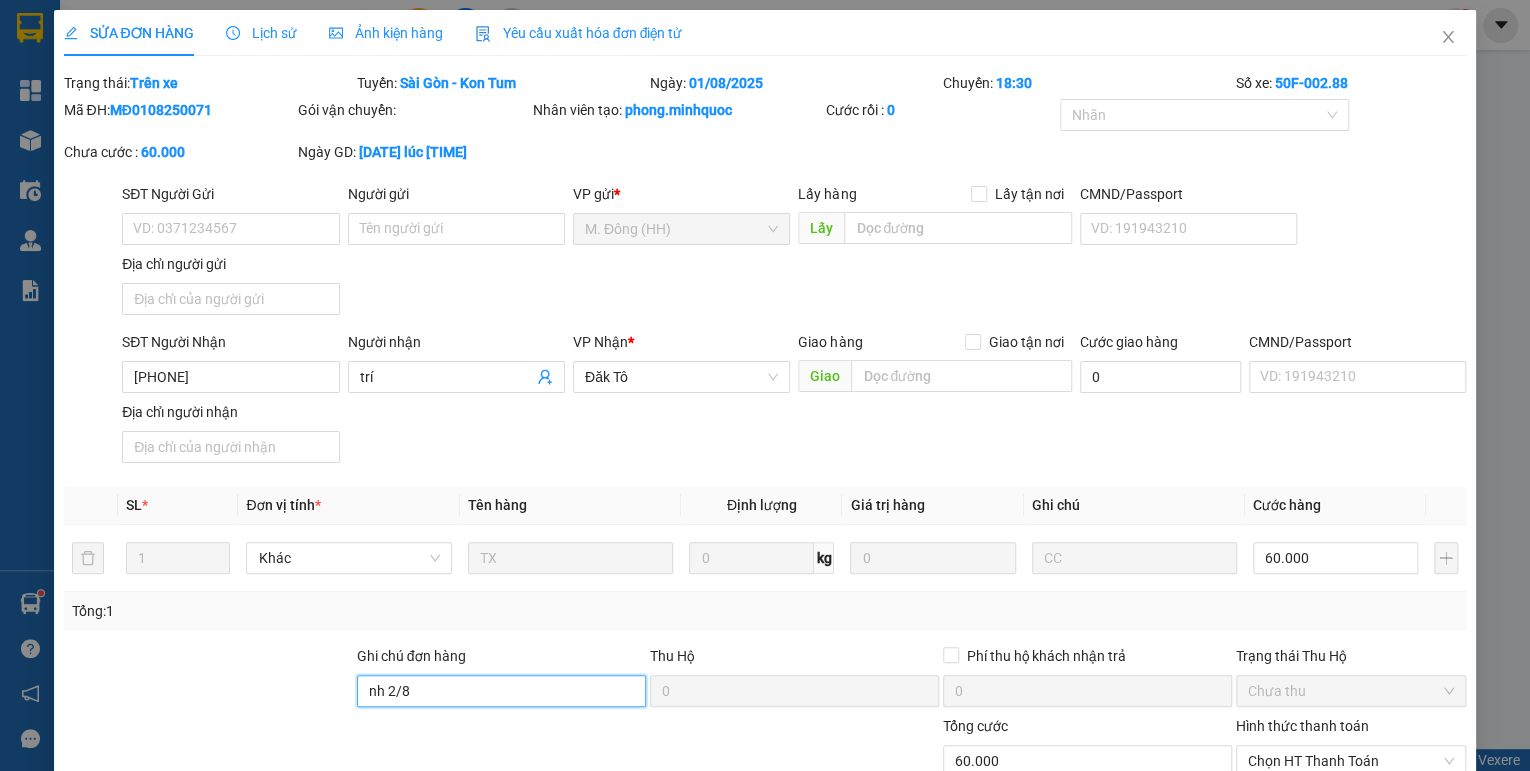 scroll, scrollTop: 138, scrollLeft: 0, axis: vertical 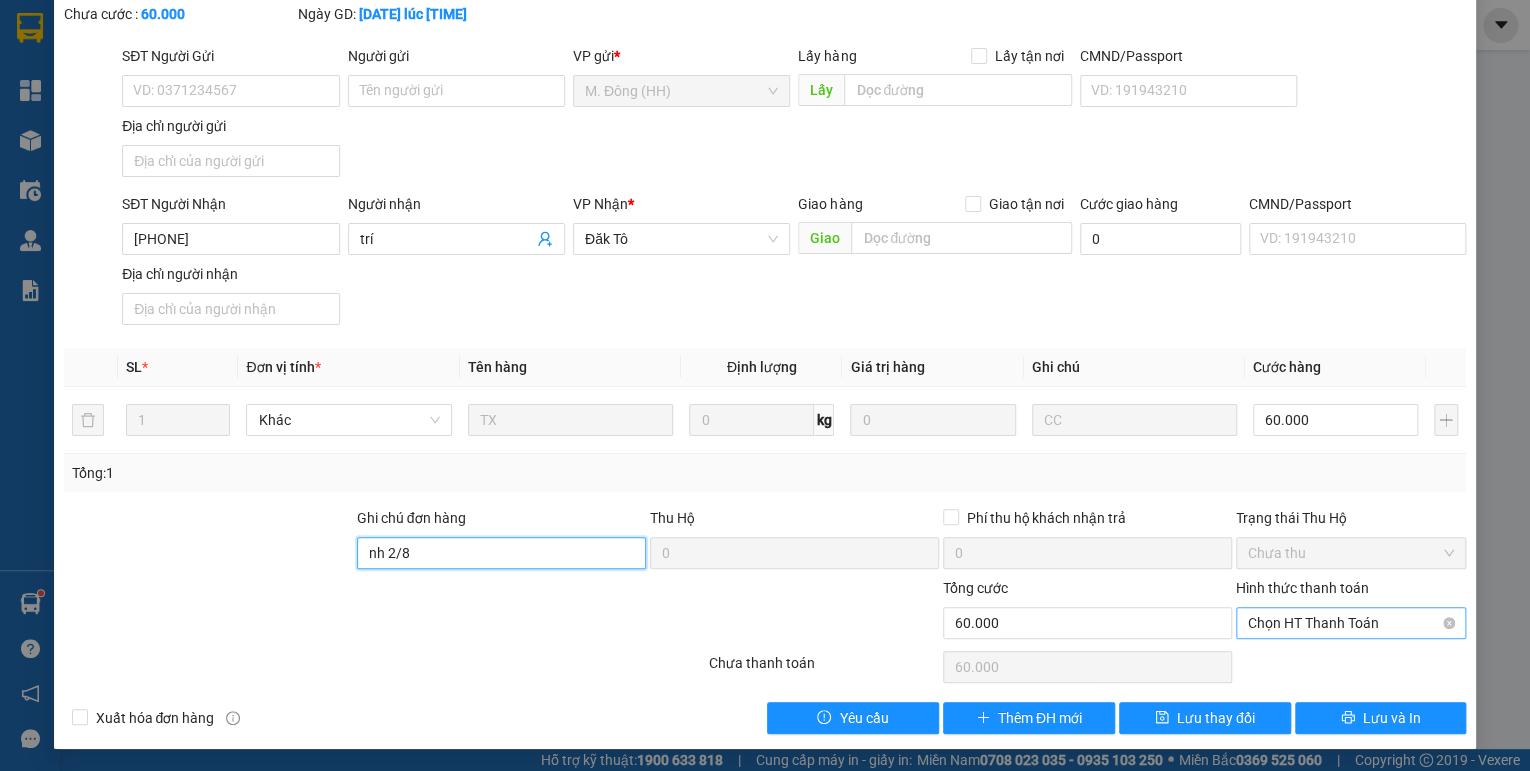 click on "Chọn HT Thanh Toán" at bounding box center (1351, 623) 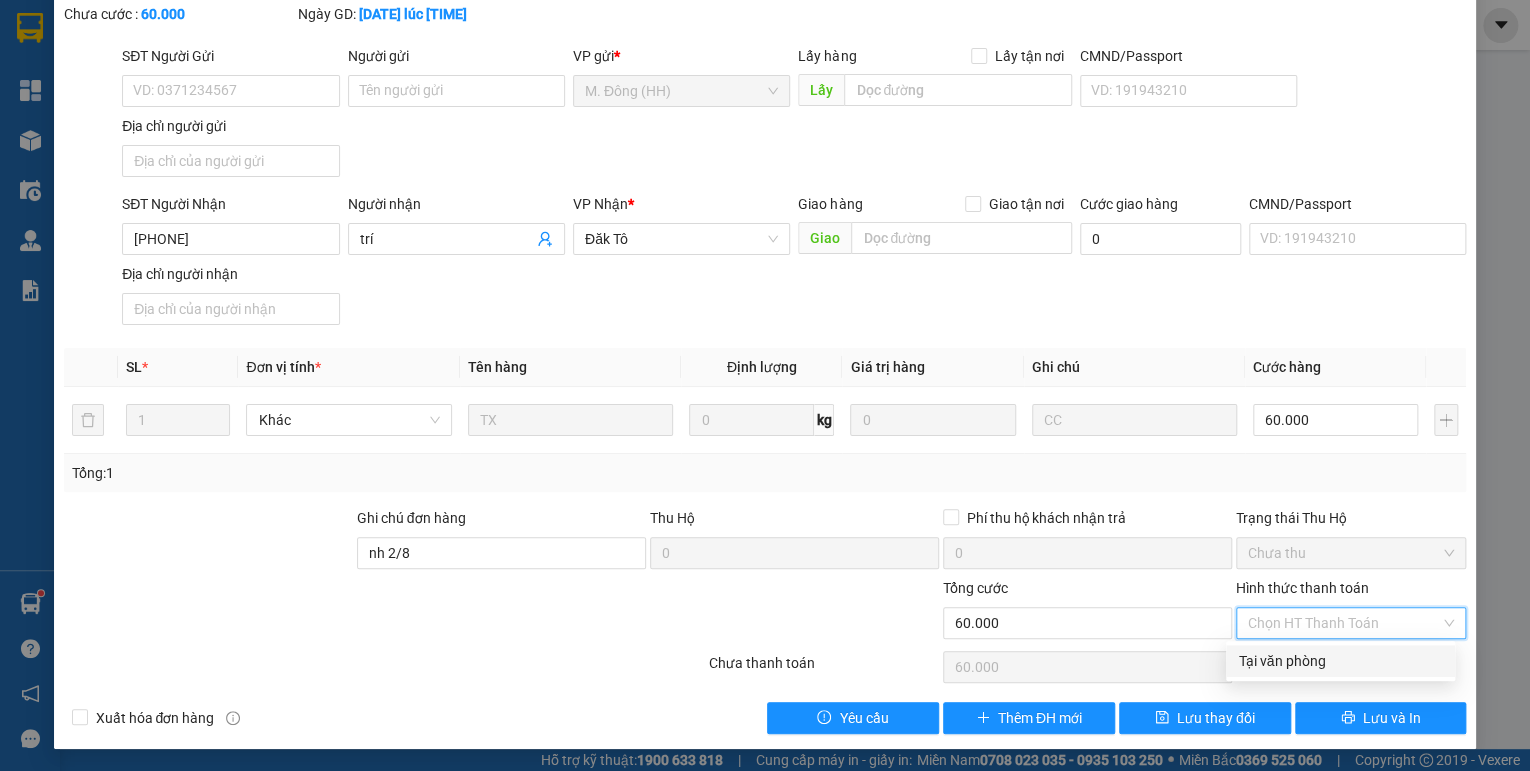 click on "Tại văn phòng" at bounding box center (1340, 661) 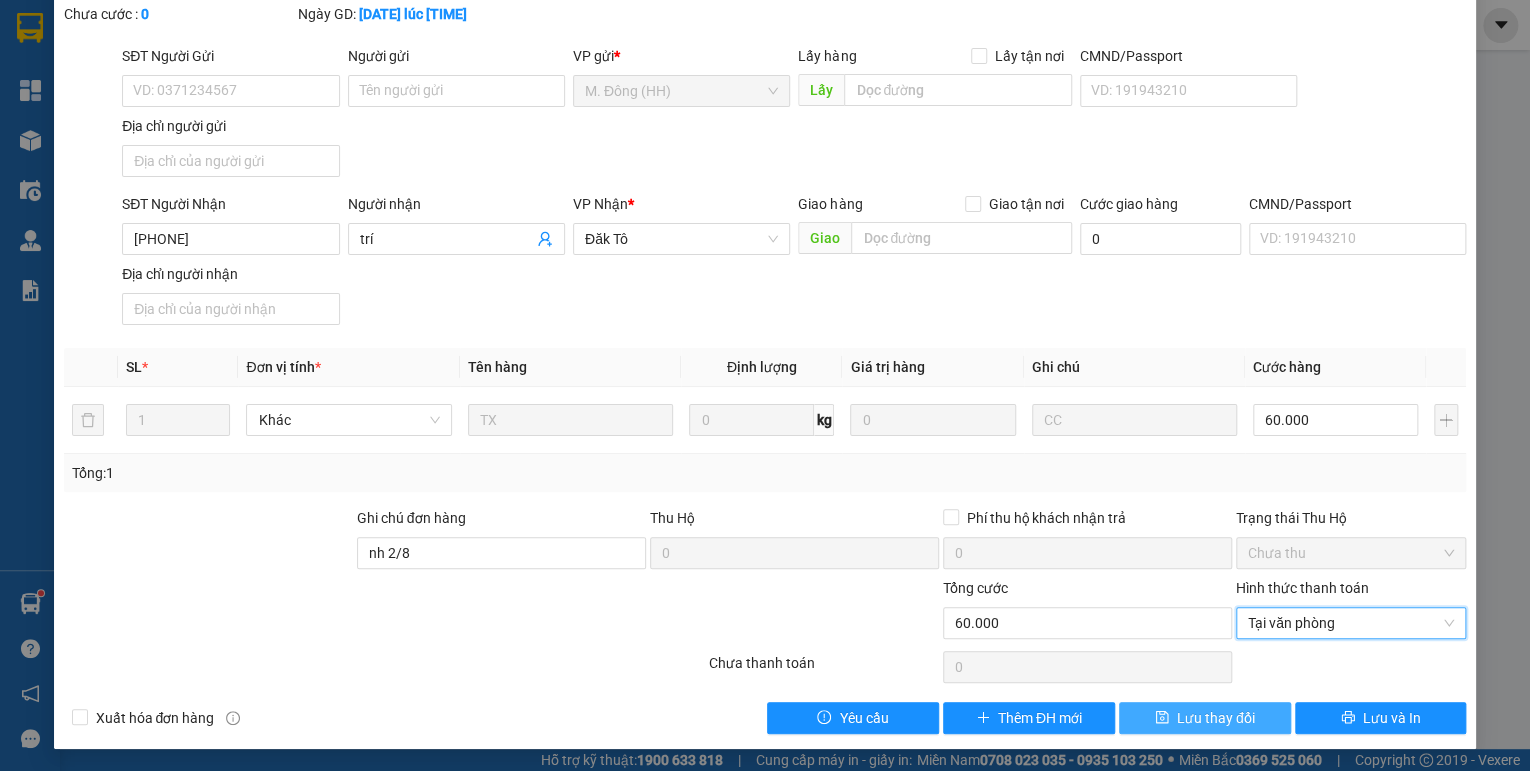 click on "Lưu thay đổi" at bounding box center [1205, 718] 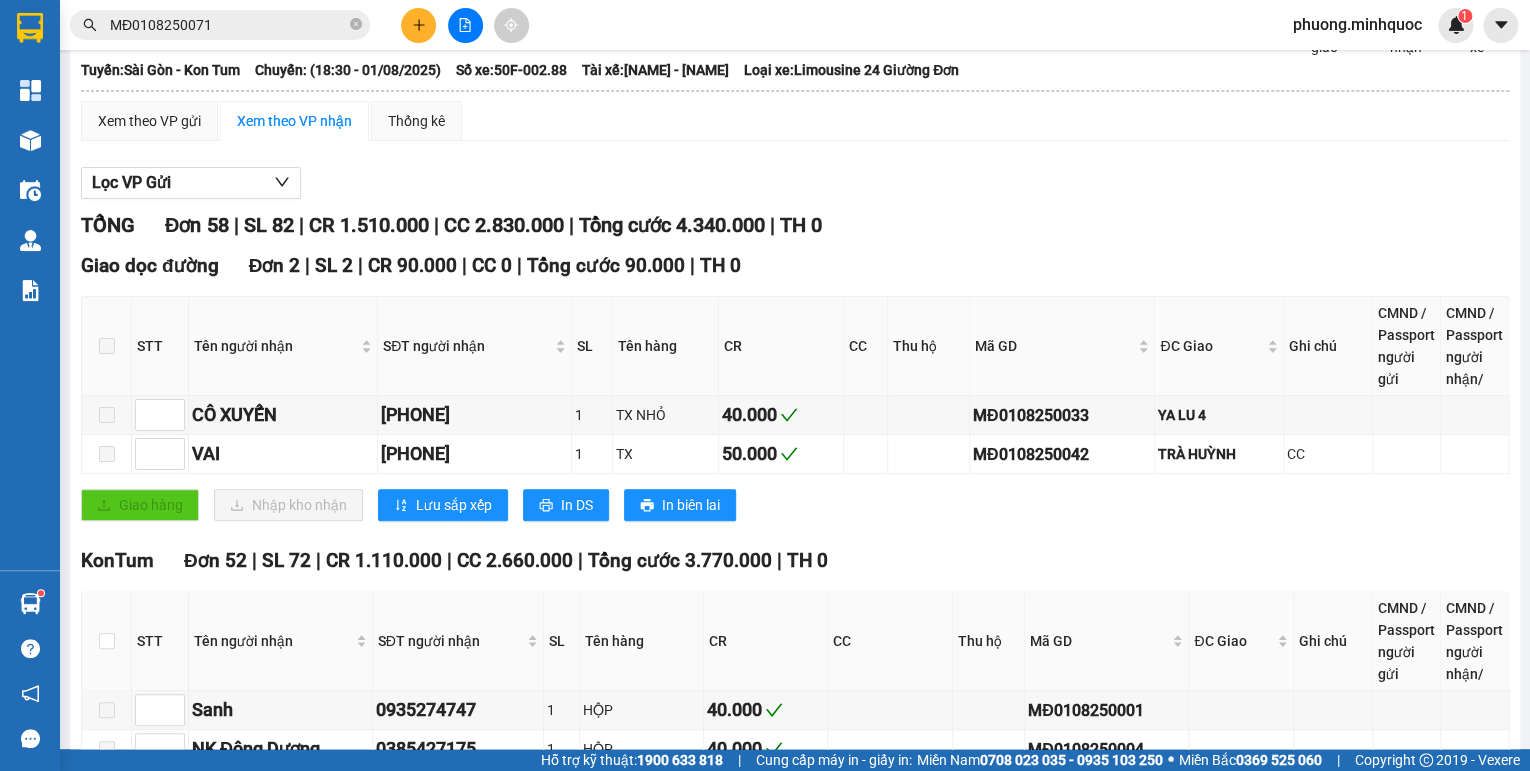 scroll, scrollTop: 0, scrollLeft: 0, axis: both 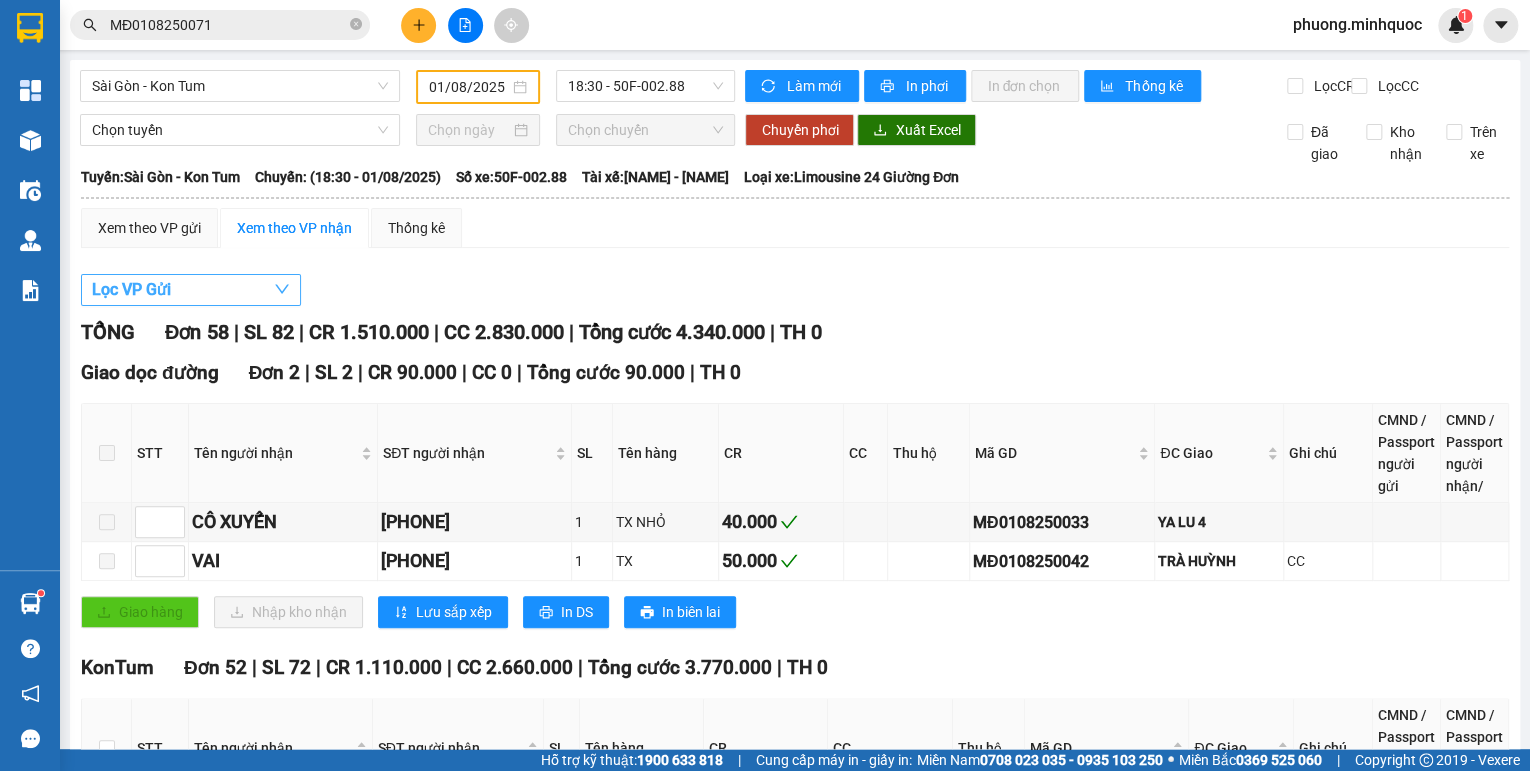 click on "Lọc VP Gửi" at bounding box center (131, 289) 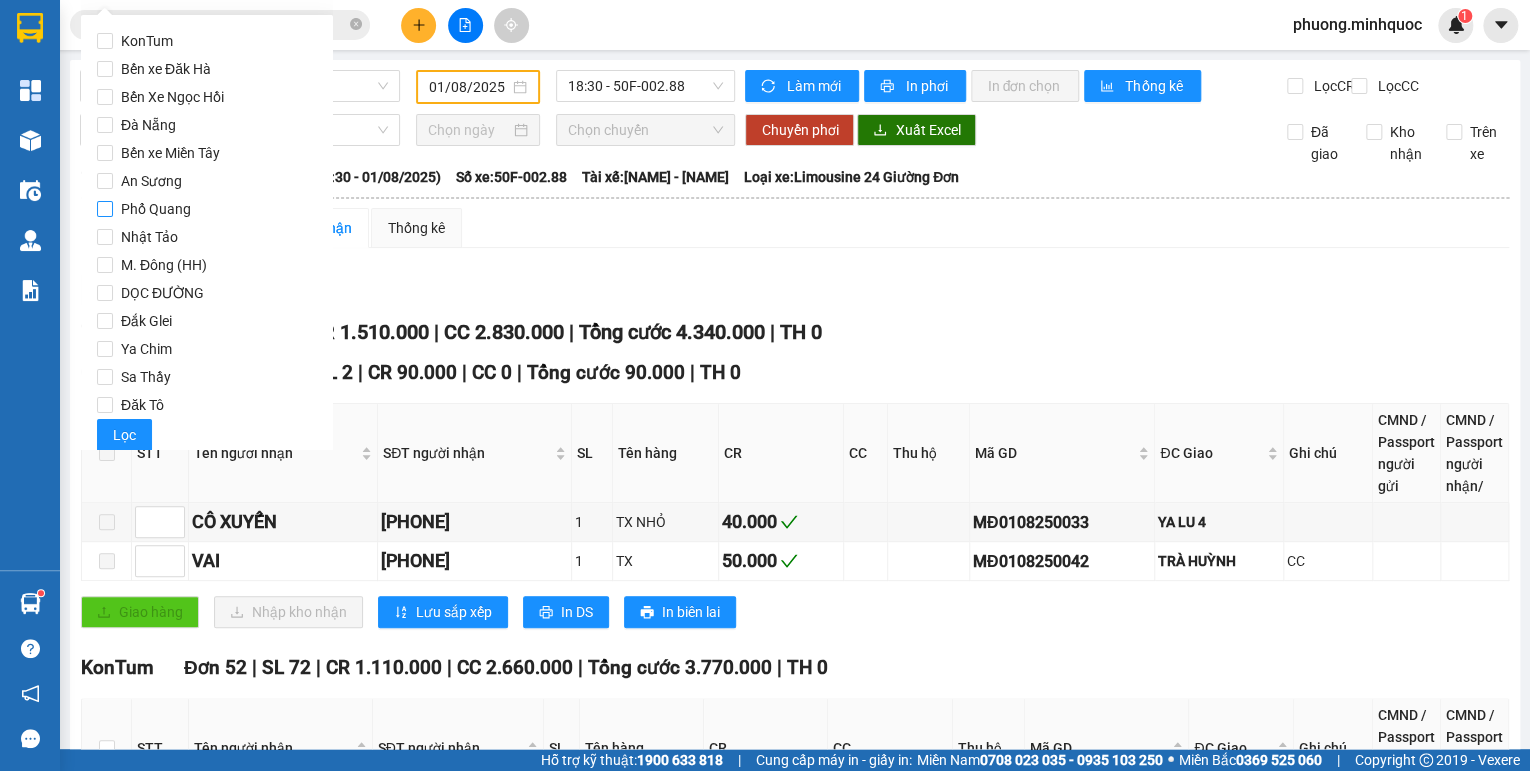 click on "Phổ Quang" at bounding box center [156, 209] 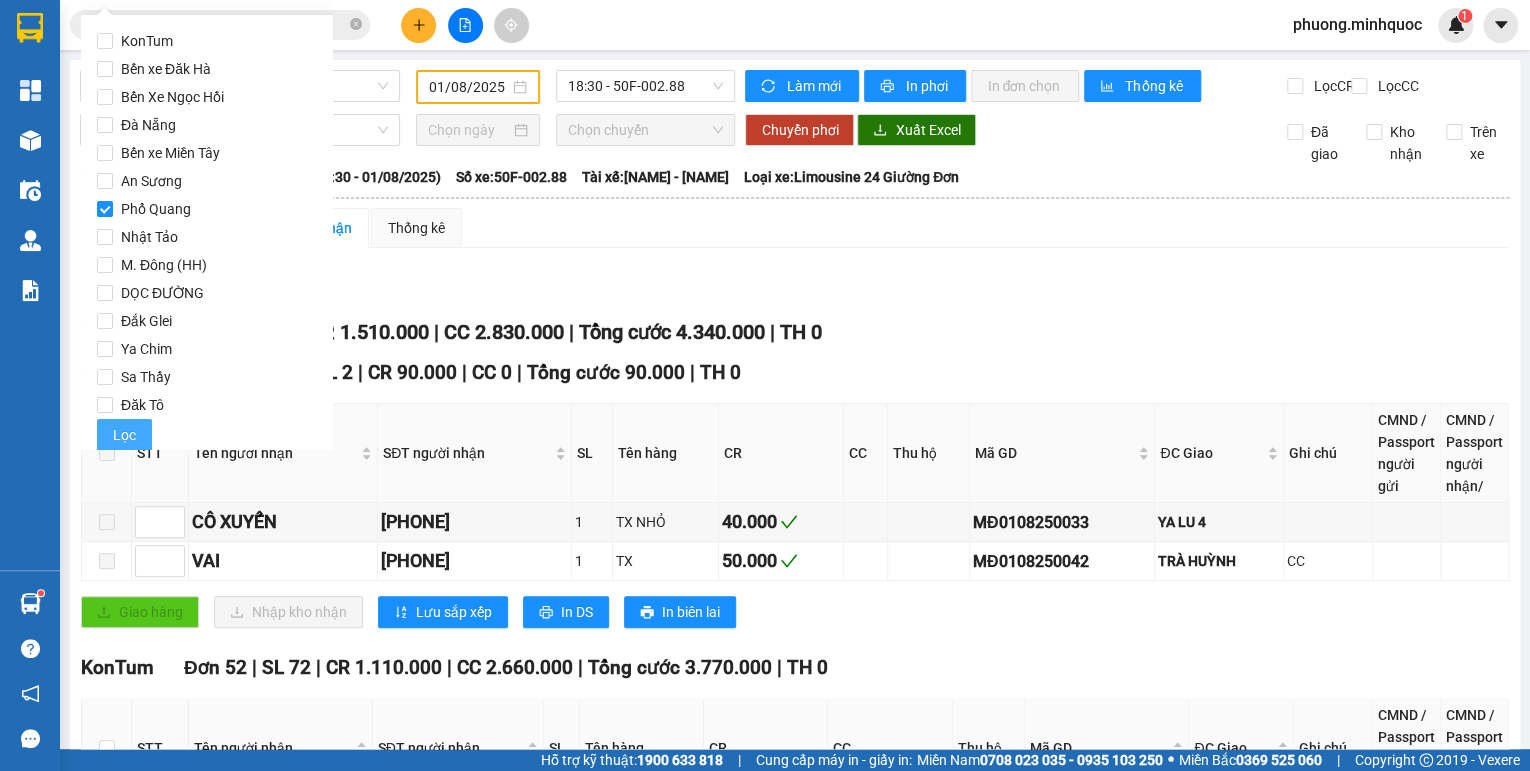 click on "Lọc" at bounding box center [124, 435] 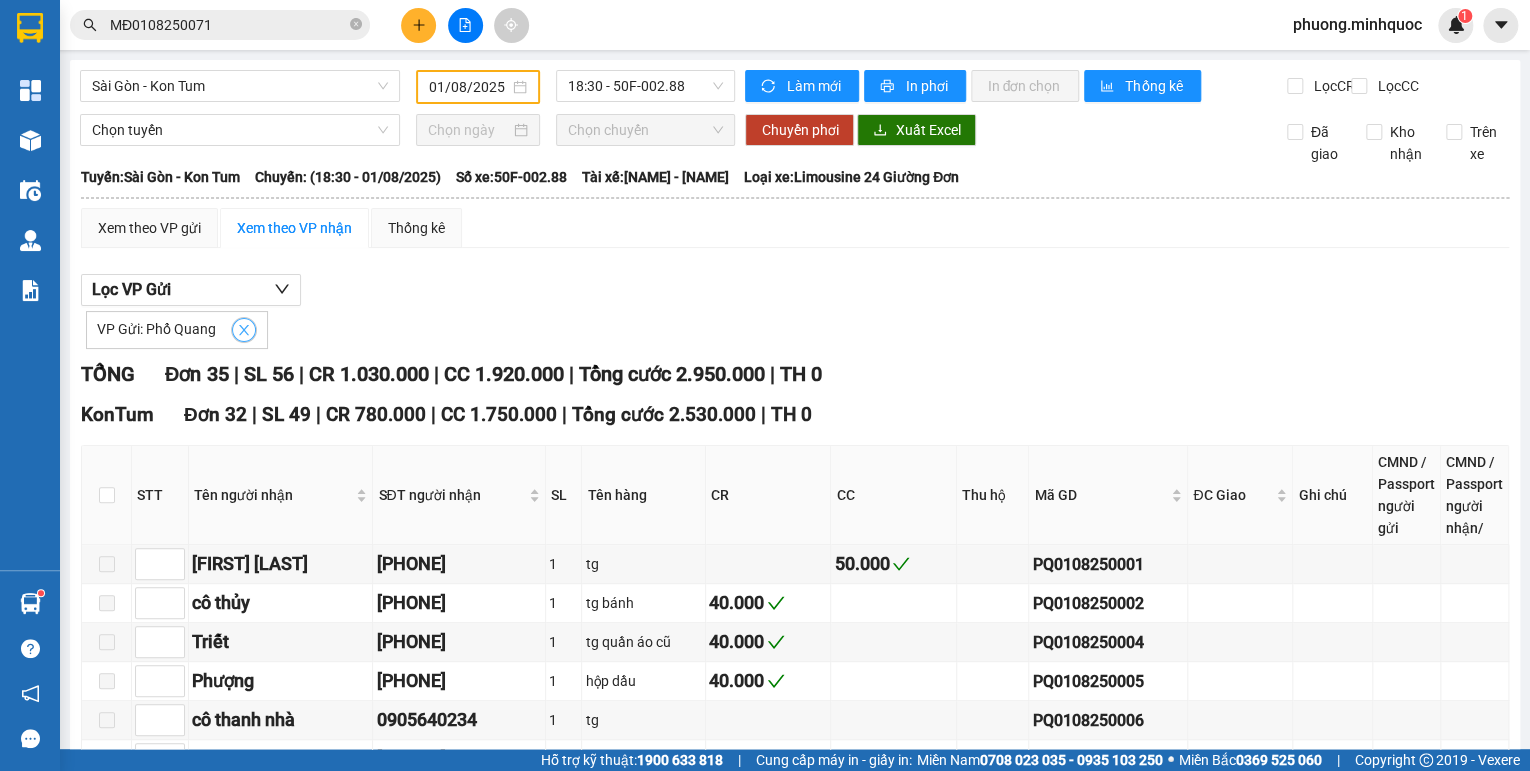 click at bounding box center [244, 330] 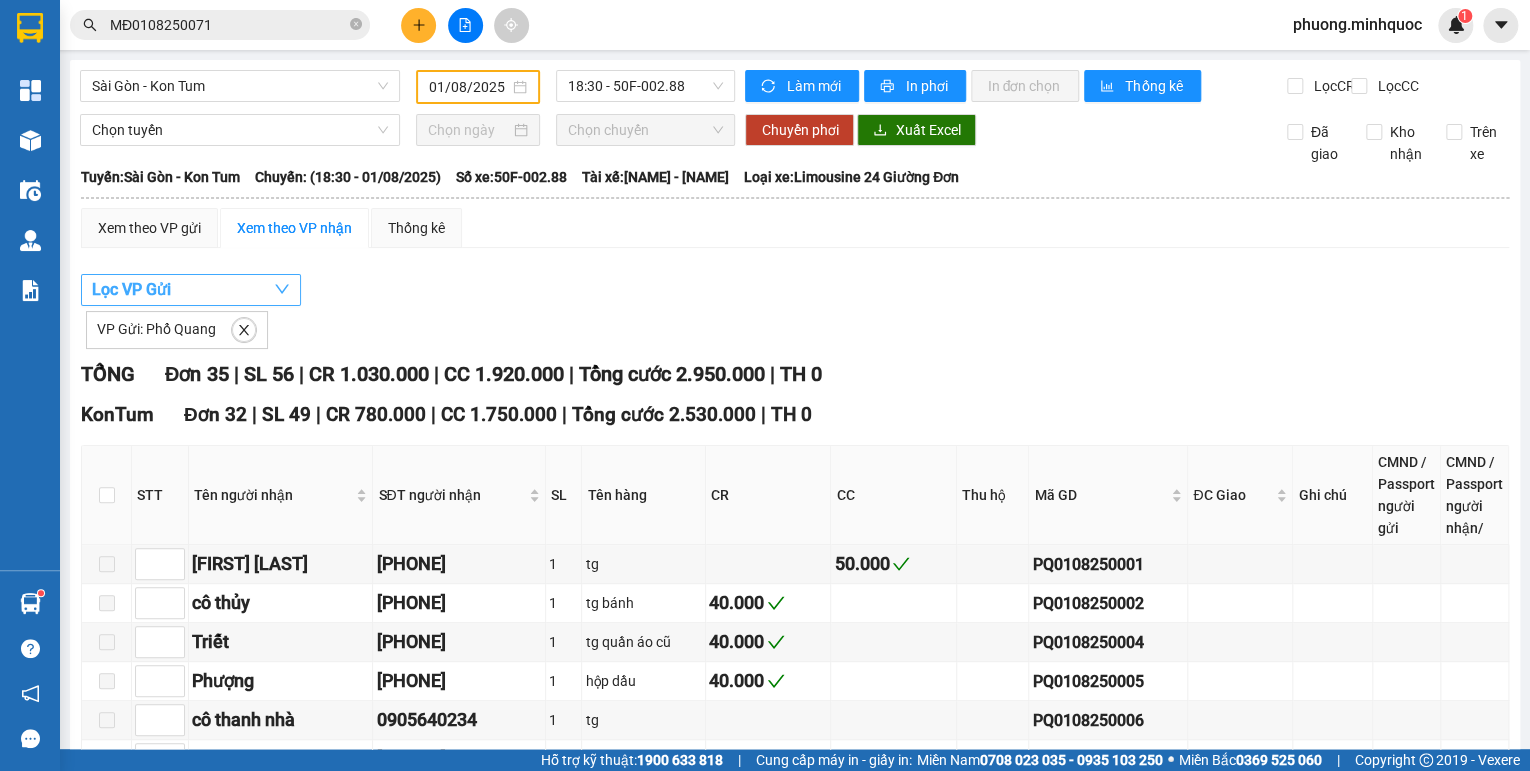checkbox on "false" 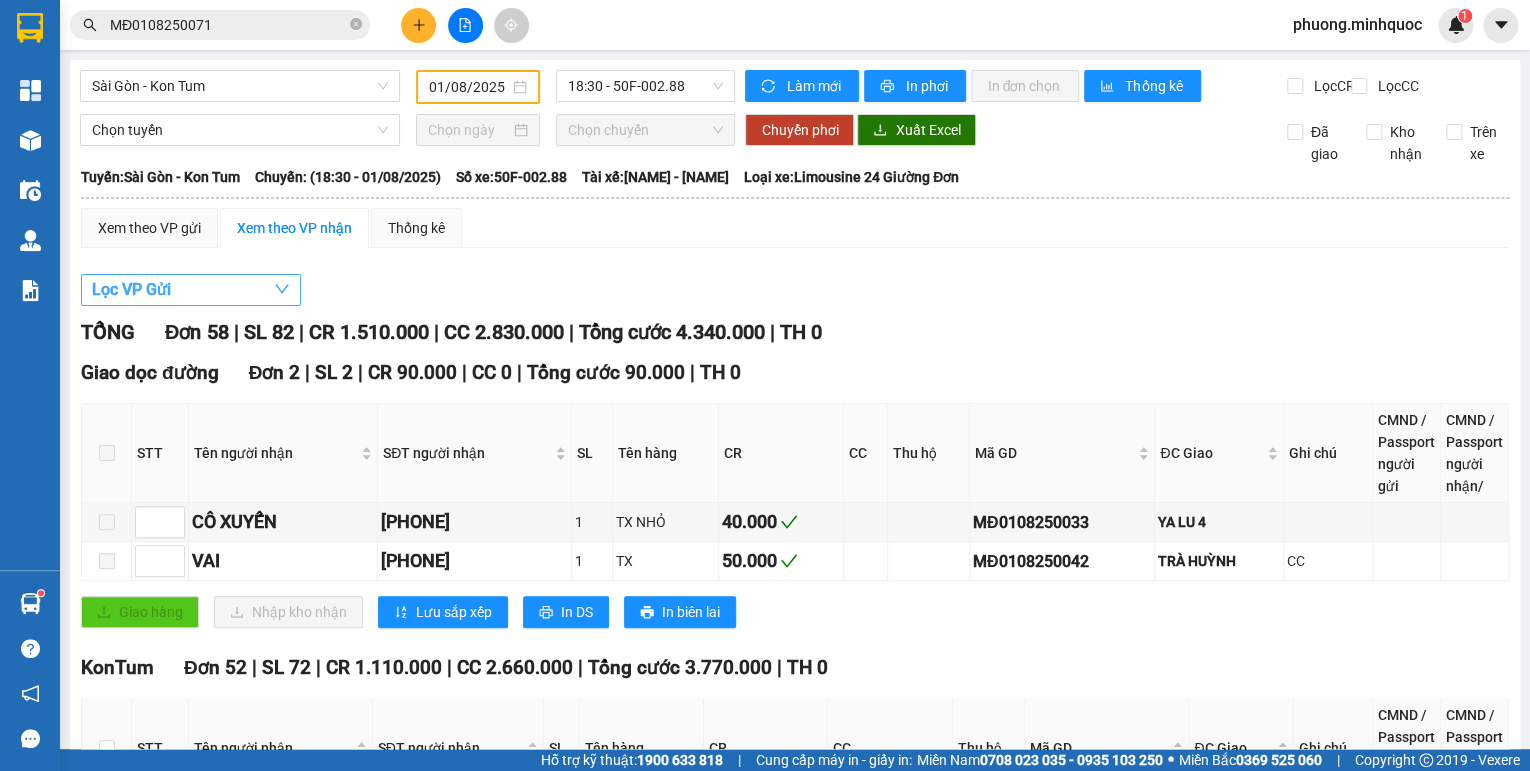 click on "Lọc VP Gửi" at bounding box center [191, 290] 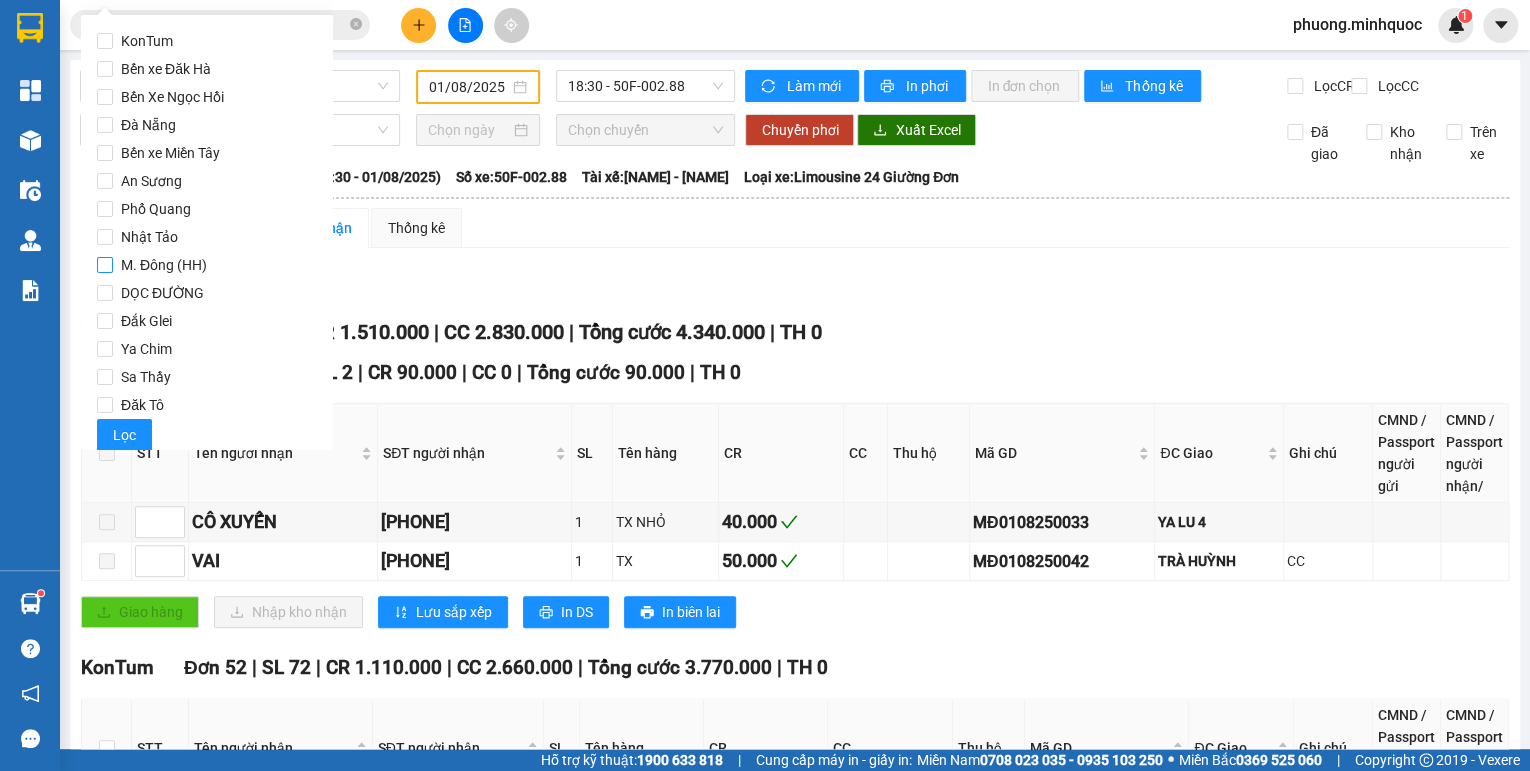 click on "M. Đông (HH)" at bounding box center (164, 265) 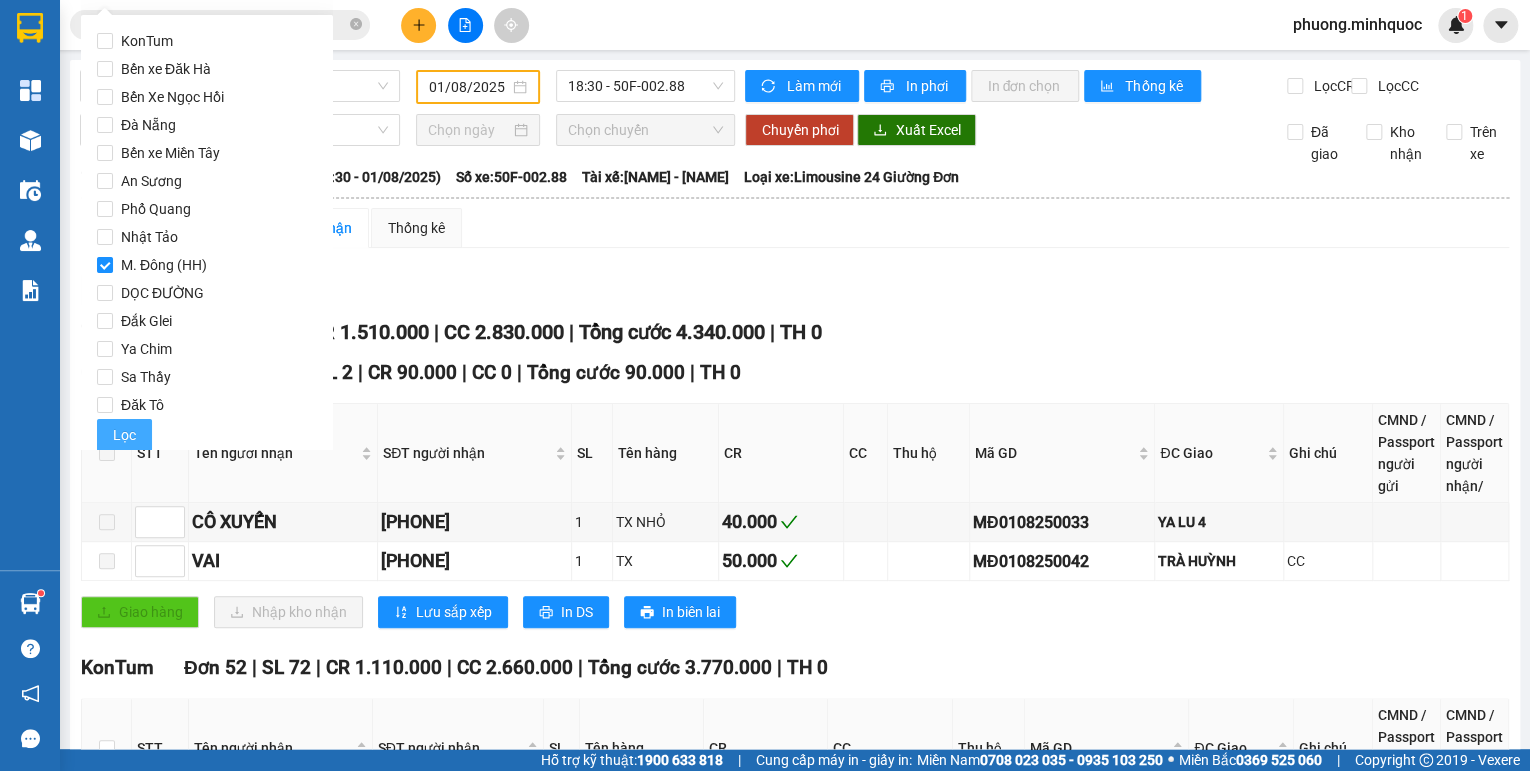click on "Lọc" at bounding box center [124, 435] 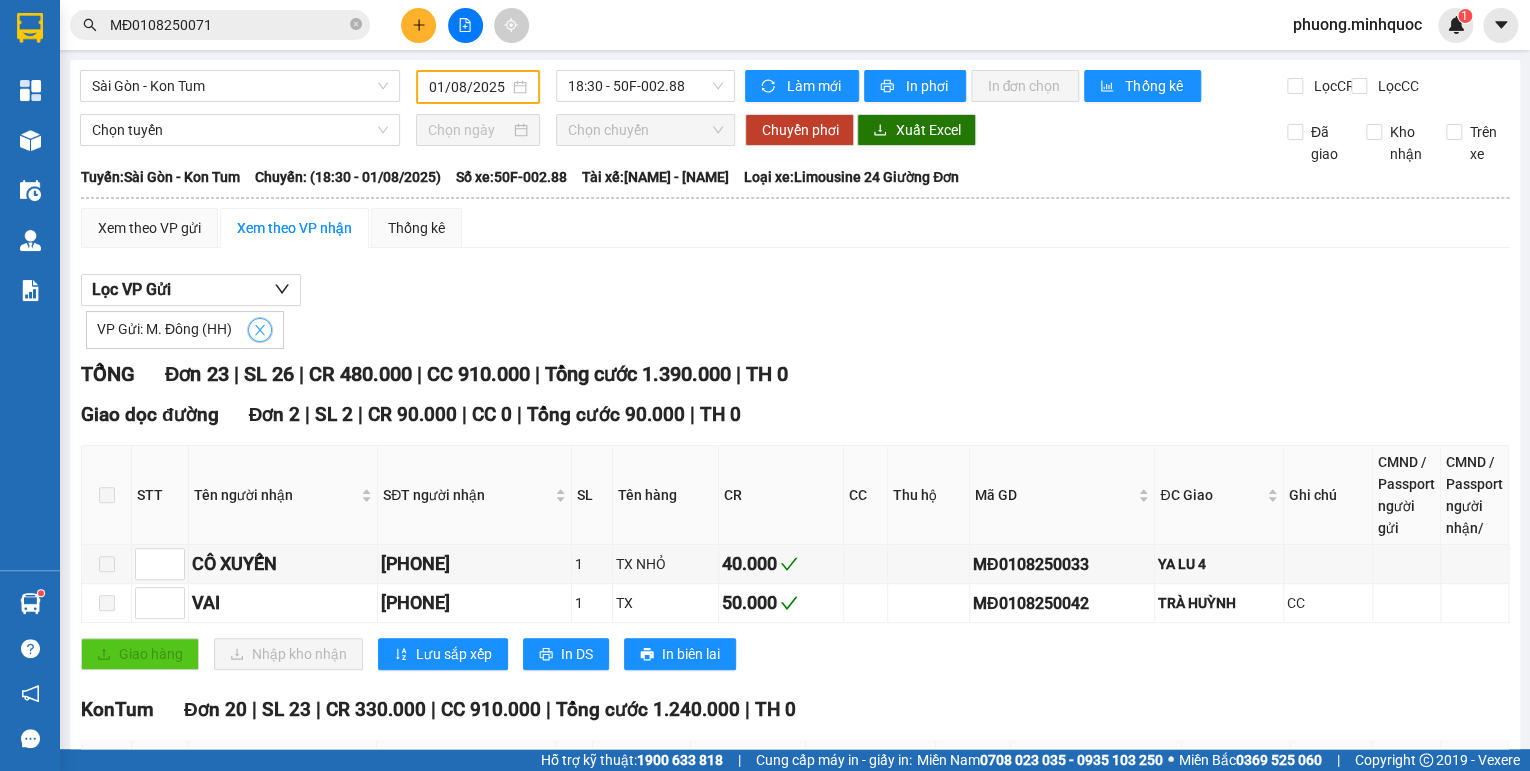 click 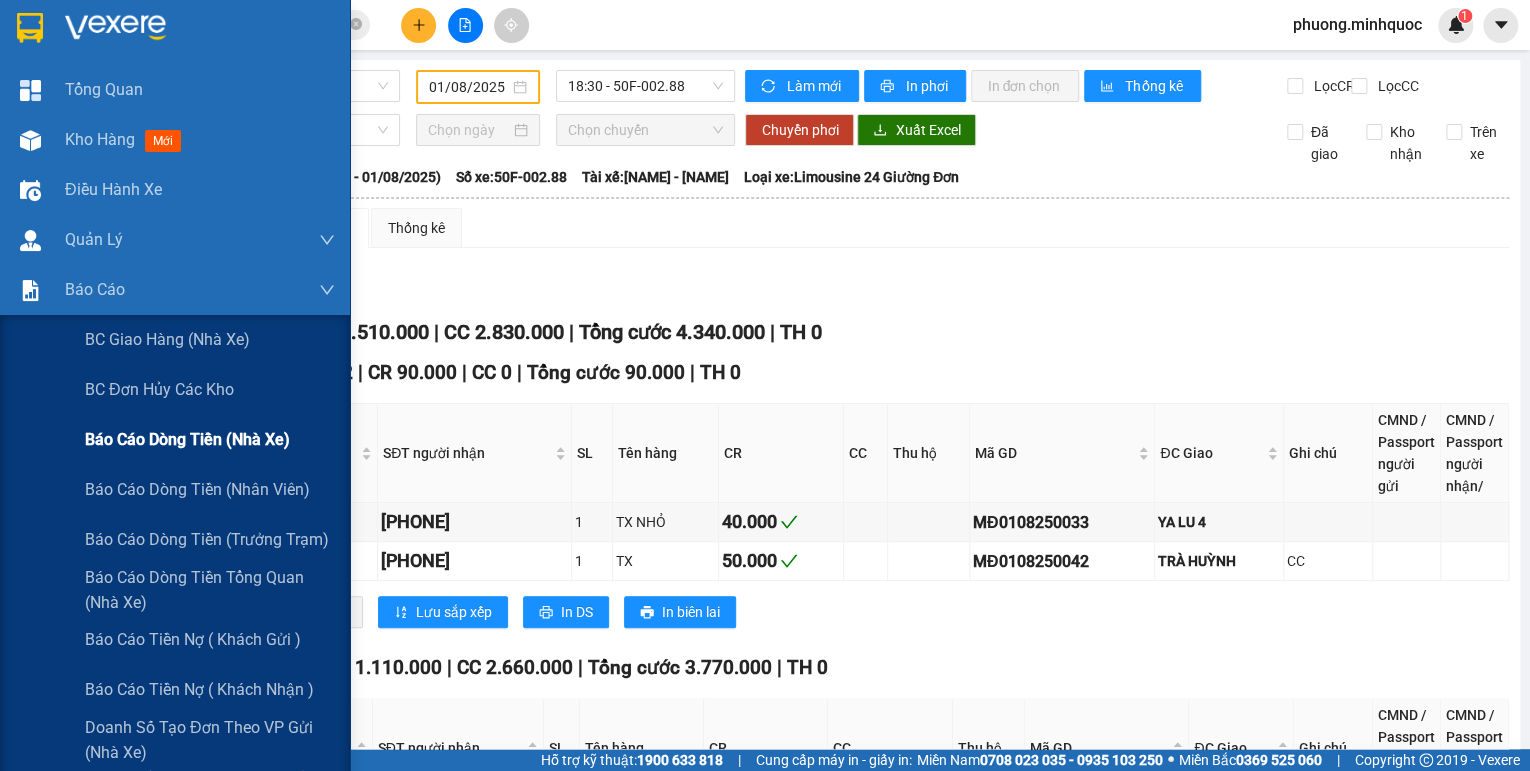 click on "Báo cáo dòng tiền (nhà xe)" at bounding box center [187, 439] 